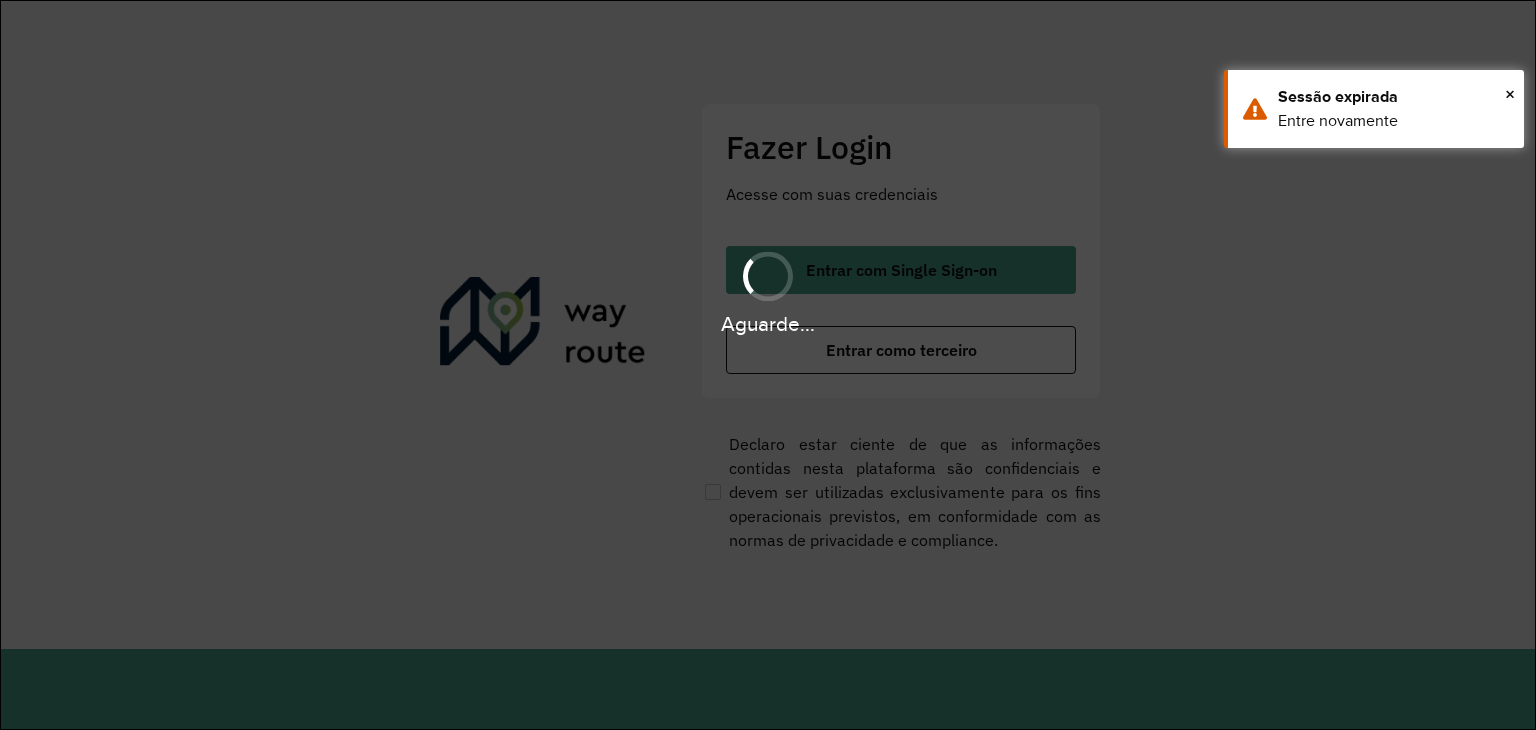 scroll, scrollTop: 0, scrollLeft: 0, axis: both 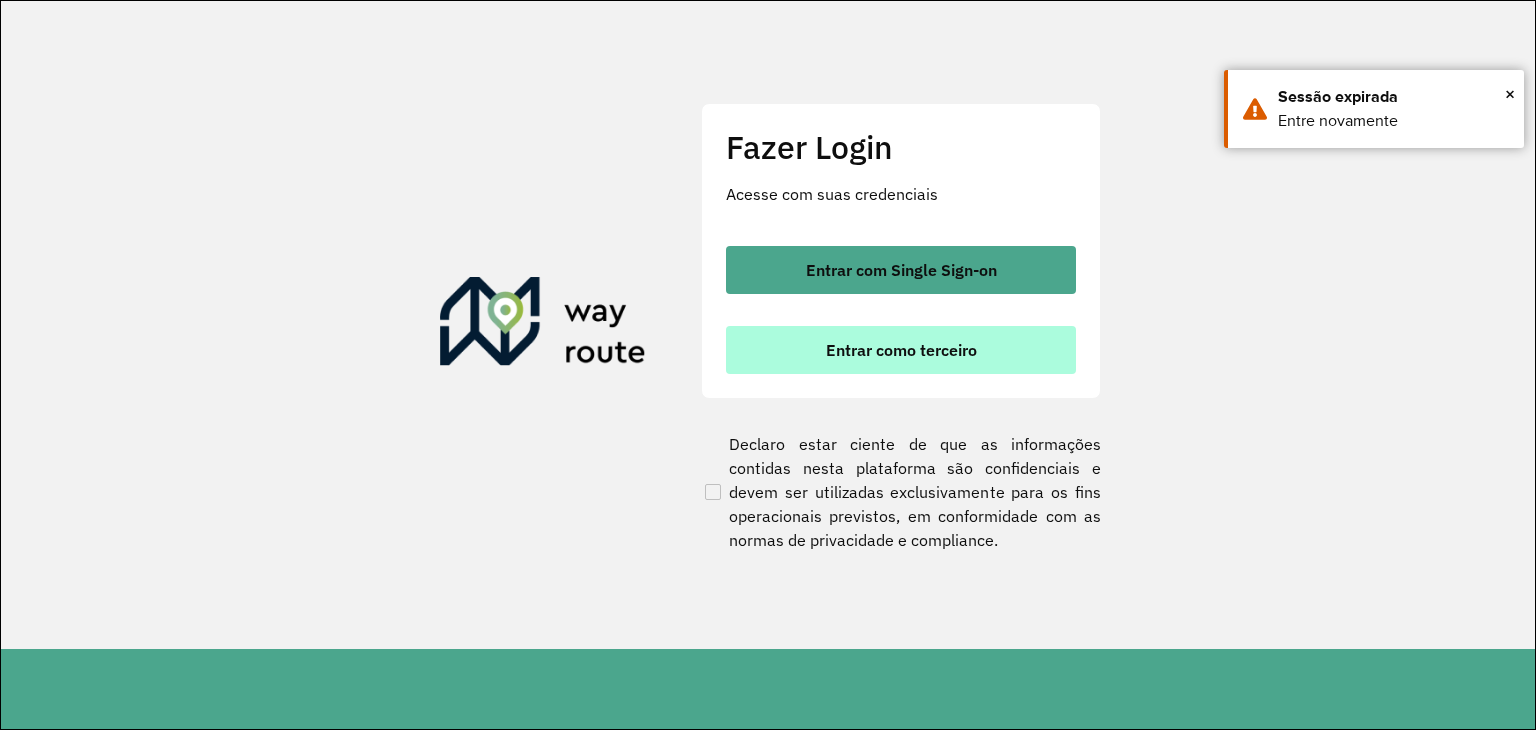 click on "Entrar como terceiro" at bounding box center [901, 350] 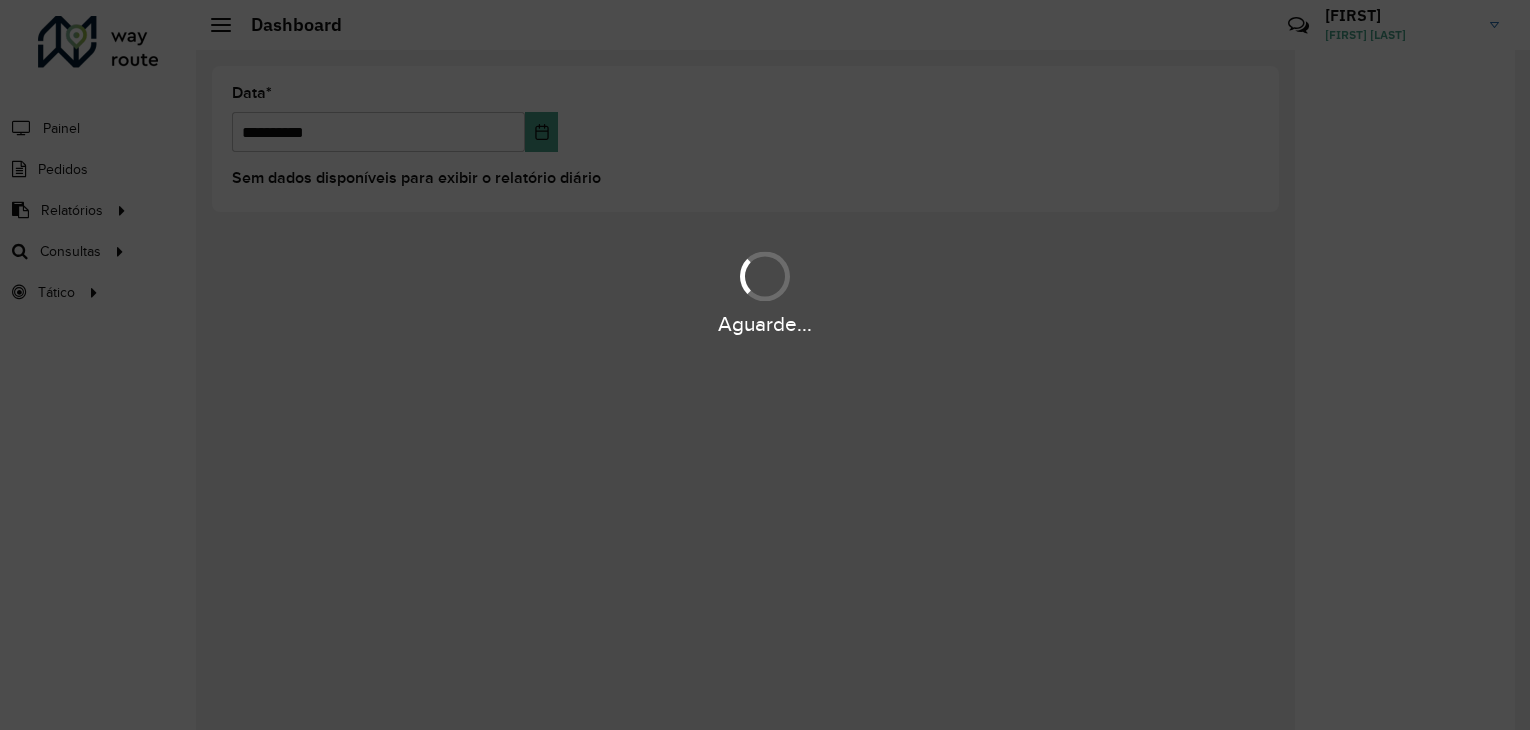 scroll, scrollTop: 0, scrollLeft: 0, axis: both 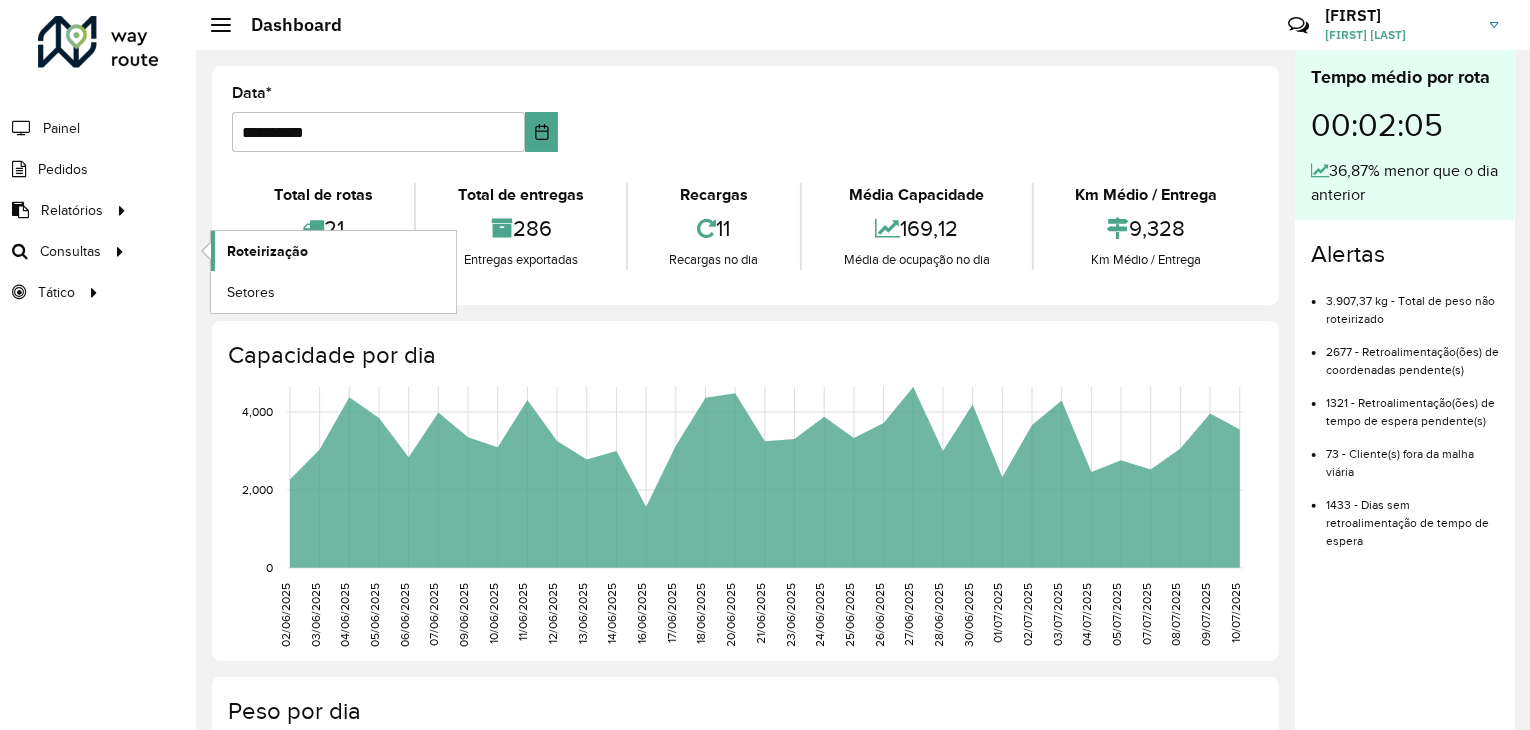 click on "Roteirização" 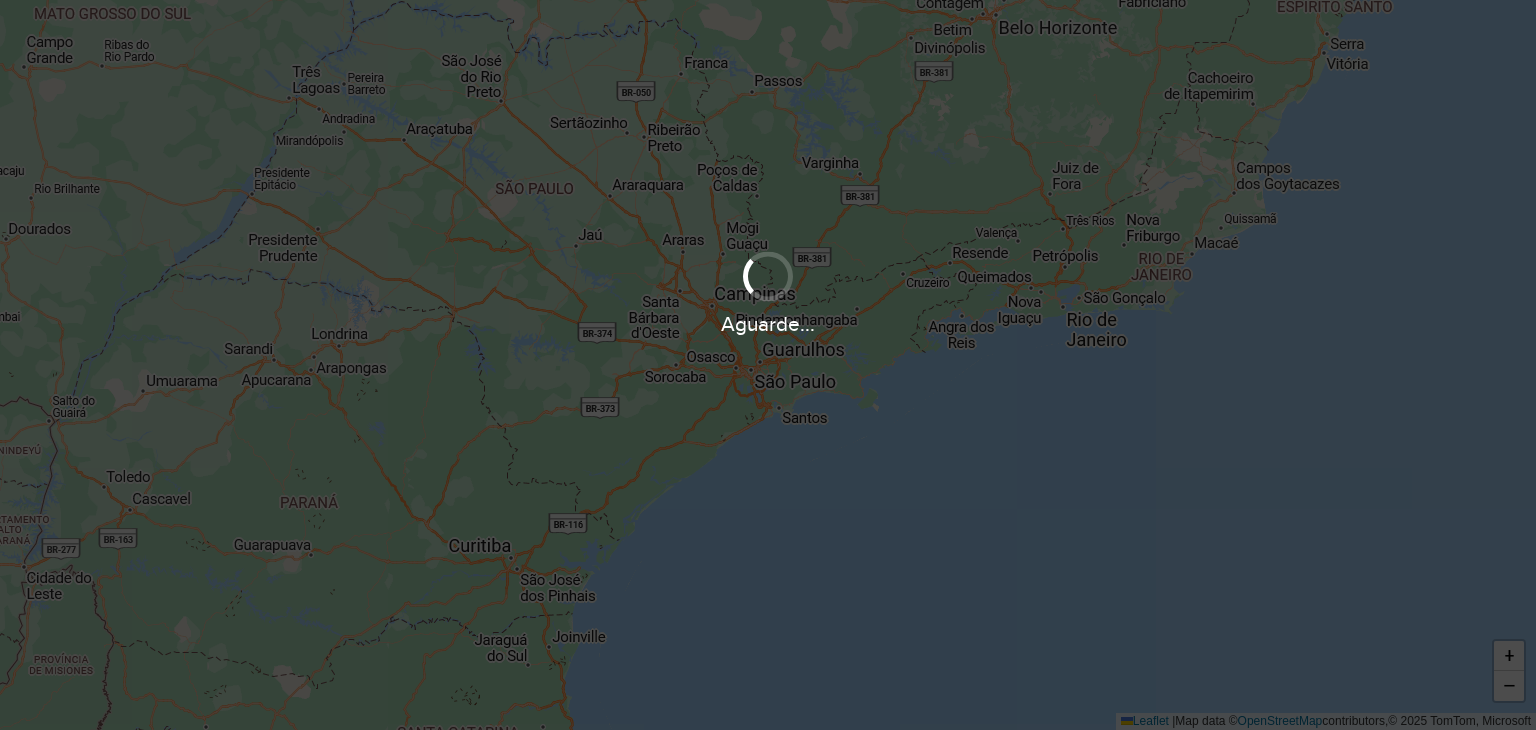 scroll, scrollTop: 0, scrollLeft: 0, axis: both 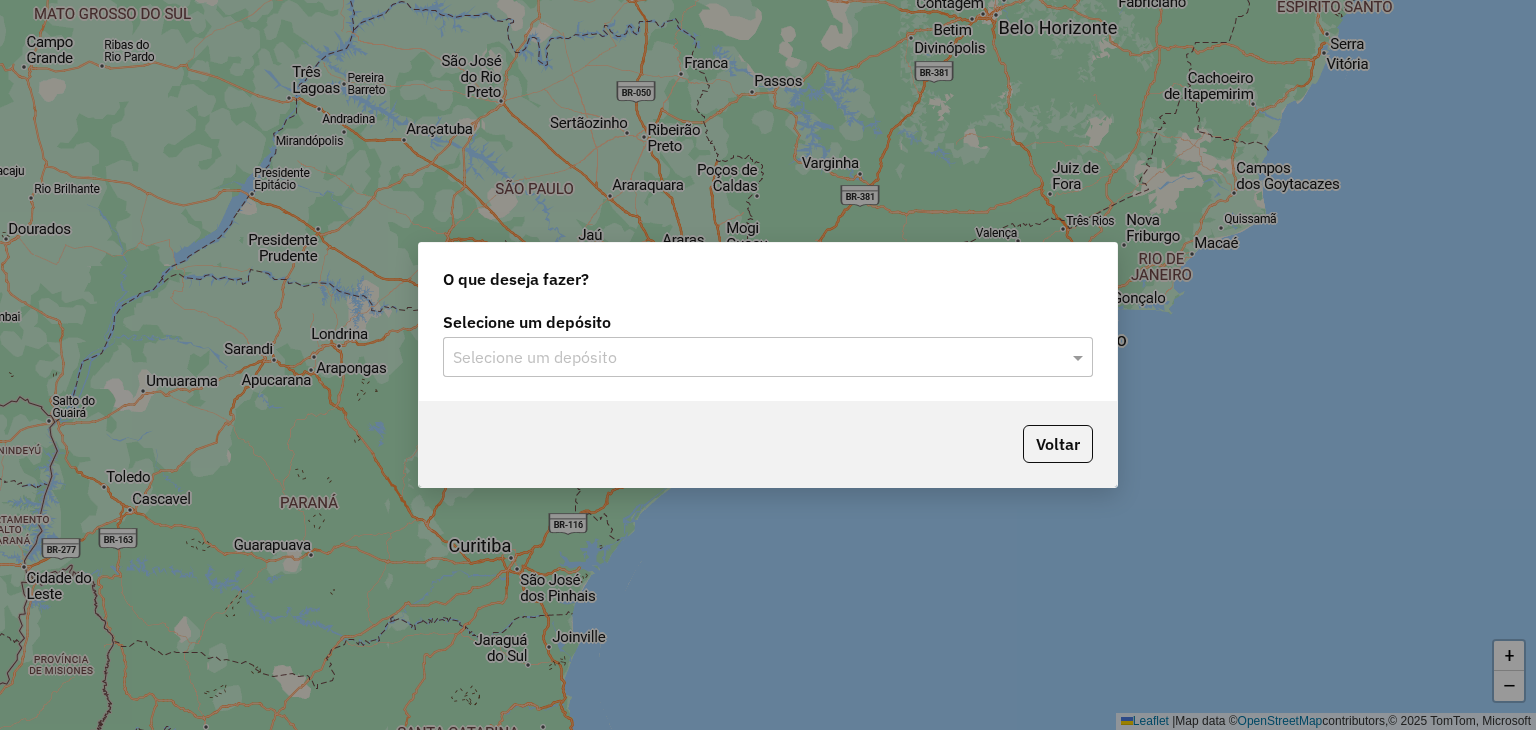 click on "Selecione um depósito" 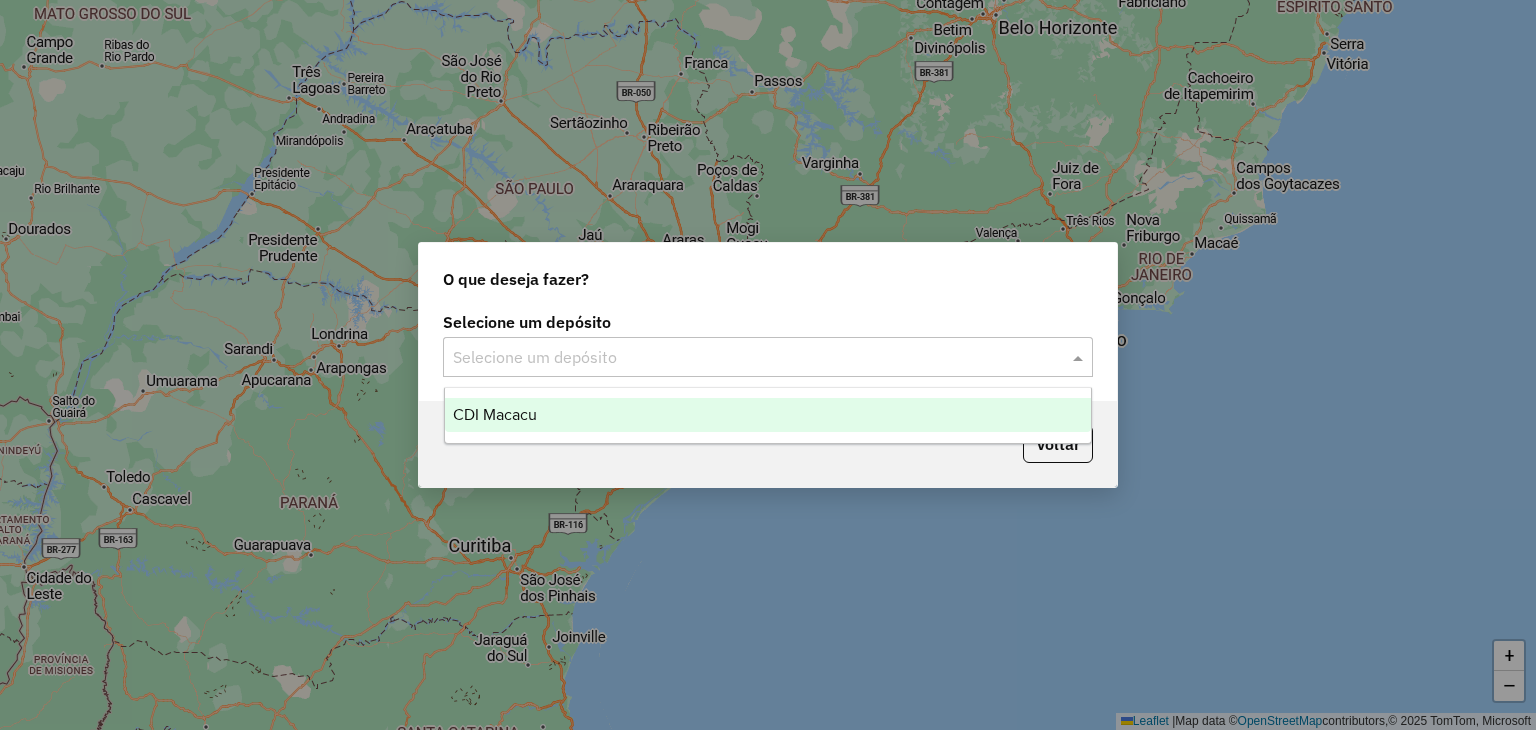 click on "CDI Macacu" at bounding box center (768, 415) 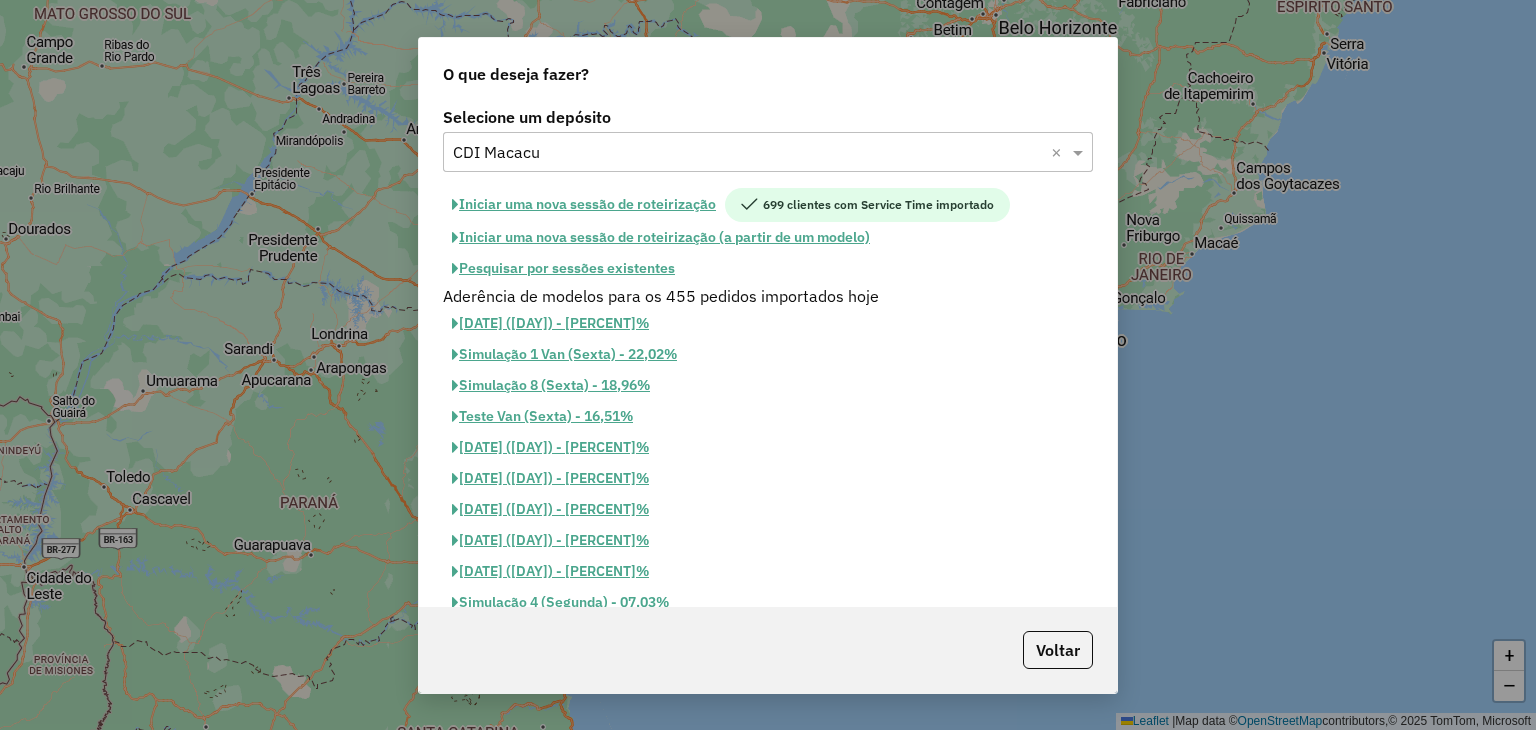 click on "Pesquisar por sessões existentes" 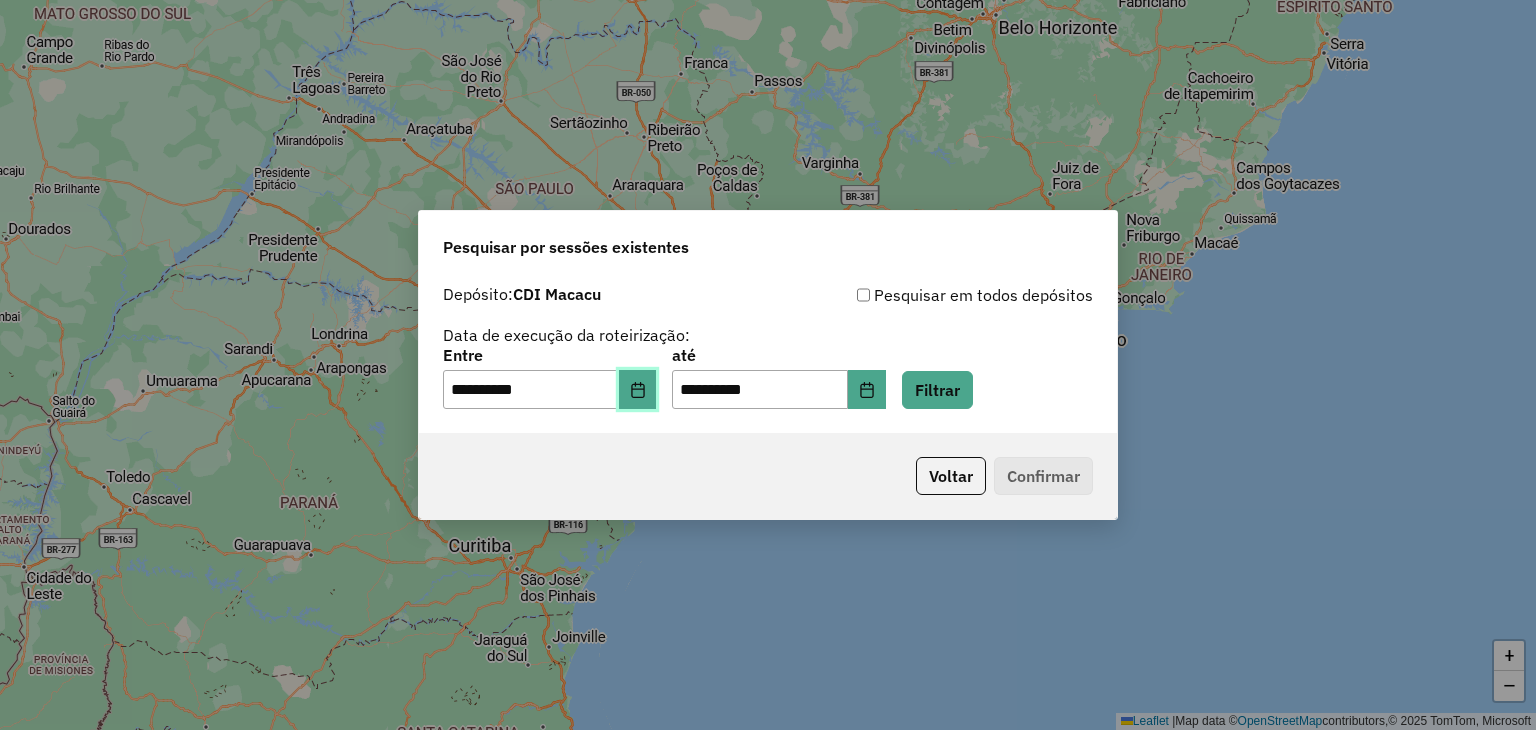 click at bounding box center [638, 390] 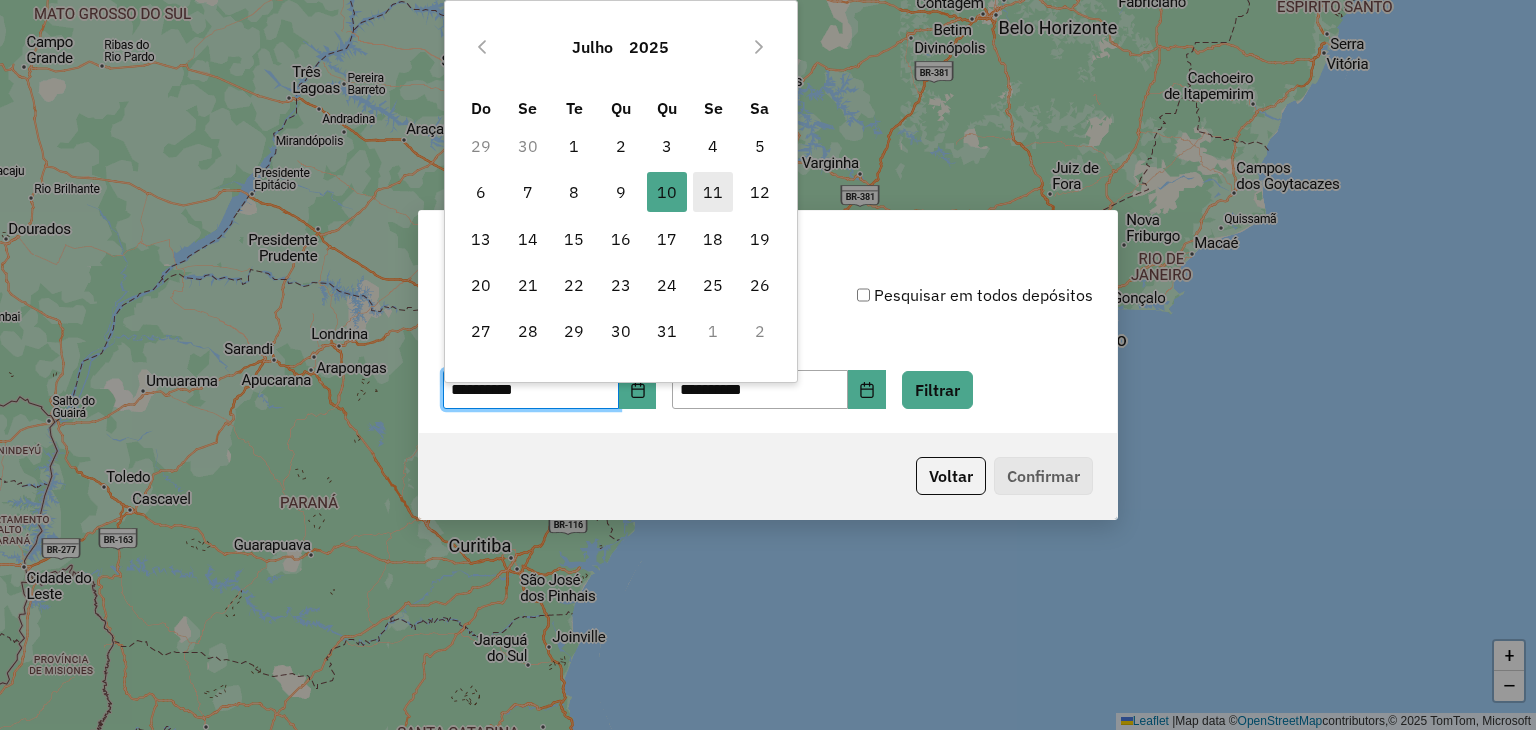 click on "11" at bounding box center (713, 192) 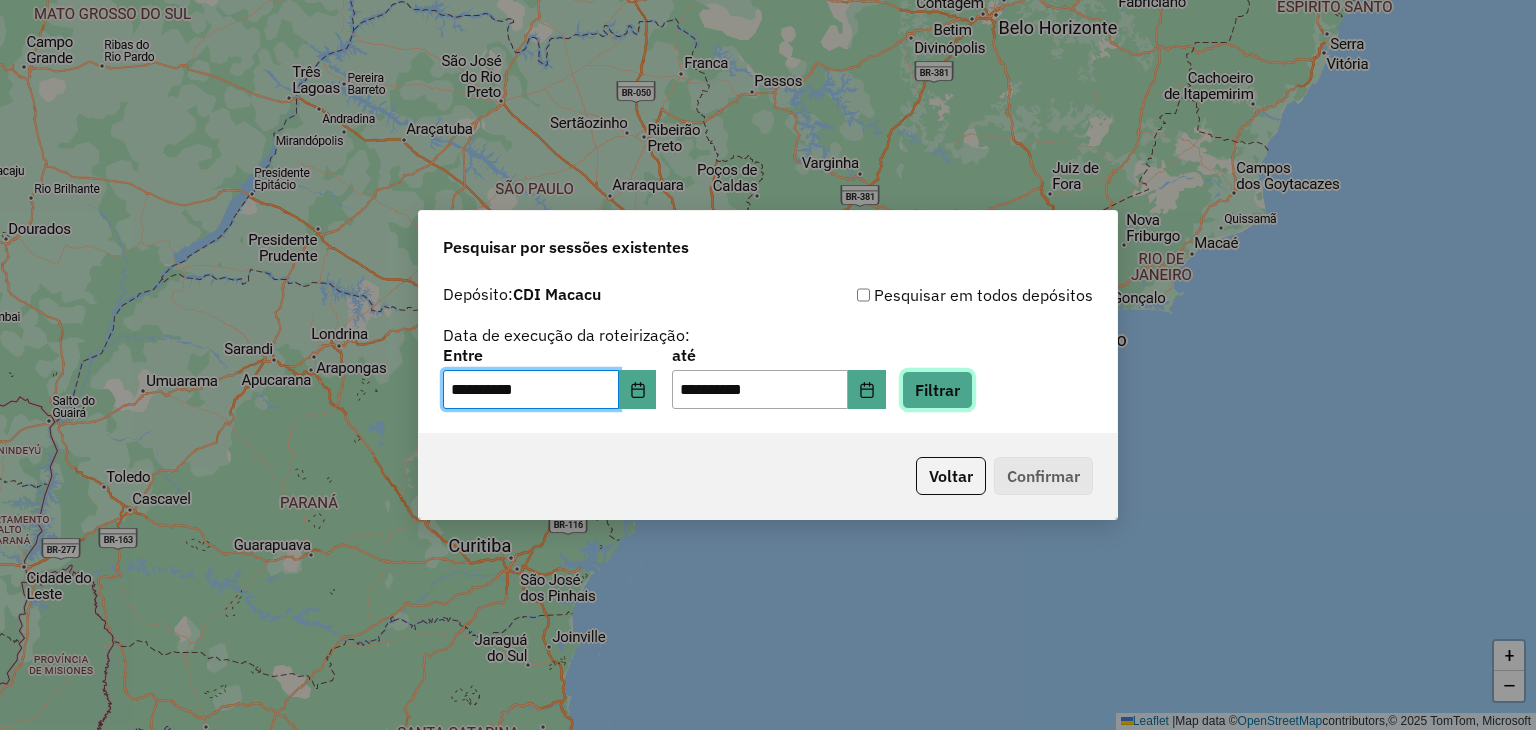 click on "Filtrar" 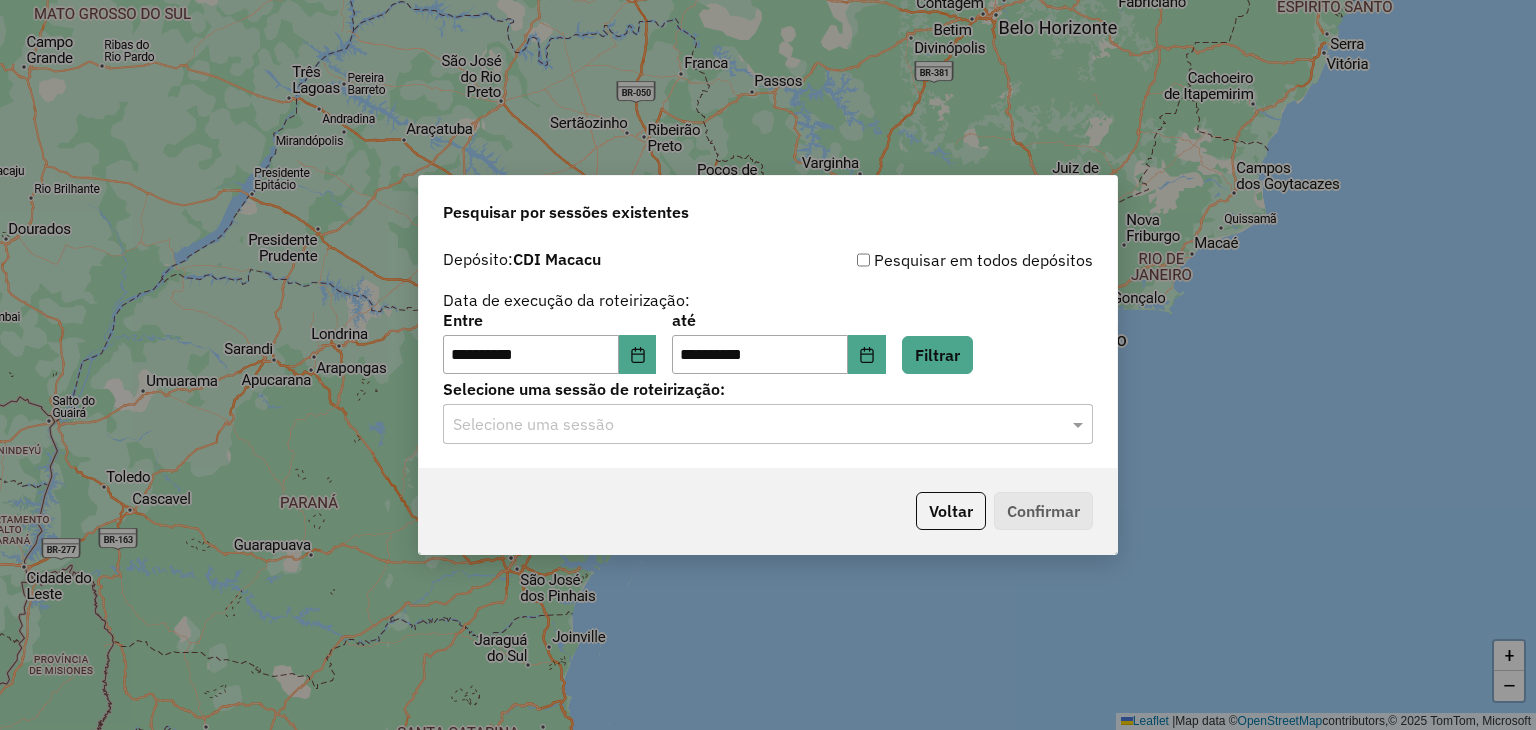click on "**********" 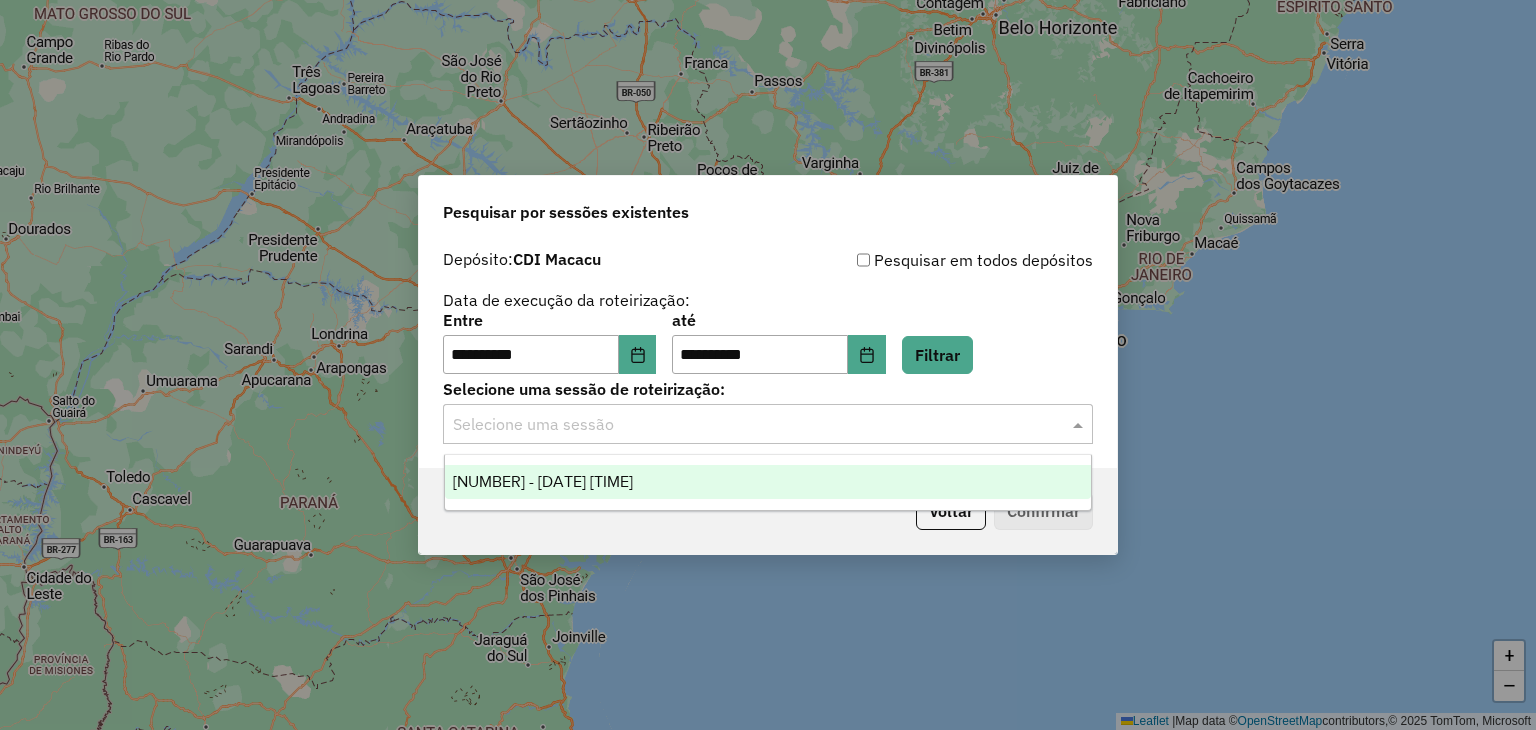 click 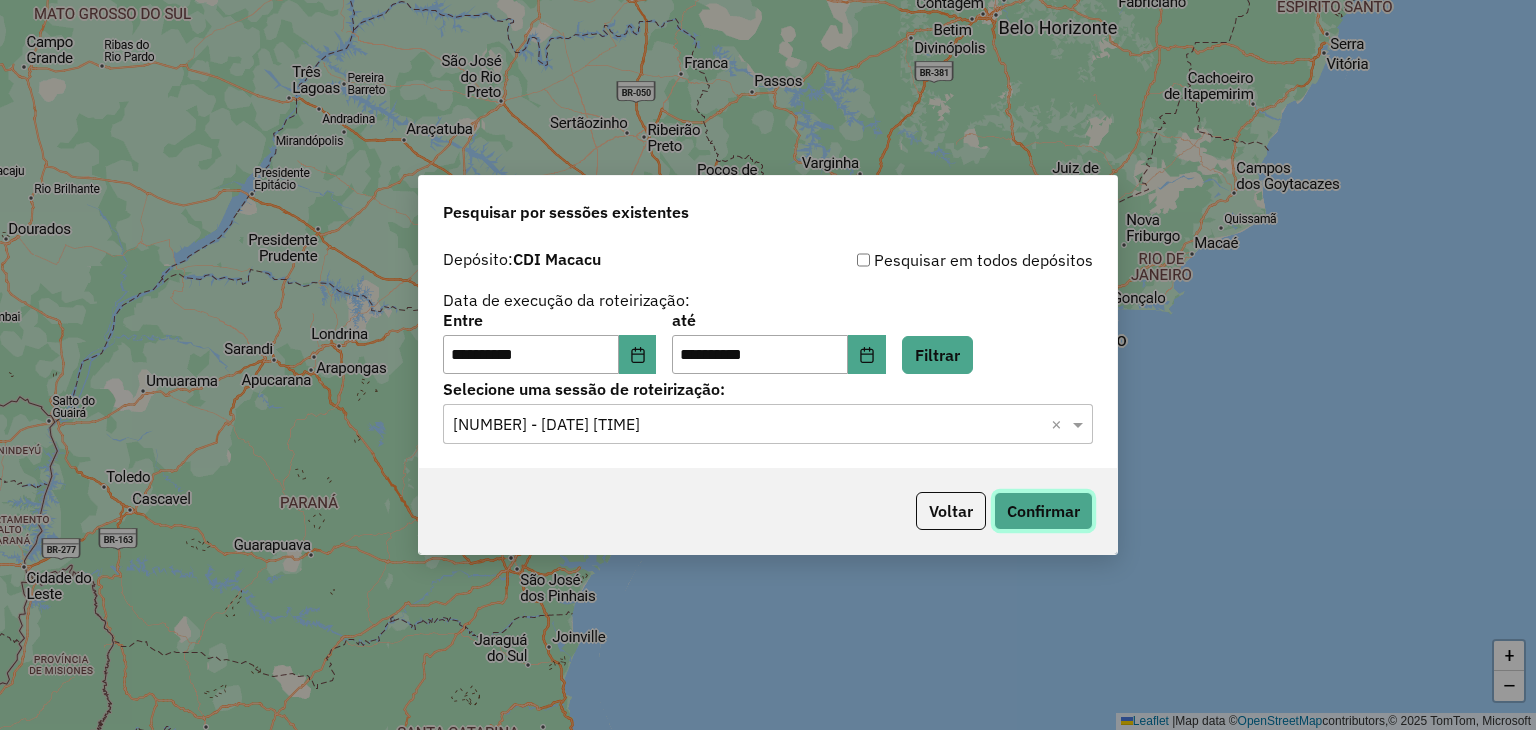 click on "Confirmar" 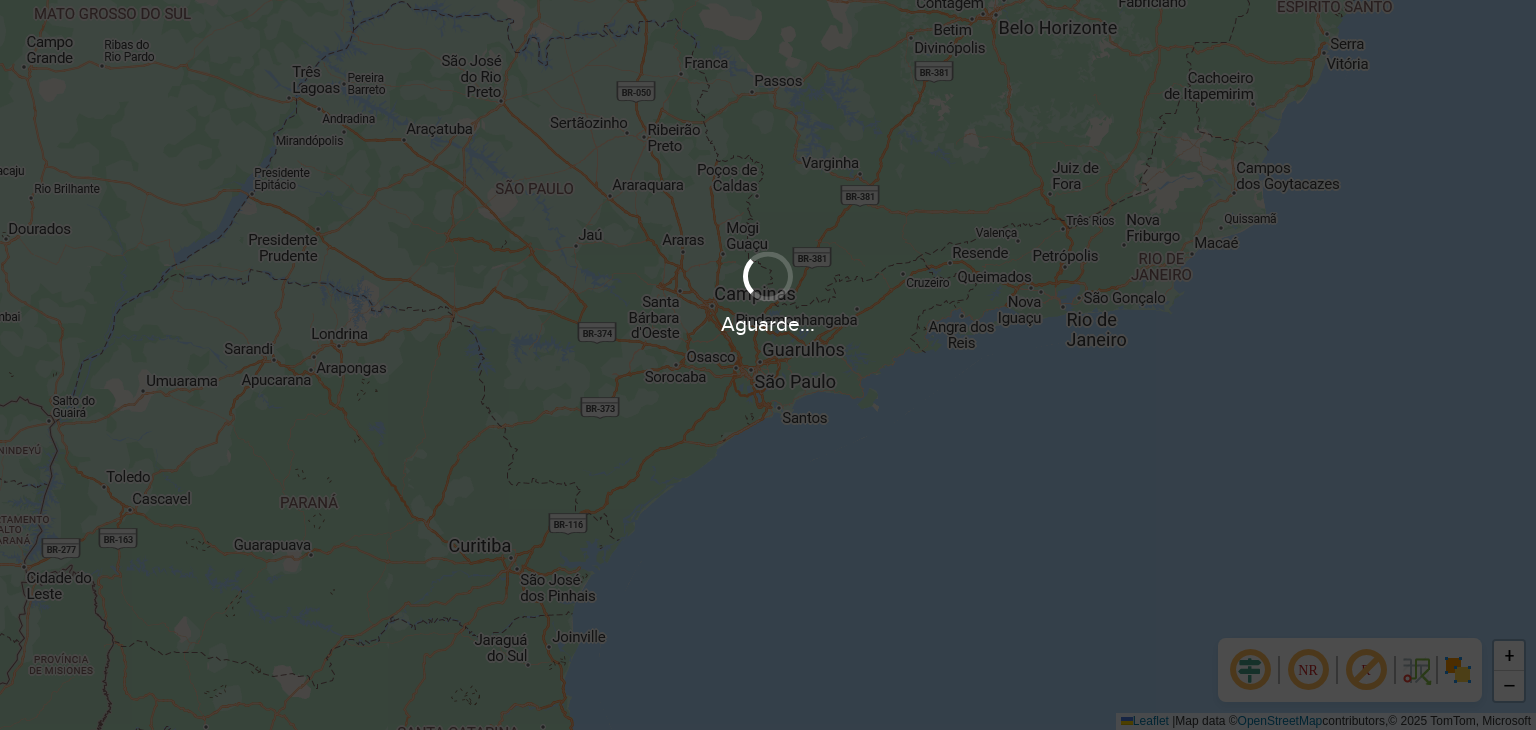 scroll, scrollTop: 0, scrollLeft: 0, axis: both 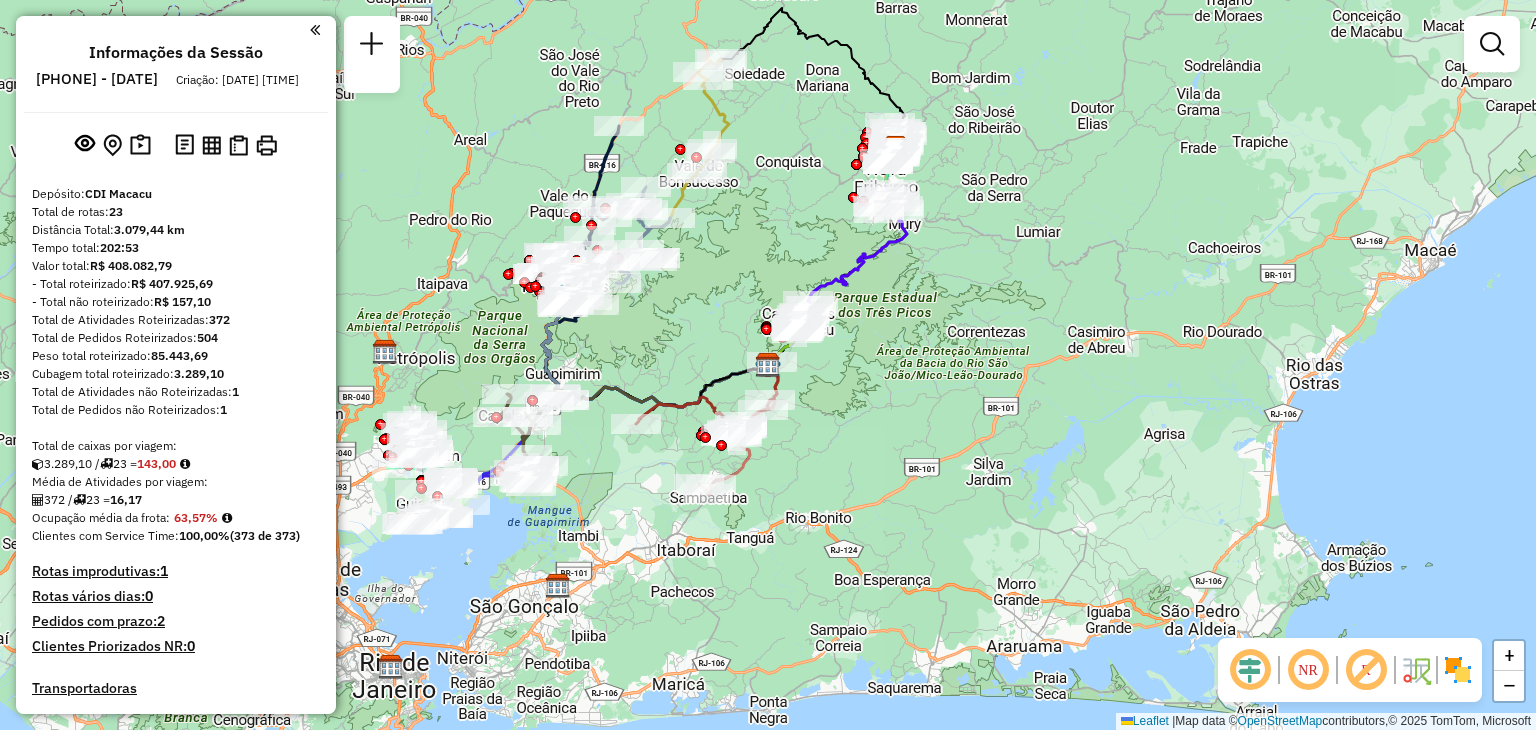 click on "Janela de atendimento Grade de atendimento Capacidade Transportadoras Veículos Cliente Pedidos  Rotas Selecione os dias de semana para filtrar as janelas de atendimento  Seg   Ter   Qua   Qui   Sex   Sáb   Dom  Informe o período da janela de atendimento: De: Até:  Filtrar exatamente a janela do cliente  Considerar janela de atendimento padrão  Selecione os dias de semana para filtrar as grades de atendimento  Seg   Ter   Qua   Qui   Sex   Sáb   Dom   Considerar clientes sem dia de atendimento cadastrado  Clientes fora do dia de atendimento selecionado Filtrar as atividades entre os valores definidos abaixo:  Peso mínimo:   Peso máximo:   Cubagem mínima:   Cubagem máxima:   De:   Até:  Filtrar as atividades entre o tempo de atendimento definido abaixo:  De:   Até:   Considerar capacidade total dos clientes não roteirizados Transportadora: Selecione um ou mais itens Tipo de veículo: Selecione um ou mais itens Veículo: Selecione um ou mais itens Motorista: Selecione um ou mais itens Nome: Rótulo:" 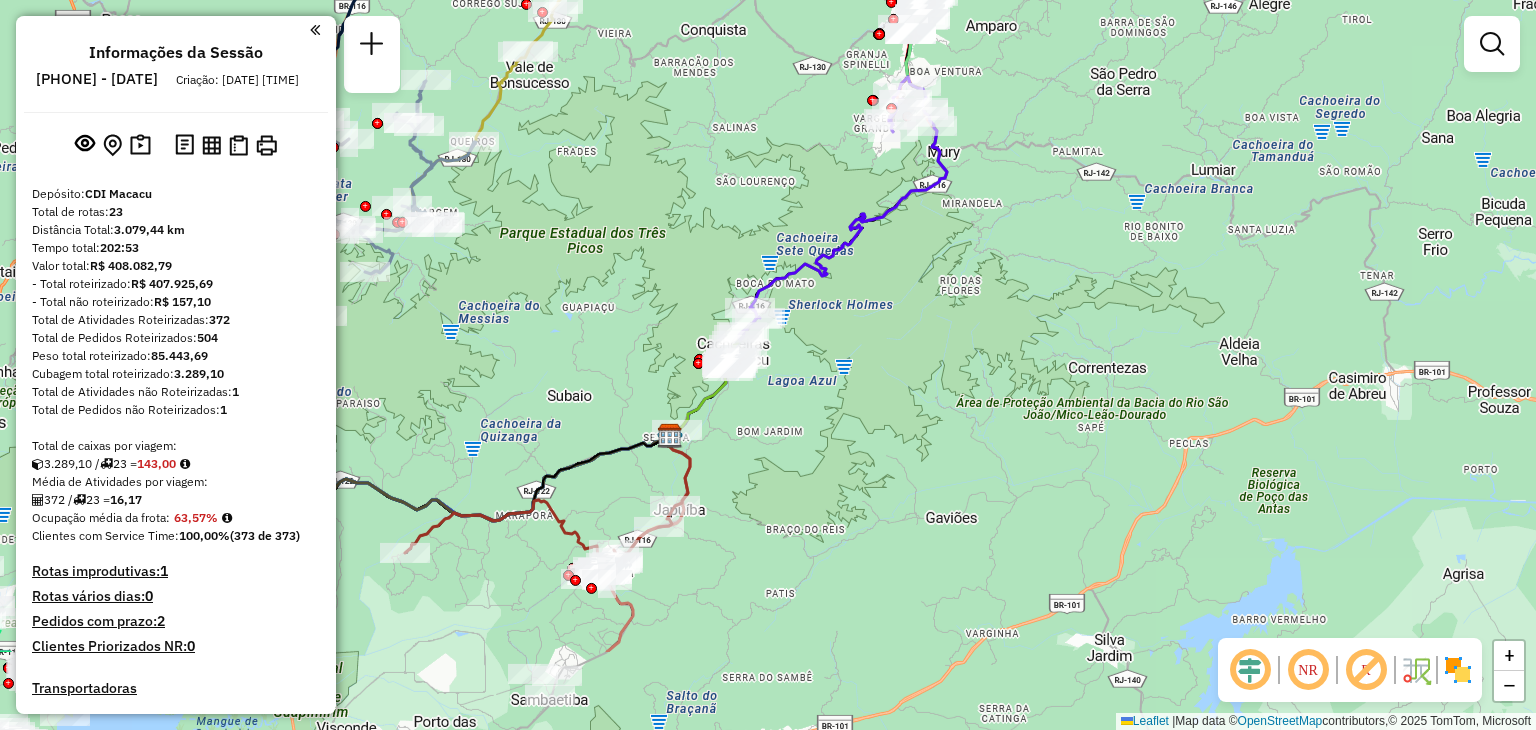 drag, startPoint x: 770, startPoint y: 520, endPoint x: 780, endPoint y: 493, distance: 28.79236 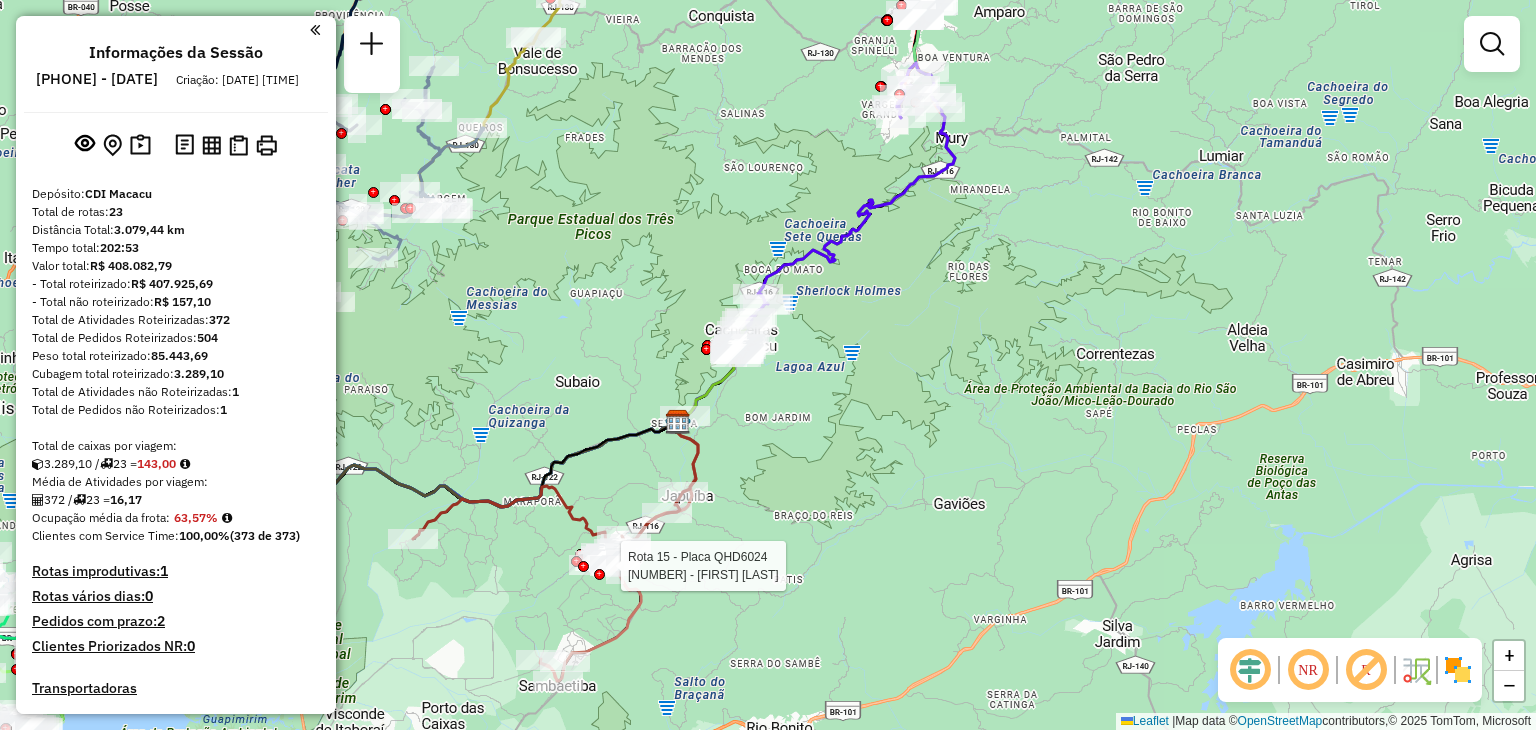 select on "**********" 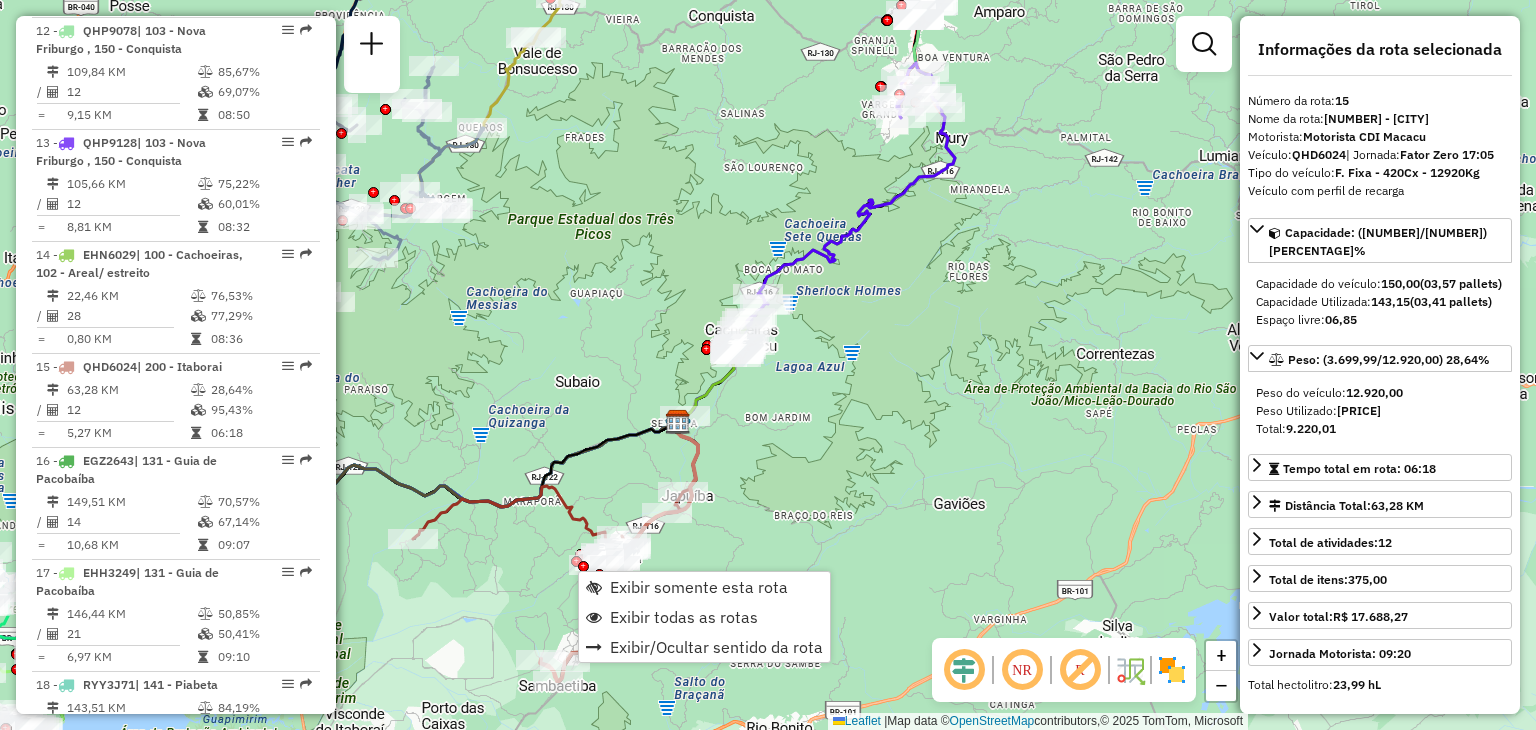 scroll, scrollTop: 2348, scrollLeft: 0, axis: vertical 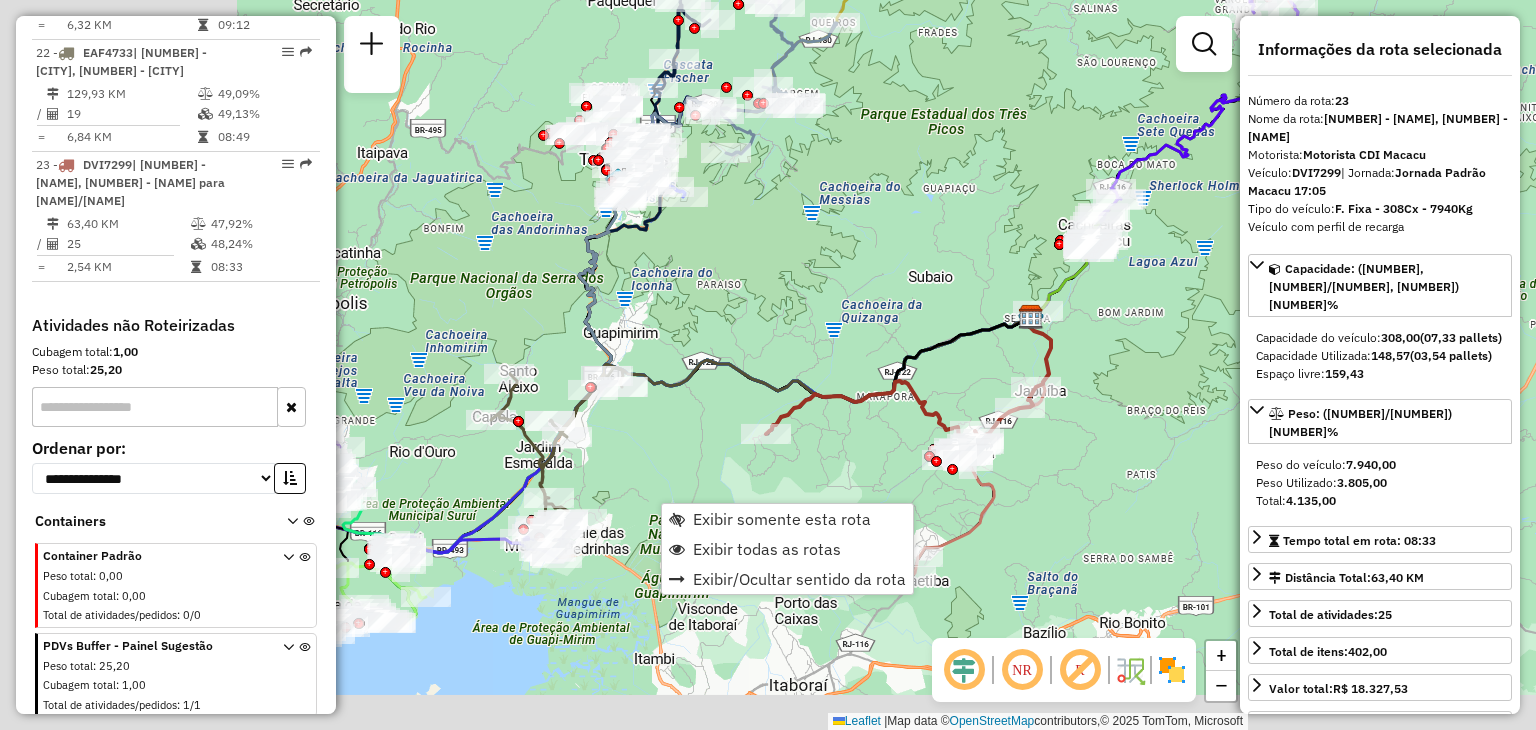 drag, startPoint x: 540, startPoint y: 444, endPoint x: 1024, endPoint y: 294, distance: 506.71097 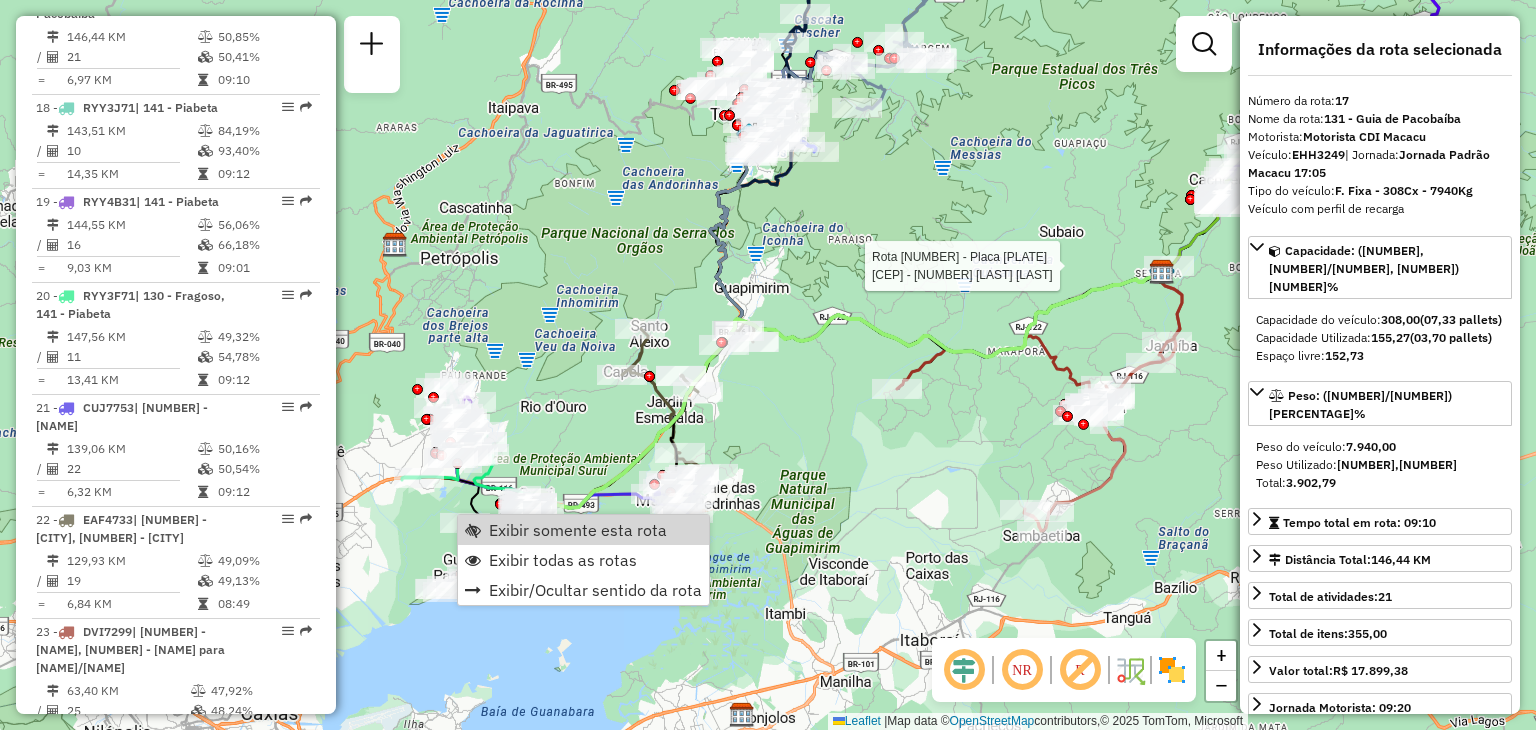 scroll, scrollTop: 2553, scrollLeft: 0, axis: vertical 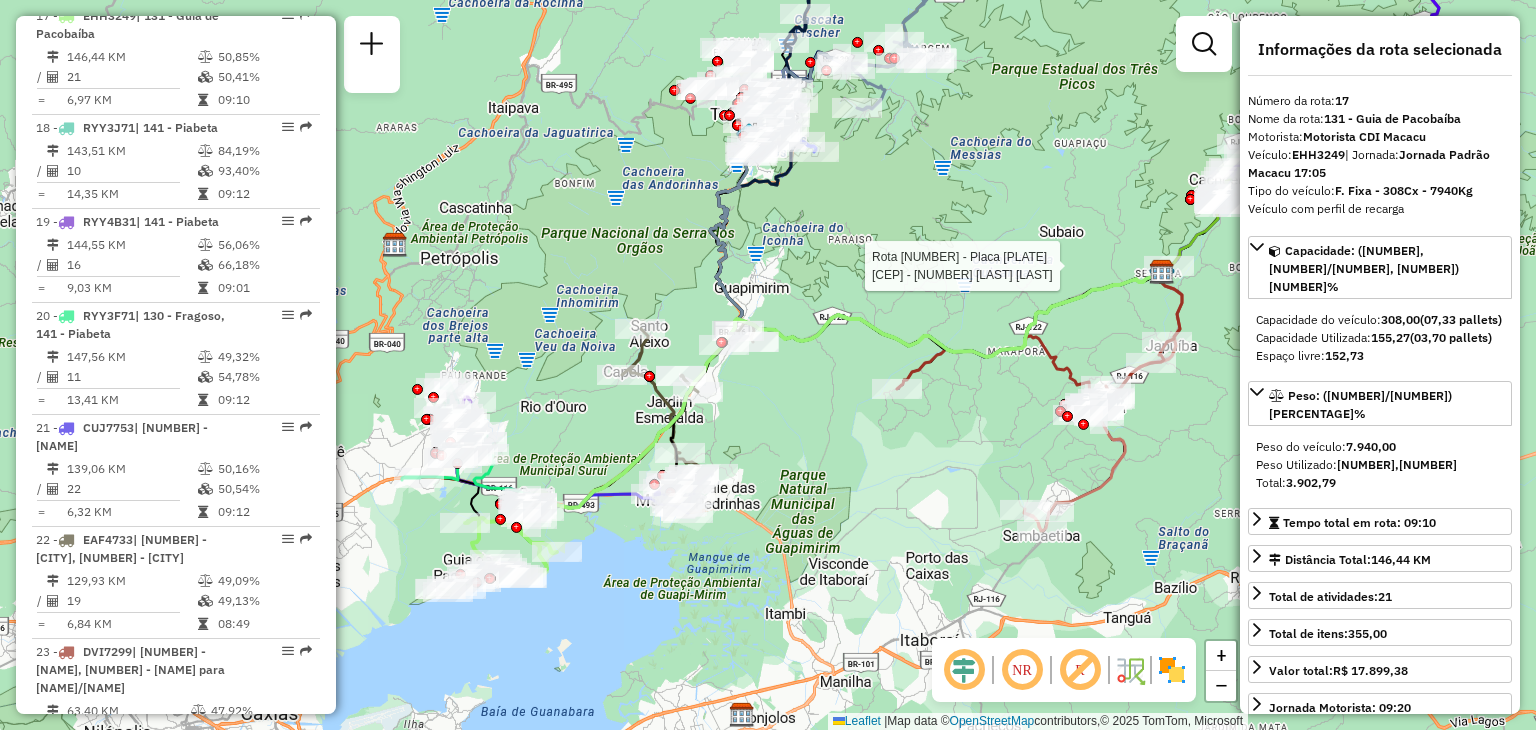 click on "Rota [NUMBER] - Placa [PLATE] [NUMBER] - [NUMBER] [FIRST] [LAST] Rota [NUMBER] - Placa [PLATE] [NUMBER] - [FIRST] [LAST] Janela de atendimento Grade de atendimento Capacidade Transportadoras Veículos Cliente Pedidos Rotas Selecione os dias de semana para filtrar as janelas de atendimento Seg Ter Qua Qui Sex Sáb Dom Informe o período da janela de atendimento: De: Até: Filtrar exatamente a janela do cliente Considerar janela de atendimento padrão Selecione os dias de semana para filtrar as grades de atendimento Seg Ter Qua Qui Sex Sáb Dom Considerar clientes sem dia de atendimento cadastrado Clientes fora do dia de atendimento selecionado Filtrar as atividades entre os valores definidos abaixo: Peso mínimo: Peso máximo: Cubagem mínima: Cubagem máxima: De: Até: Filtrar as atividades entre o tempo de atendimento definido abaixo: De: Até: Considerar capacidade total dos clientes não roteirizados Transportadora: Selecione um ou mais itens Nome:" 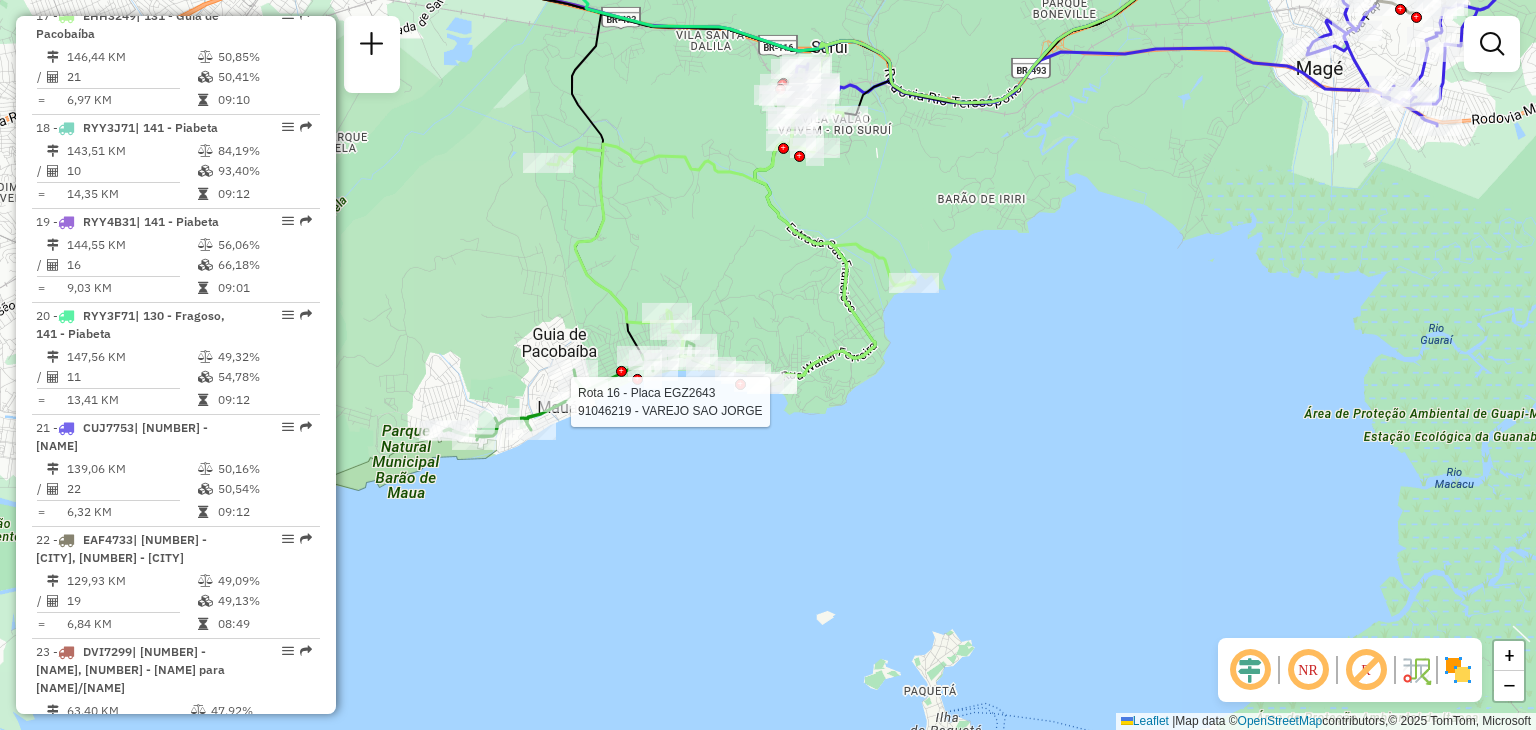 select on "**********" 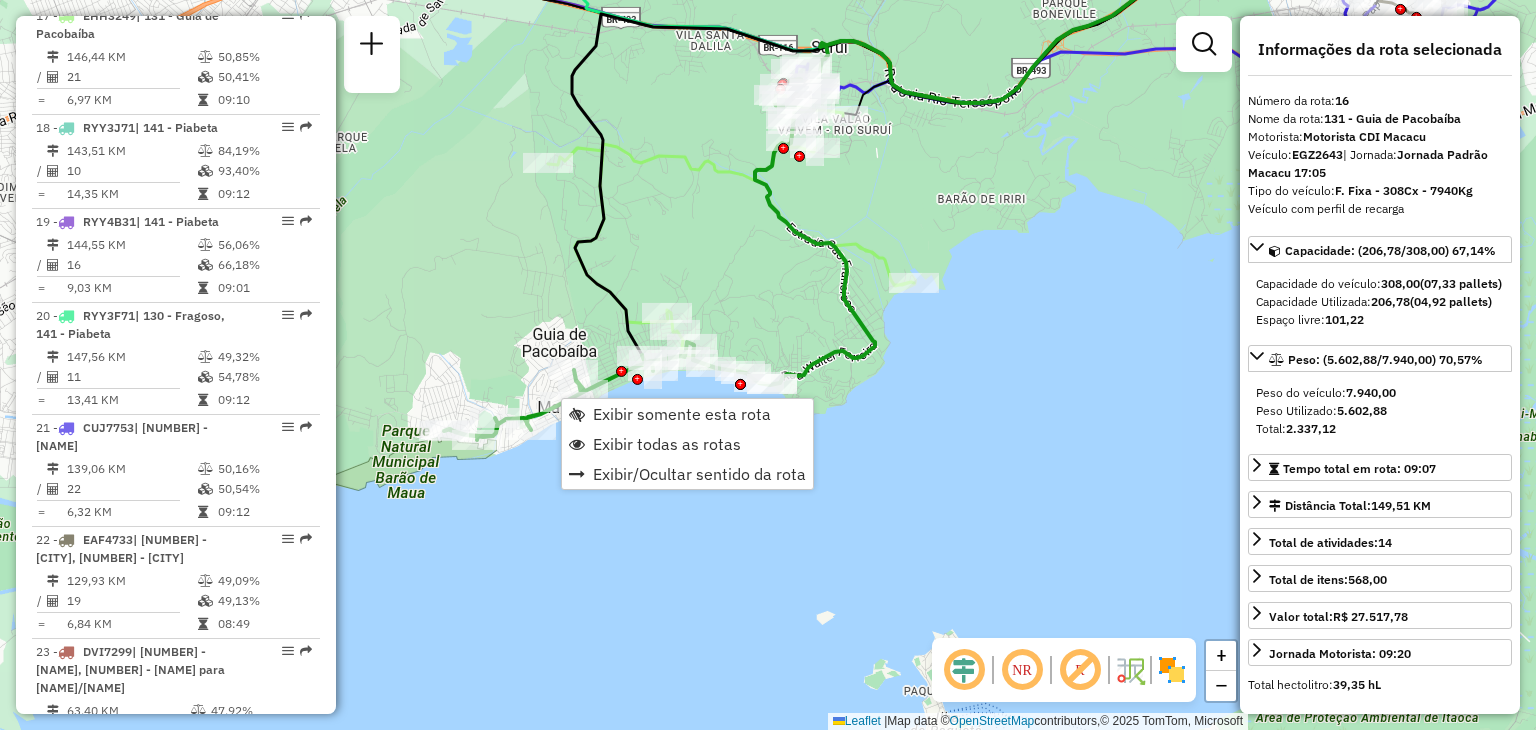 scroll, scrollTop: 2442, scrollLeft: 0, axis: vertical 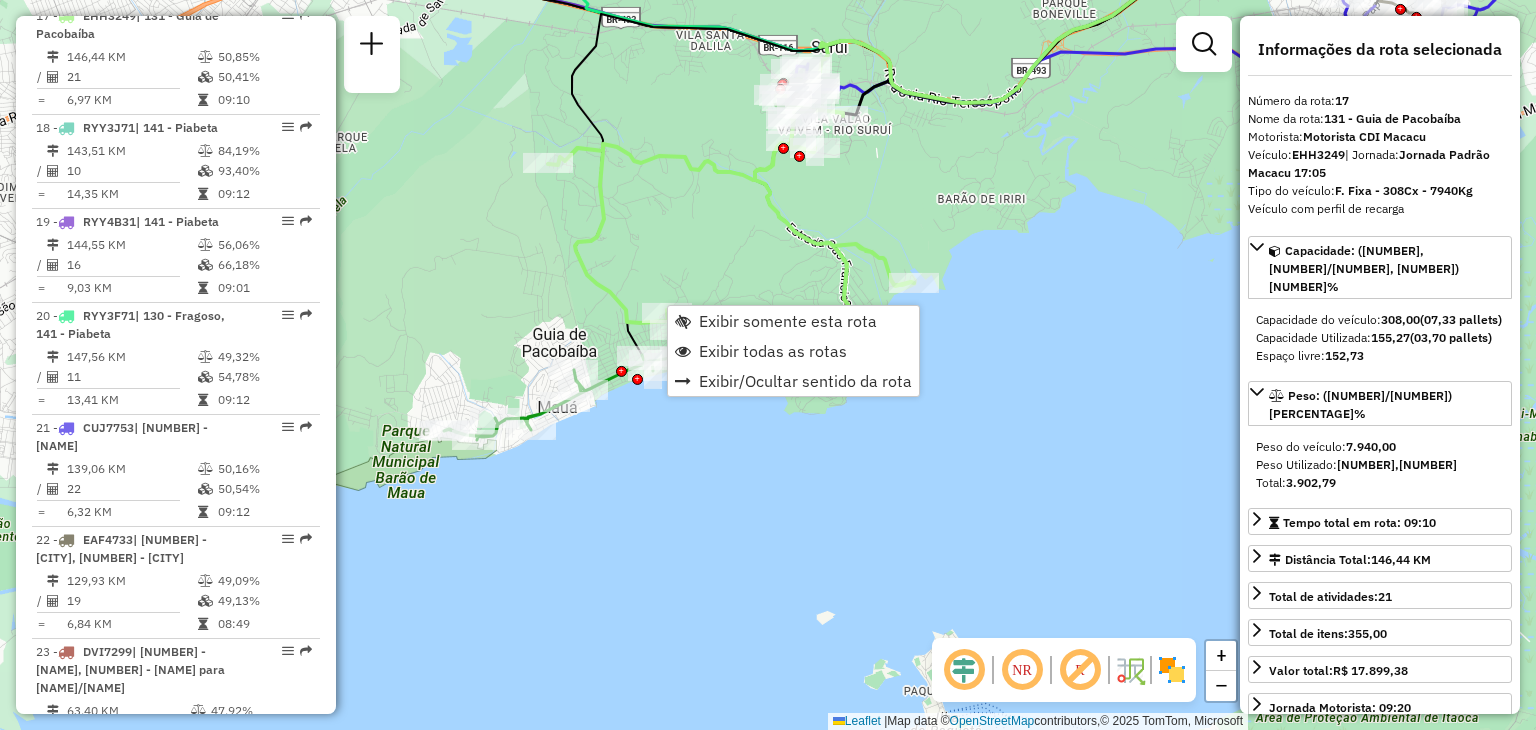 click on "Janela de atendimento Grade de atendimento Capacidade Transportadoras Veículos Cliente Pedidos  Rotas Selecione os dias de semana para filtrar as janelas de atendimento  Seg   Ter   Qua   Qui   Sex   Sáb   Dom  Informe o período da janela de atendimento: De: Até:  Filtrar exatamente a janela do cliente  Considerar janela de atendimento padrão  Selecione os dias de semana para filtrar as grades de atendimento  Seg   Ter   Qua   Qui   Sex   Sáb   Dom   Considerar clientes sem dia de atendimento cadastrado  Clientes fora do dia de atendimento selecionado Filtrar as atividades entre os valores definidos abaixo:  Peso mínimo:   Peso máximo:   Cubagem mínima:   Cubagem máxima:   De:   Até:  Filtrar as atividades entre o tempo de atendimento definido abaixo:  De:   Até:   Considerar capacidade total dos clientes não roteirizados Transportadora: Selecione um ou mais itens Tipo de veículo: Selecione um ou mais itens Veículo: Selecione um ou mais itens Motorista: Selecione um ou mais itens Nome: Rótulo:" 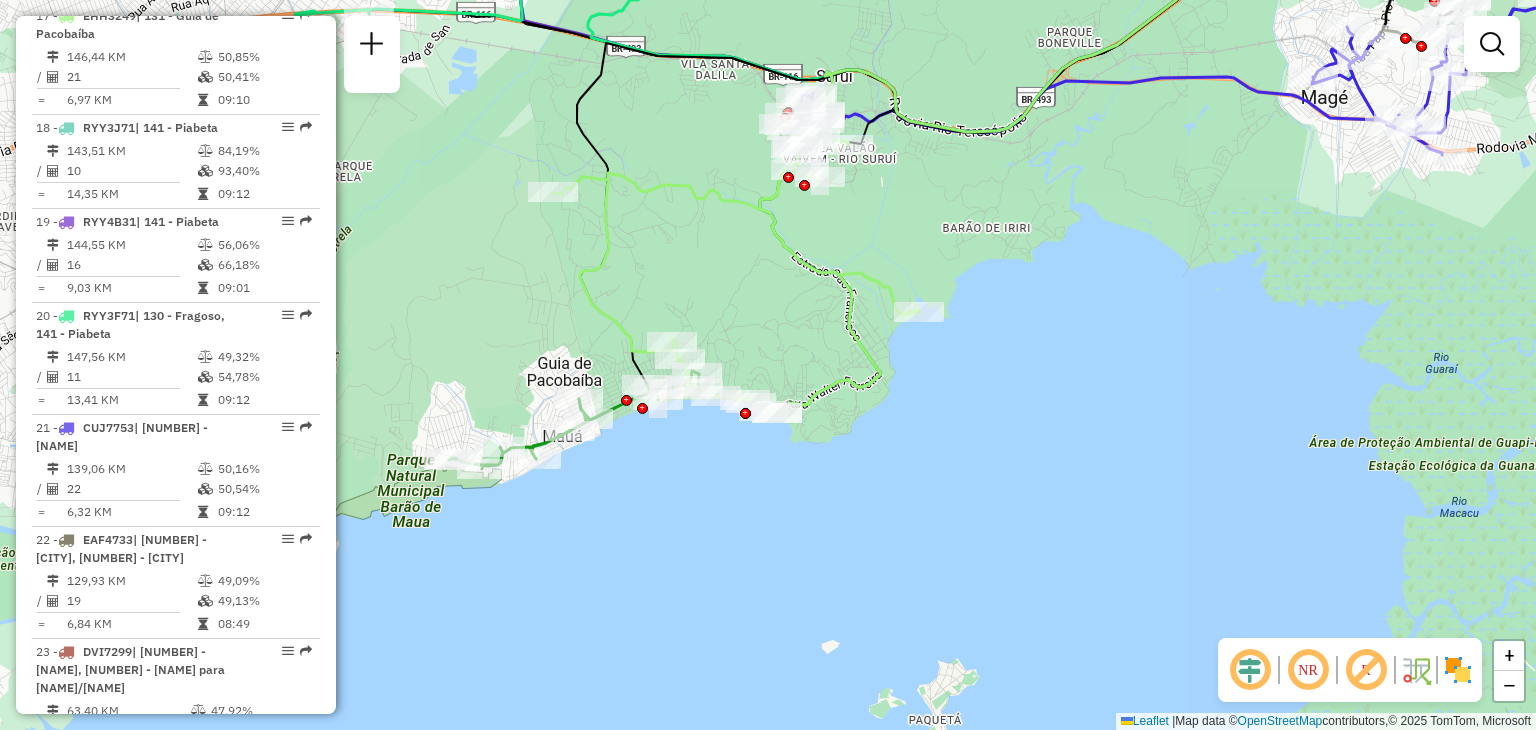 drag, startPoint x: 559, startPoint y: 184, endPoint x: 667, endPoint y: 657, distance: 485.17316 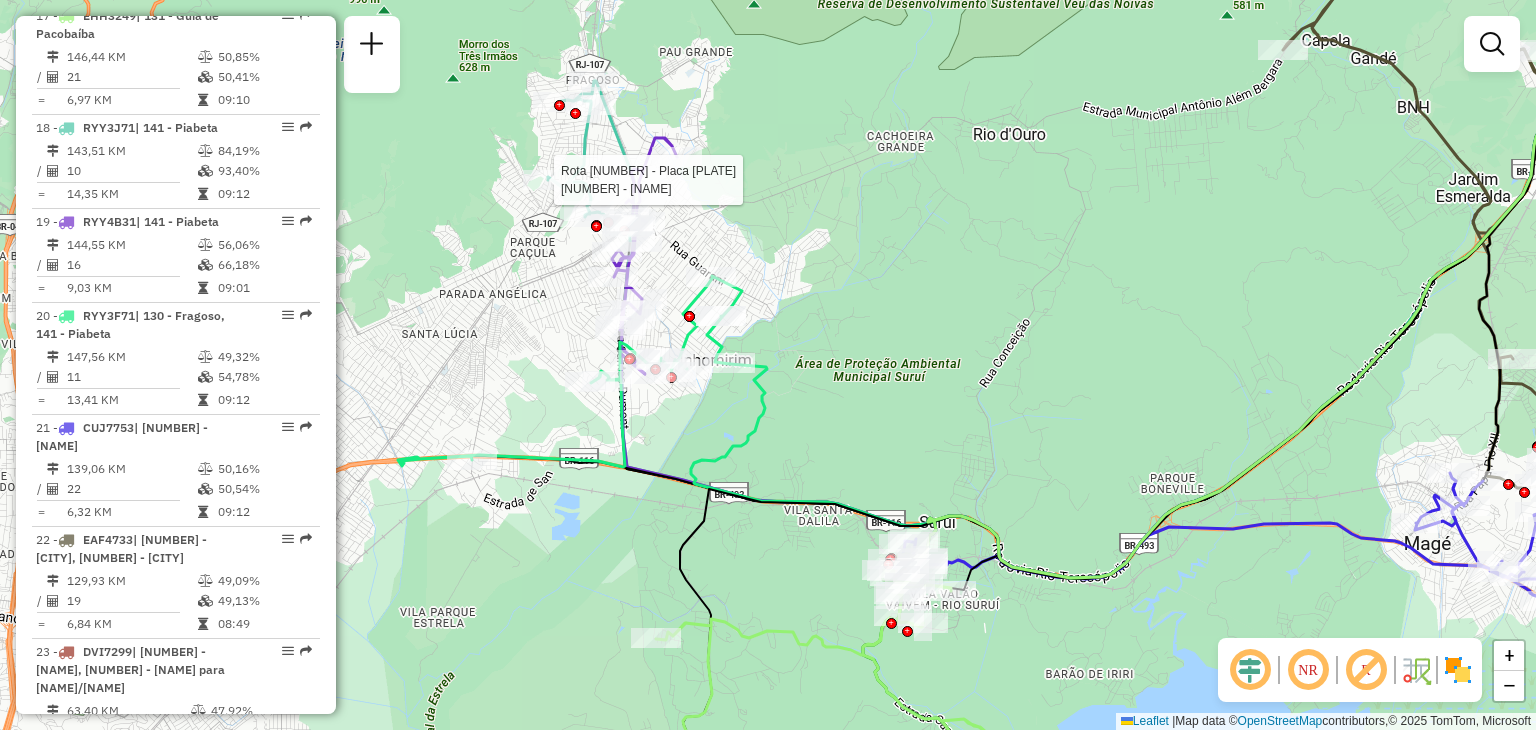 select on "**********" 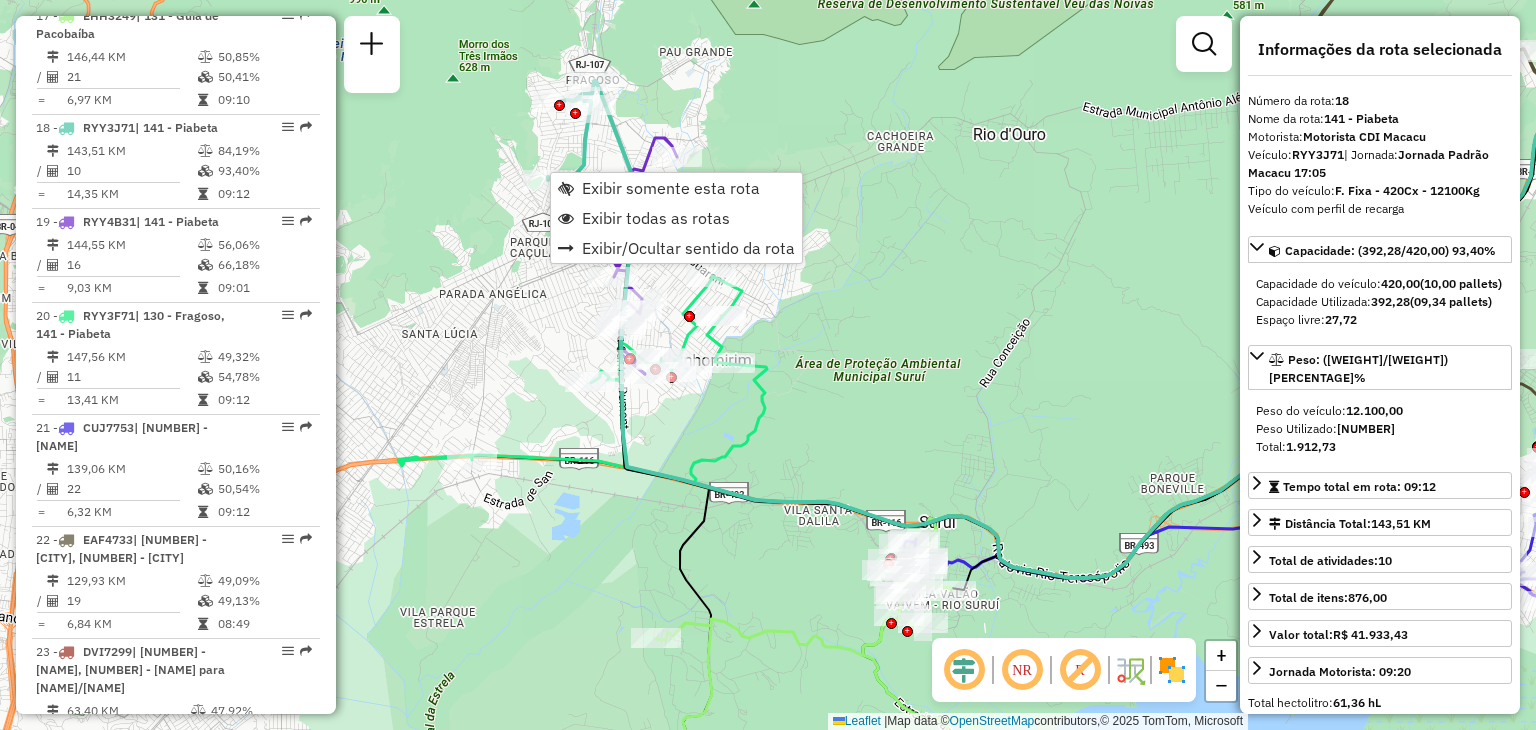scroll, scrollTop: 2665, scrollLeft: 0, axis: vertical 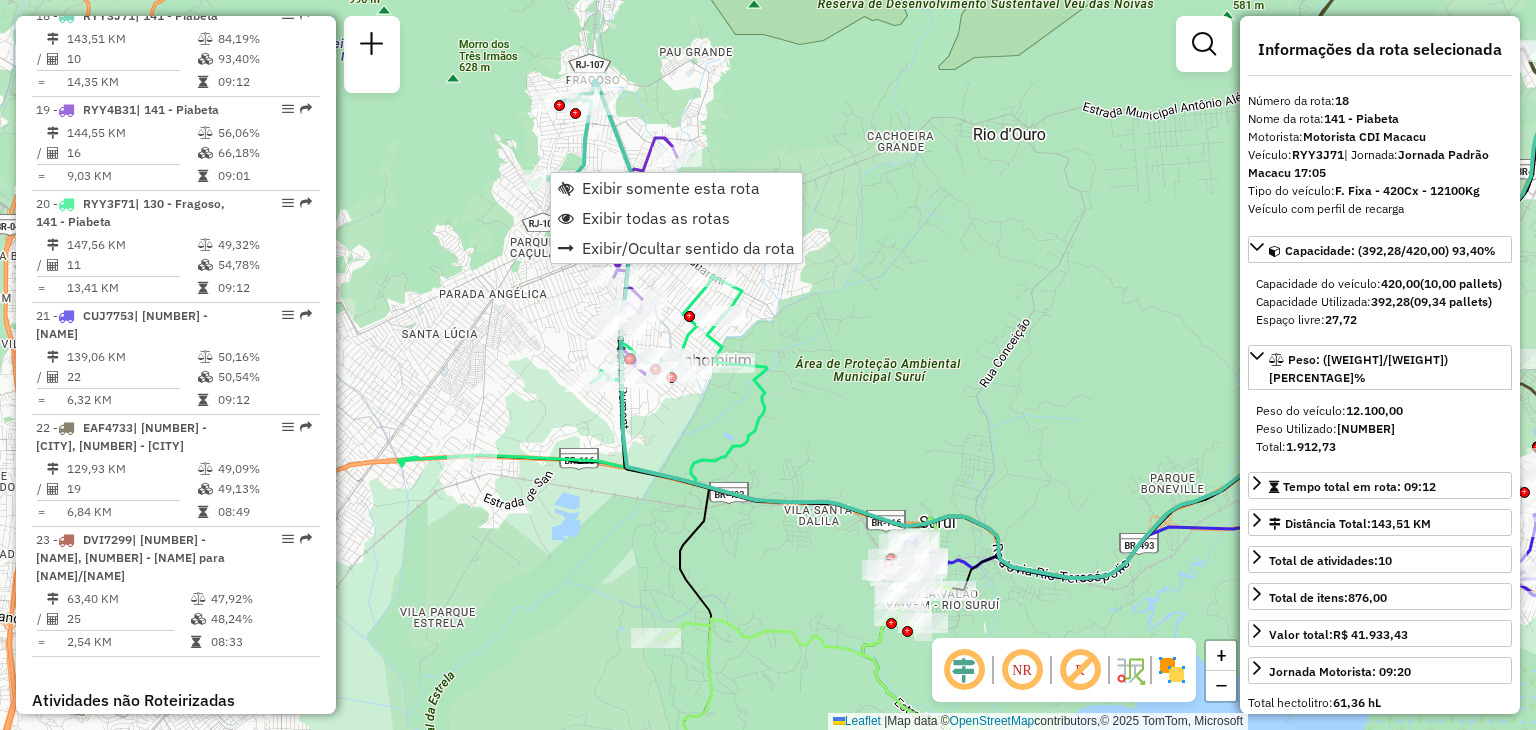 click on "Rota [NUMBER] - Placa [PLATE] [CEP] - [COMPANY_NAME] Rota [NUMBER] - Placa [PLATE] [CEP] - [COMPANY_NAME] Janela de atendimento Grade de atendimento Capacidade Transportadoras Veículos Cliente Pedidos  Rotas Selecione os dias de semana para filtrar as janelas de atendimento  Seg   Ter   Qua   Qui   Sex   Sáb   Dom  Informe o período da janela de atendimento: De: Até:  Filtrar exatamente a janela do cliente  Considerar janela de atendimento padrão  Selecione os dias de semana para filtrar as grades de atendimento  Seg   Ter   Qua   Qui   Sex   Sáb   Dom   Considerar clientes sem dia de atendimento cadastrado  Clientes fora do dia de atendimento selecionado Filtrar as atividades entre os valores definidos abaixo:  Peso mínimo:   Peso máximo:   Cubagem mínima:   Cubagem máxima:   De:   Até:  Filtrar as atividades entre o tempo de atendimento definido abaixo:  De:   Até:   Considerar capacidade total dos clientes não roteirizados Transportadora: Selecione um ou mais itens Tipo de veículo: +" 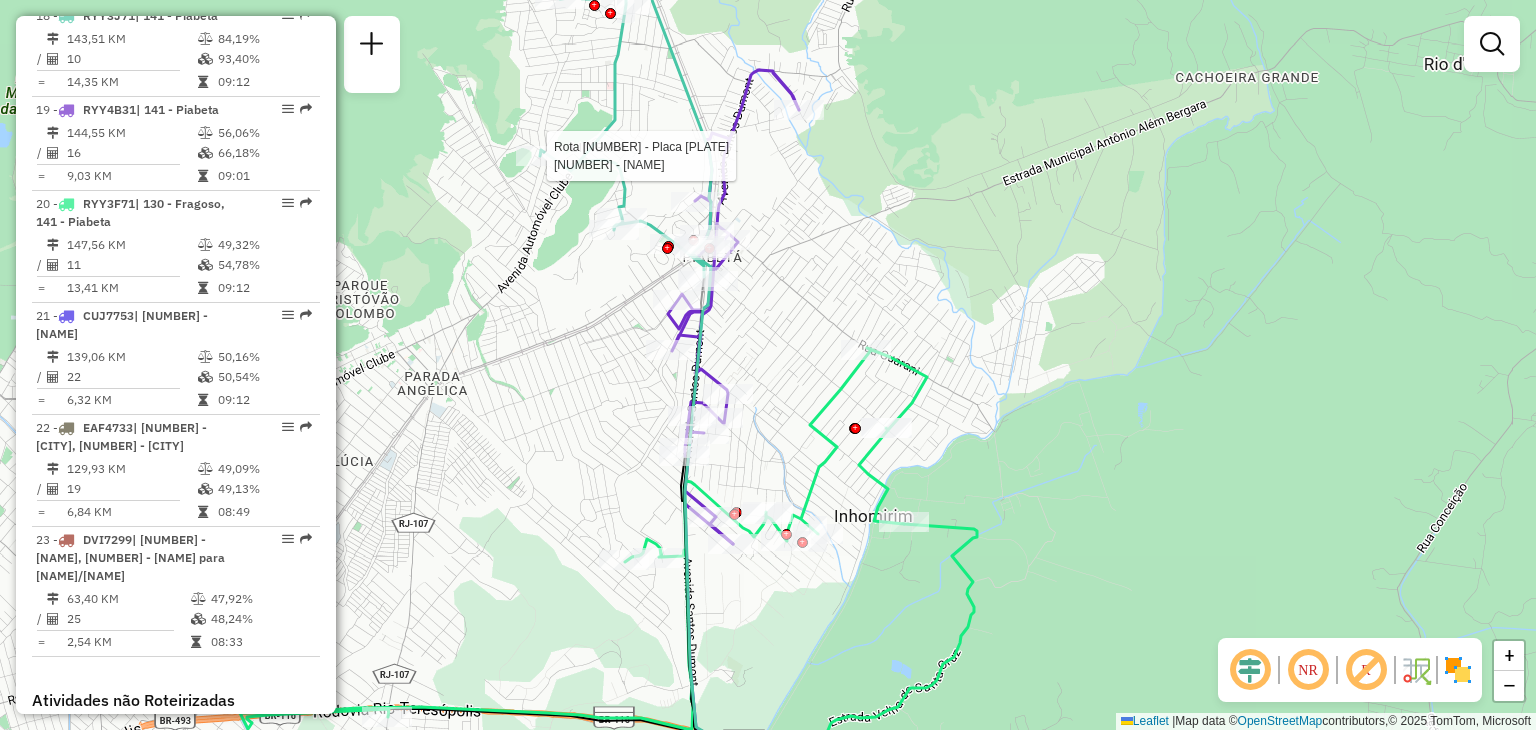 select on "**********" 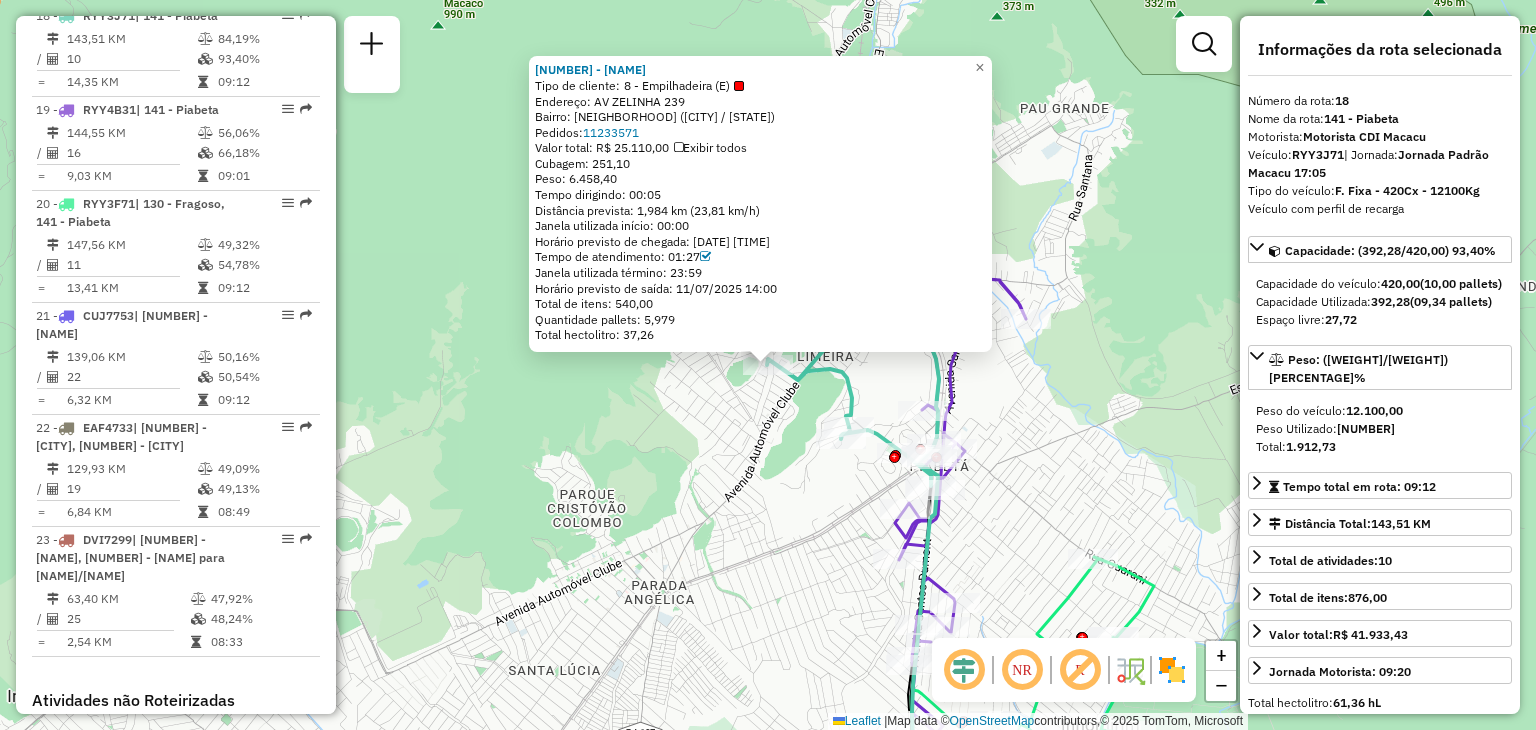 click on "Endereço: AV  ZELINHA                       [NUMBER]   Bairro: JARDIM NAZARENO ([CITY] / [STATE])   Pedidos:  [NUMBER]   Valor total: R$ [PRICE]   Exibir todos   Cubagem: [NUMBER]  Peso: [NUMBER]  Tempo dirigindo: [TIME]   Distância prevista: [DISTANCE] km ([SPEED] km/h)   Janela utilizada início: [TIME]   Horário previsto de chegada: [DATE] [TIME]   Tempo de atendimento: [TIME]   Janela utilizada término: [TIME]   Horário previsto de saída: [DATE] [TIME]   Total de itens: [NUMBER]   Quantidade pallets: [NUMBER]   Total hectolitro: [NUMBER]  × Janela de atendimento Grade de atendimento Capacidade Transportadoras Veículos Cliente Pedidos  Rotas Selecione os dias de semana para filtrar as janelas de atendimento  Seg   Ter   Qua   Qui   Sex   Sáb   Dom  Informe o período da janela de atendimento: De: Até:  Filtrar exatamente a janela do cliente  Considerar janela de atendimento padrão  Selecione os dias de semana para filtrar as grades de atendimento" 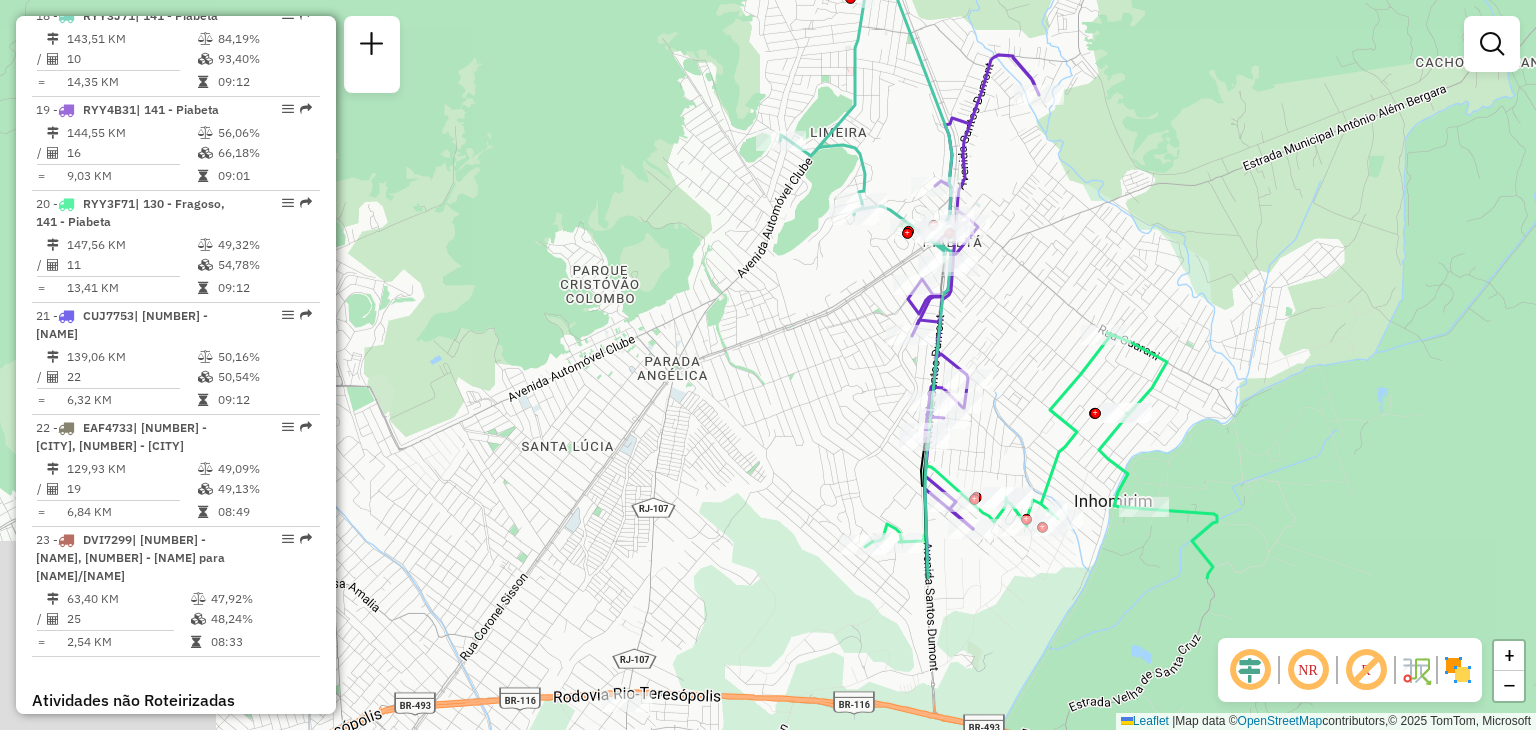 drag, startPoint x: 1069, startPoint y: 569, endPoint x: 1084, endPoint y: 361, distance: 208.54016 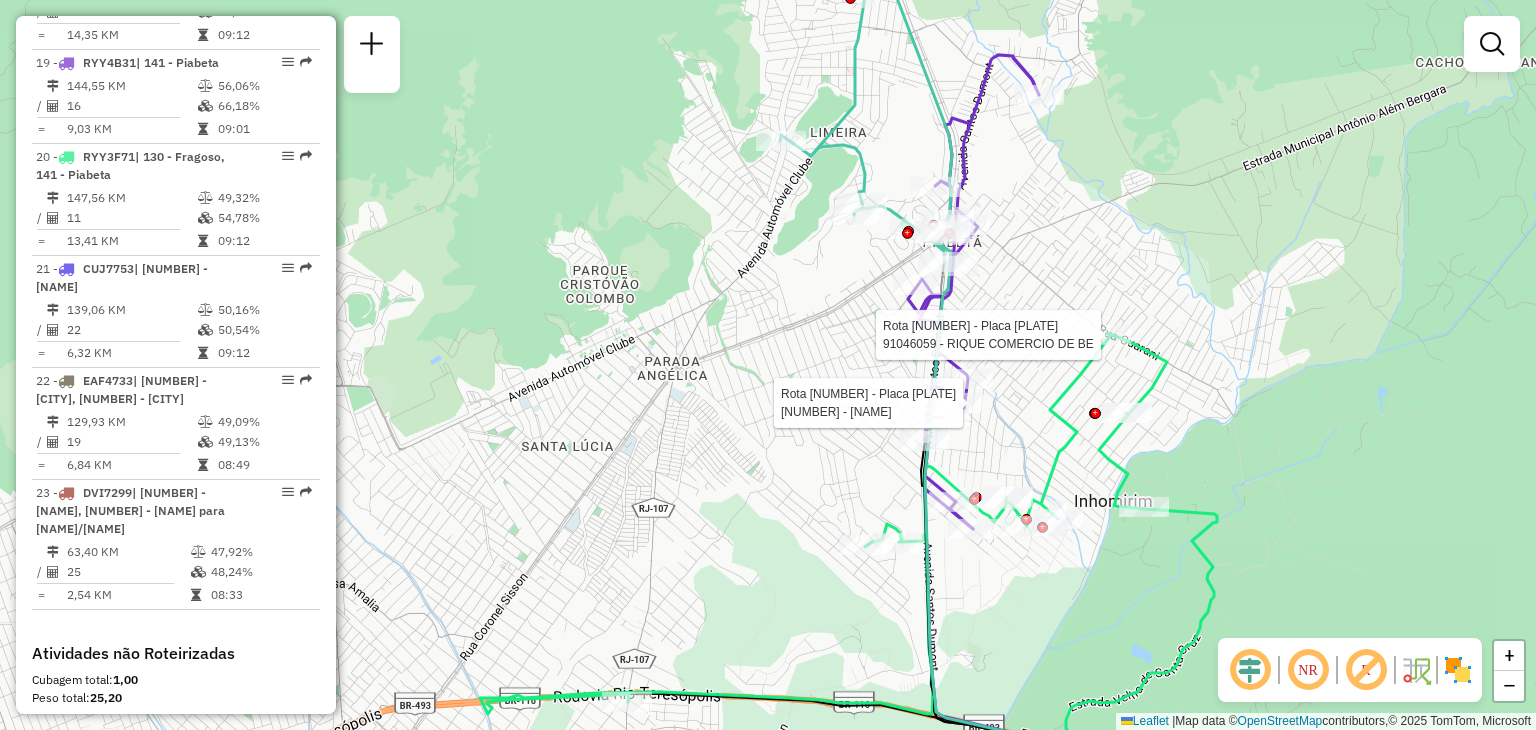 select on "**********" 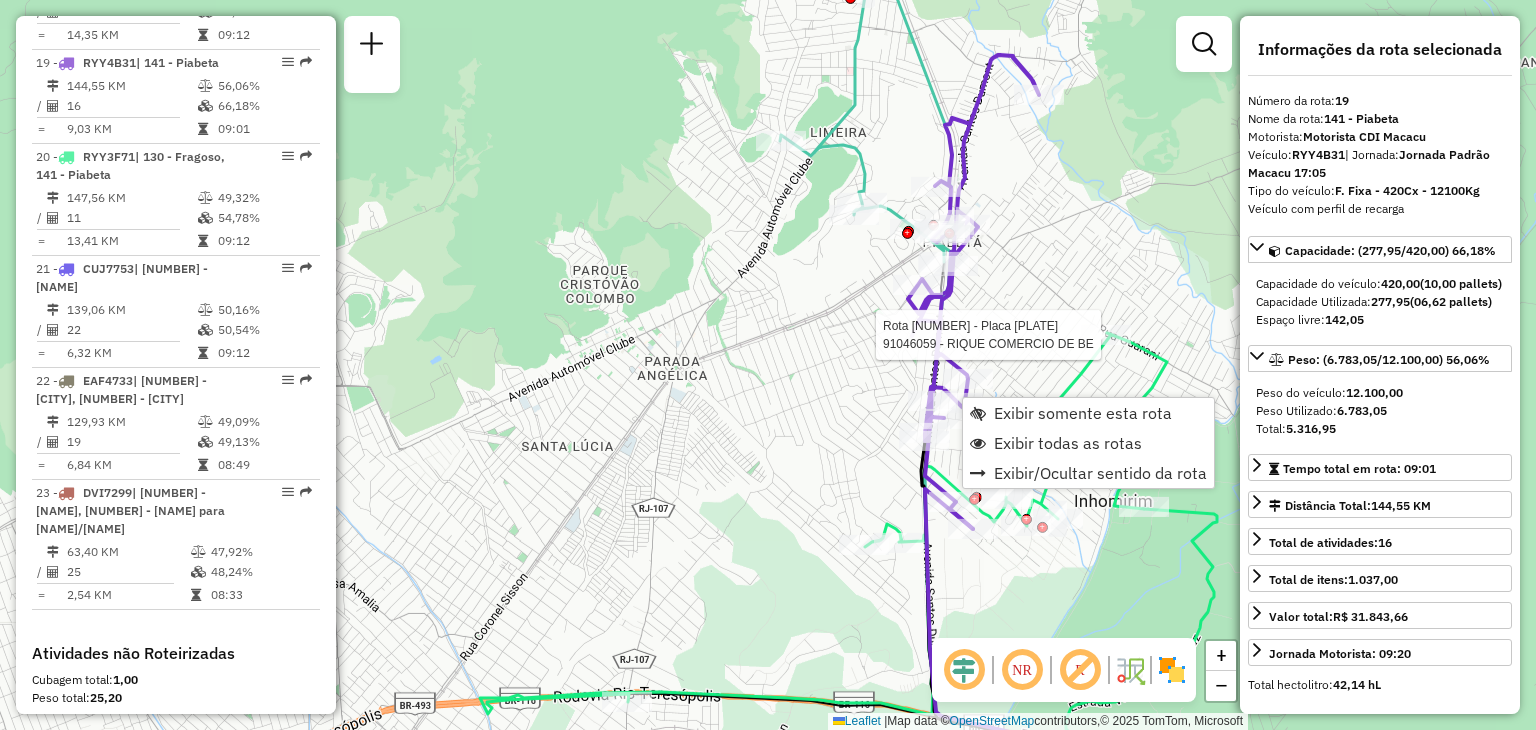 scroll, scrollTop: 2760, scrollLeft: 0, axis: vertical 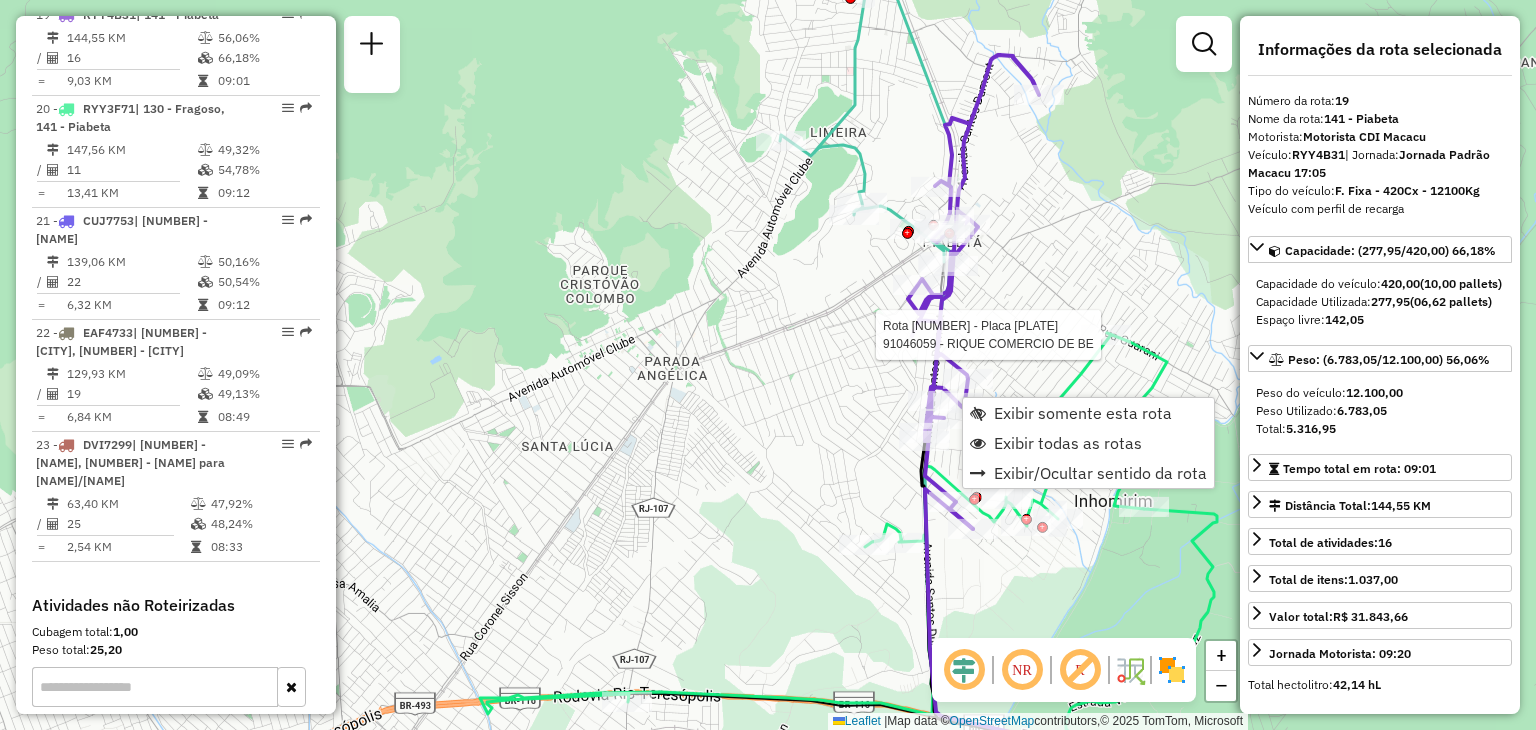 click on "Rota [NUMBER] - Placa [PLATE] [NUMBER] - [NAME] [NAME] [NAME] Rota [NUMBER] - Placa [PLATE] [NUMBER] - [NAME] [NAME] Janela de atendimento Grade de atendimento Capacidade Transportadoras Veículos Cliente Pedidos Rotas Selecione os dias de semana para filtrar as janelas de atendimento Seg Ter Qua Qui Sex Sáb Dom Informe o período da janela de atendimento: De: Até: Filtrar exatamente a janela do cliente Considerar janela de atendimento padrão Selecione os dias de semana para filtrar as grades de atendimento Seg Ter Qua Qui Sex Sáb Dom Considerar clientes sem dia de atendimento cadastrado Clientes fora do dia de atendimento selecionado Filtrar as atividades entre os valores definidos abaixo: Peso mínimo: Peso máximo: Cubagem mínima: Cubagem máxima: De: Até: Filtrar as atividades entre o tempo de atendimento definido abaixo: De: Até: Considerar capacidade total dos clientes não roteirizados Transportadora: Selecione um ou mais itens Tipo de veículo: Selecione um ou mais itens Veículo:" 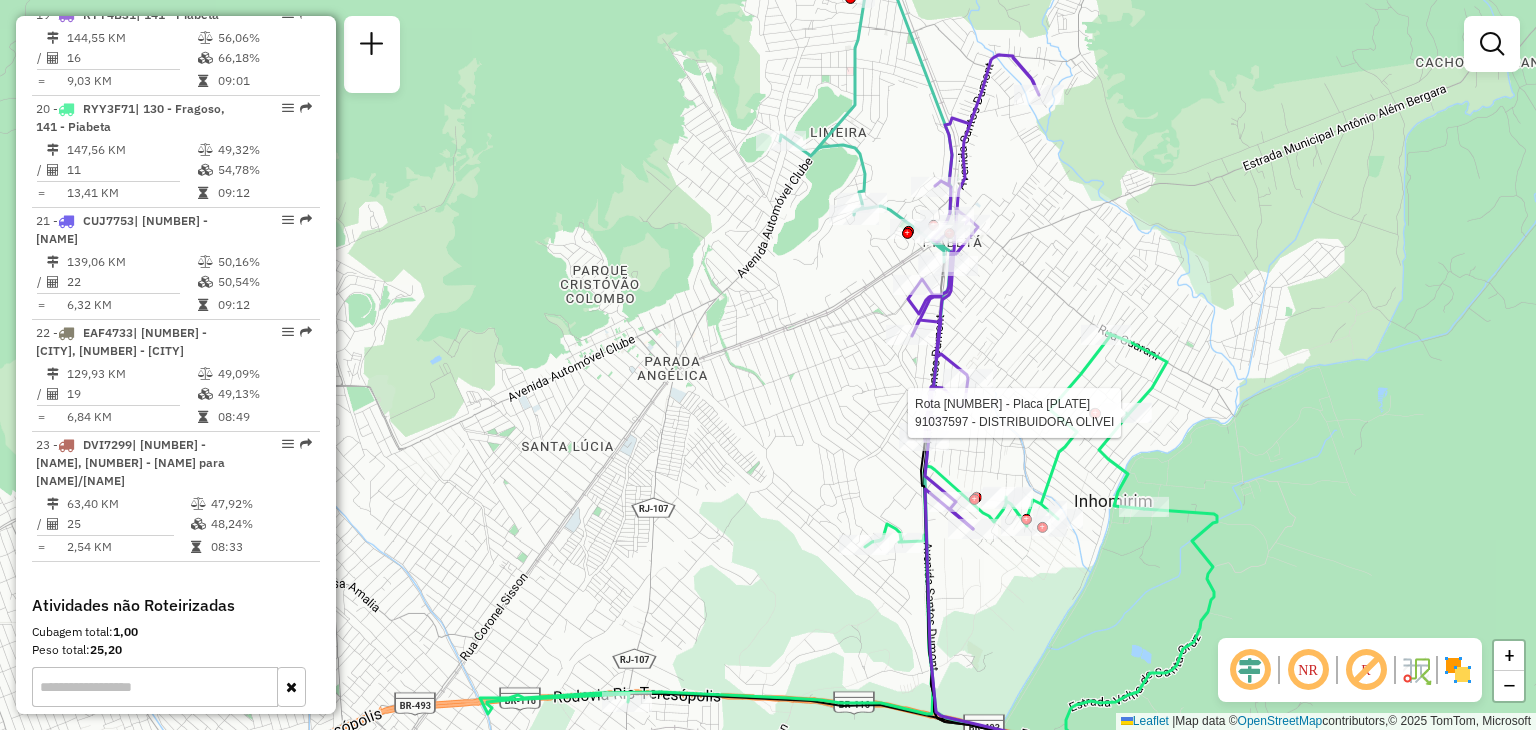 select on "**********" 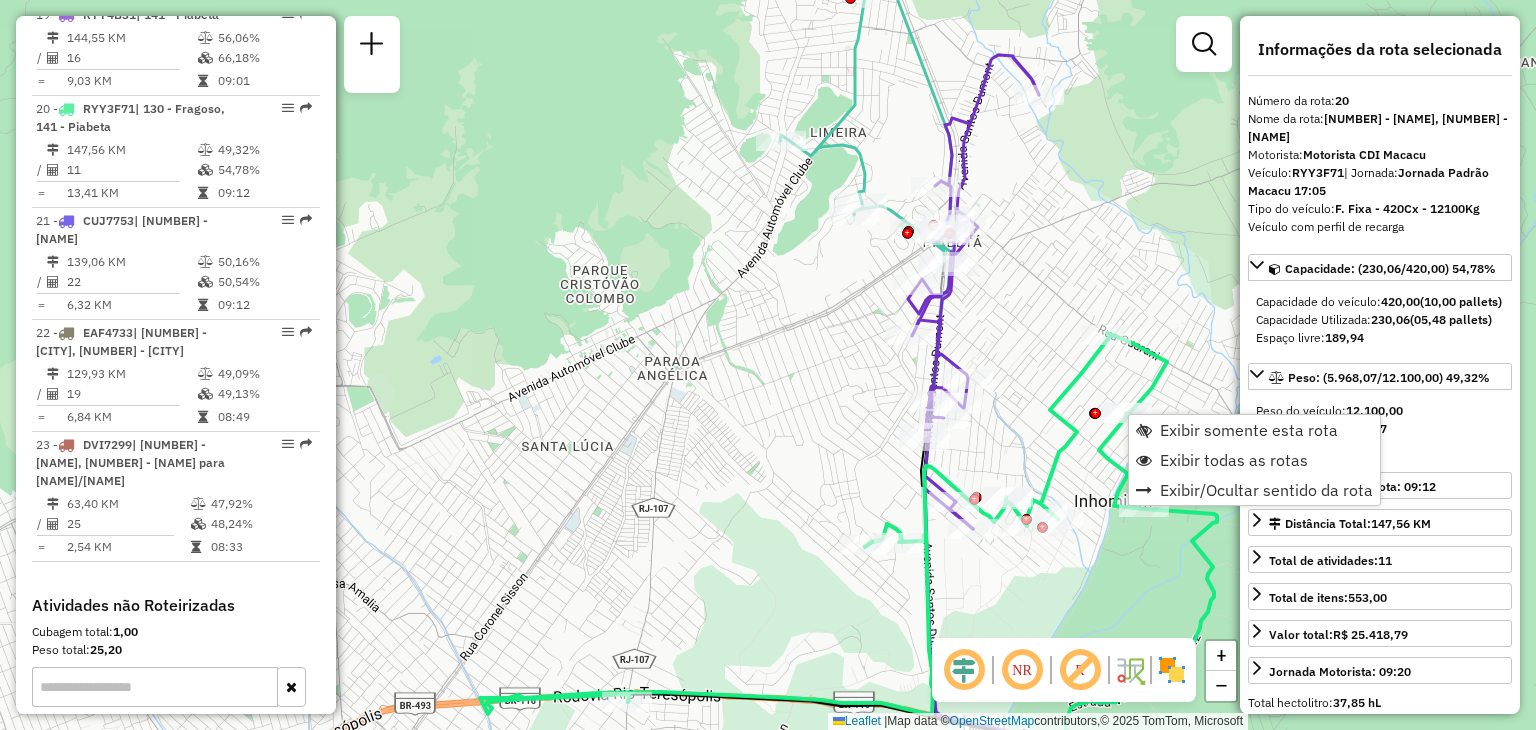 scroll, scrollTop: 2853, scrollLeft: 0, axis: vertical 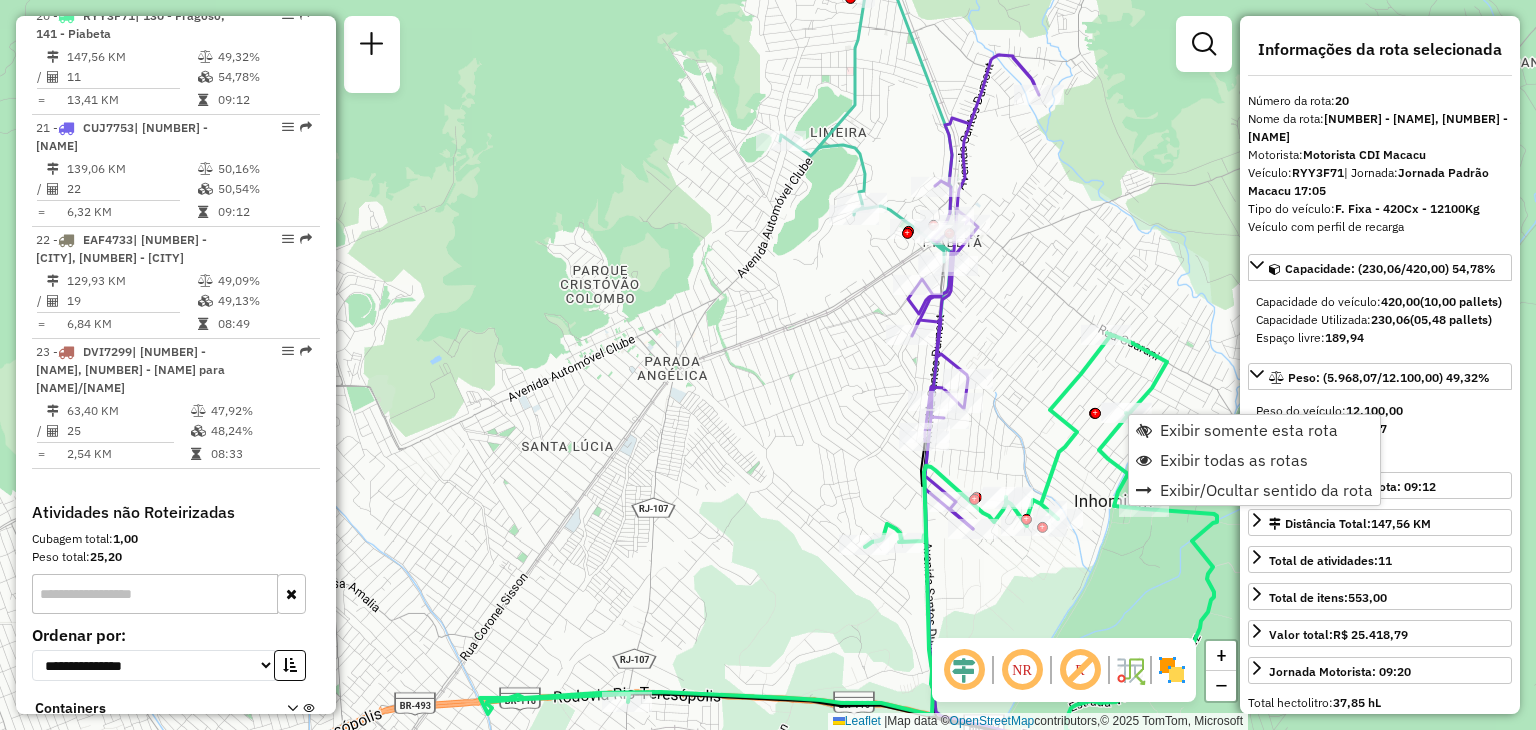 click on "Janela de atendimento Grade de atendimento Capacidade Transportadoras Veículos Cliente Pedidos  Rotas Selecione os dias de semana para filtrar as janelas de atendimento  Seg   Ter   Qua   Qui   Sex   Sáb   Dom  Informe o período da janela de atendimento: De: Até:  Filtrar exatamente a janela do cliente  Considerar janela de atendimento padrão  Selecione os dias de semana para filtrar as grades de atendimento  Seg   Ter   Qua   Qui   Sex   Sáb   Dom   Considerar clientes sem dia de atendimento cadastrado  Clientes fora do dia de atendimento selecionado Filtrar as atividades entre os valores definidos abaixo:  Peso mínimo:   Peso máximo:   Cubagem mínima:   Cubagem máxima:   De:   Até:  Filtrar as atividades entre o tempo de atendimento definido abaixo:  De:   Até:   Considerar capacidade total dos clientes não roteirizados Transportadora: Selecione um ou mais itens Tipo de veículo: Selecione um ou mais itens Veículo: Selecione um ou mais itens Motorista: Selecione um ou mais itens Nome: Rótulo:" 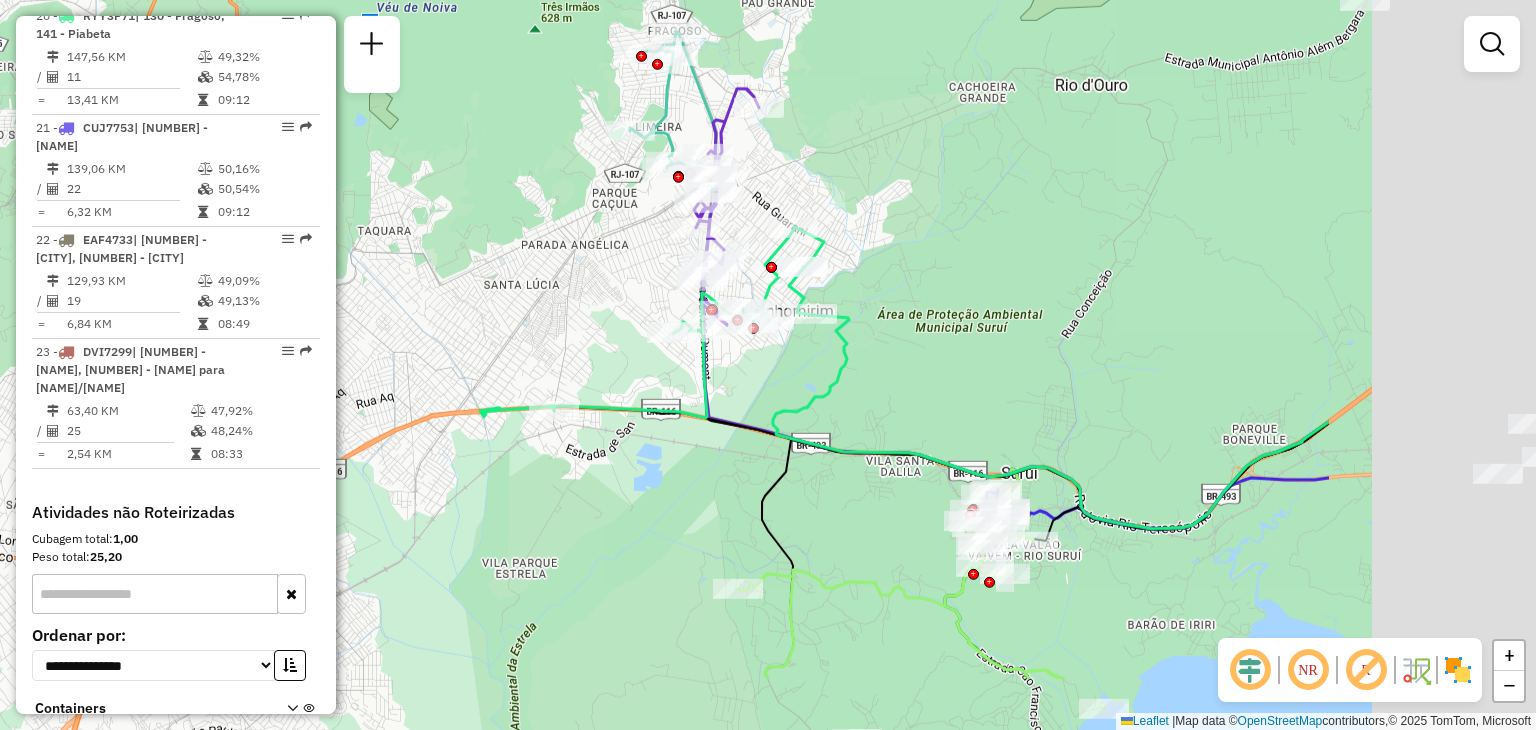 drag, startPoint x: 1327, startPoint y: 430, endPoint x: 948, endPoint y: 301, distance: 400.35236 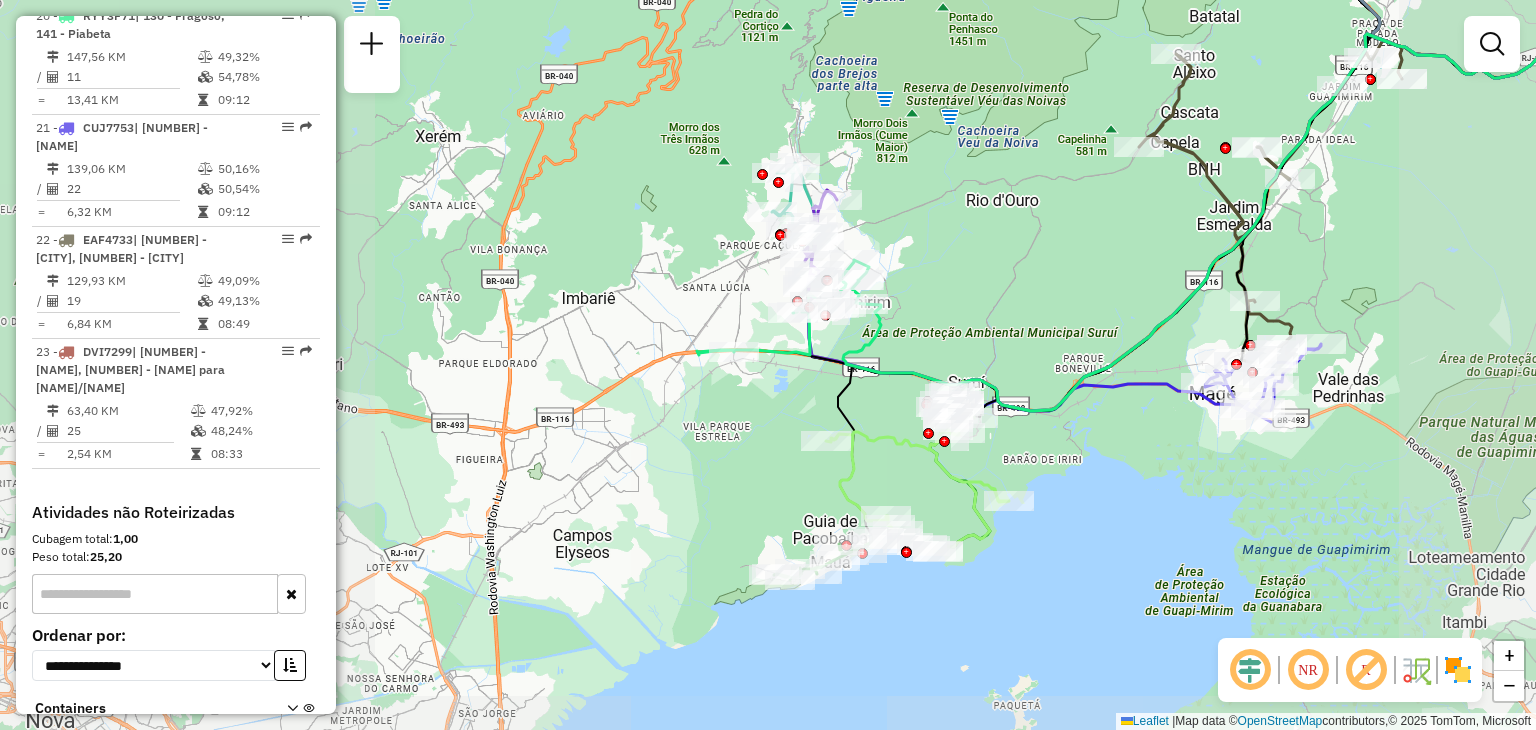 drag, startPoint x: 1041, startPoint y: 297, endPoint x: 1013, endPoint y: 329, distance: 42.520584 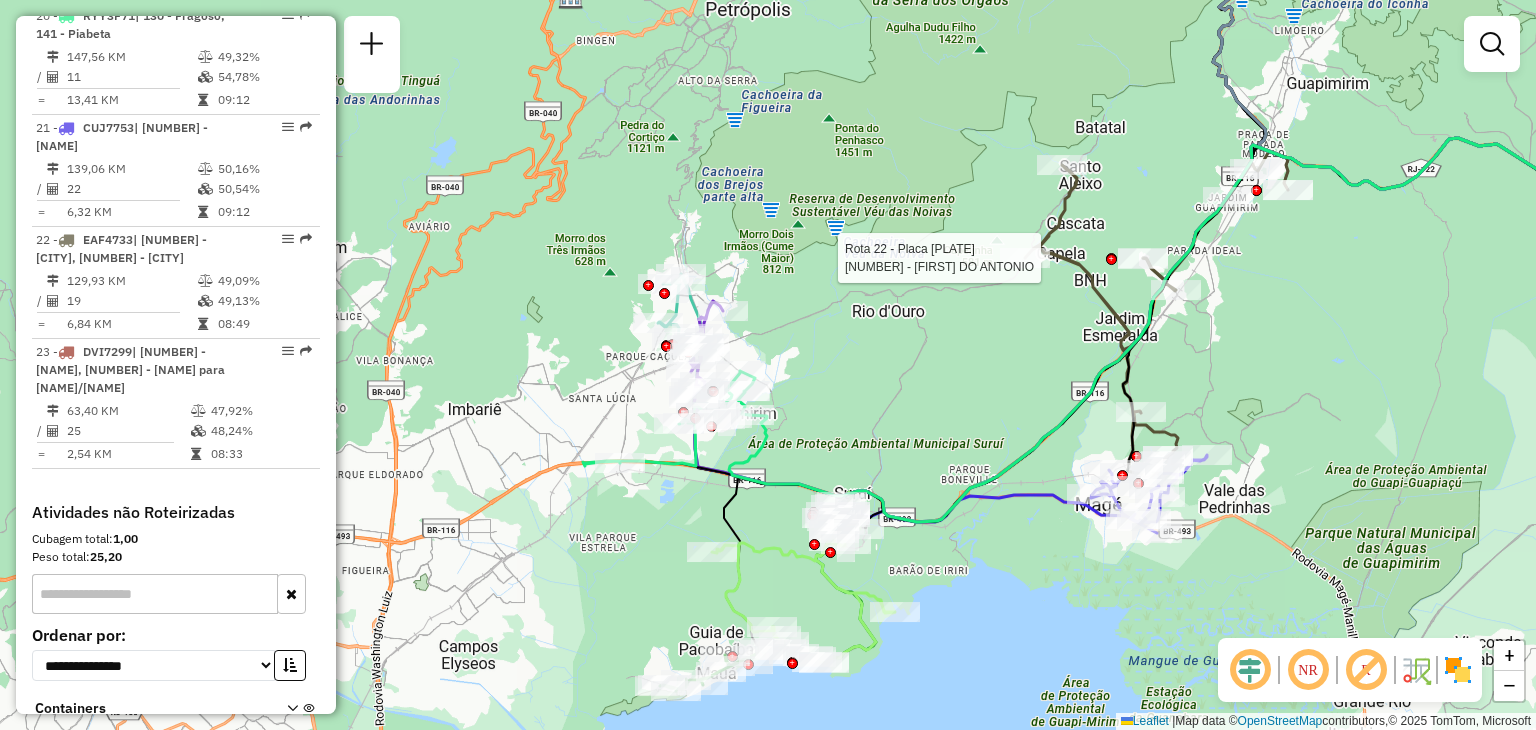 select on "**********" 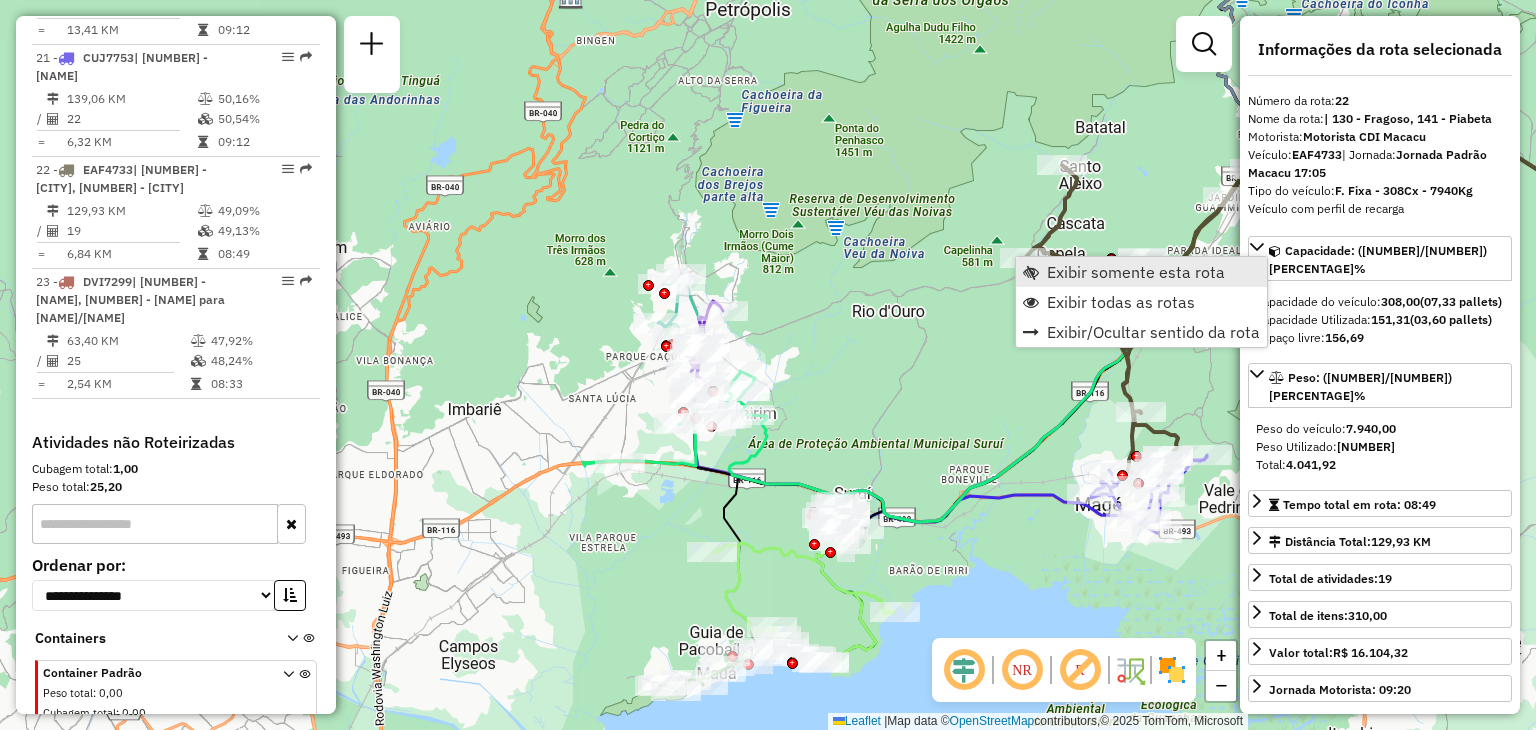 scroll, scrollTop: 3040, scrollLeft: 0, axis: vertical 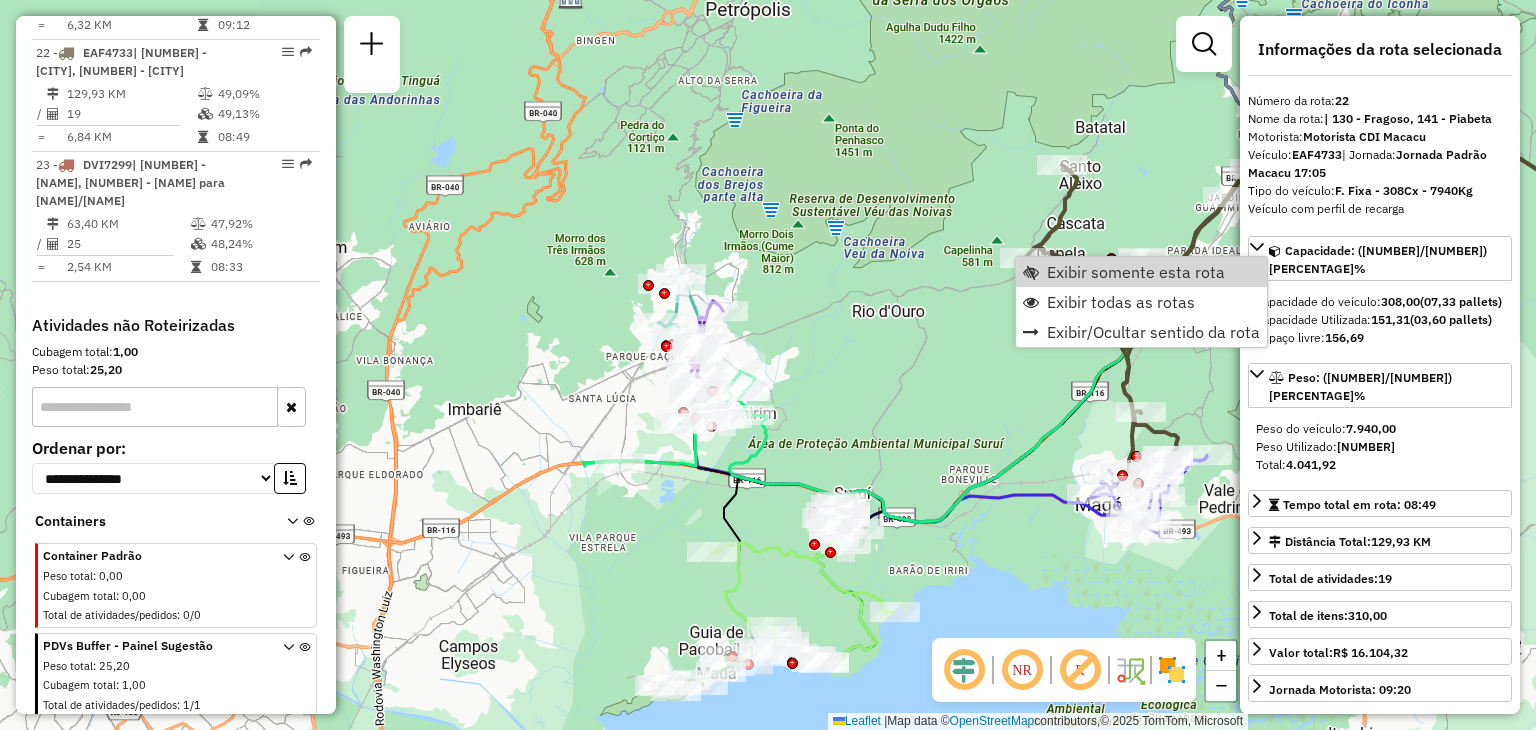 click on "Janela de atendimento Grade de atendimento Capacidade Transportadoras Veículos Cliente Pedidos  Rotas Selecione os dias de semana para filtrar as janelas de atendimento  Seg   Ter   Qua   Qui   Sex   Sáb   Dom  Informe o período da janela de atendimento: De: Até:  Filtrar exatamente a janela do cliente  Considerar janela de atendimento padrão  Selecione os dias de semana para filtrar as grades de atendimento  Seg   Ter   Qua   Qui   Sex   Sáb   Dom   Considerar clientes sem dia de atendimento cadastrado  Clientes fora do dia de atendimento selecionado Filtrar as atividades entre os valores definidos abaixo:  Peso mínimo:   Peso máximo:   Cubagem mínima:   Cubagem máxima:   De:   Até:  Filtrar as atividades entre o tempo de atendimento definido abaixo:  De:   Até:   Considerar capacidade total dos clientes não roteirizados Transportadora: Selecione um ou mais itens Tipo de veículo: Selecione um ou mais itens Veículo: Selecione um ou mais itens Motorista: Selecione um ou mais itens Nome: Rótulo:" 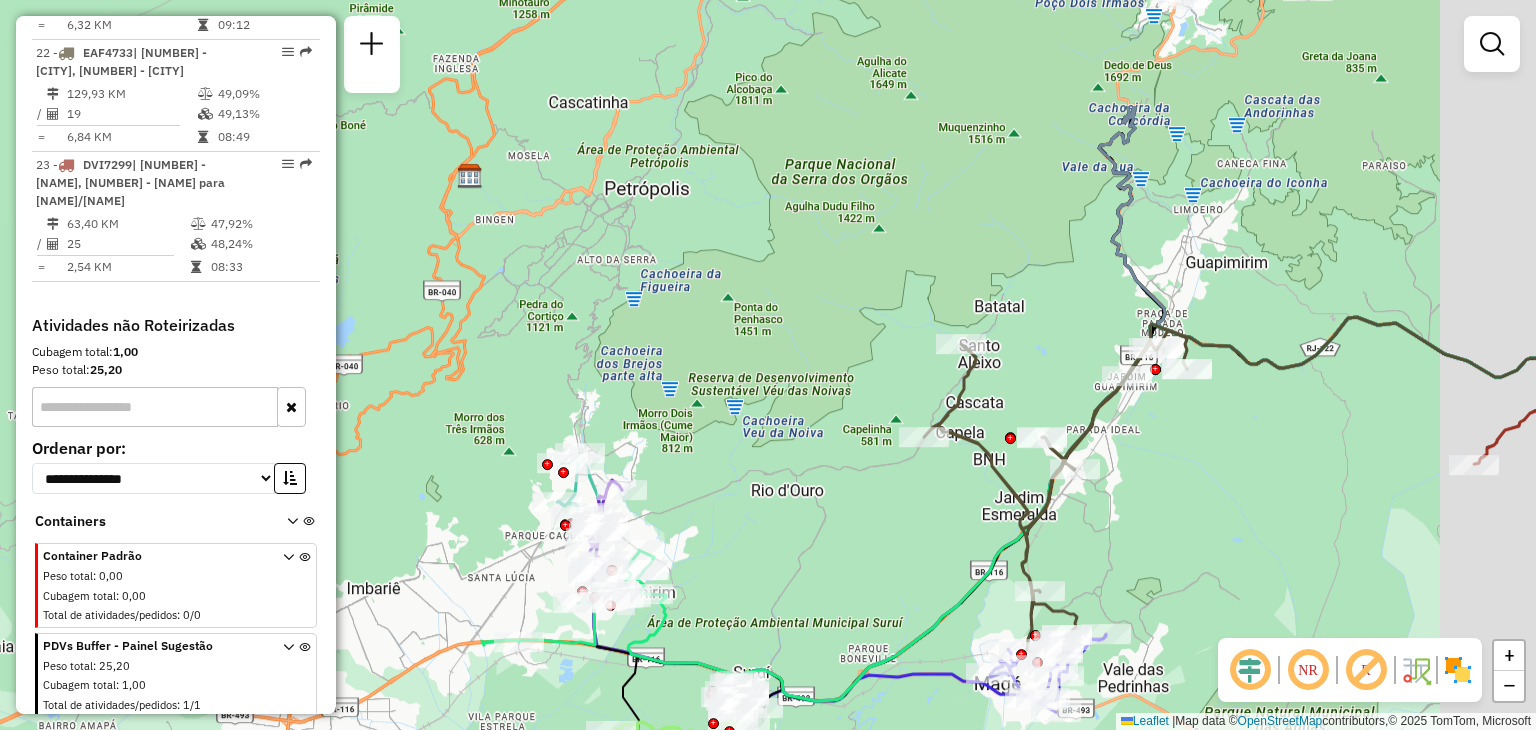 drag, startPoint x: 1232, startPoint y: 277, endPoint x: 1068, endPoint y: 540, distance: 309.94354 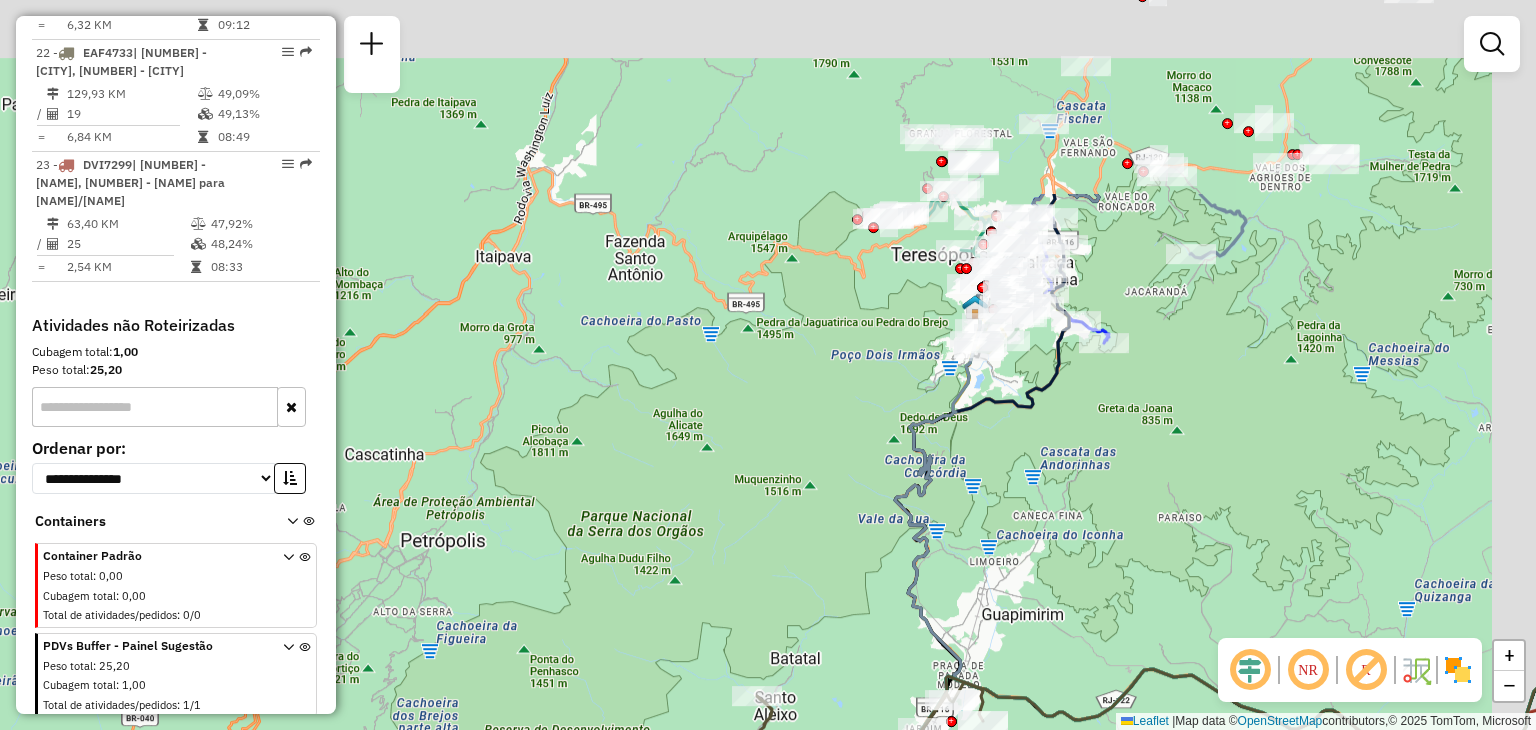 drag, startPoint x: 1261, startPoint y: 196, endPoint x: 1076, endPoint y: 535, distance: 386.19424 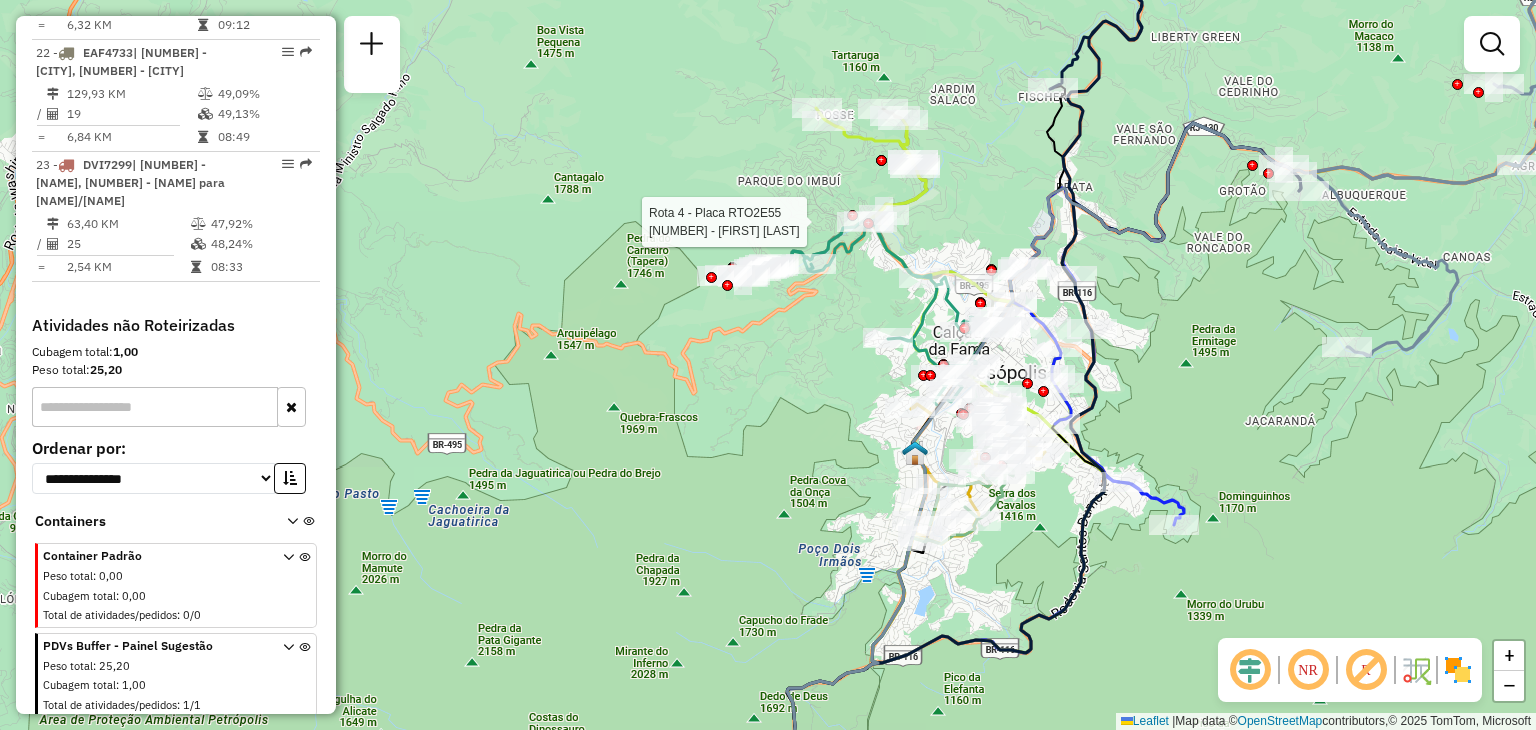 select on "**********" 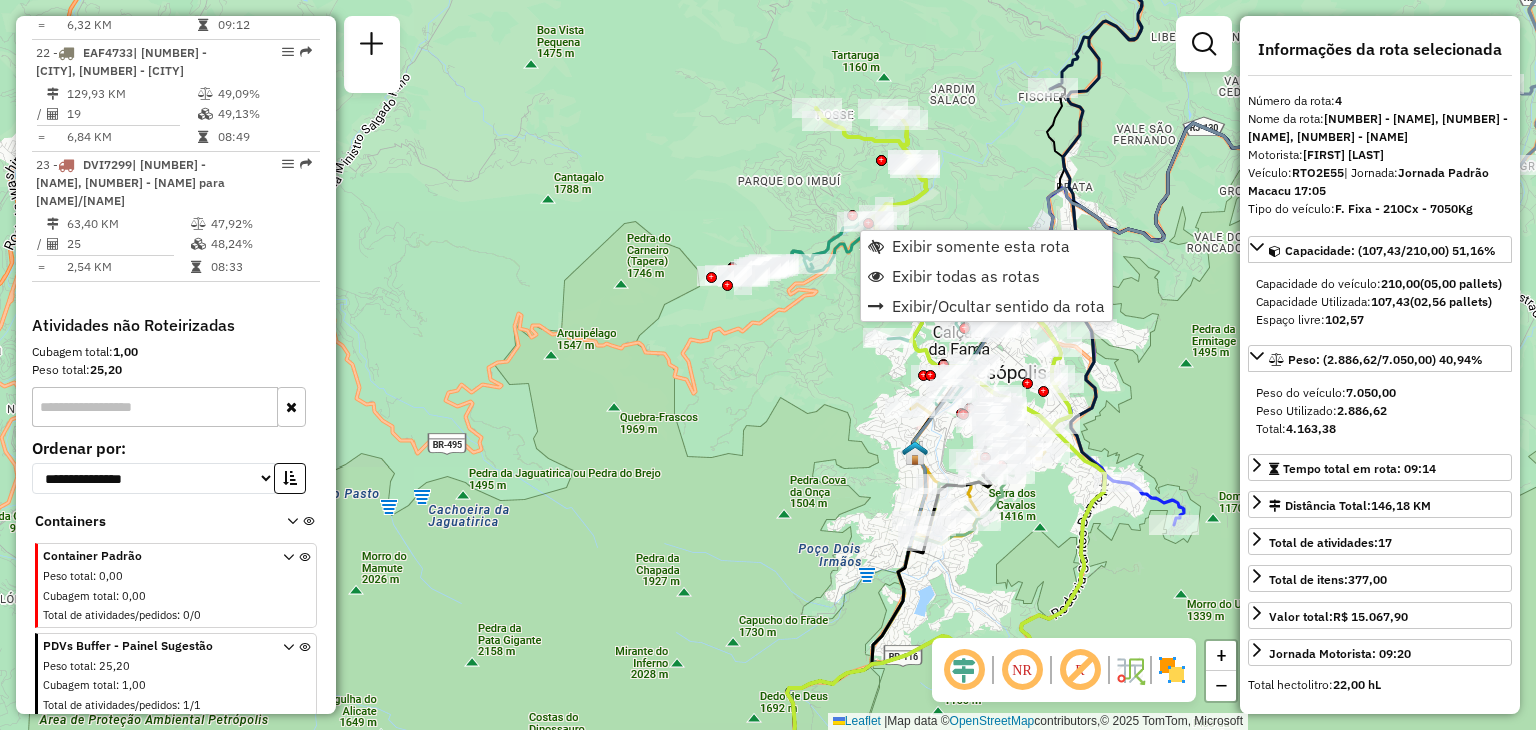 scroll, scrollTop: 1118, scrollLeft: 0, axis: vertical 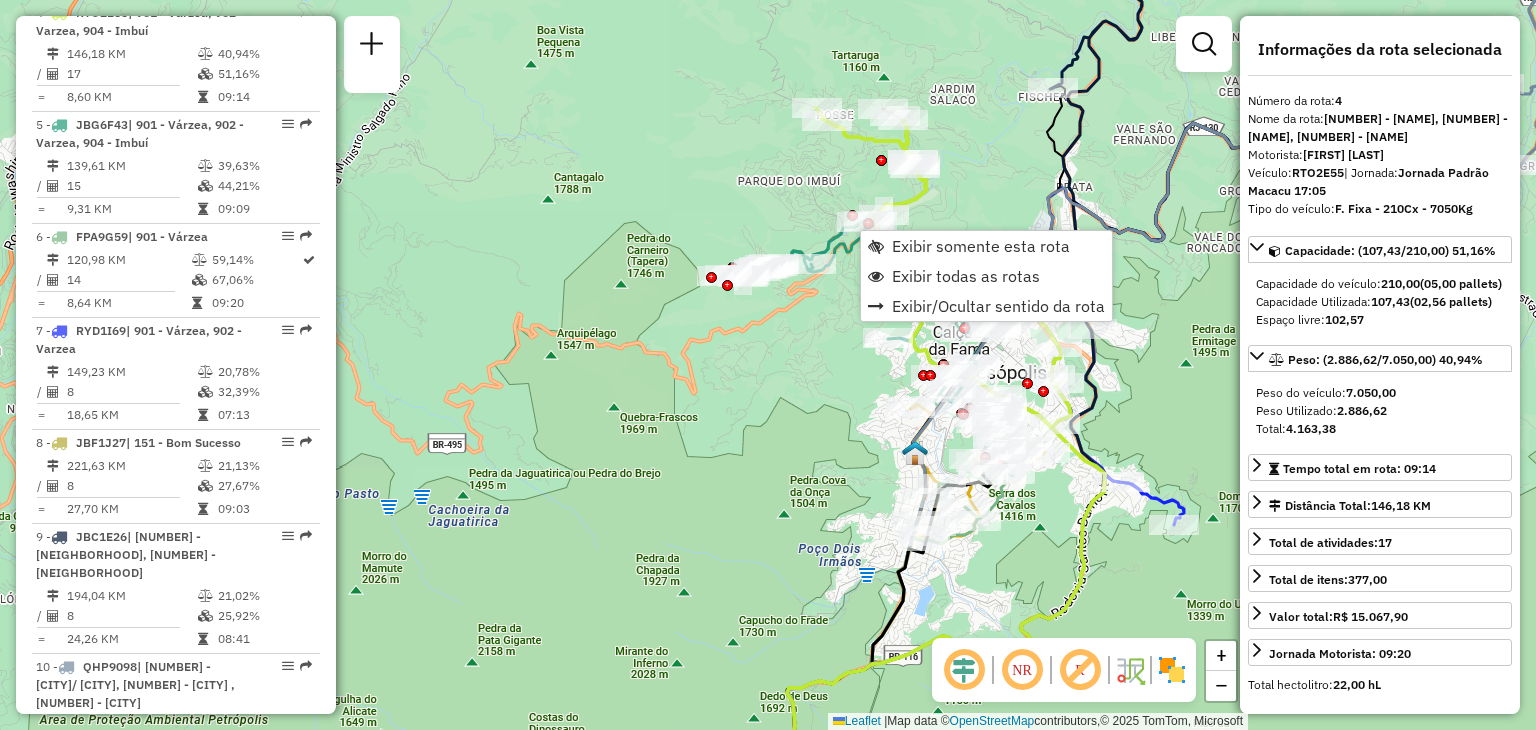 click on "Janela de atendimento Grade de atendimento Capacidade Transportadoras Veículos Cliente Pedidos  Rotas Selecione os dias de semana para filtrar as janelas de atendimento  Seg   Ter   Qua   Qui   Sex   Sáb   Dom  Informe o período da janela de atendimento: De: Até:  Filtrar exatamente a janela do cliente  Considerar janela de atendimento padrão  Selecione os dias de semana para filtrar as grades de atendimento  Seg   Ter   Qua   Qui   Sex   Sáb   Dom   Considerar clientes sem dia de atendimento cadastrado  Clientes fora do dia de atendimento selecionado Filtrar as atividades entre os valores definidos abaixo:  Peso mínimo:   Peso máximo:   Cubagem mínima:   Cubagem máxima:   De:   Até:  Filtrar as atividades entre o tempo de atendimento definido abaixo:  De:   Até:   Considerar capacidade total dos clientes não roteirizados Transportadora: Selecione um ou mais itens Tipo de veículo: Selecione um ou mais itens Veículo: Selecione um ou mais itens Motorista: Selecione um ou mais itens Nome: Rótulo:" 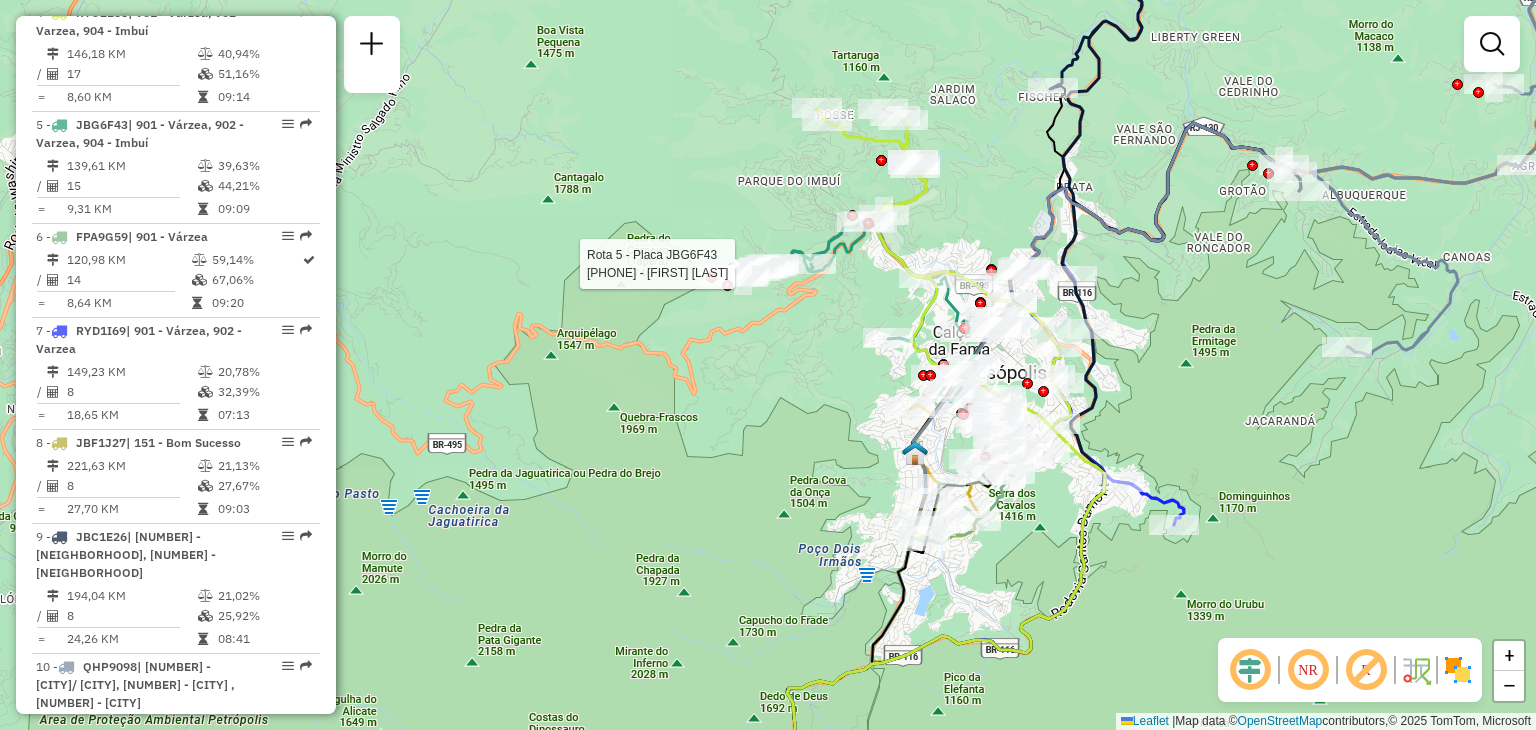 select on "**********" 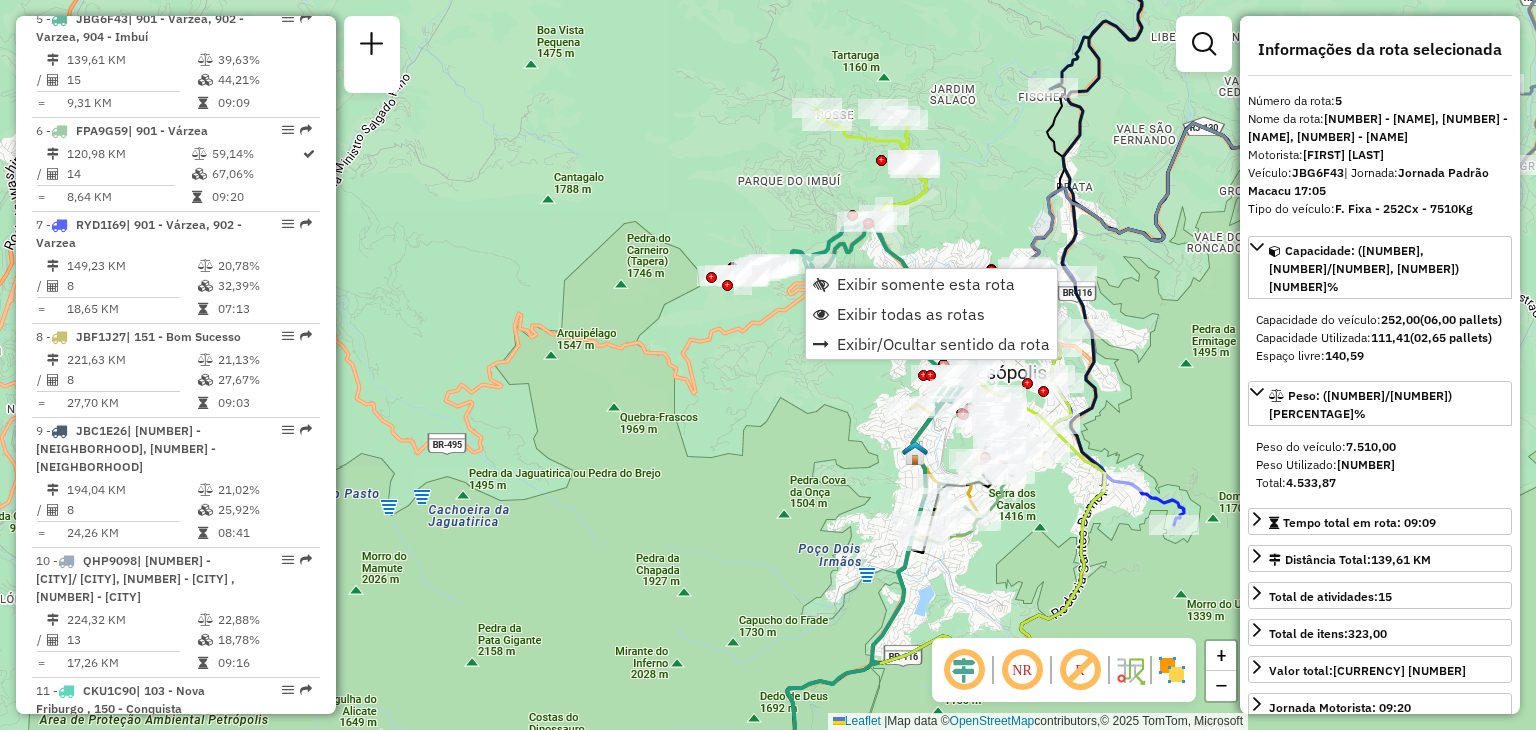 scroll, scrollTop: 1230, scrollLeft: 0, axis: vertical 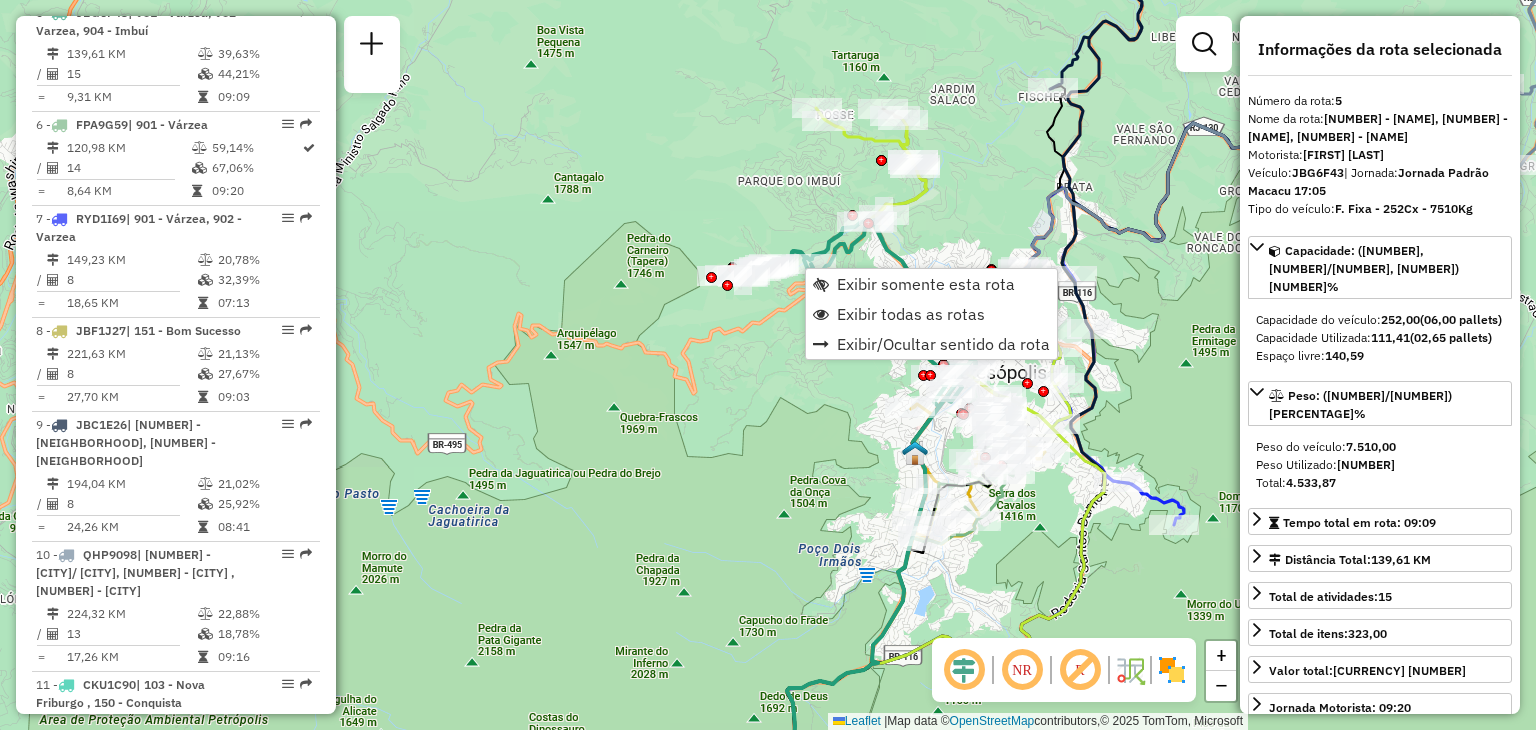 click on "Rota [NUMBER] - Placa [PLATE] [NUMBER] - [NAME] Rota [NUMBER] - Placa [PLATE] [NUMBER] - [NAME] Rota [NUMBER] - Placa [PLATE] [NUMBER] - [NAME] Rota [NUMBER] - Placa [PLATE] [NUMBER] - [NAME] Janela de atendimento Grade de atendimento Capacidade Transportadoras Veículos Cliente Pedidos  Rotas Selecione os dias de semana para filtrar as janelas de atendimento  Seg   Ter   Qua   Qui   Sex   Sáb   Dom  Informe o período da janela de atendimento: De: Até:  Filtrar exatamente a janela do cliente  Considerar janela de atendimento padrão  Selecione os dias de semana para filtrar as grades de atendimento  Seg   Ter   Qua   Qui   Sex   Sáb   Dom   Considerar clientes sem dia de atendimento cadastrado  Clientes fora do dia de atendimento selecionado Filtrar as atividades entre os valores definidos abaixo:  Peso mínimo:   Peso máximo:   Cubagem mínima:   Cubagem máxima:   De:   Até:  De:   Até:  Transportadora: Tipo de veículo:" 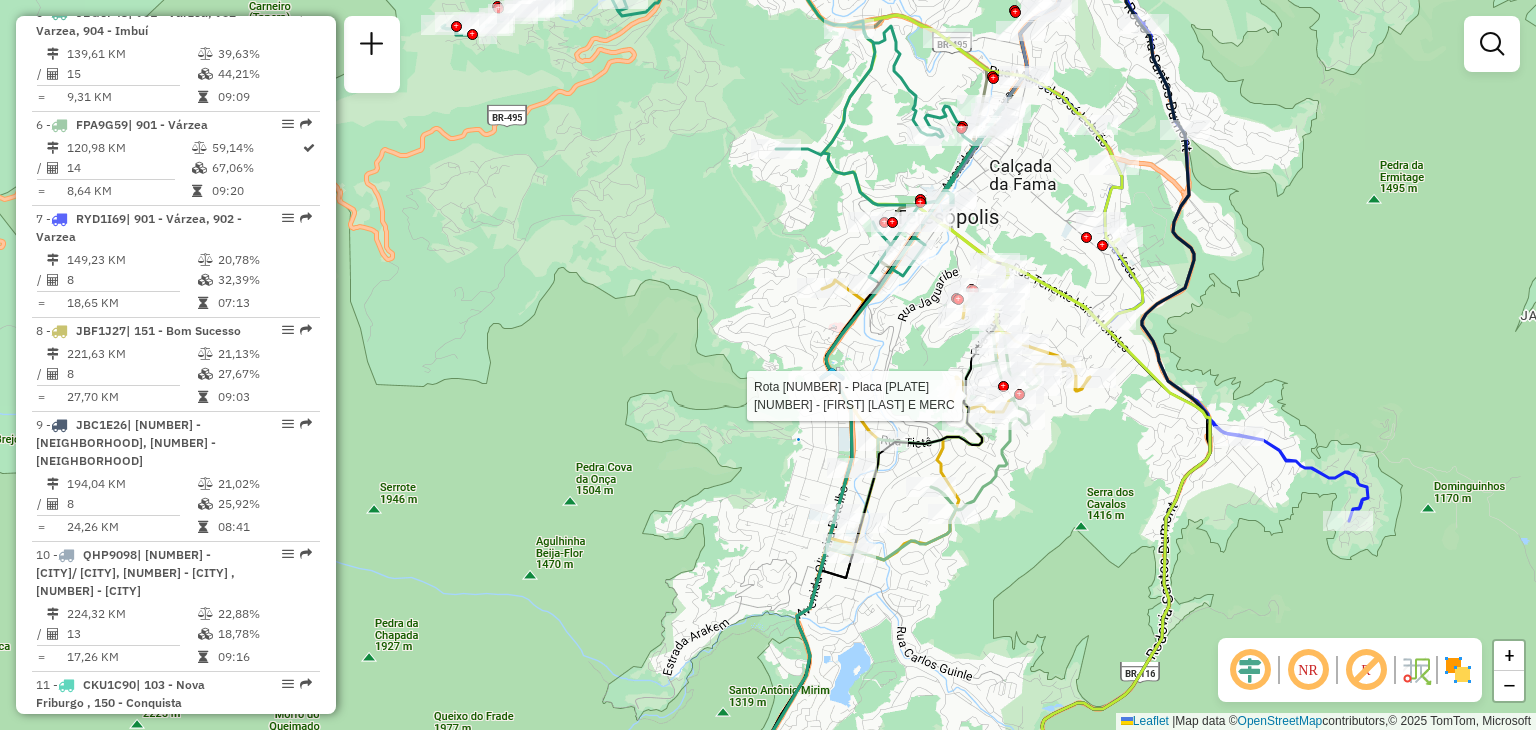 select on "**********" 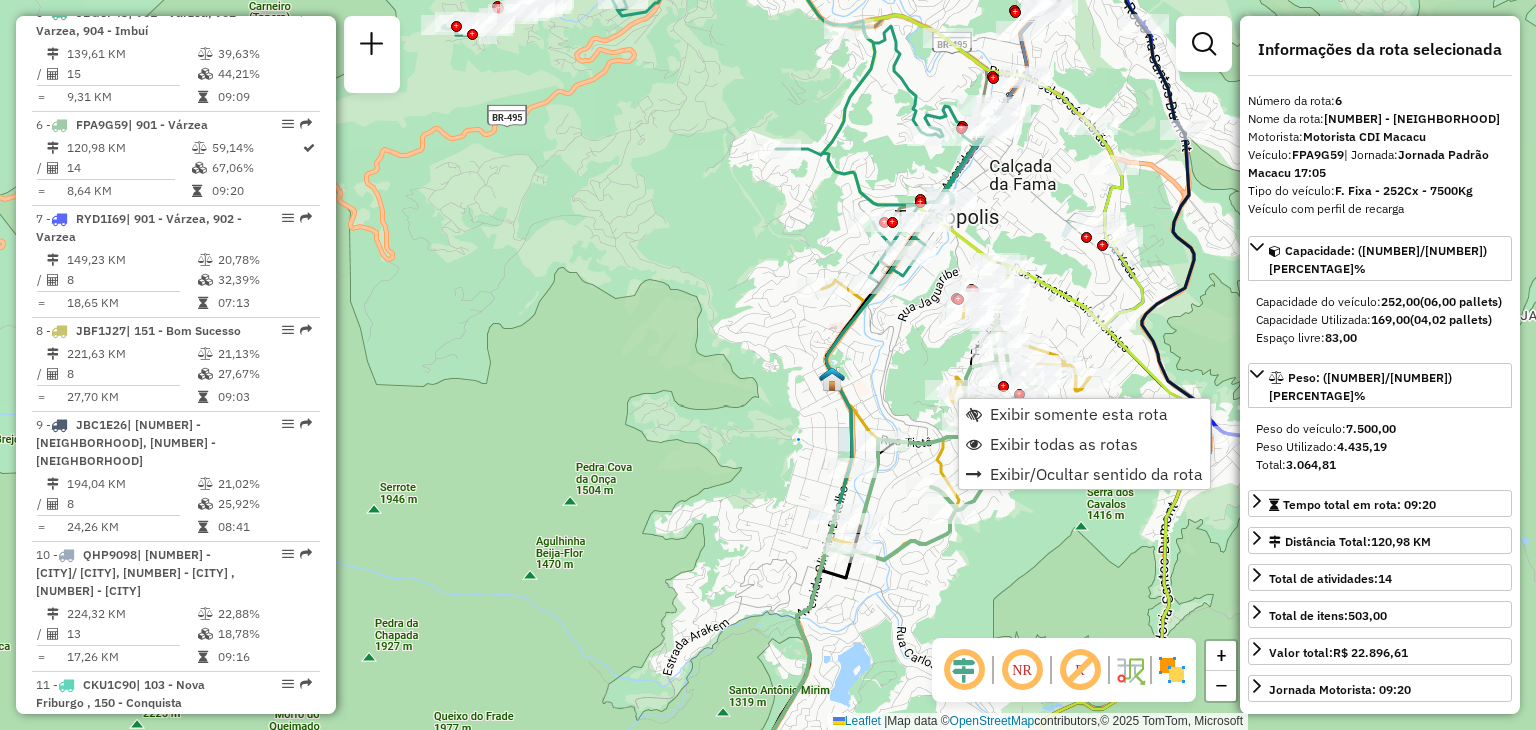 scroll, scrollTop: 1342, scrollLeft: 0, axis: vertical 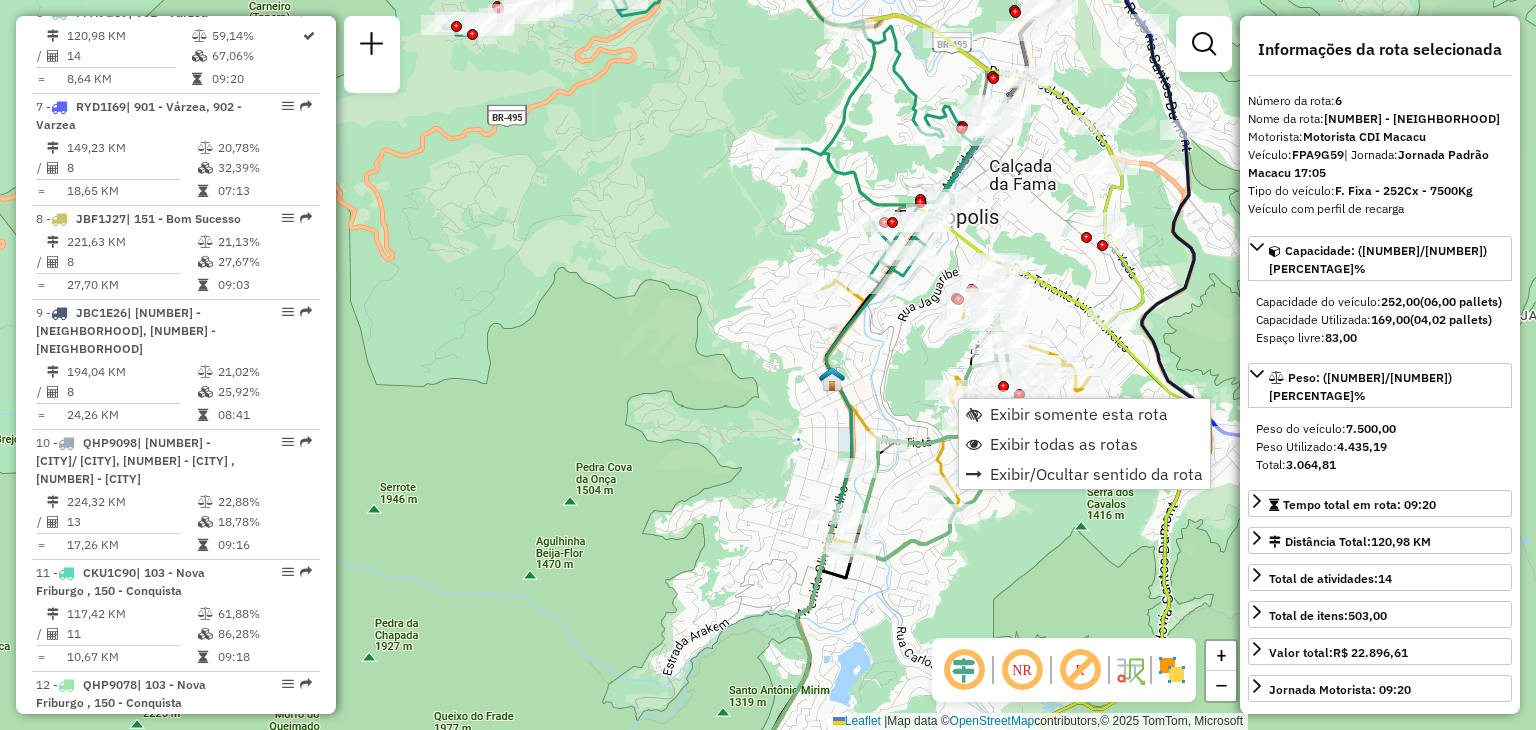 click on "Rota [NUMBER] - Placa [PLATE] [PHONE] - [BRAND] Janela de atendimento Grade de atendimento Capacidade Transportadoras Veículos Cliente Pedidos Rotas Selecione os dias de semana para filtrar as janelas de atendimento Seg Ter Qua Qui Sex Sáb Dom Informe o período da janela de atendimento: De: Até: Filtrar exatamente a janela do cliente Considerar janela de atendimento padrão Selecione os dias de semana para filtrar as grades de atendimento Seg Ter Qua Qui Sex Sáb Dom Considerar clientes sem dia de atendimento cadastrado Clientes fora do dia de atendimento selecionado Filtrar as atividades entre os valores definidos abaixo: Peso mínimo: Peso máximo: Cubagem mínima: Cubagem máxima: De: Até: Filtrar as atividades entre o tempo de atendimento definido abaixo: De: Até: Considerar capacidade total dos clientes não roteirizados Transportadora: Selecione um ou mais itens Tipo de veículo: Selecione um ou mais itens Veículo: Motorista: Nome: Setor:" 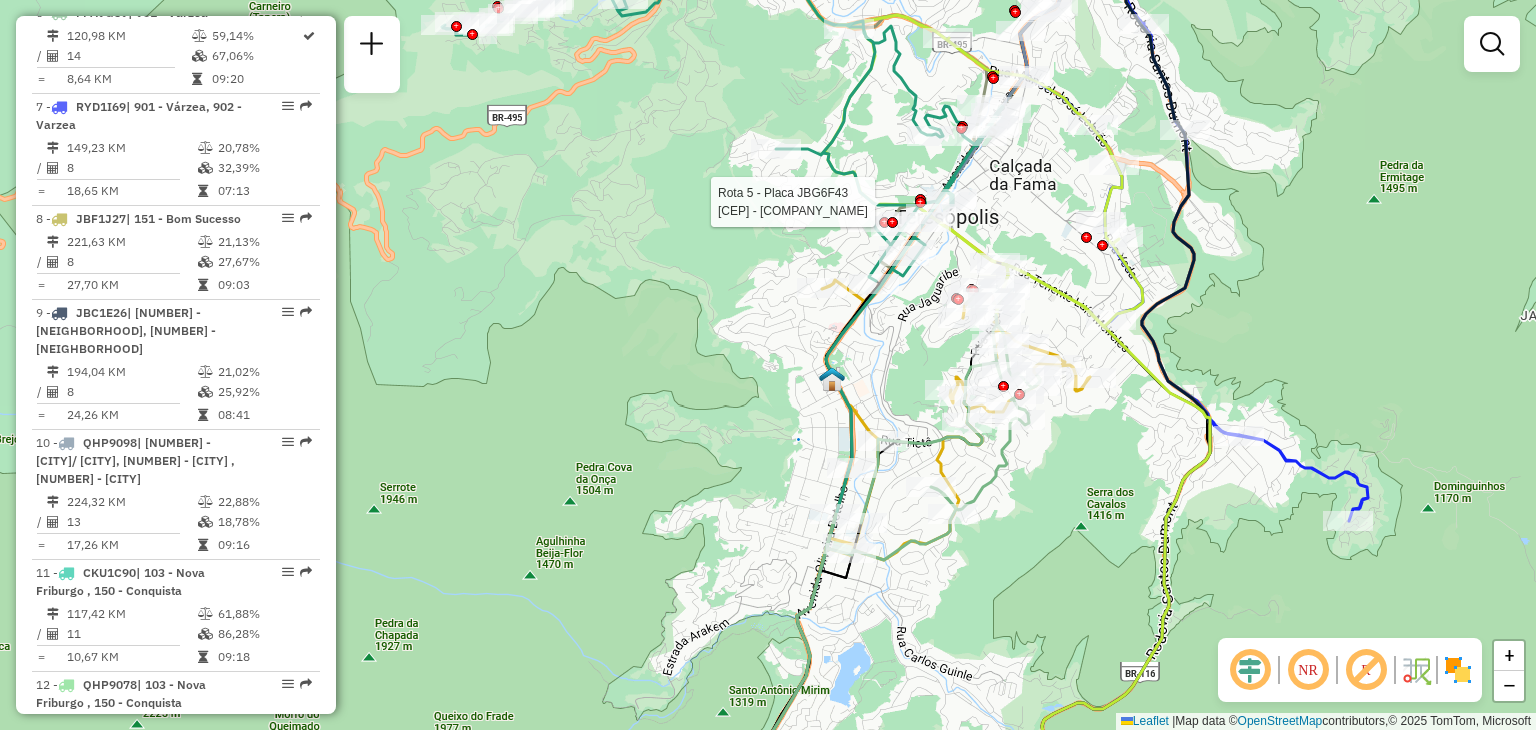 select on "**********" 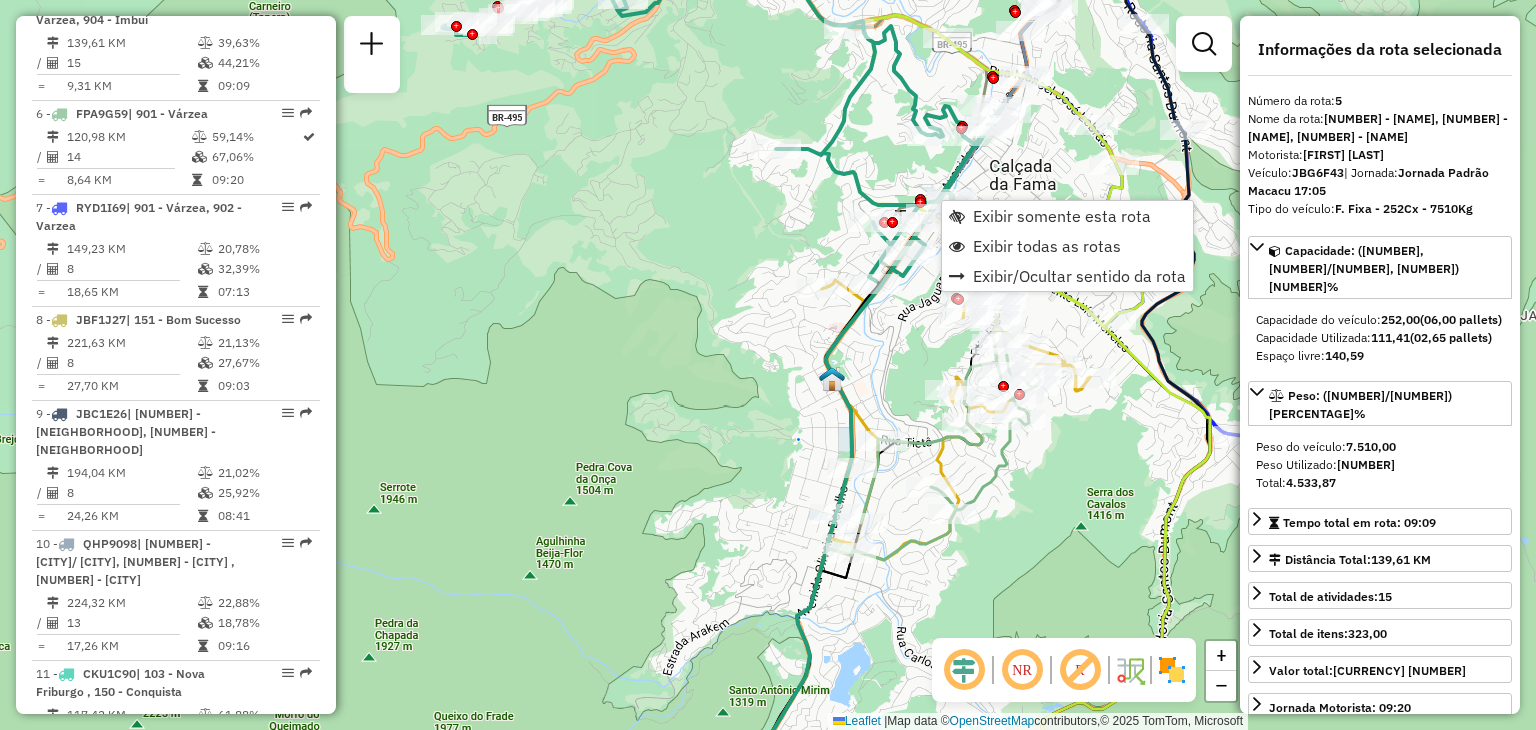 scroll, scrollTop: 1230, scrollLeft: 0, axis: vertical 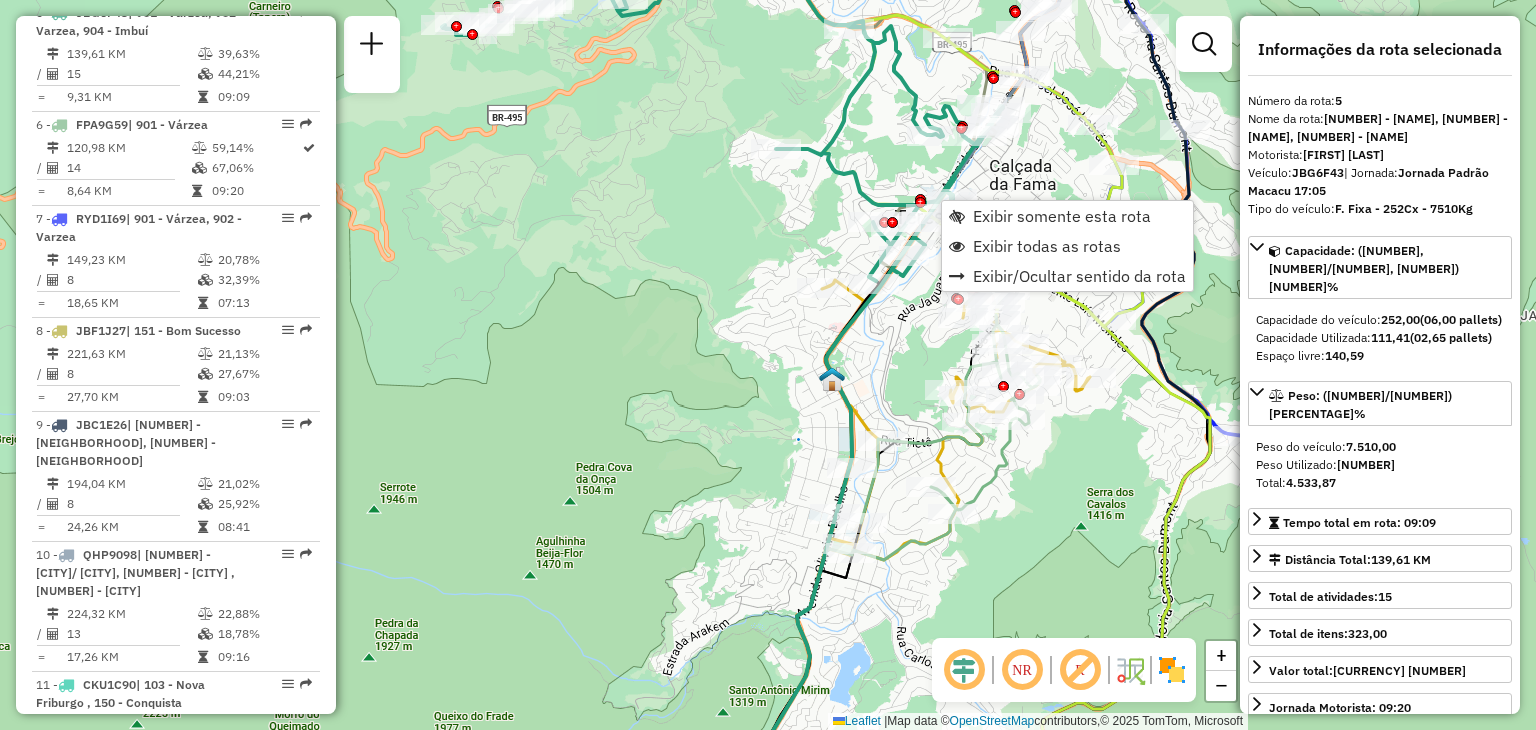 click on "Janela de atendimento Grade de atendimento Capacidade Transportadoras Veículos Cliente Pedidos  Rotas Selecione os dias de semana para filtrar as janelas de atendimento  Seg   Ter   Qua   Qui   Sex   Sáb   Dom  Informe o período da janela de atendimento: De: Até:  Filtrar exatamente a janela do cliente  Considerar janela de atendimento padrão  Selecione os dias de semana para filtrar as grades de atendimento  Seg   Ter   Qua   Qui   Sex   Sáb   Dom   Considerar clientes sem dia de atendimento cadastrado  Clientes fora do dia de atendimento selecionado Filtrar as atividades entre os valores definidos abaixo:  Peso mínimo:   Peso máximo:   Cubagem mínima:   Cubagem máxima:   De:   Até:  Filtrar as atividades entre o tempo de atendimento definido abaixo:  De:   Até:   Considerar capacidade total dos clientes não roteirizados Transportadora: Selecione um ou mais itens Tipo de veículo: Selecione um ou mais itens Veículo: Selecione um ou mais itens Motorista: Selecione um ou mais itens Nome: Rótulo:" 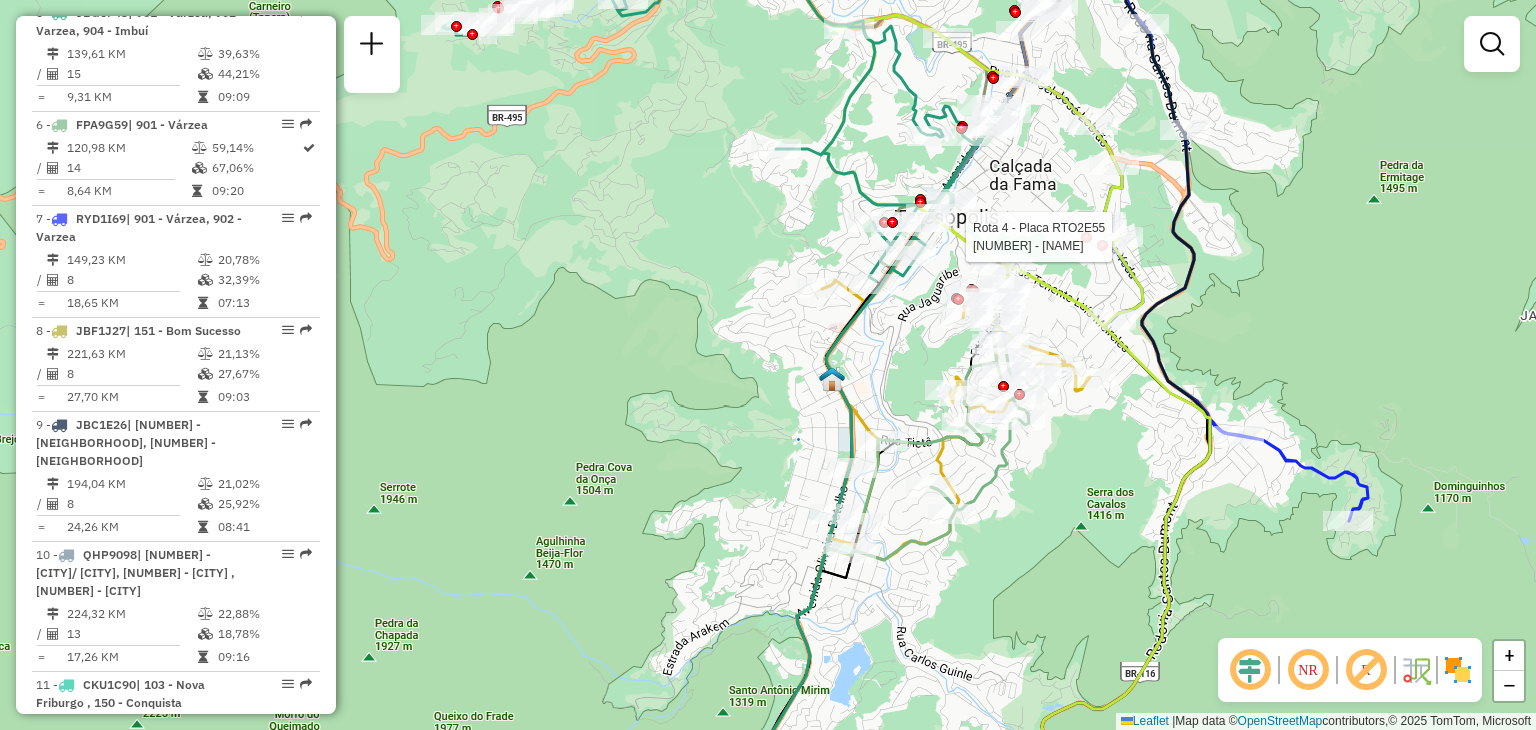 select on "**********" 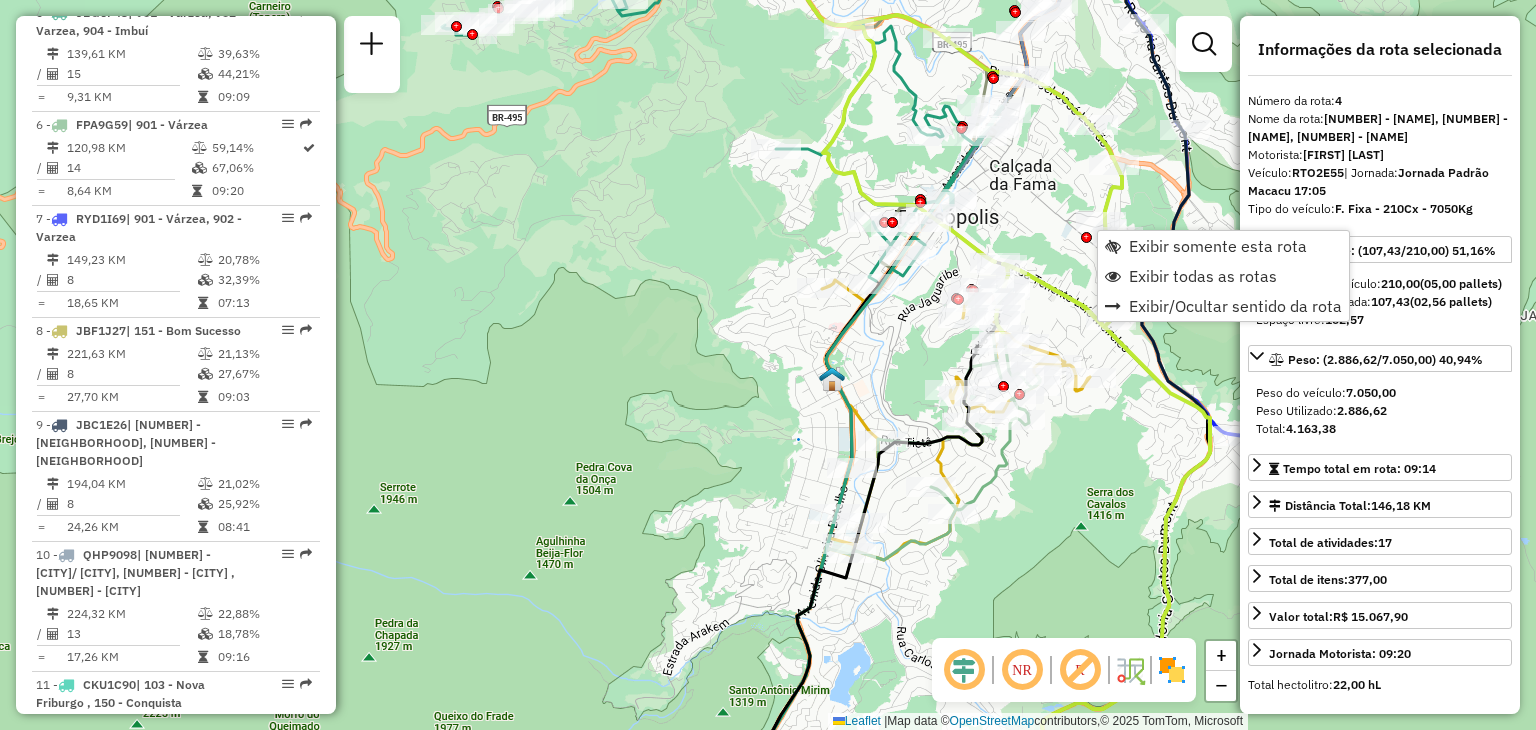 scroll, scrollTop: 1118, scrollLeft: 0, axis: vertical 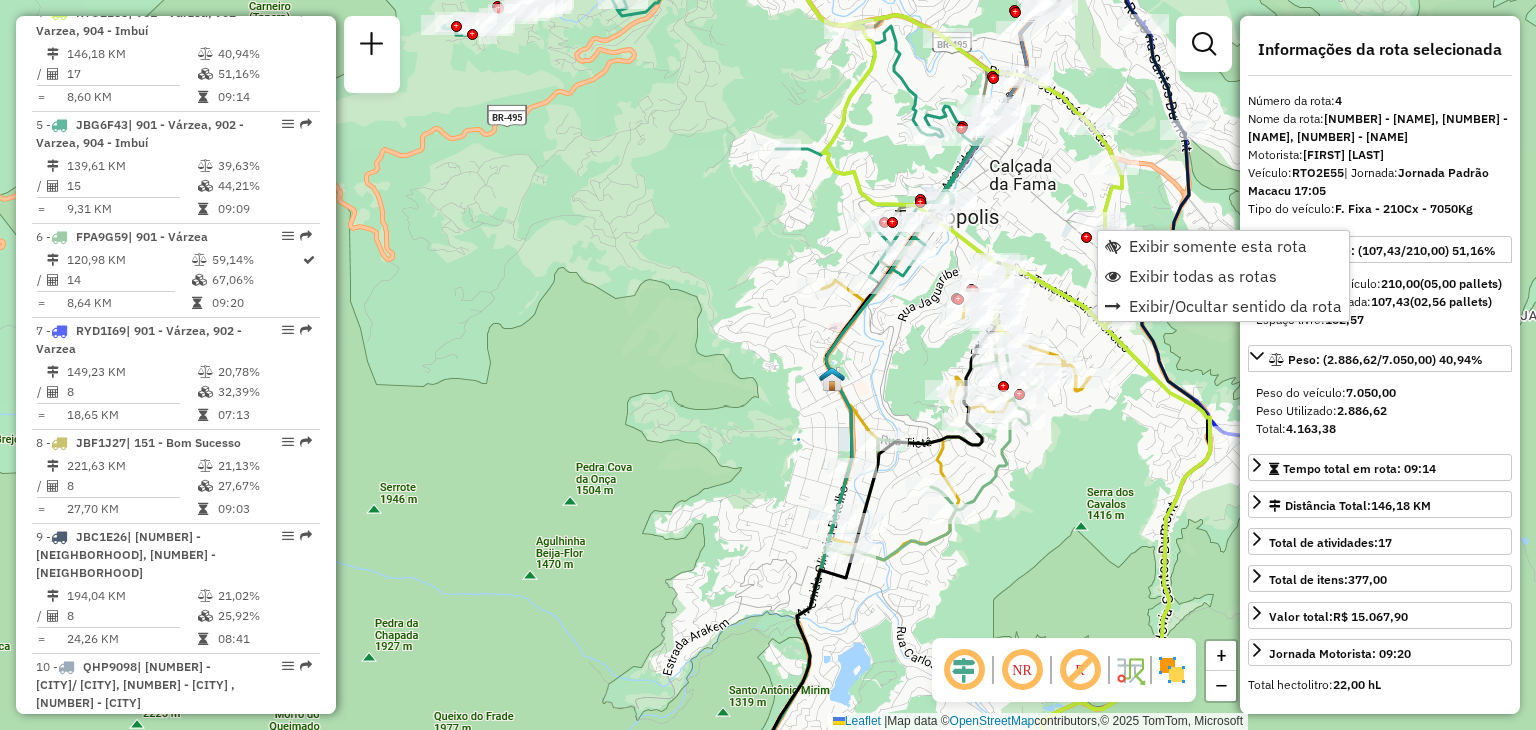 click on "Janela de atendimento Grade de atendimento Capacidade Transportadoras Veículos Cliente Pedidos  Rotas Selecione os dias de semana para filtrar as janelas de atendimento  Seg   Ter   Qua   Qui   Sex   Sáb   Dom  Informe o período da janela de atendimento: De: Até:  Filtrar exatamente a janela do cliente  Considerar janela de atendimento padrão  Selecione os dias de semana para filtrar as grades de atendimento  Seg   Ter   Qua   Qui   Sex   Sáb   Dom   Considerar clientes sem dia de atendimento cadastrado  Clientes fora do dia de atendimento selecionado Filtrar as atividades entre os valores definidos abaixo:  Peso mínimo:   Peso máximo:   Cubagem mínima:   Cubagem máxima:   De:   Até:  Filtrar as atividades entre o tempo de atendimento definido abaixo:  De:   Até:   Considerar capacidade total dos clientes não roteirizados Transportadora: Selecione um ou mais itens Tipo de veículo: Selecione um ou mais itens Veículo: Selecione um ou mais itens Motorista: Selecione um ou mais itens Nome: Rótulo:" 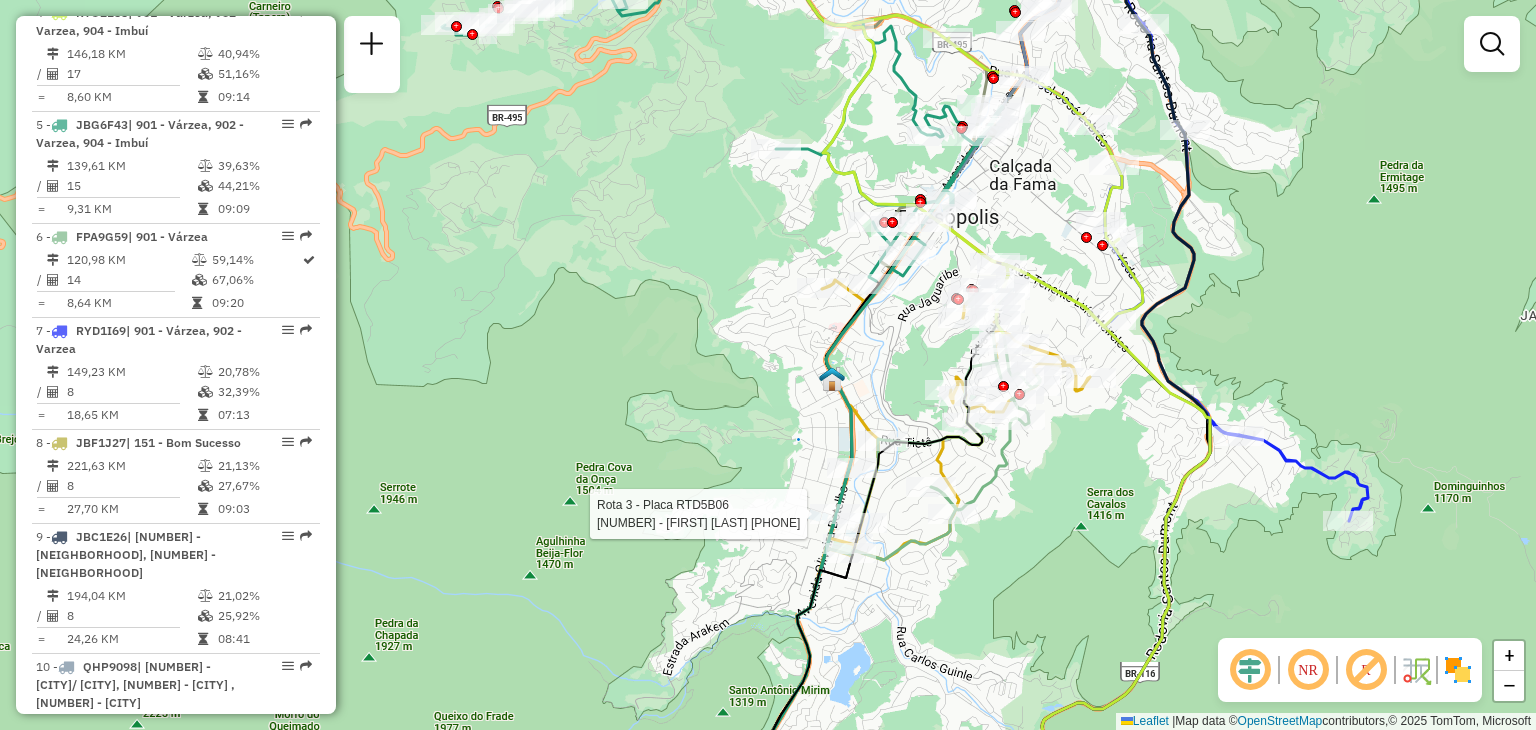 select on "**********" 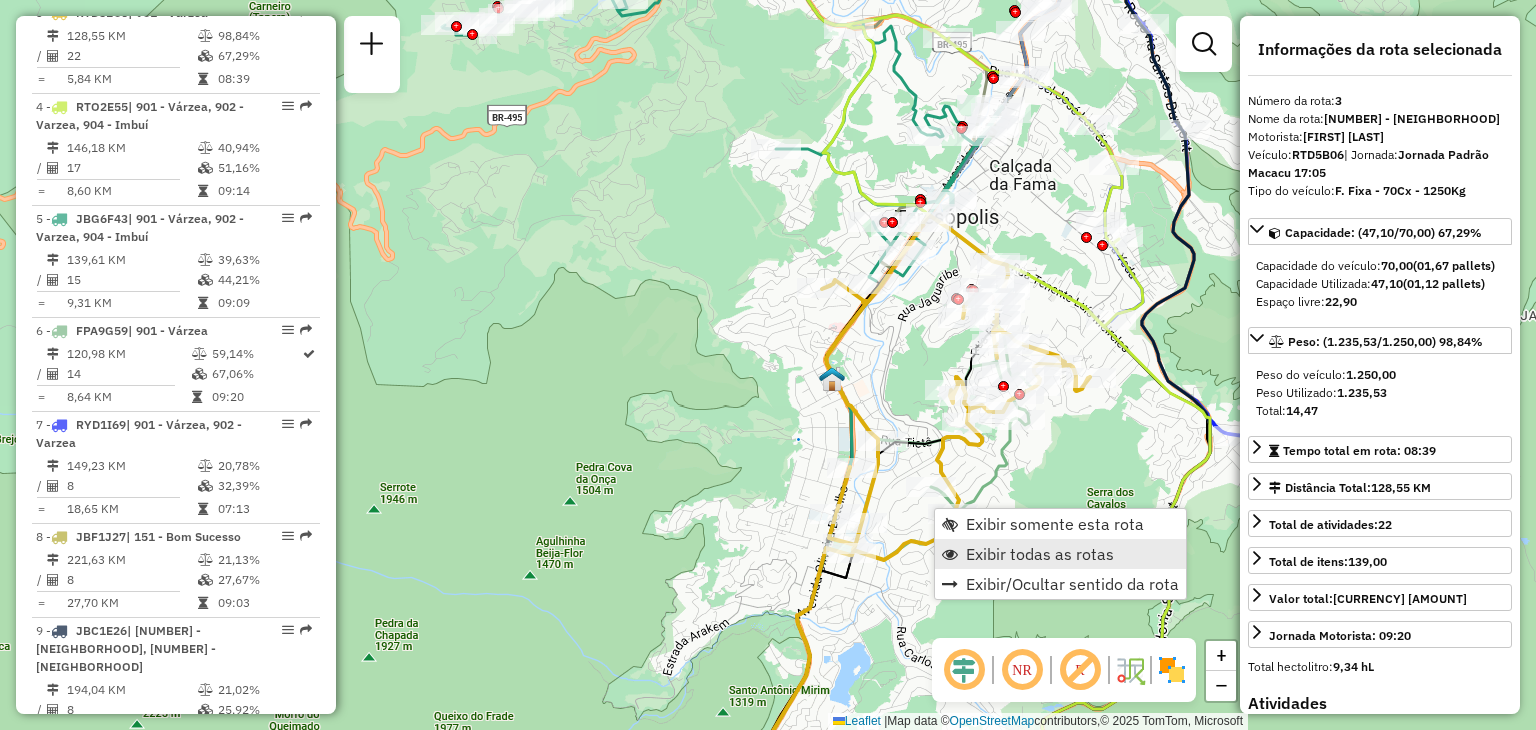 click on "Exibir todas as rotas" at bounding box center [1060, 554] 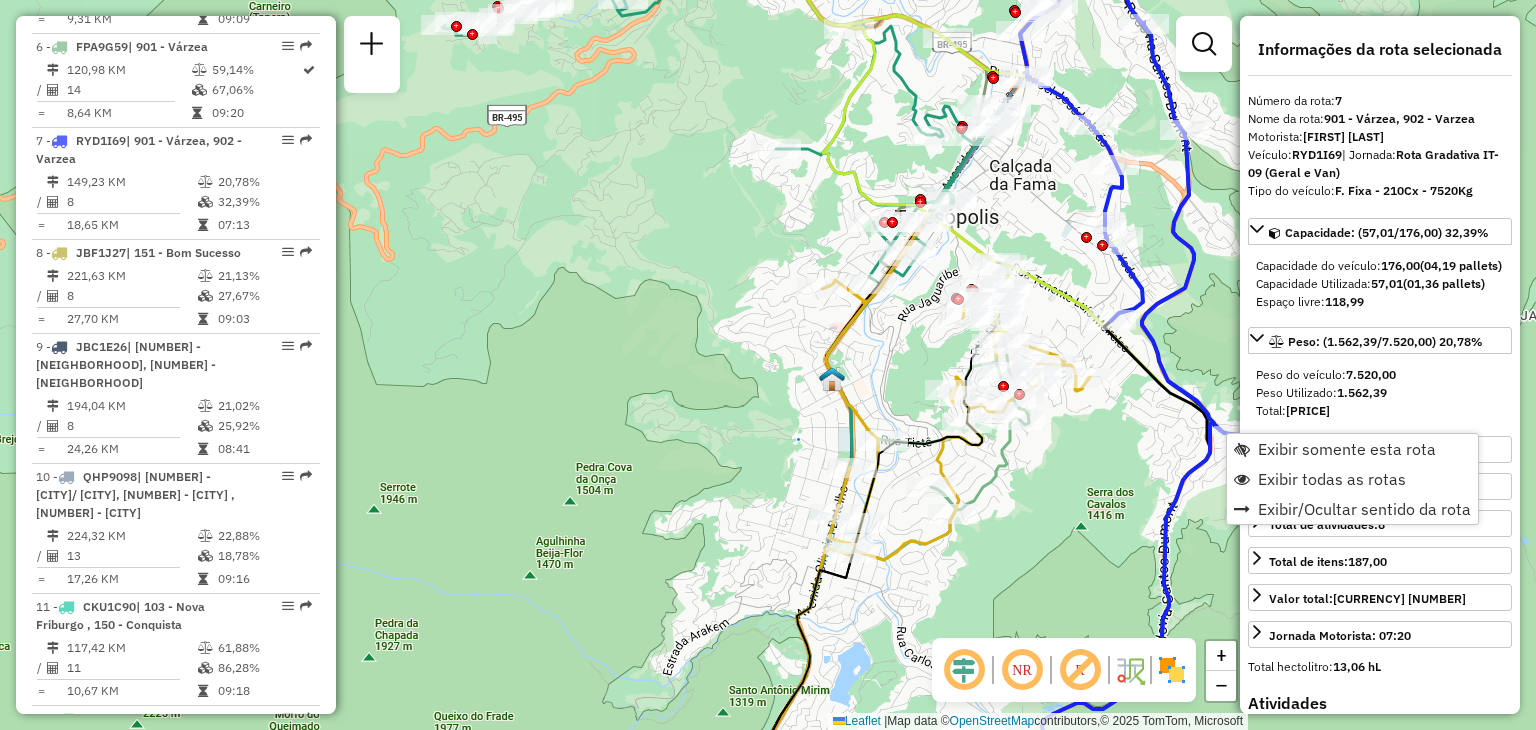 scroll, scrollTop: 1436, scrollLeft: 0, axis: vertical 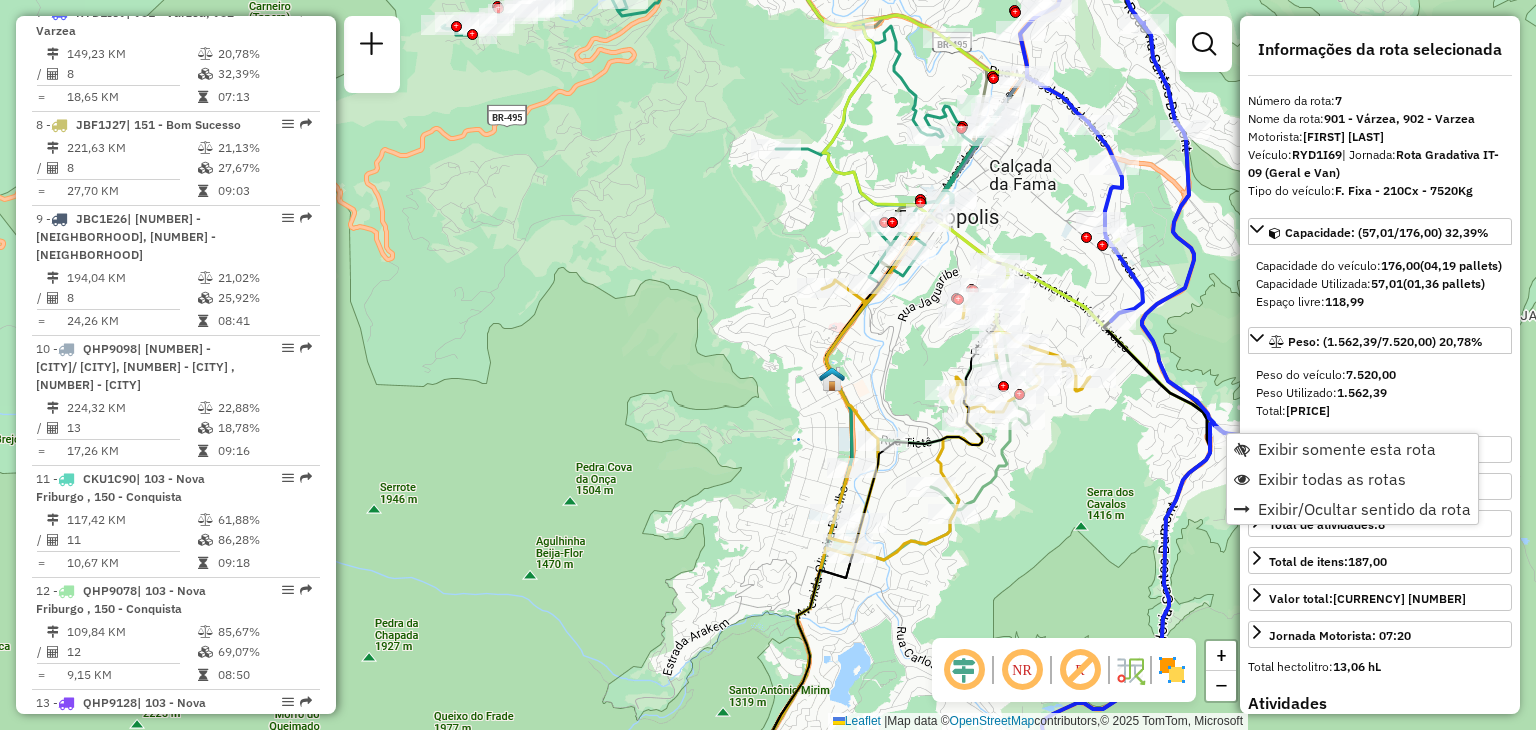 click on "Janela de atendimento Grade de atendimento Capacidade Transportadoras Veículos Cliente Pedidos  Rotas Selecione os dias de semana para filtrar as janelas de atendimento  Seg   Ter   Qua   Qui   Sex   Sáb   Dom  Informe o período da janela de atendimento: De: Até:  Filtrar exatamente a janela do cliente  Considerar janela de atendimento padrão  Selecione os dias de semana para filtrar as grades de atendimento  Seg   Ter   Qua   Qui   Sex   Sáb   Dom   Considerar clientes sem dia de atendimento cadastrado  Clientes fora do dia de atendimento selecionado Filtrar as atividades entre os valores definidos abaixo:  Peso mínimo:   Peso máximo:   Cubagem mínima:   Cubagem máxima:   De:   Até:  Filtrar as atividades entre o tempo de atendimento definido abaixo:  De:   Até:   Considerar capacidade total dos clientes não roteirizados Transportadora: Selecione um ou mais itens Tipo de veículo: Selecione um ou mais itens Veículo: Selecione um ou mais itens Motorista: Selecione um ou mais itens Nome: Rótulo:" 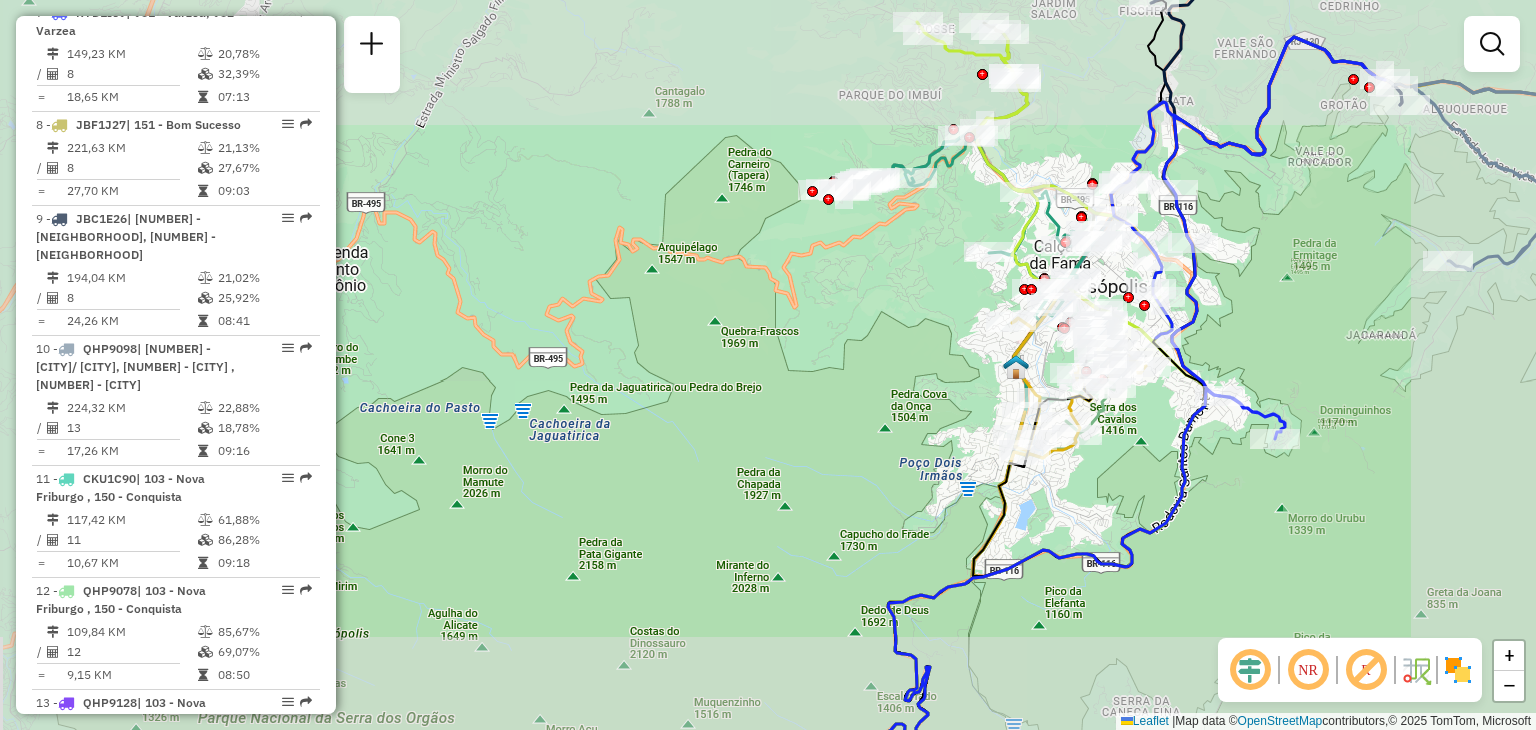 drag, startPoint x: 1272, startPoint y: 229, endPoint x: 965, endPoint y: 544, distance: 439.85678 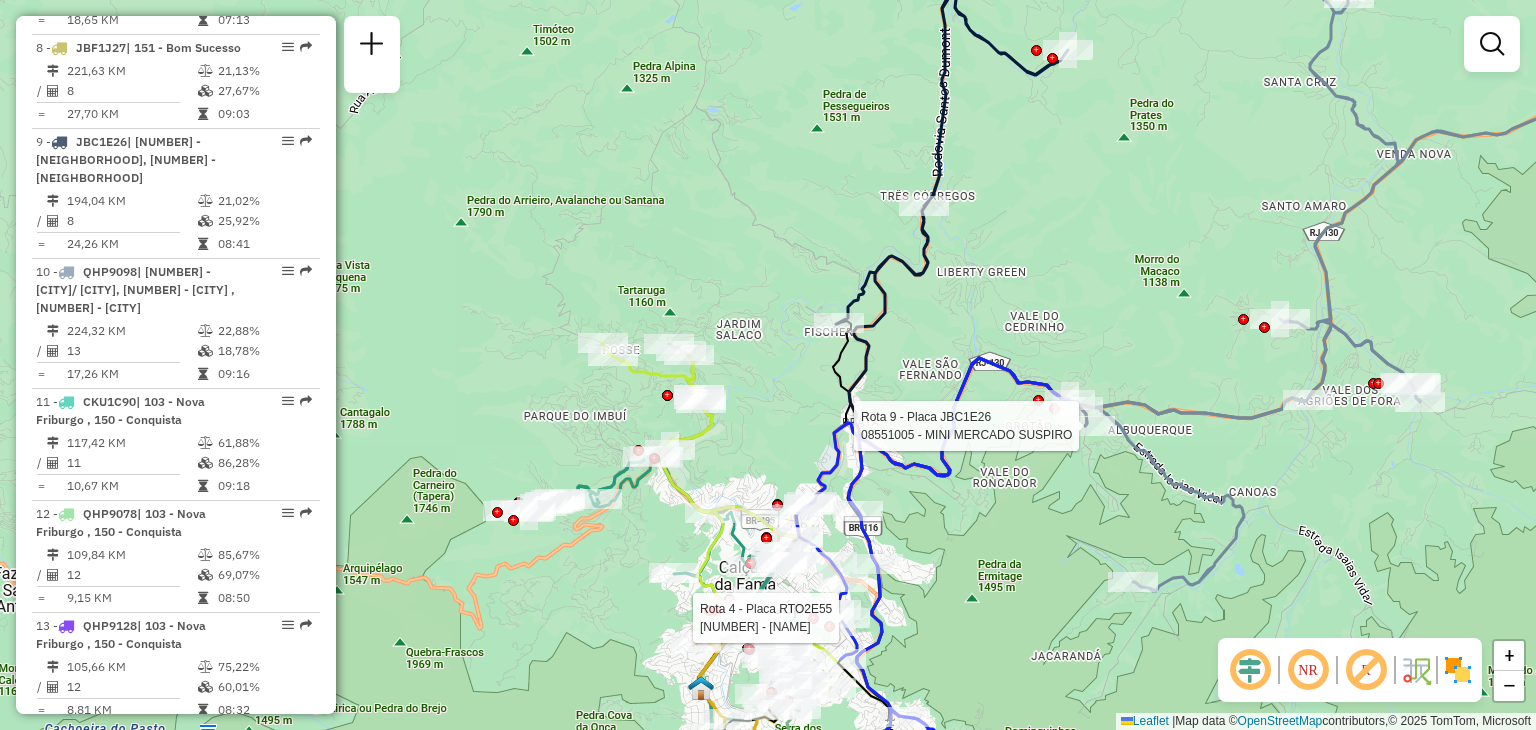 select on "**********" 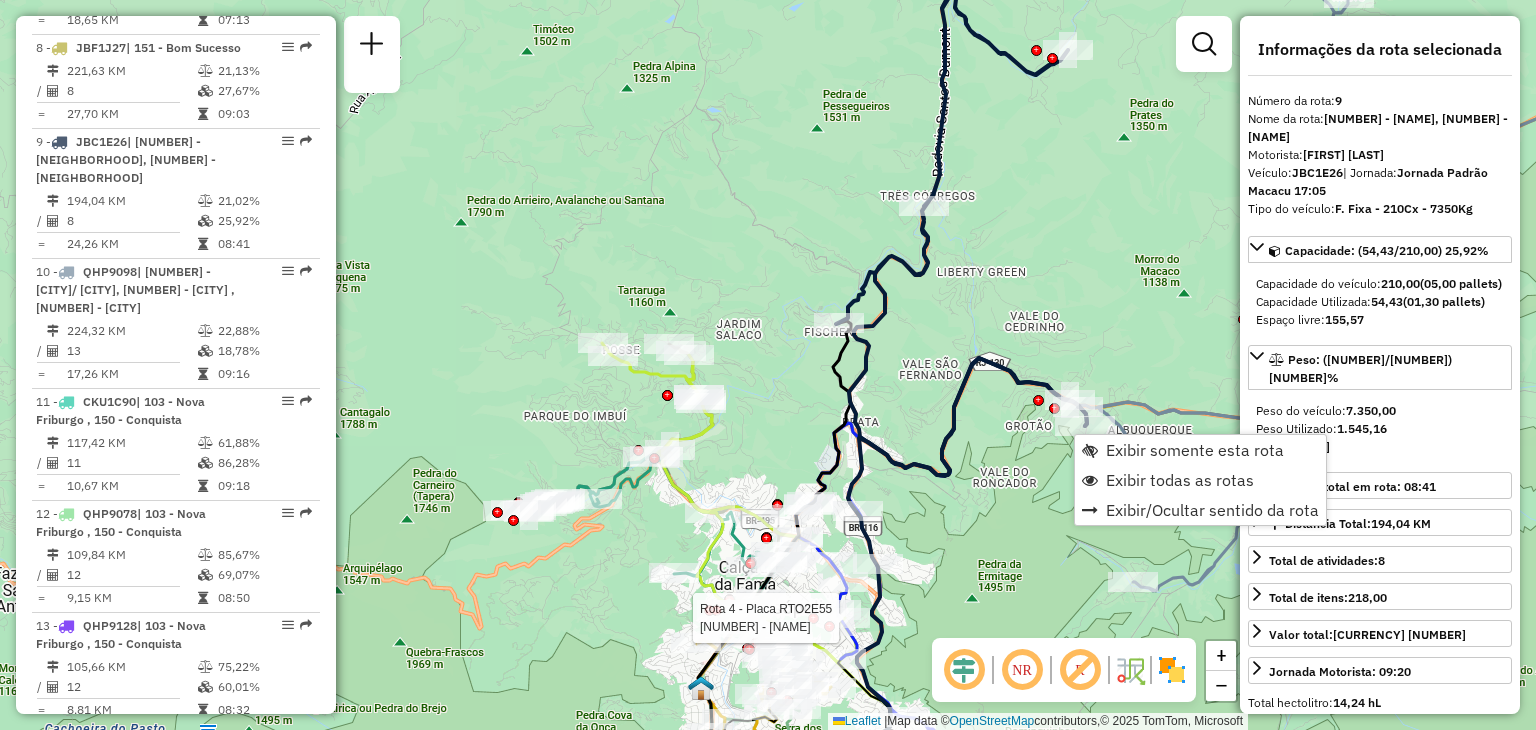 scroll, scrollTop: 1660, scrollLeft: 0, axis: vertical 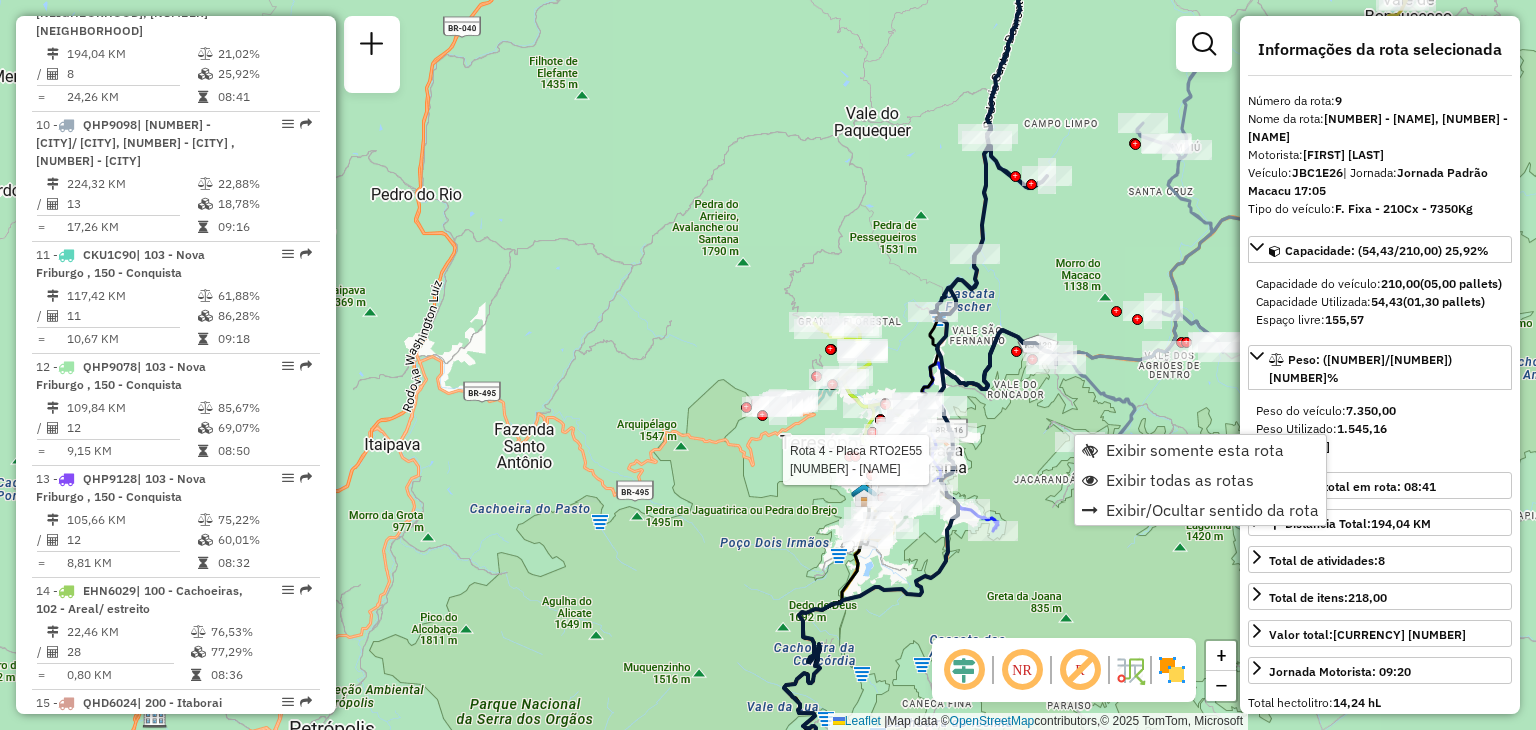 drag, startPoint x: 1120, startPoint y: 257, endPoint x: 935, endPoint y: 345, distance: 204.86337 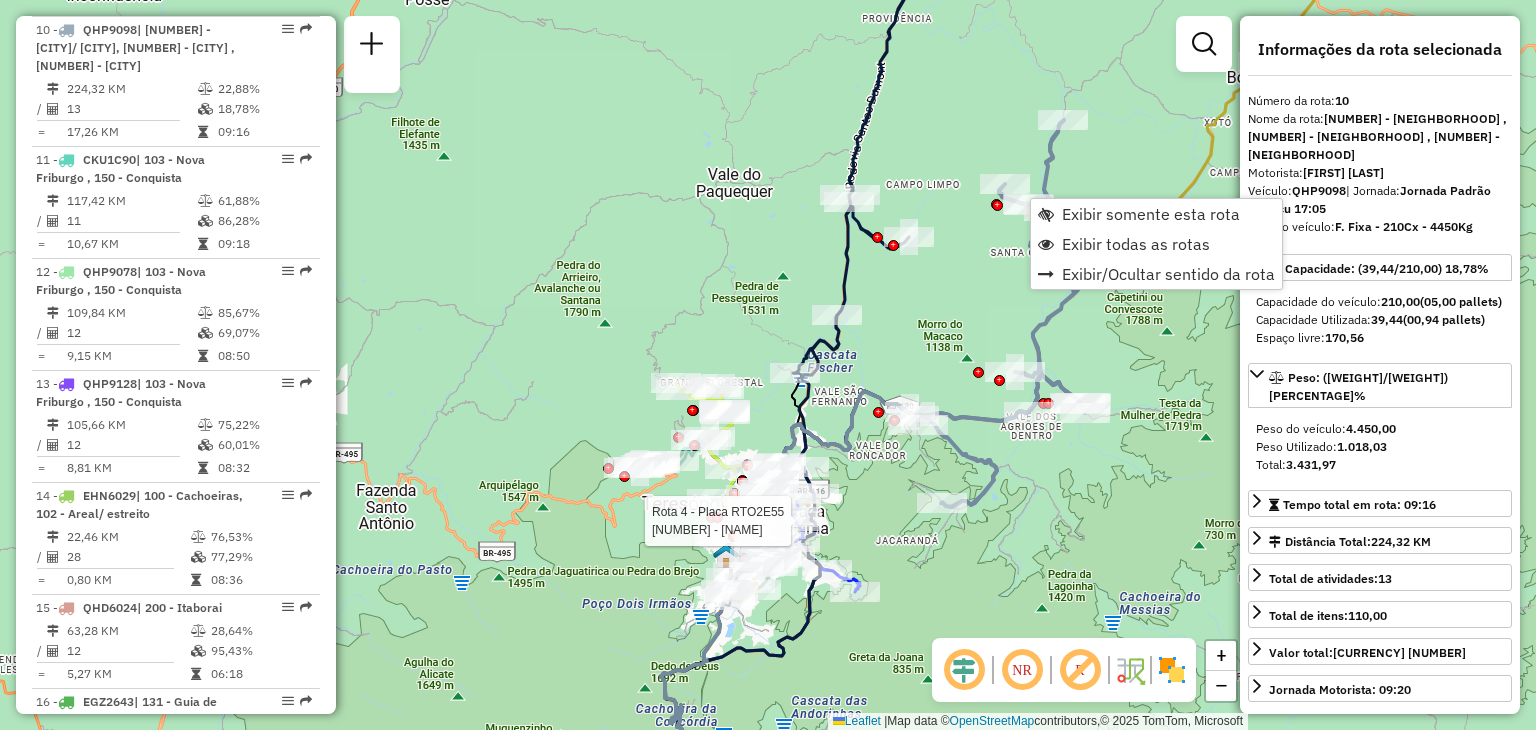 scroll, scrollTop: 1772, scrollLeft: 0, axis: vertical 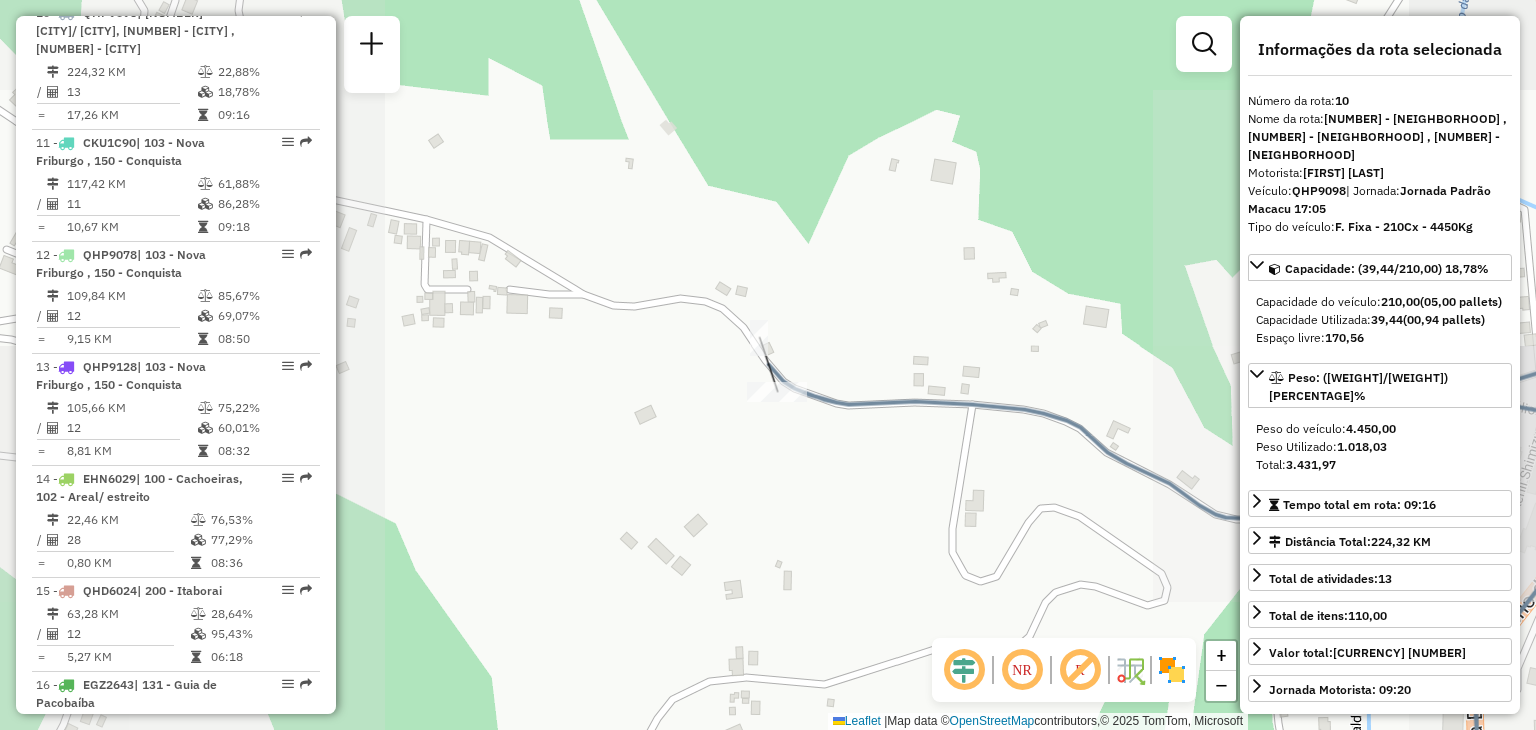 click on "Janela de atendimento Grade de atendimento Capacidade Transportadoras Veículos Cliente Pedidos  Rotas Selecione os dias de semana para filtrar as janelas de atendimento  Seg   Ter   Qua   Qui   Sex   Sáb   Dom  Informe o período da janela de atendimento: De: Até:  Filtrar exatamente a janela do cliente  Considerar janela de atendimento padrão  Selecione os dias de semana para filtrar as grades de atendimento  Seg   Ter   Qua   Qui   Sex   Sáb   Dom   Considerar clientes sem dia de atendimento cadastrado  Clientes fora do dia de atendimento selecionado Filtrar as atividades entre os valores definidos abaixo:  Peso mínimo:   Peso máximo:   Cubagem mínima:   Cubagem máxima:   De:   Até:  Filtrar as atividades entre o tempo de atendimento definido abaixo:  De:   Até:   Considerar capacidade total dos clientes não roteirizados Transportadora: Selecione um ou mais itens Tipo de veículo: Selecione um ou mais itens Veículo: Selecione um ou mais itens Motorista: Selecione um ou mais itens Nome: Rótulo:" 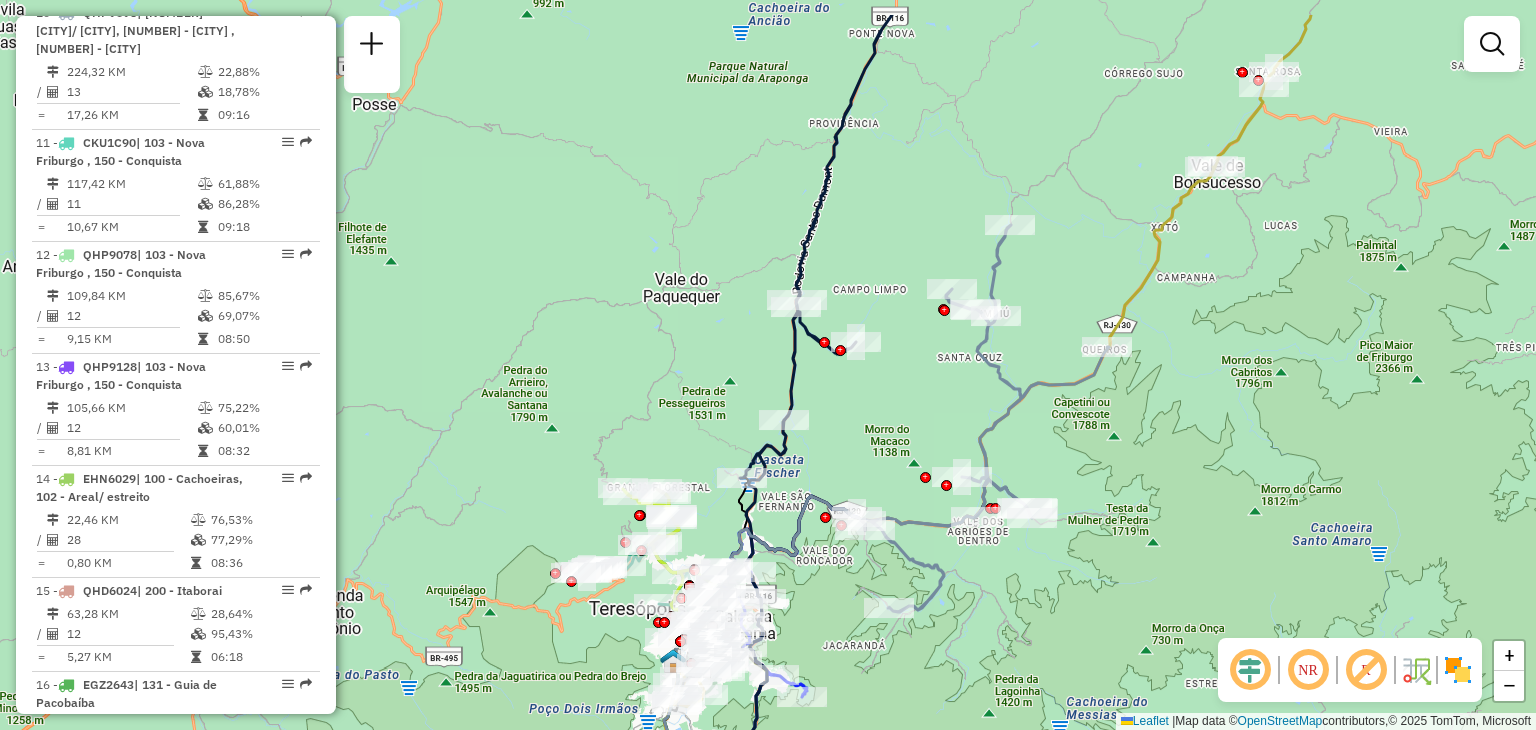 drag, startPoint x: 1197, startPoint y: 401, endPoint x: 1102, endPoint y: 565, distance: 189.52837 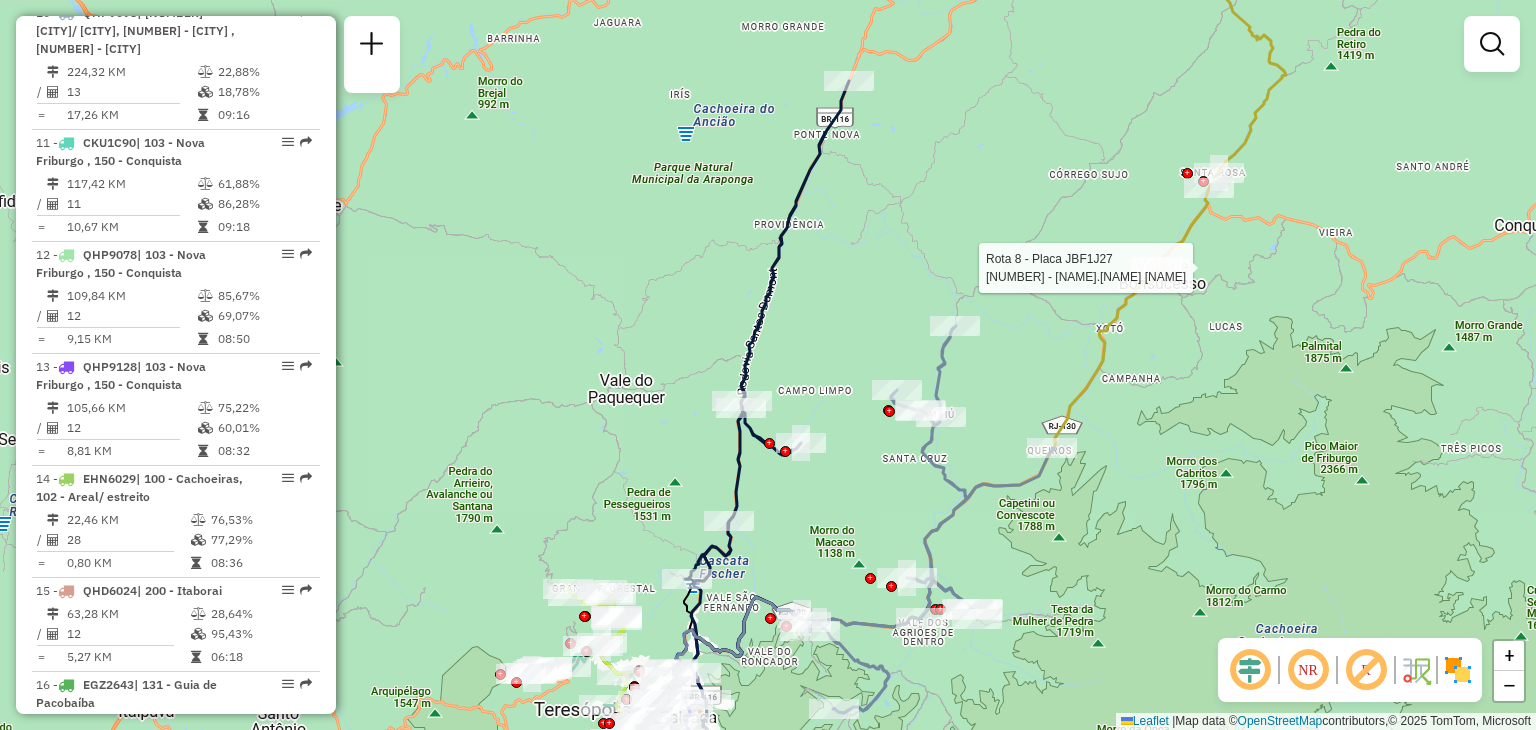 select on "**********" 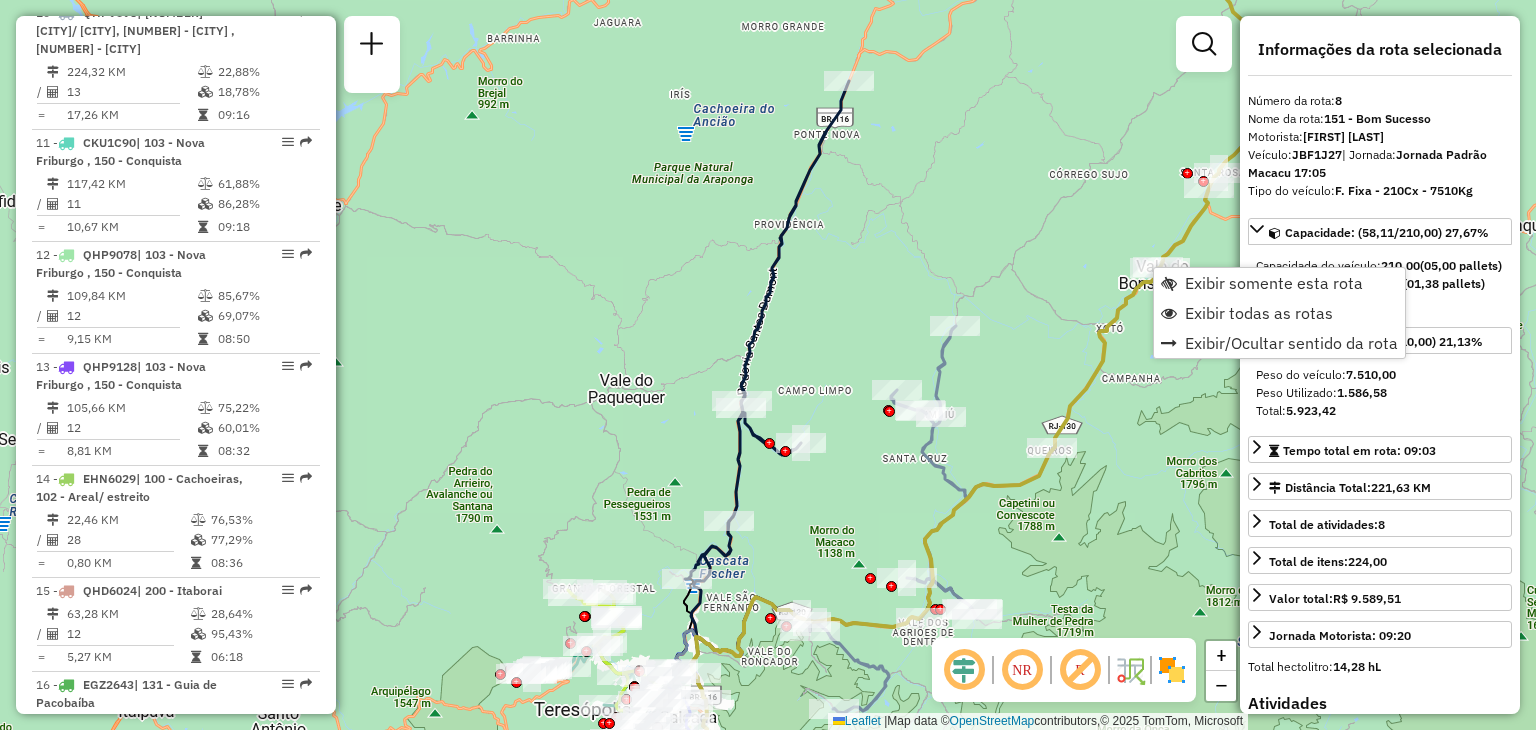 scroll, scrollTop: 1548, scrollLeft: 0, axis: vertical 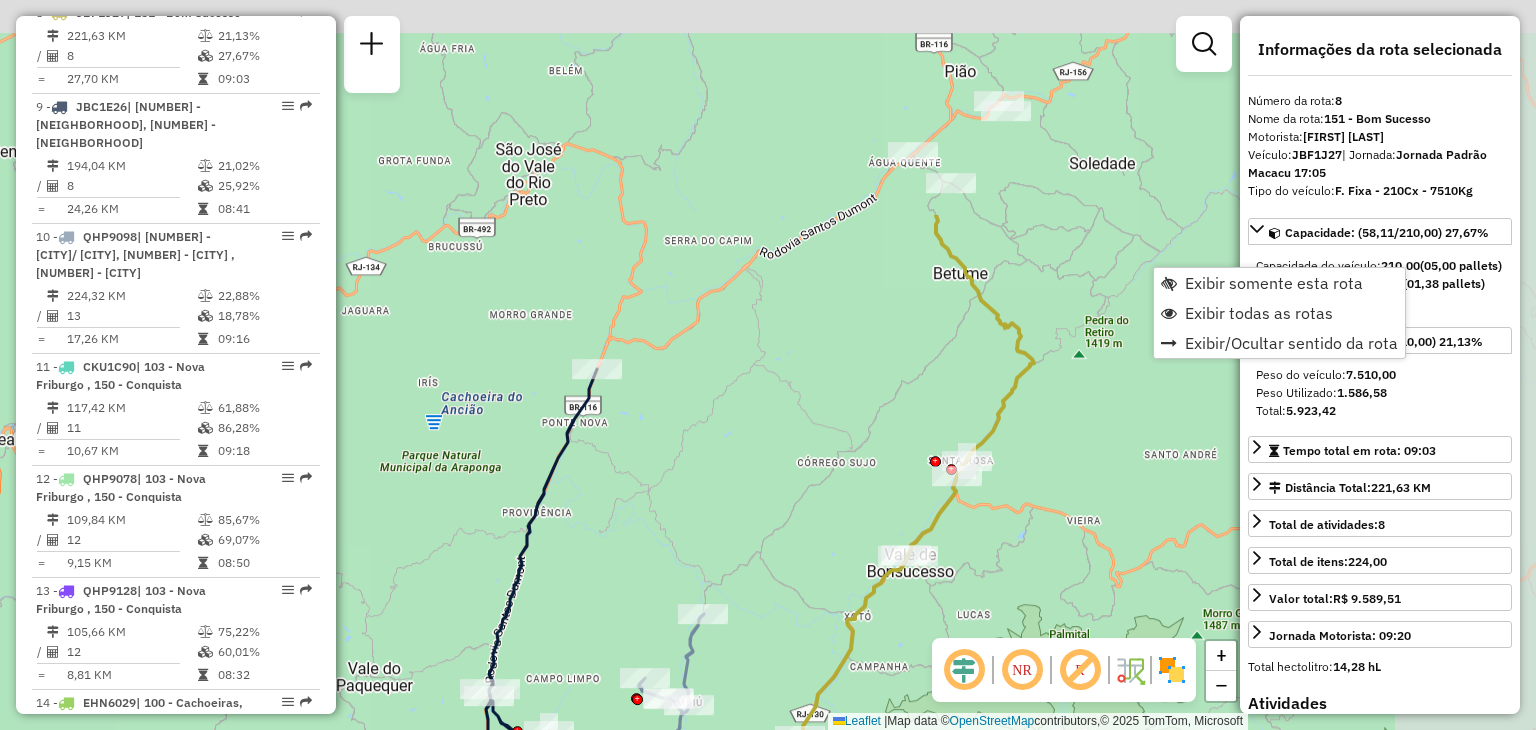 drag, startPoint x: 1070, startPoint y: 211, endPoint x: 823, endPoint y: 485, distance: 368.897 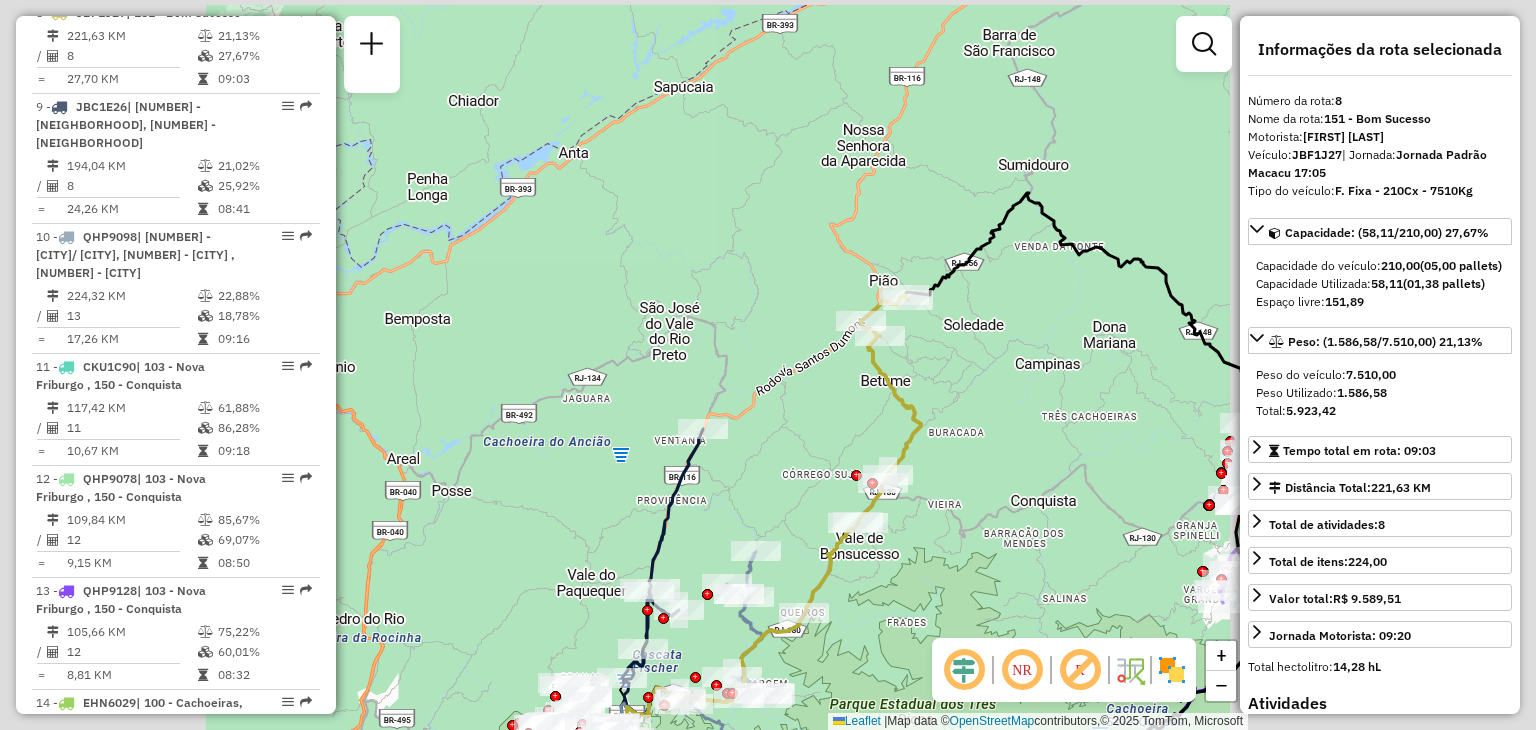 click on "Janela de atendimento Grade de atendimento Capacidade Transportadoras Veículos Cliente Pedidos  Rotas Selecione os dias de semana para filtrar as janelas de atendimento  Seg   Ter   Qua   Qui   Sex   Sáb   Dom  Informe o período da janela de atendimento: De: Até:  Filtrar exatamente a janela do cliente  Considerar janela de atendimento padrão  Selecione os dias de semana para filtrar as grades de atendimento  Seg   Ter   Qua   Qui   Sex   Sáb   Dom   Considerar clientes sem dia de atendimento cadastrado  Clientes fora do dia de atendimento selecionado Filtrar as atividades entre os valores definidos abaixo:  Peso mínimo:   Peso máximo:   Cubagem mínima:   Cubagem máxima:   De:   Até:  Filtrar as atividades entre o tempo de atendimento definido abaixo:  De:   Até:   Considerar capacidade total dos clientes não roteirizados Transportadora: Selecione um ou mais itens Tipo de veículo: Selecione um ou mais itens Veículo: Selecione um ou mais itens Motorista: Selecione um ou mais itens Nome: Rótulo:" 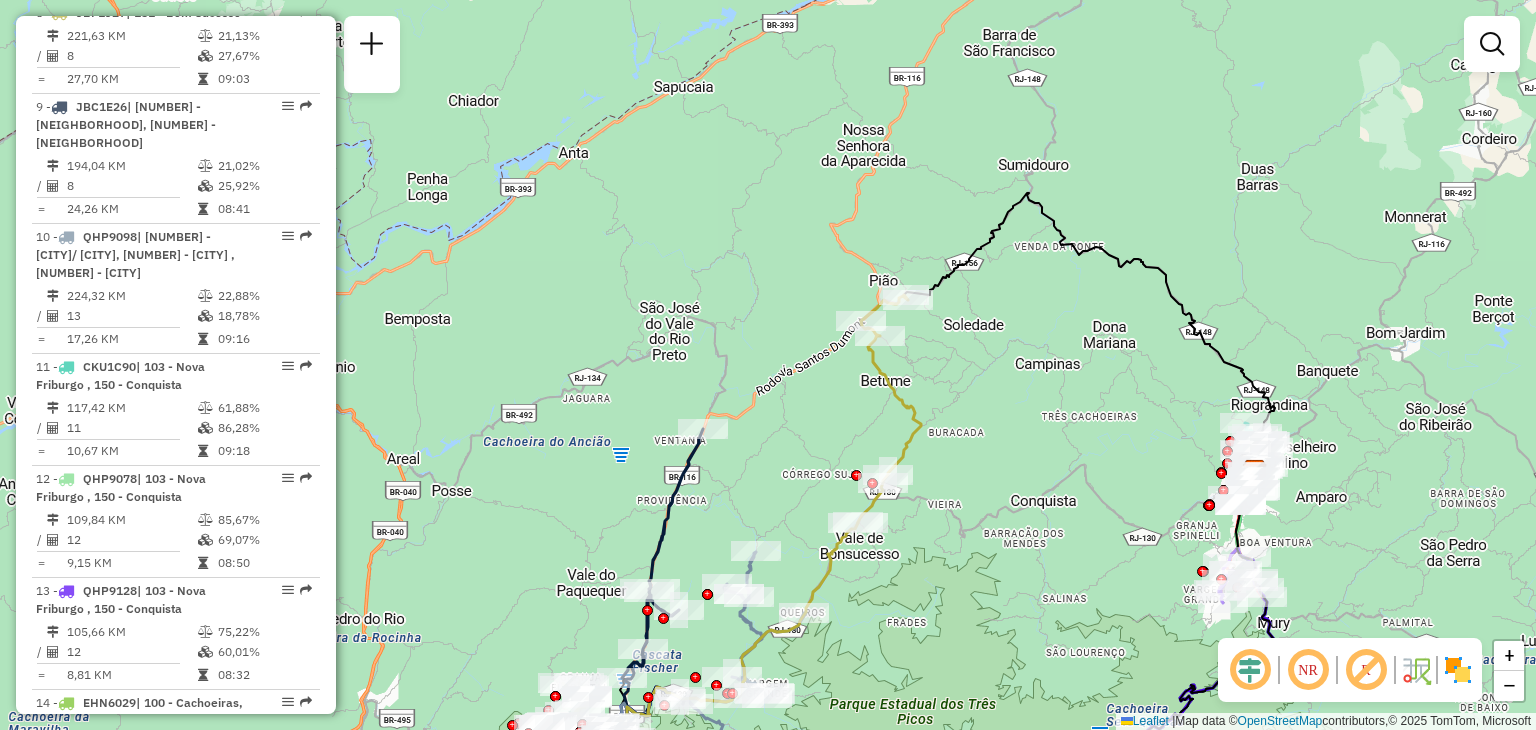drag, startPoint x: 1069, startPoint y: 530, endPoint x: 827, endPoint y: 328, distance: 315.2269 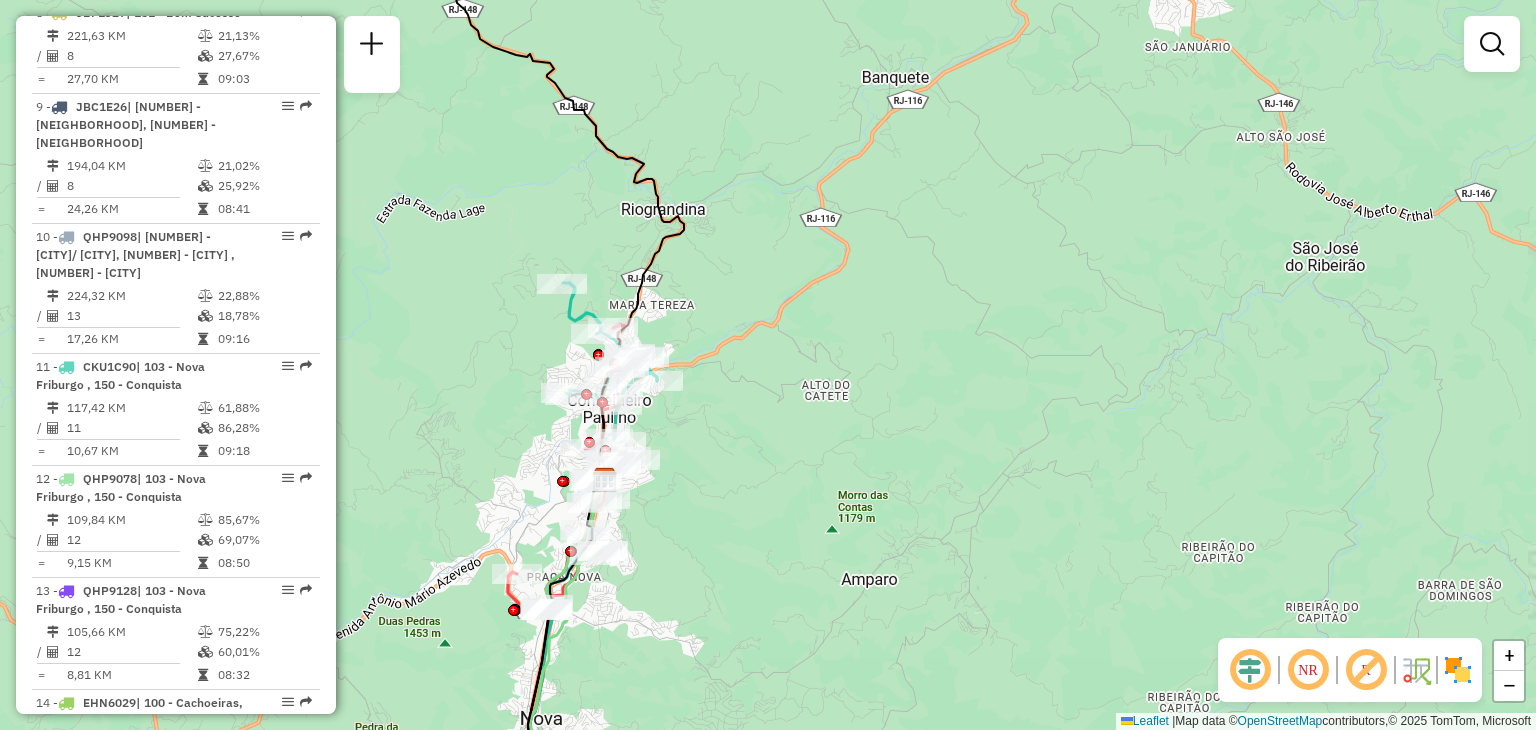 drag, startPoint x: 849, startPoint y: 230, endPoint x: 1163, endPoint y: 196, distance: 315.8354 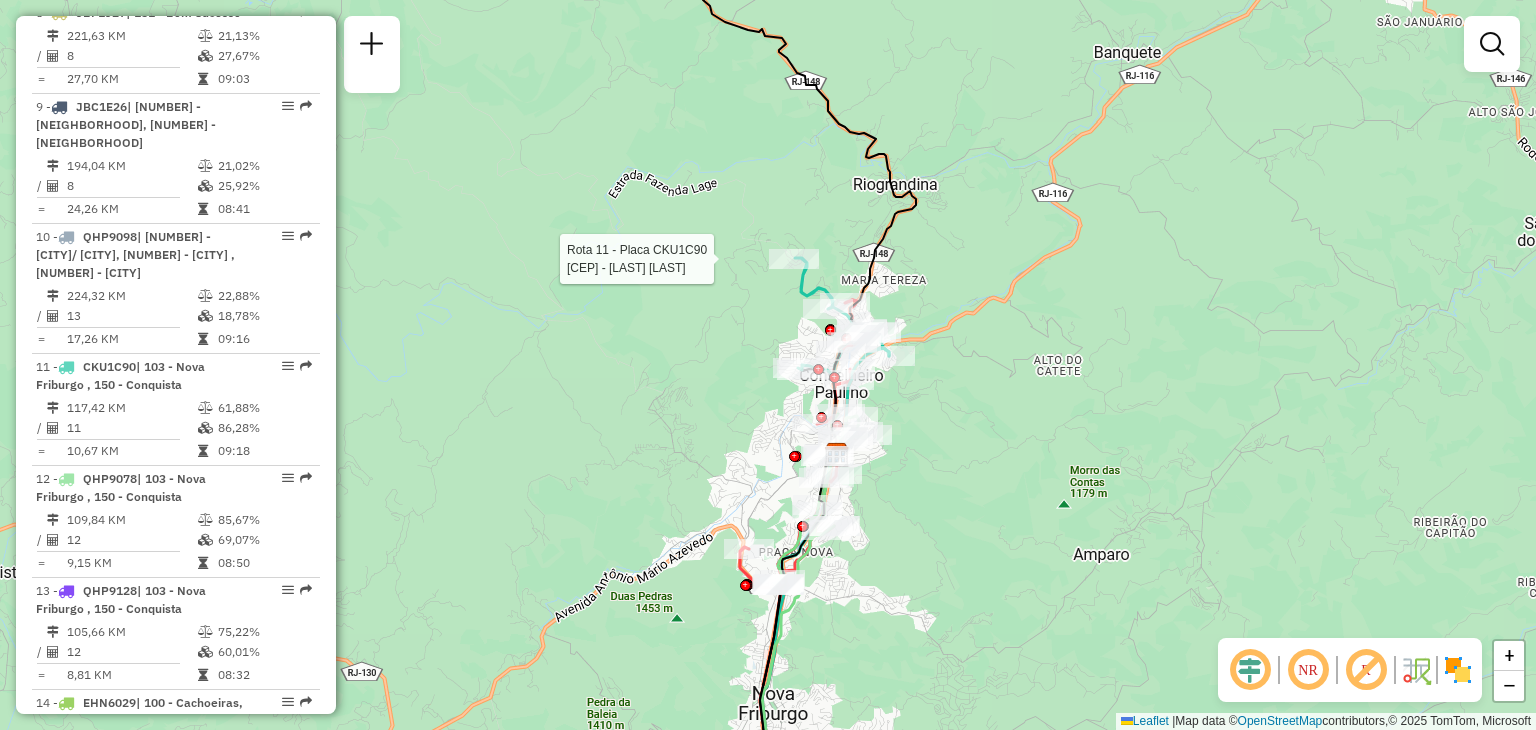 select on "**********" 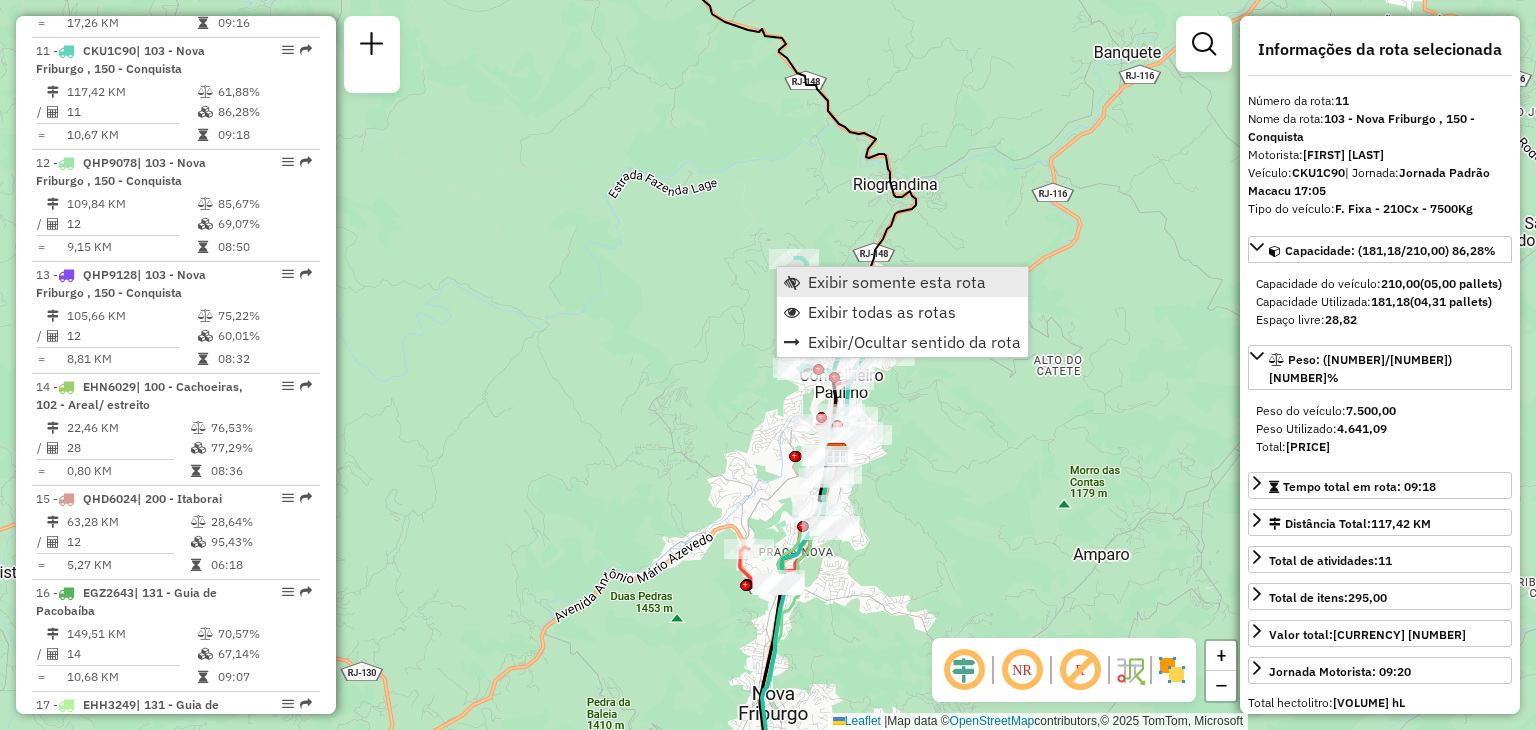 scroll, scrollTop: 1901, scrollLeft: 0, axis: vertical 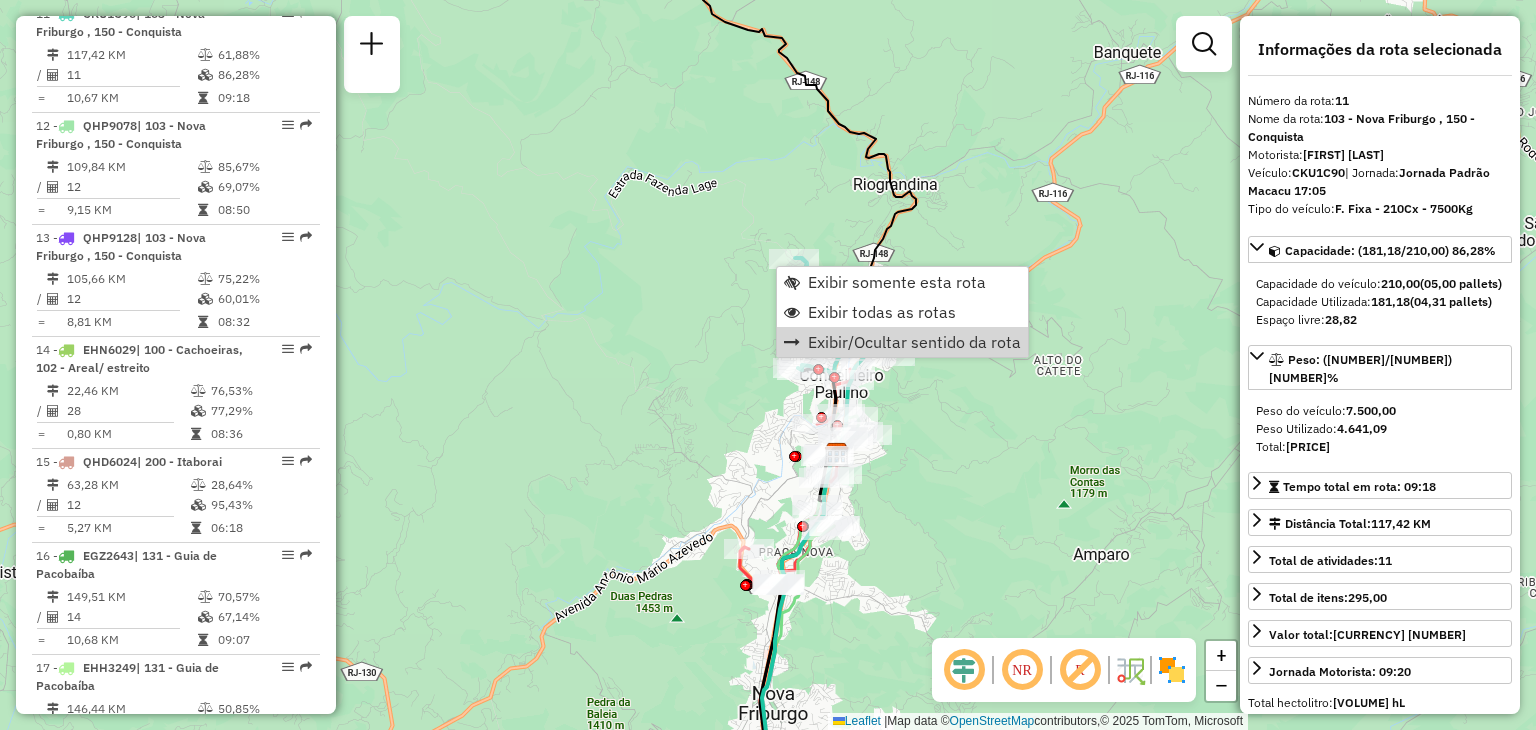 click on "Janela de atendimento Grade de atendimento Capacidade Transportadoras Veículos Cliente Pedidos  Rotas Selecione os dias de semana para filtrar as janelas de atendimento  Seg   Ter   Qua   Qui   Sex   Sáb   Dom  Informe o período da janela de atendimento: De: Até:  Filtrar exatamente a janela do cliente  Considerar janela de atendimento padrão  Selecione os dias de semana para filtrar as grades de atendimento  Seg   Ter   Qua   Qui   Sex   Sáb   Dom   Considerar clientes sem dia de atendimento cadastrado  Clientes fora do dia de atendimento selecionado Filtrar as atividades entre os valores definidos abaixo:  Peso mínimo:   Peso máximo:   Cubagem mínima:   Cubagem máxima:   De:   Até:  Filtrar as atividades entre o tempo de atendimento definido abaixo:  De:   Até:   Considerar capacidade total dos clientes não roteirizados Transportadora: Selecione um ou mais itens Tipo de veículo: Selecione um ou mais itens Veículo: Selecione um ou mais itens Motorista: Selecione um ou mais itens Nome: Rótulo:" 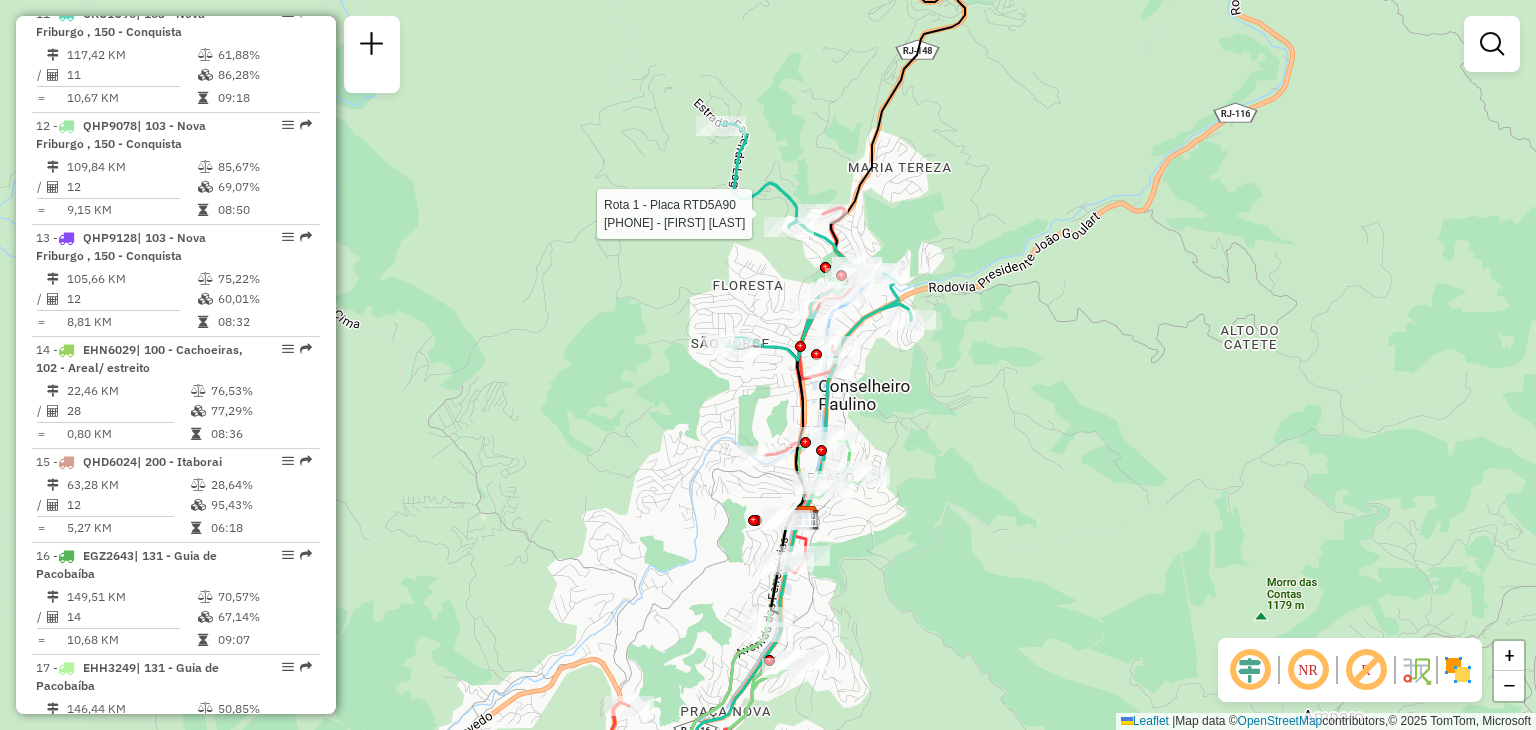 select on "**********" 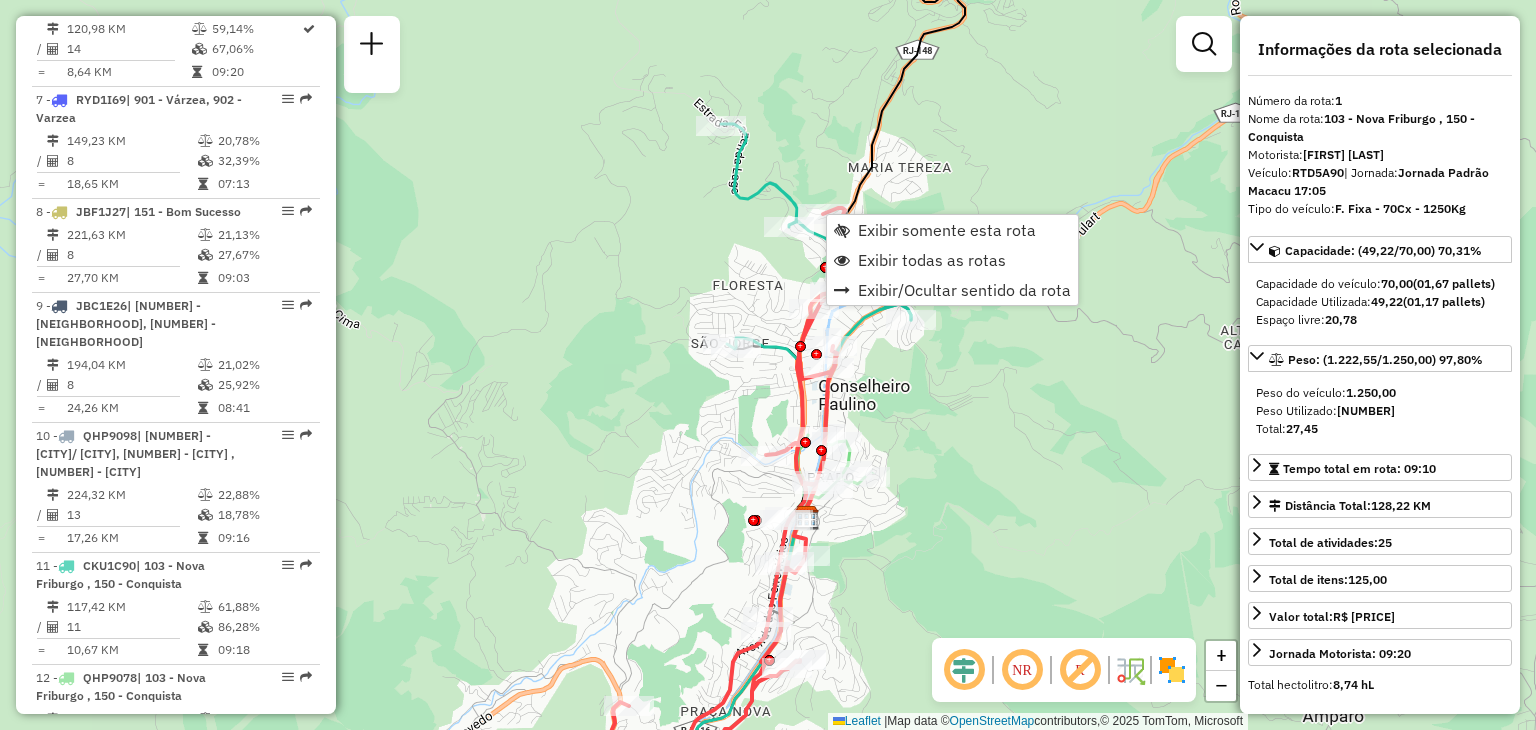 scroll, scrollTop: 801, scrollLeft: 0, axis: vertical 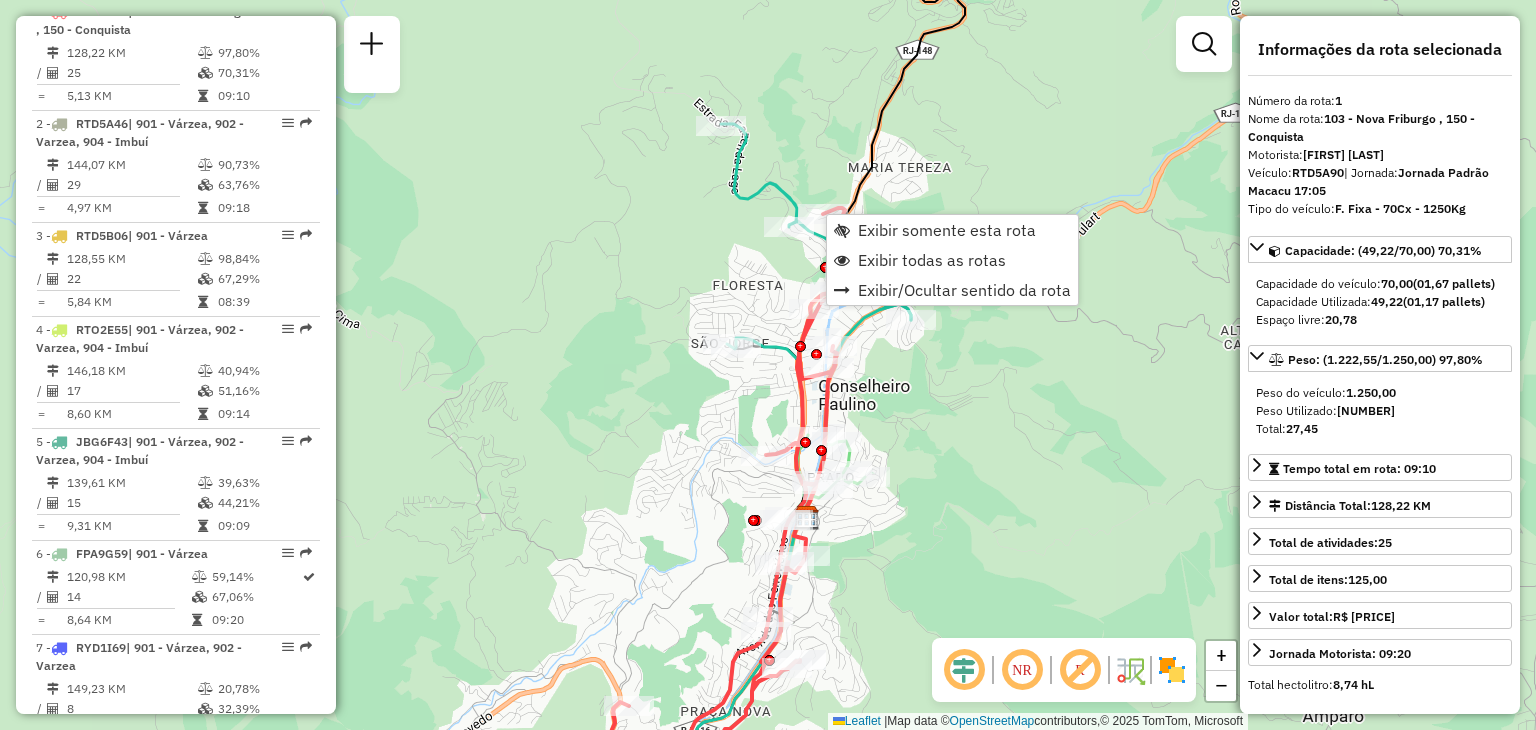 click on "Rota [NUMBER] - Placa [PLATE] [PHONE] - [BRAND] Janela de atendimento Grade de atendimento Capacidade Transportadoras Veículos Cliente Pedidos Rotas Selecione os dias de semana para filtrar as janelas de atendimento Seg Ter Qua Qui Sex Sáb Dom Informe o período da janela de atendimento: De: Até: Filtrar exatamente a janela do cliente Considerar janela de atendimento padrão Selecione os dias de semana para filtrar as grades de atendimento Seg Ter Qua Qui Sex Sáb Dom Considerar clientes sem dia de atendimento cadastrado Clientes fora do dia de atendimento selecionado Filtrar as atividades entre os valores definidos abaixo: Peso mínimo: Peso máximo: Cubagem mínima: Cubagem máxima: De: Até: Filtrar as atividades entre o tempo de atendimento definido abaixo: De: Até: Considerar capacidade total dos clientes não roteirizados Transportadora: Selecione um ou mais itens Tipo de veículo: Selecione um ou mais itens Veículo: +" 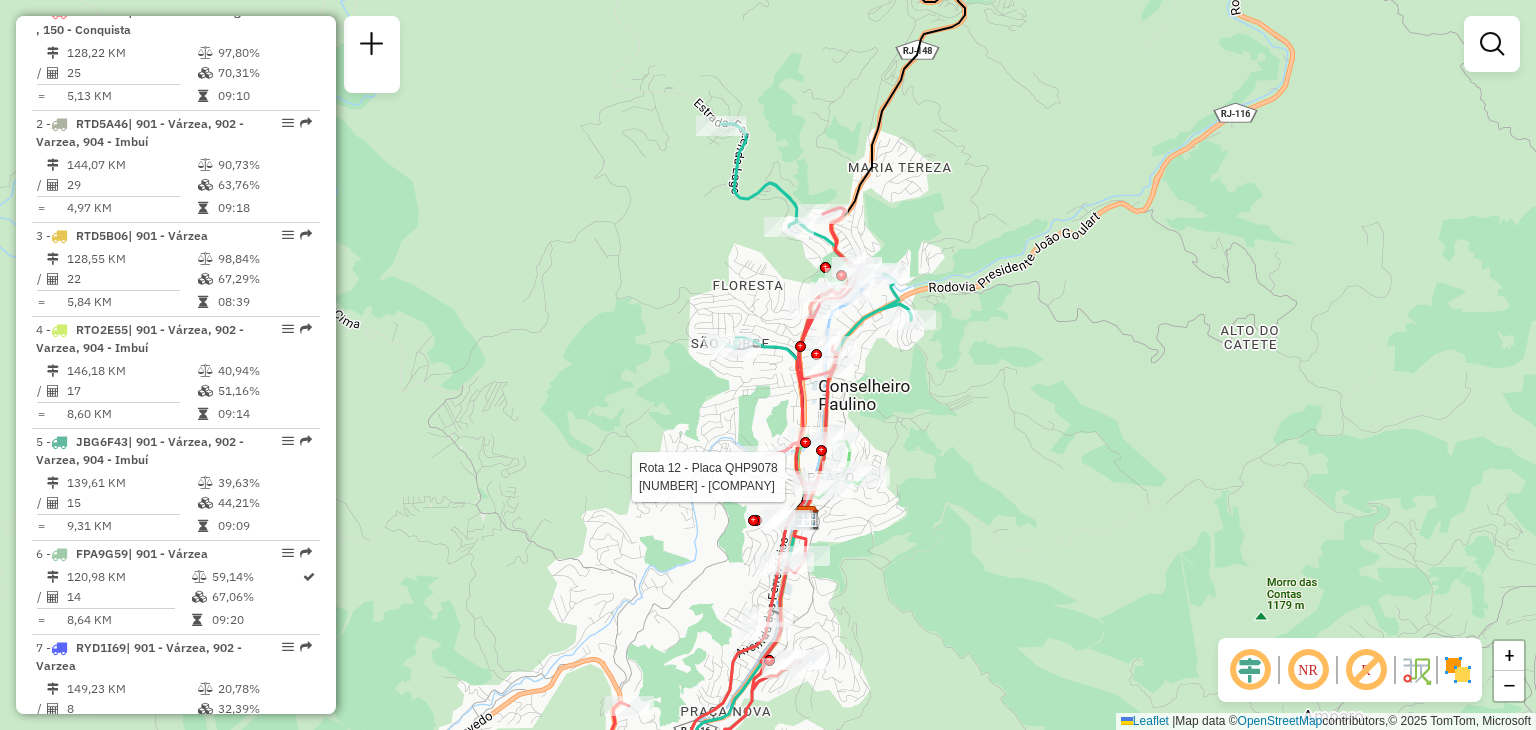 select on "**********" 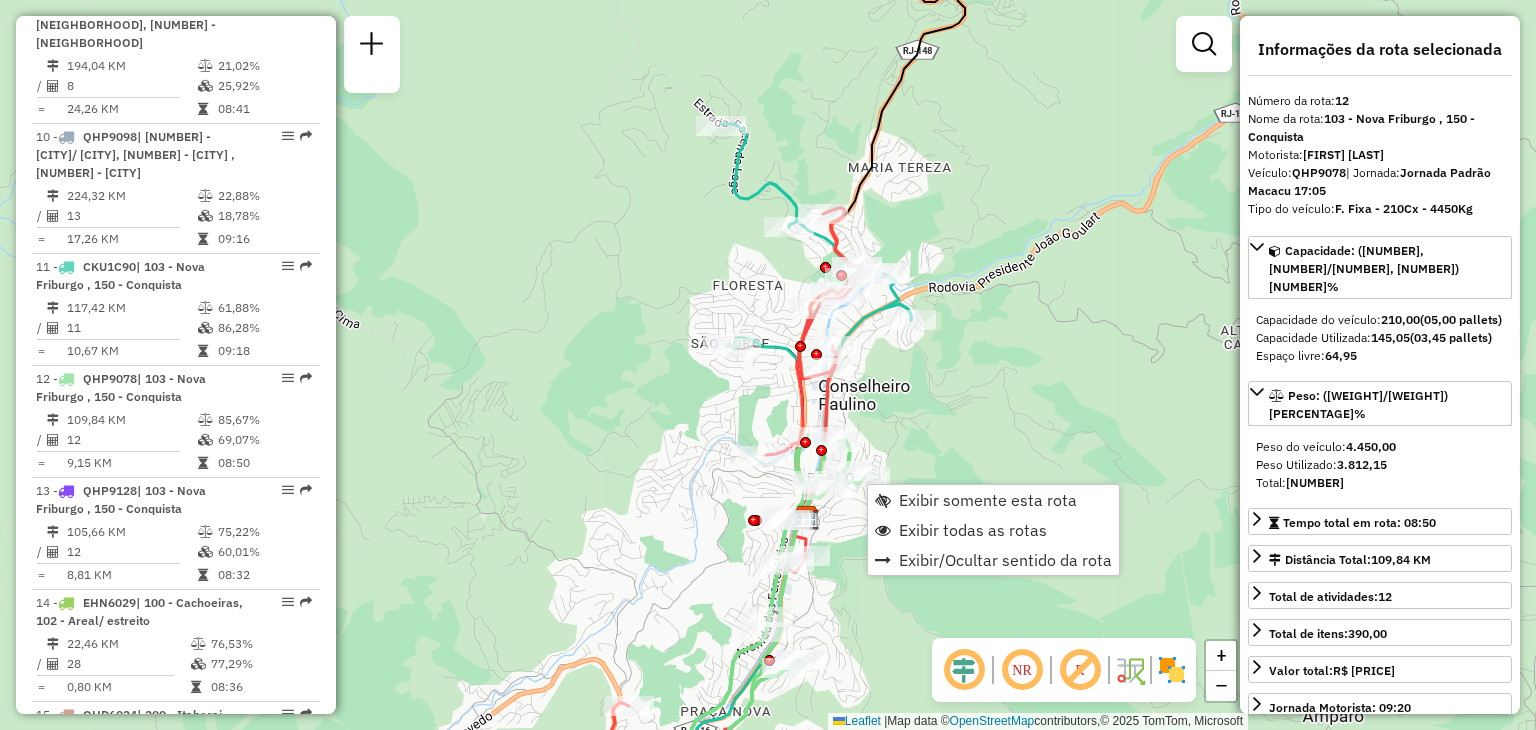 scroll, scrollTop: 2012, scrollLeft: 0, axis: vertical 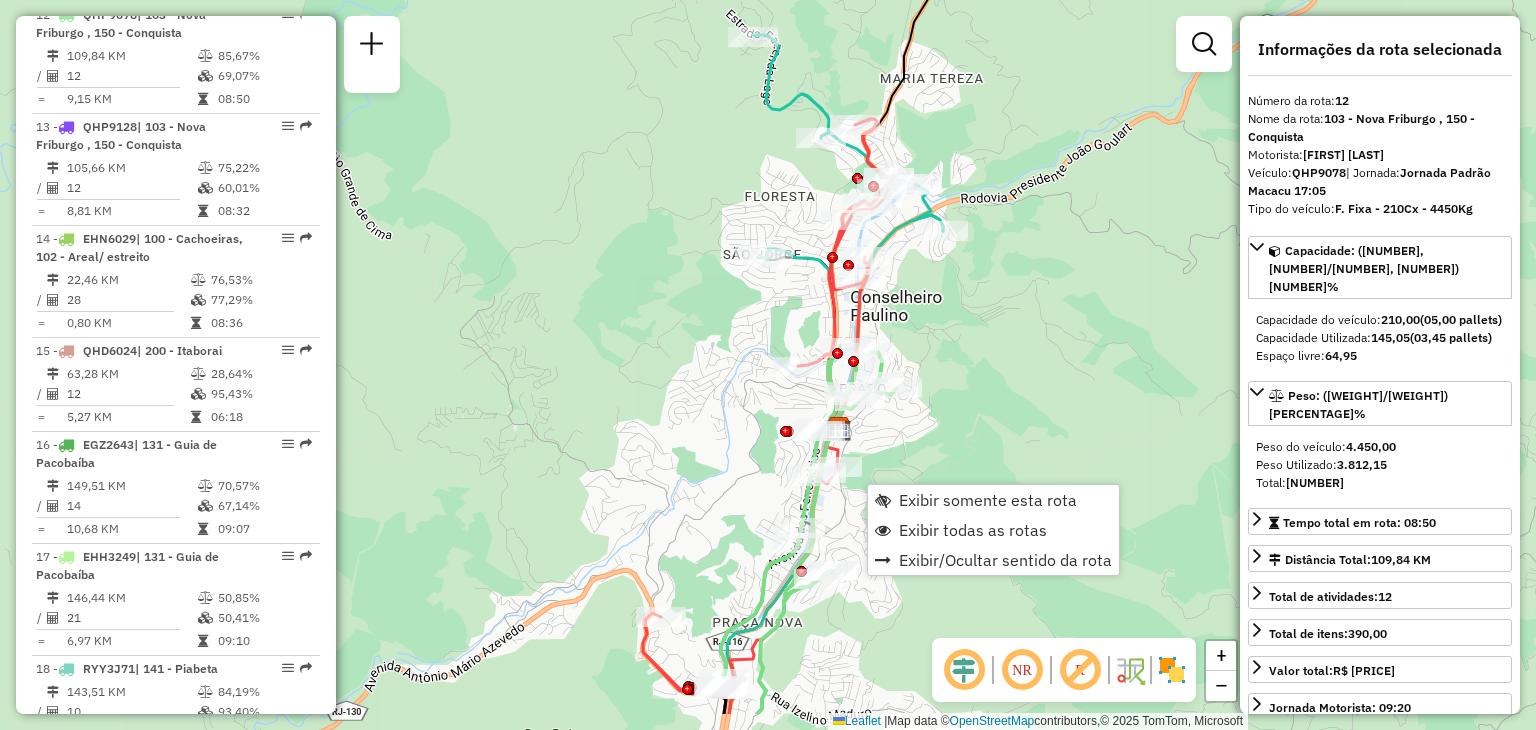 drag, startPoint x: 1009, startPoint y: 331, endPoint x: 1072, endPoint y: 89, distance: 250.066 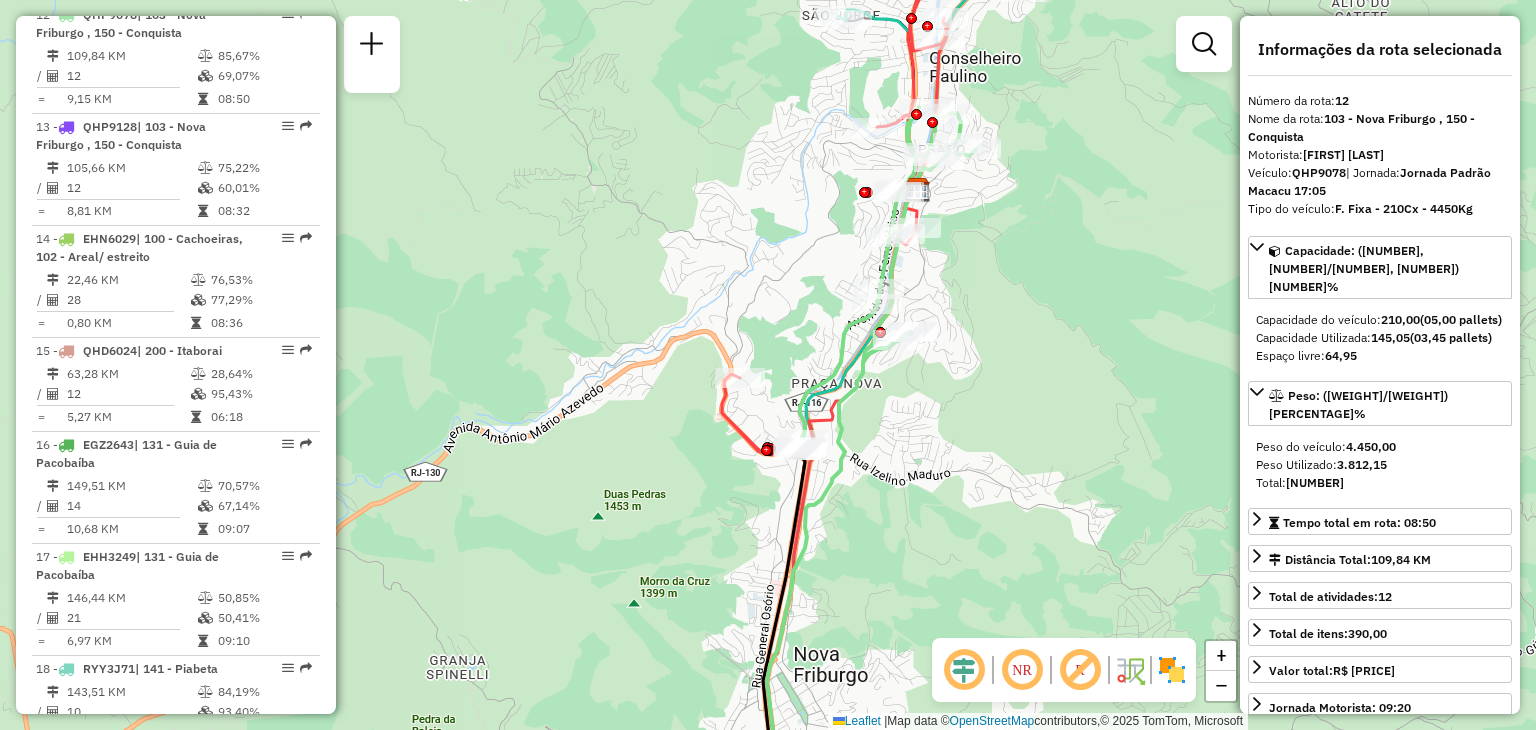 drag, startPoint x: 934, startPoint y: 537, endPoint x: 1060, endPoint y: 225, distance: 336.4818 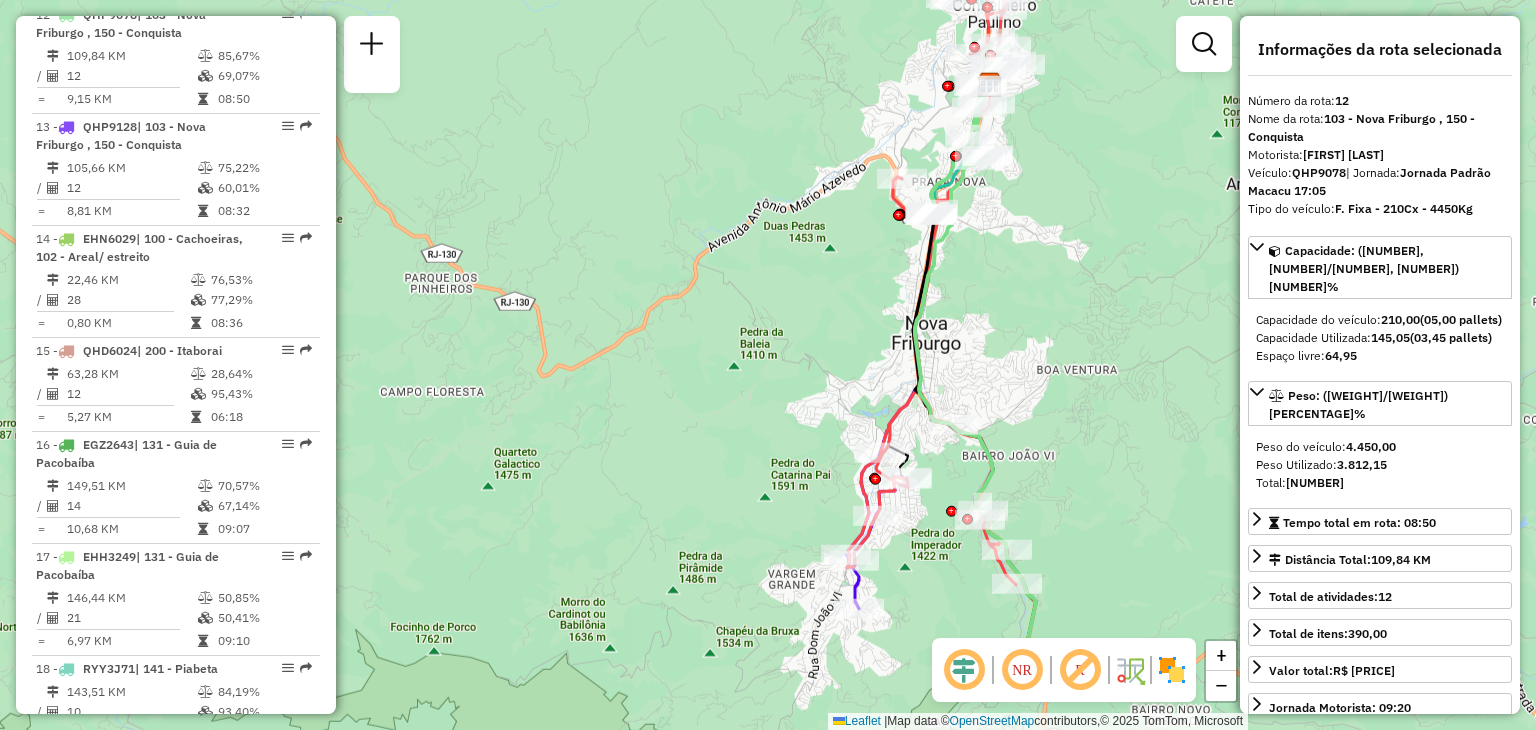drag, startPoint x: 876, startPoint y: 498, endPoint x: 875, endPoint y: 393, distance: 105.00476 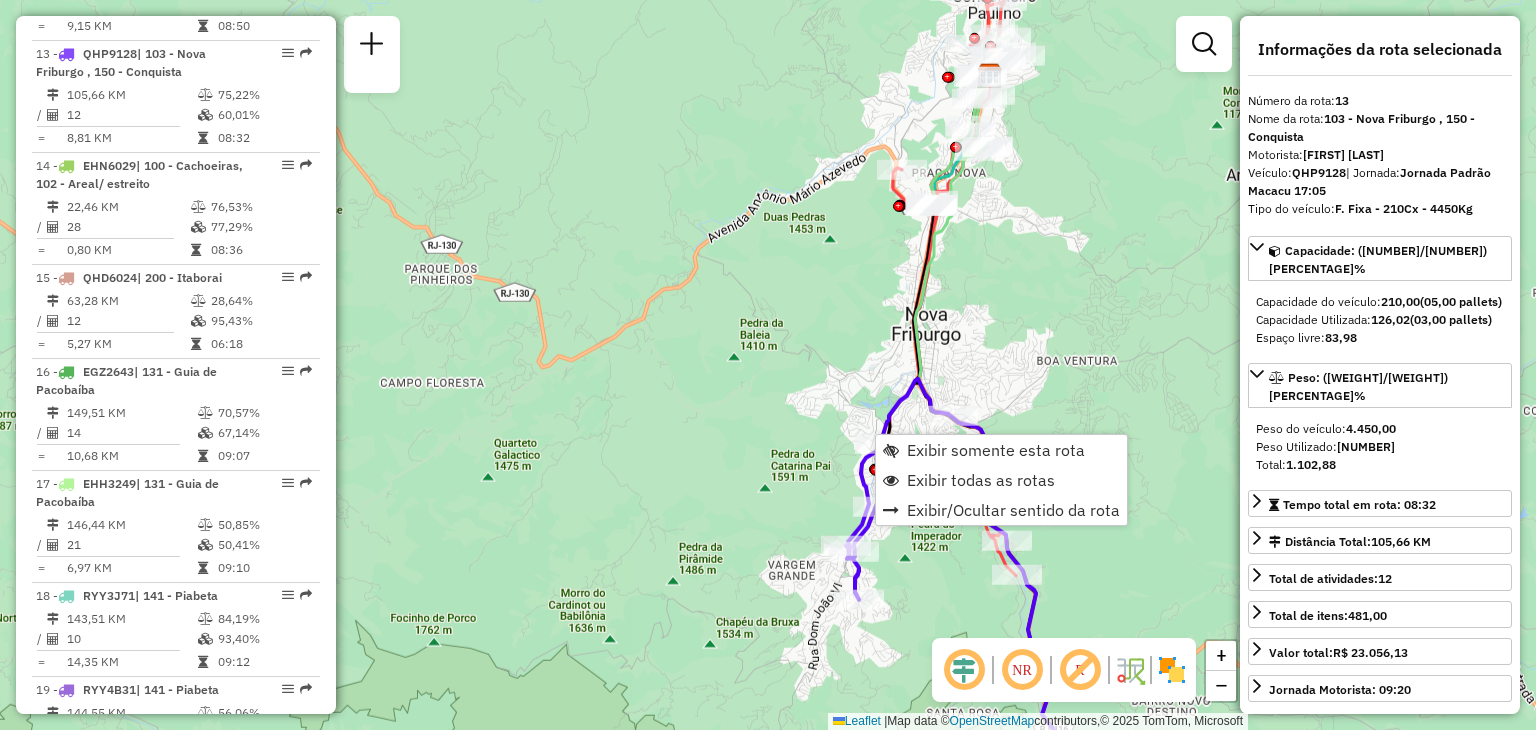 scroll, scrollTop: 2124, scrollLeft: 0, axis: vertical 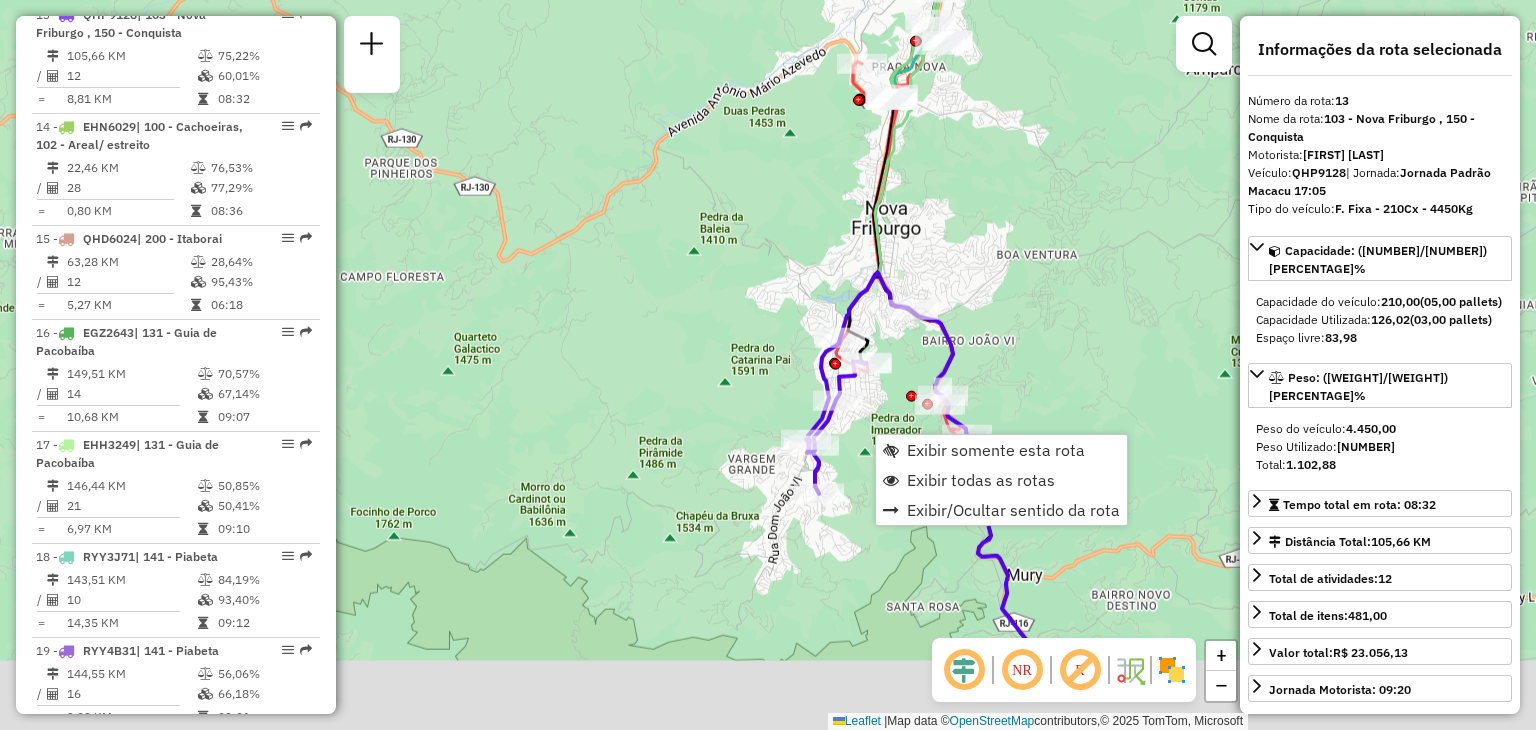 drag, startPoint x: 832, startPoint y: 400, endPoint x: 763, endPoint y: 112, distance: 296.1503 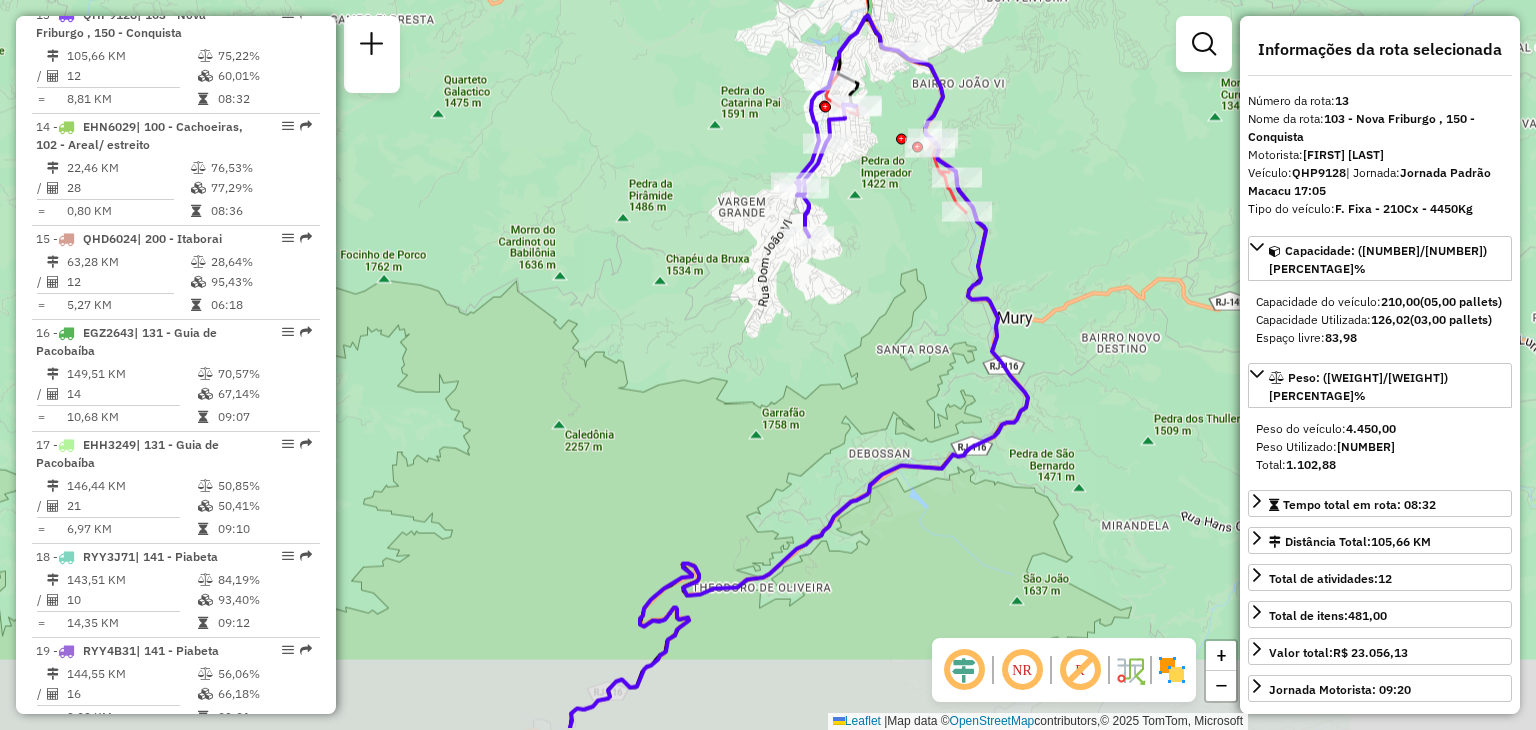drag, startPoint x: 871, startPoint y: 405, endPoint x: 916, endPoint y: 189, distance: 220.63771 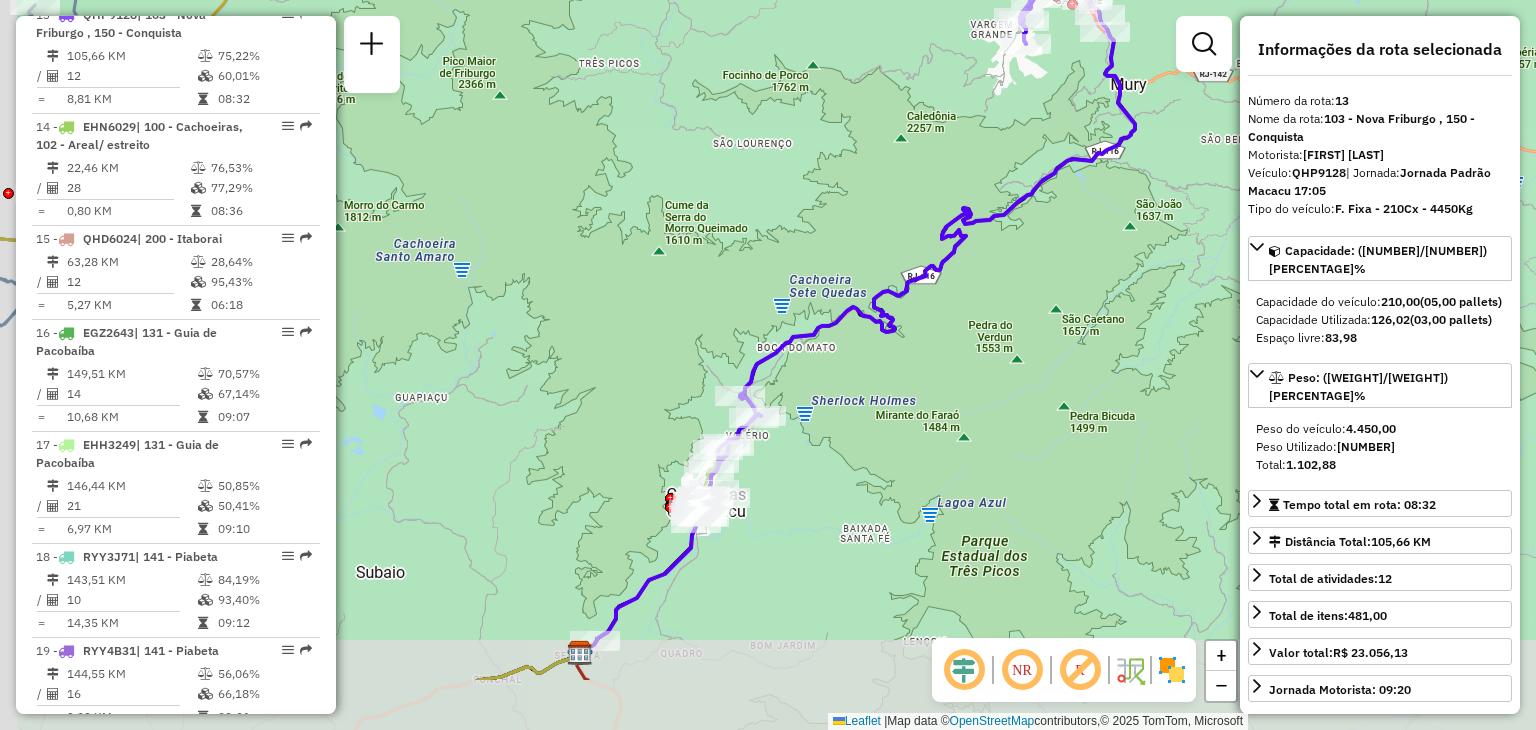 drag, startPoint x: 738, startPoint y: 584, endPoint x: 844, endPoint y: 439, distance: 179.61348 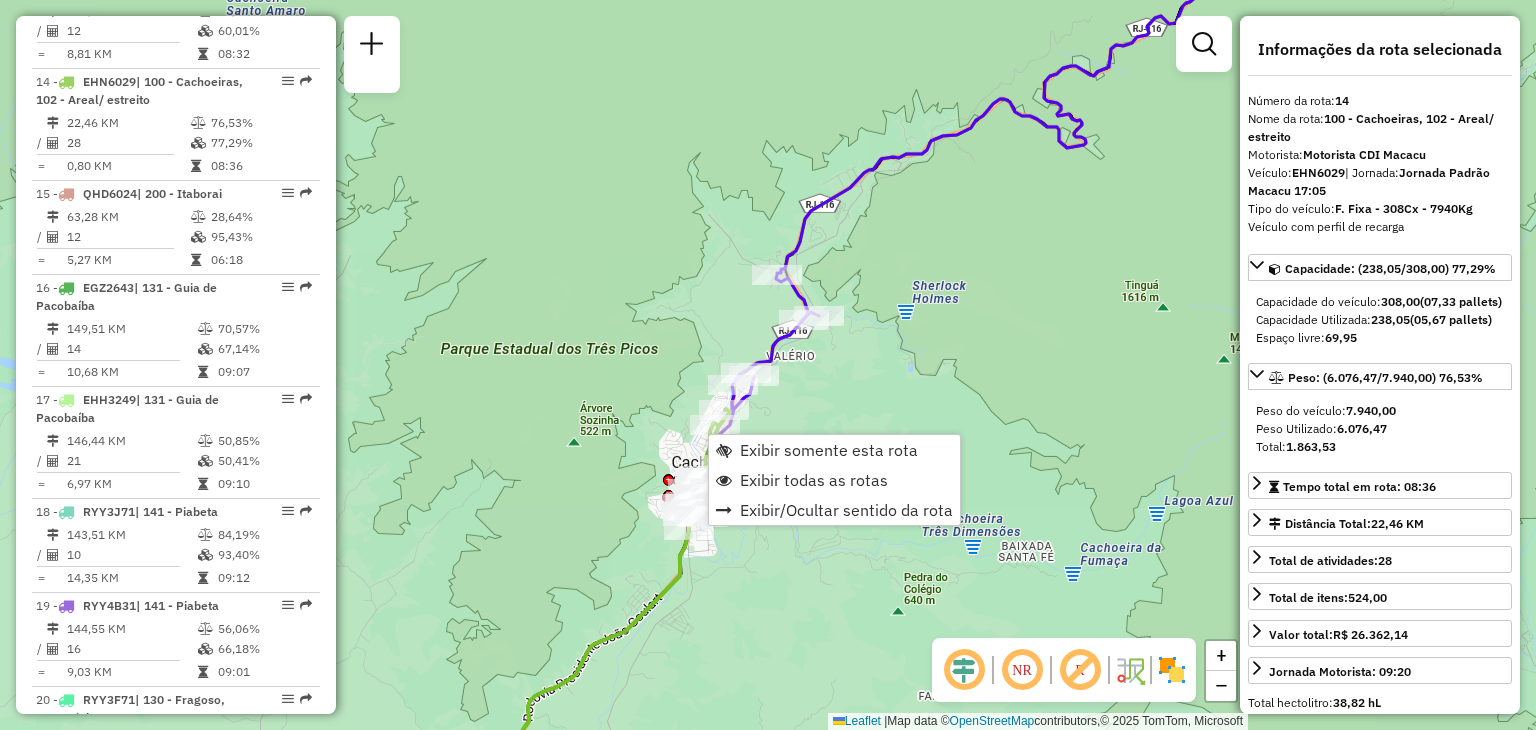 scroll, scrollTop: 2236, scrollLeft: 0, axis: vertical 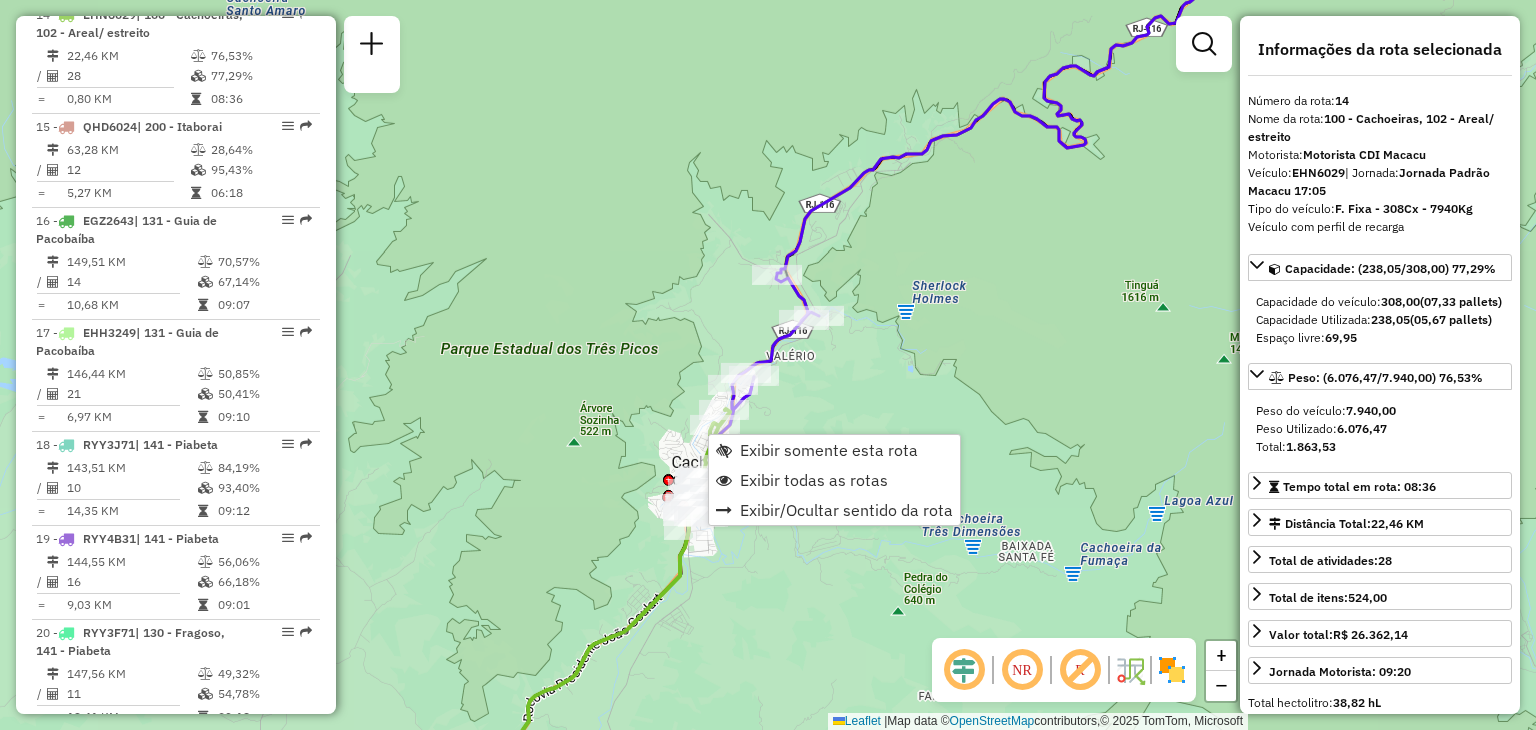 click on "Rota 14 - Placa EHN6029  08509490 - PADARIA DO TABORDA Janela de atendimento Grade de atendimento Capacidade Transportadoras Veículos Cliente Pedidos  Rotas Selecione os dias de semana para filtrar as janelas de atendimento  Seg   Ter   Qua   Qui   Sex   Sáb   Dom  Informe o período da janela de atendimento: De: Até:  Filtrar exatamente a janela do cliente  Considerar janela de atendimento padrão  Selecione os dias de semana para filtrar as grades de atendimento  Seg   Ter   Qua   Qui   Sex   Sáb   Dom   Considerar clientes sem dia de atendimento cadastrado  Clientes fora do dia de atendimento selecionado Filtrar as atividades entre os valores definidos abaixo:  Peso mínimo:   Peso máximo:   Cubagem mínima:   Cubagem máxima:   De:   Até:  Filtrar as atividades entre o tempo de atendimento definido abaixo:  De:   Até:   Considerar capacidade total dos clientes não roteirizados Transportadora: Selecione um ou mais itens Tipo de veículo: Selecione um ou mais itens Veículo: Motorista: Nome: Setor:" 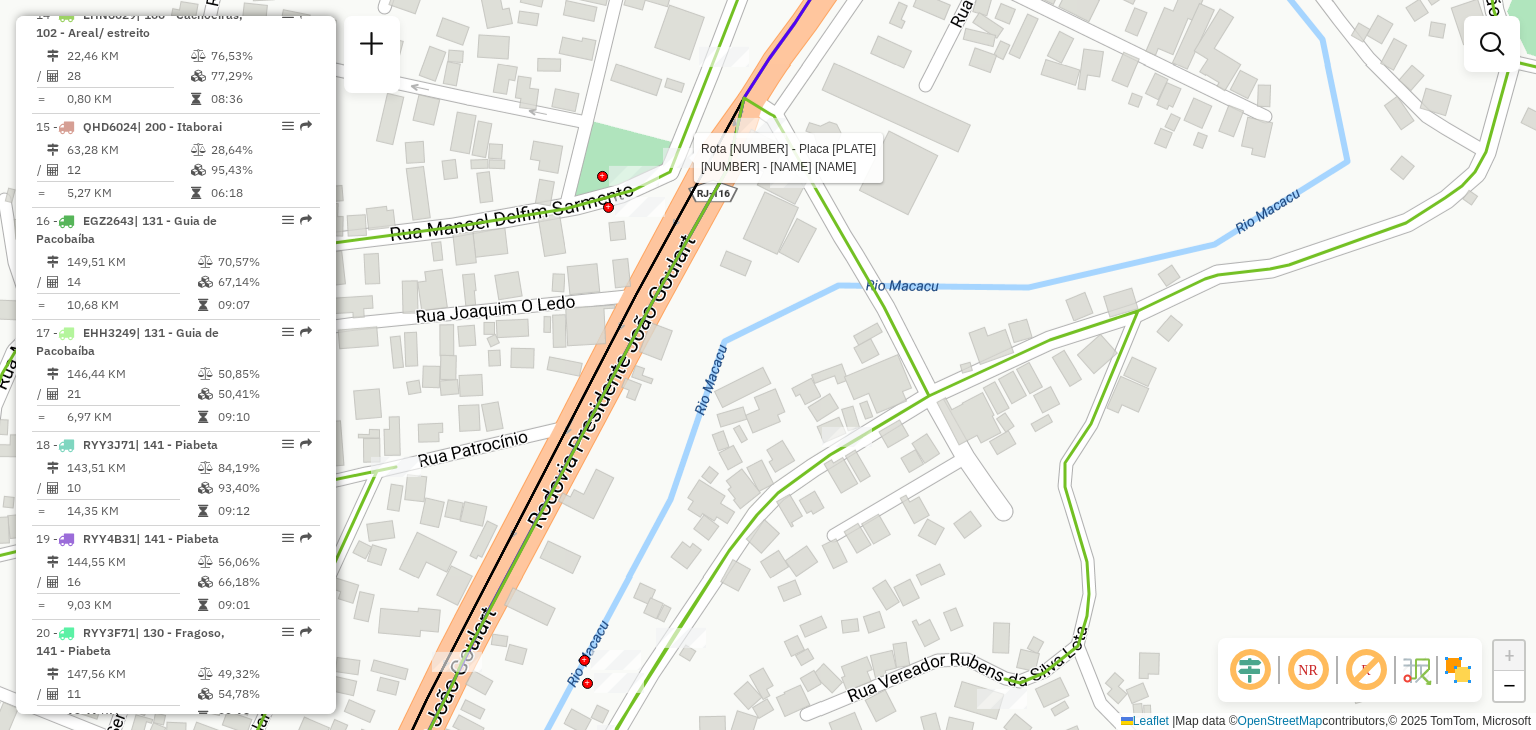 select on "**********" 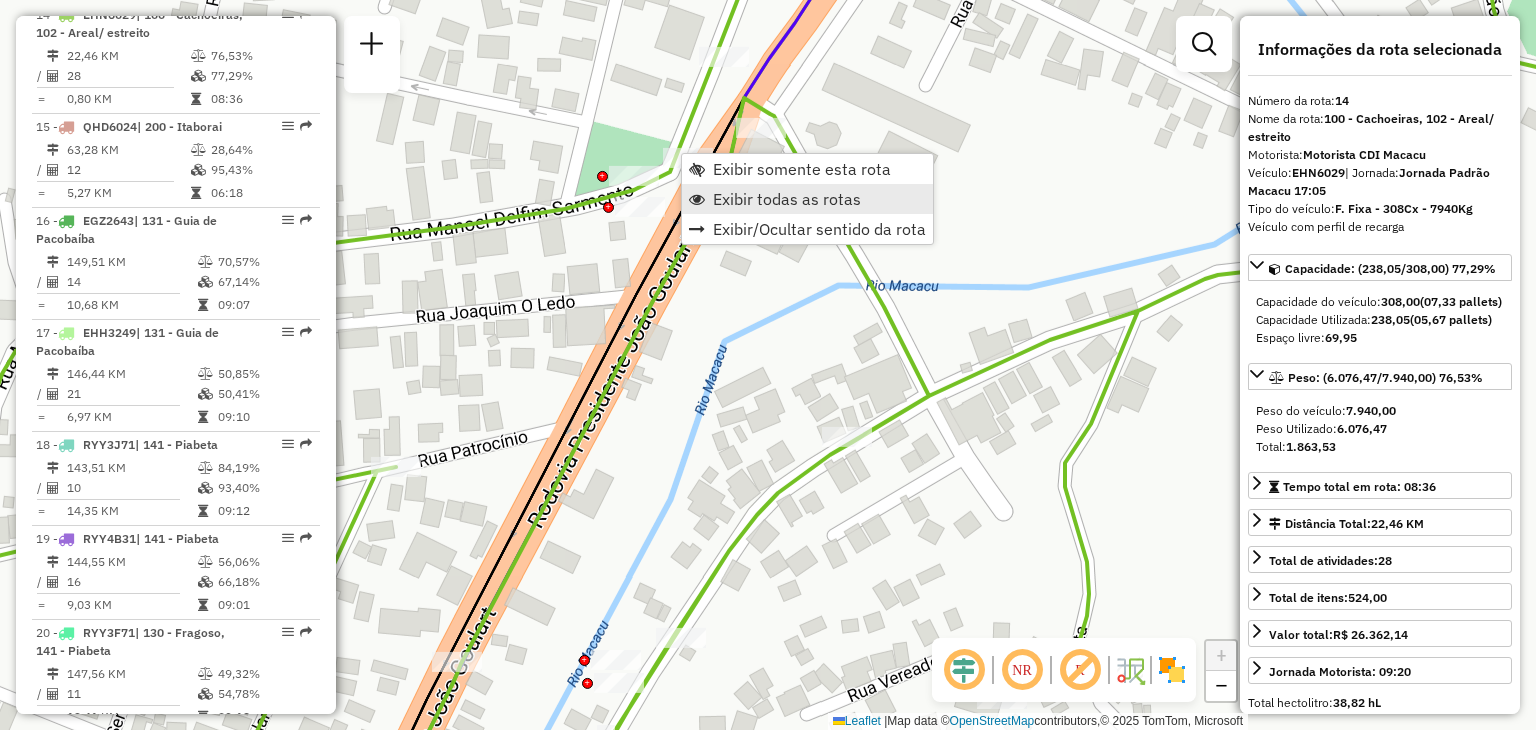 click on "Exibir todas as rotas" at bounding box center (787, 199) 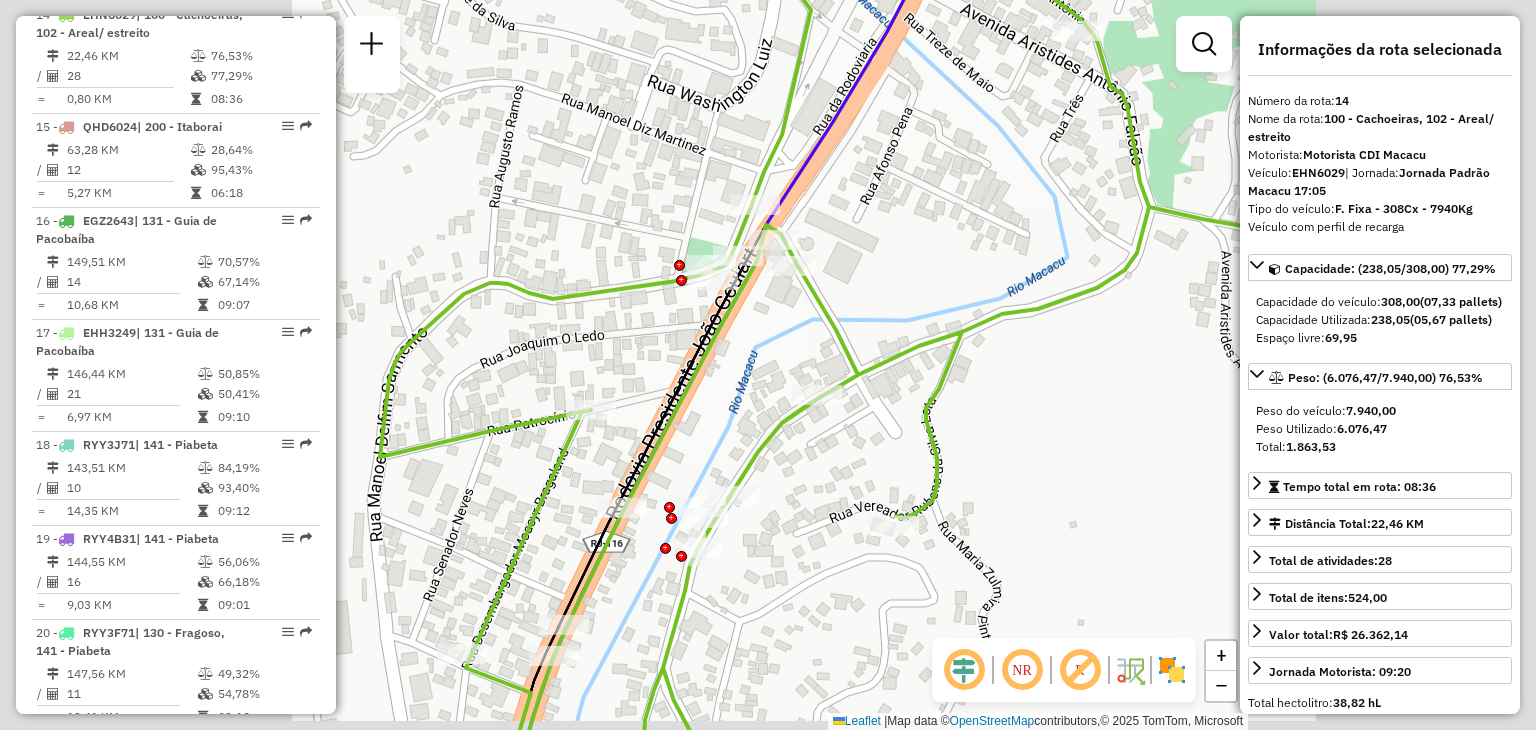 drag, startPoint x: 848, startPoint y: 497, endPoint x: 898, endPoint y: 303, distance: 200.3397 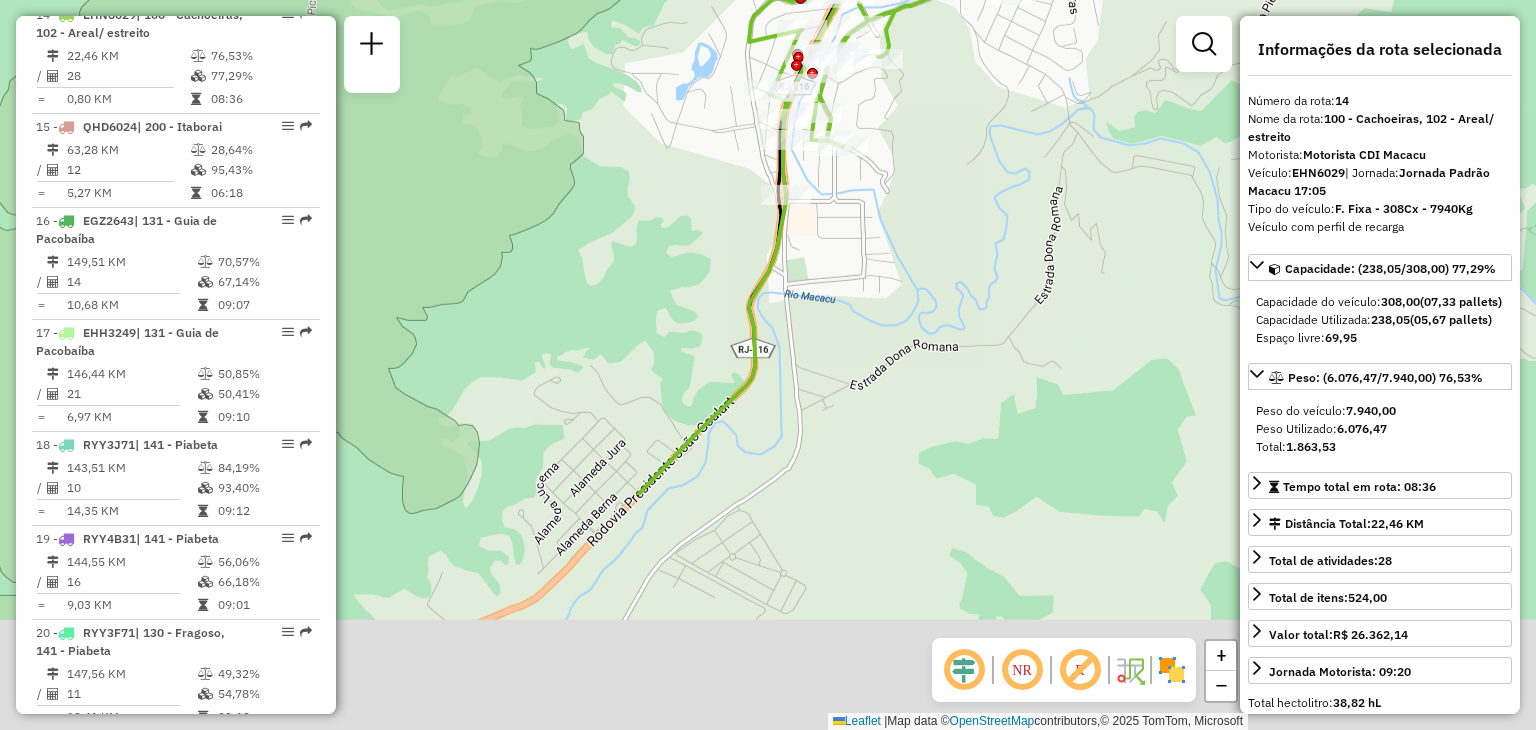 drag, startPoint x: 903, startPoint y: 572, endPoint x: 864, endPoint y: 210, distance: 364.09476 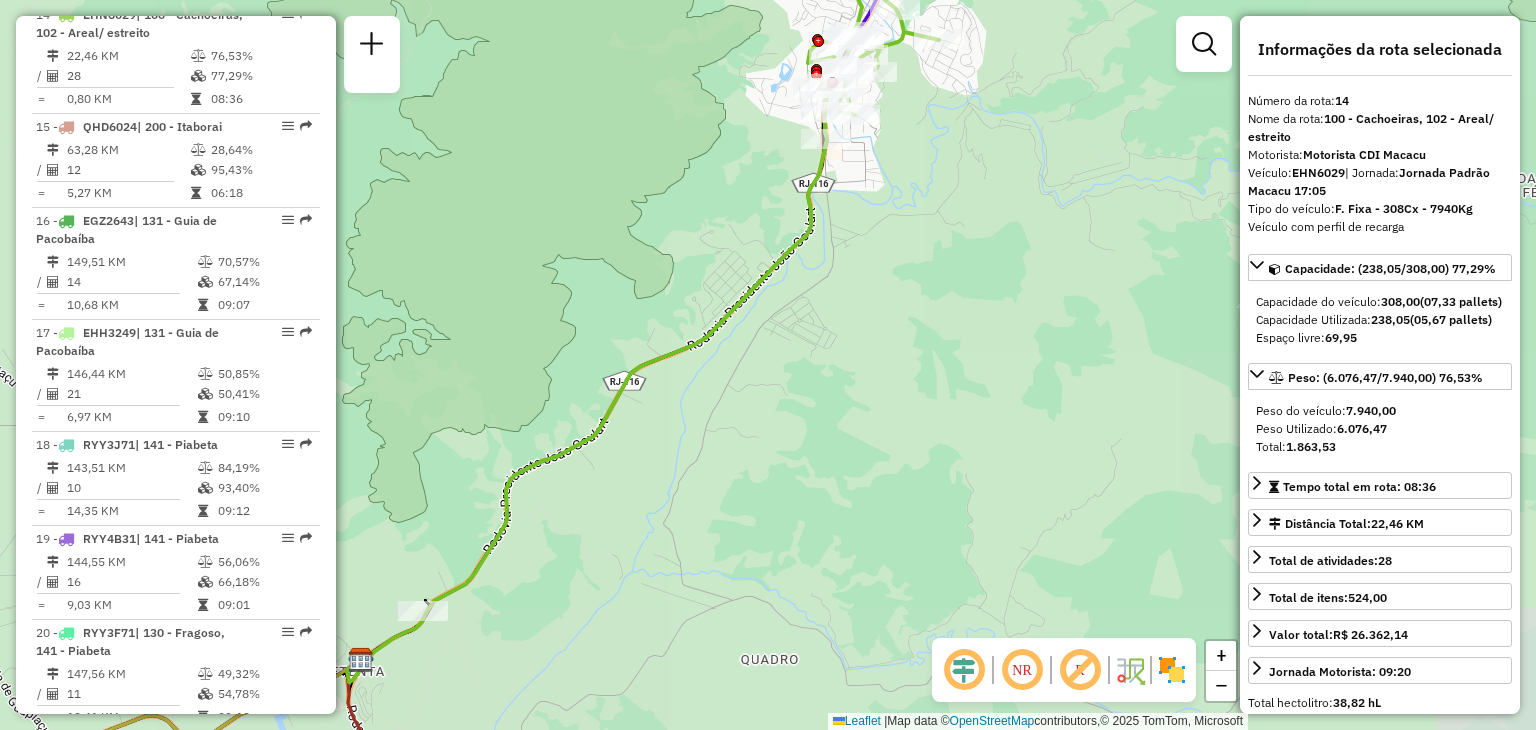 drag, startPoint x: 780, startPoint y: 433, endPoint x: 830, endPoint y: 414, distance: 53.488316 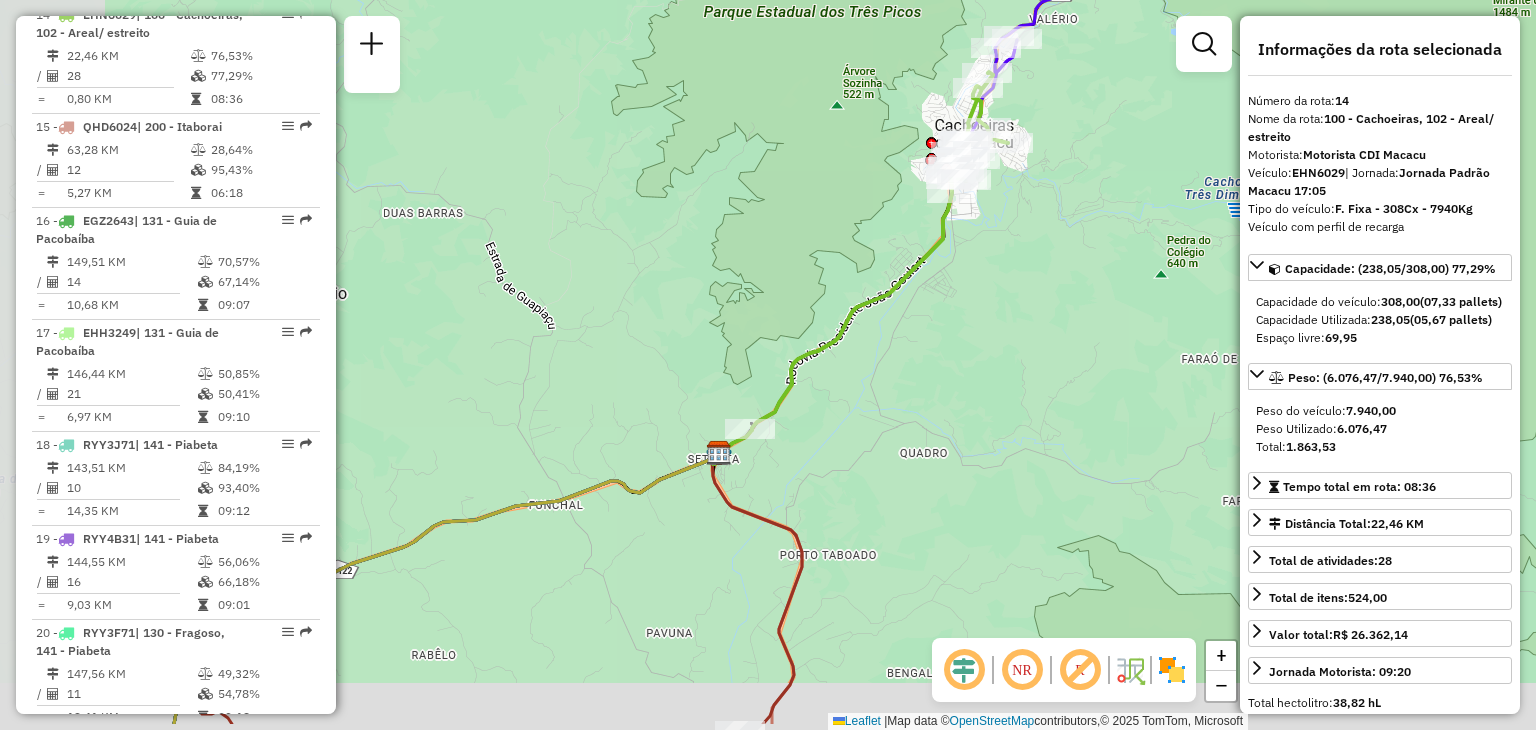 drag, startPoint x: 702, startPoint y: 585, endPoint x: 1000, endPoint y: 245, distance: 452.1106 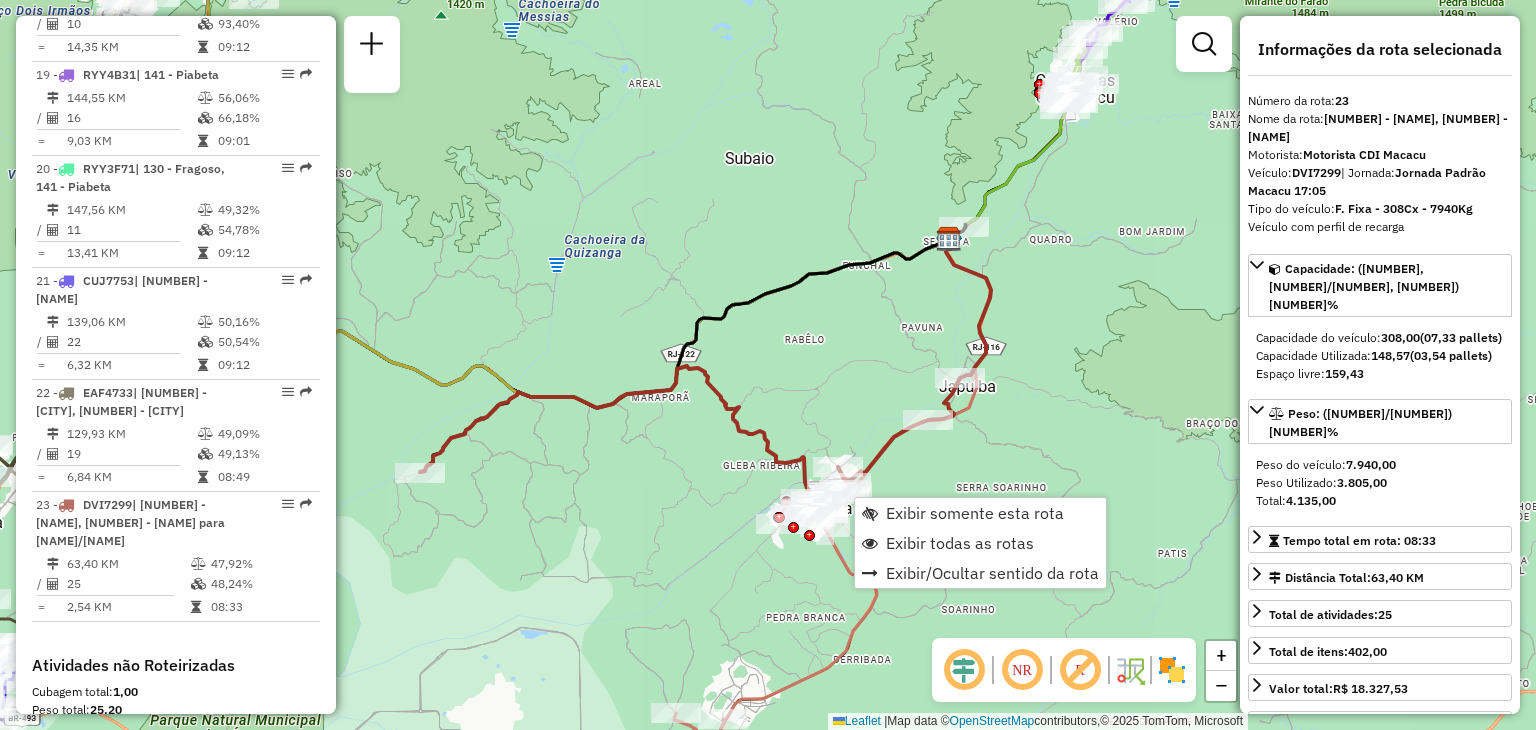 scroll, scrollTop: 3040, scrollLeft: 0, axis: vertical 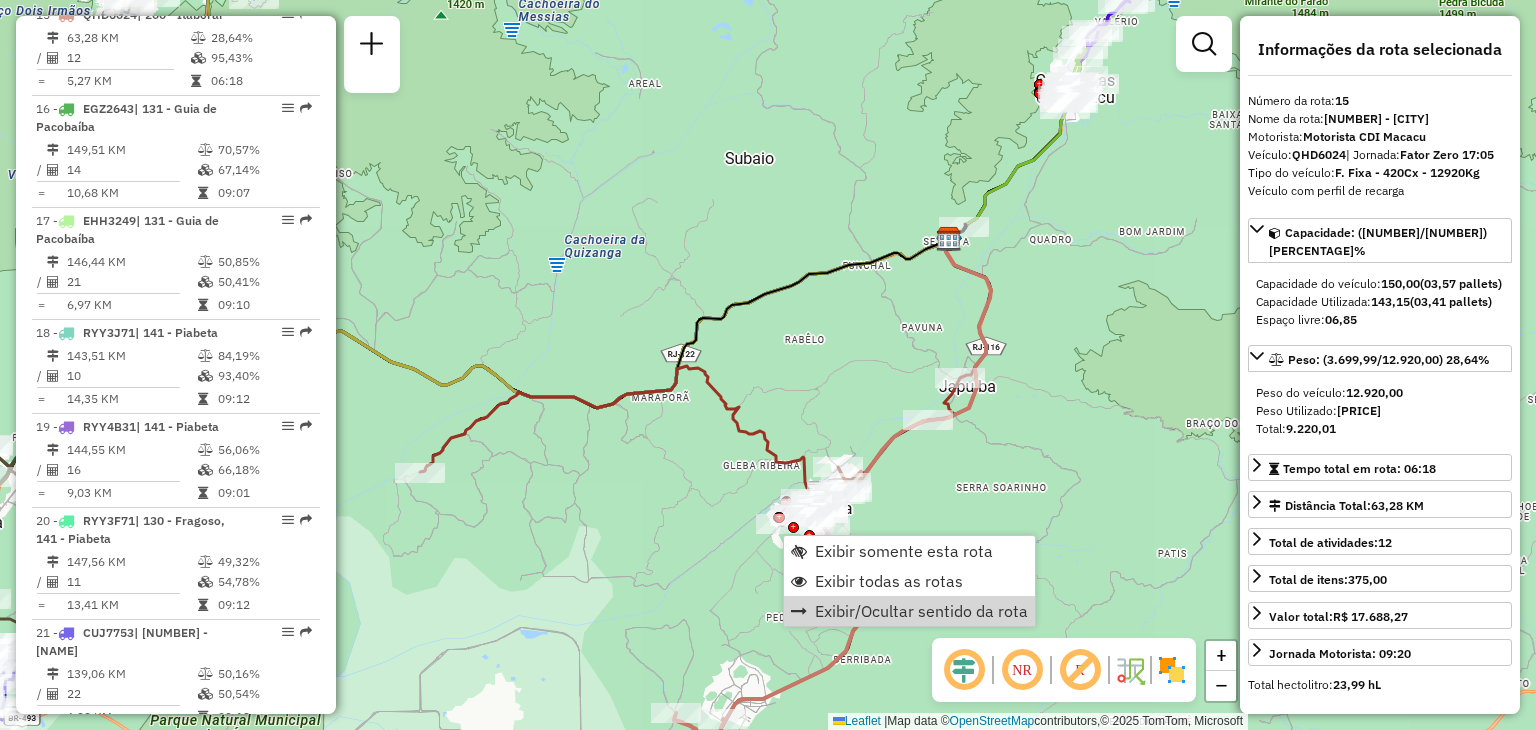 click on "Janela de atendimento Grade de atendimento Capacidade Transportadoras Veículos Cliente Pedidos  Rotas Selecione os dias de semana para filtrar as janelas de atendimento  Seg   Ter   Qua   Qui   Sex   Sáb   Dom  Informe o período da janela de atendimento: De: Até:  Filtrar exatamente a janela do cliente  Considerar janela de atendimento padrão  Selecione os dias de semana para filtrar as grades de atendimento  Seg   Ter   Qua   Qui   Sex   Sáb   Dom   Considerar clientes sem dia de atendimento cadastrado  Clientes fora do dia de atendimento selecionado Filtrar as atividades entre os valores definidos abaixo:  Peso mínimo:   Peso máximo:   Cubagem mínima:   Cubagem máxima:   De:   Até:  Filtrar as atividades entre o tempo de atendimento definido abaixo:  De:   Até:   Considerar capacidade total dos clientes não roteirizados Transportadora: Selecione um ou mais itens Tipo de veículo: Selecione um ou mais itens Veículo: Selecione um ou mais itens Motorista: Selecione um ou mais itens Nome: Rótulo:" 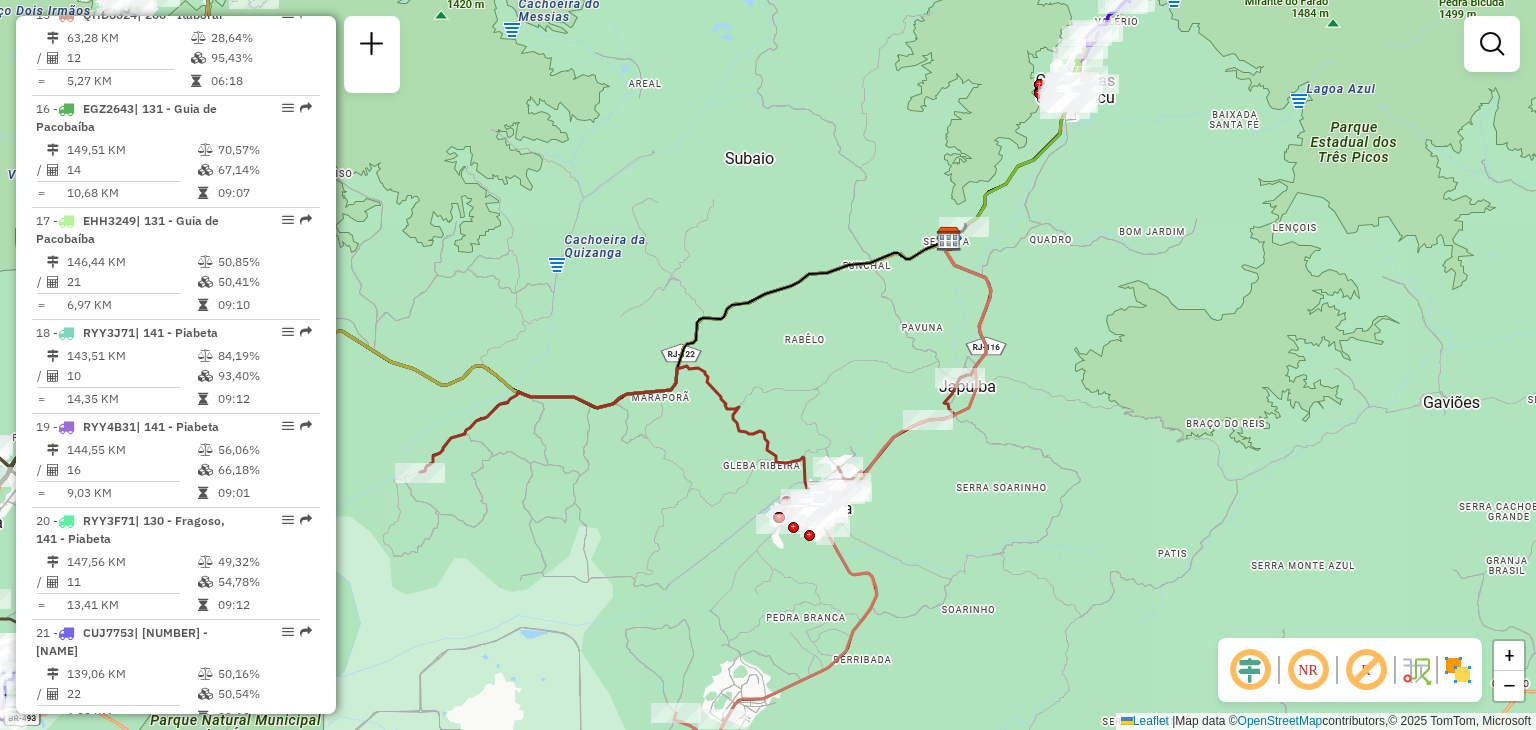 click on "Janela de atendimento Grade de atendimento Capacidade Transportadoras Veículos Cliente Pedidos  Rotas Selecione os dias de semana para filtrar as janelas de atendimento  Seg   Ter   Qua   Qui   Sex   Sáb   Dom  Informe o período da janela de atendimento: De: Até:  Filtrar exatamente a janela do cliente  Considerar janela de atendimento padrão  Selecione os dias de semana para filtrar as grades de atendimento  Seg   Ter   Qua   Qui   Sex   Sáb   Dom   Considerar clientes sem dia de atendimento cadastrado  Clientes fora do dia de atendimento selecionado Filtrar as atividades entre os valores definidos abaixo:  Peso mínimo:   Peso máximo:   Cubagem mínima:   Cubagem máxima:   De:   Até:  Filtrar as atividades entre o tempo de atendimento definido abaixo:  De:   Até:   Considerar capacidade total dos clientes não roteirizados Transportadora: Selecione um ou mais itens Tipo de veículo: Selecione um ou mais itens Veículo: Selecione um ou mais itens Motorista: Selecione um ou mais itens Nome: Rótulo:" 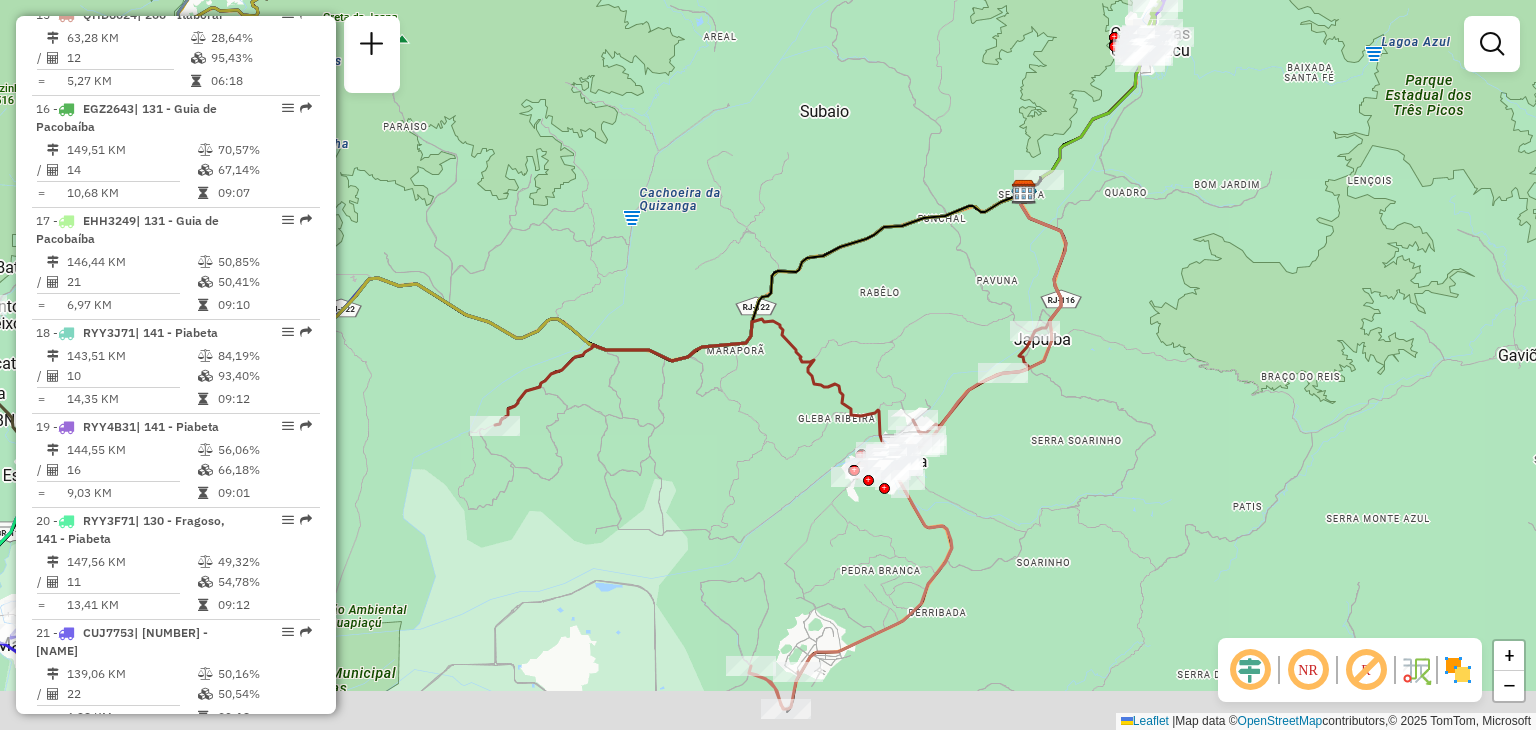 drag, startPoint x: 924, startPoint y: 652, endPoint x: 1111, endPoint y: 386, distance: 325.1538 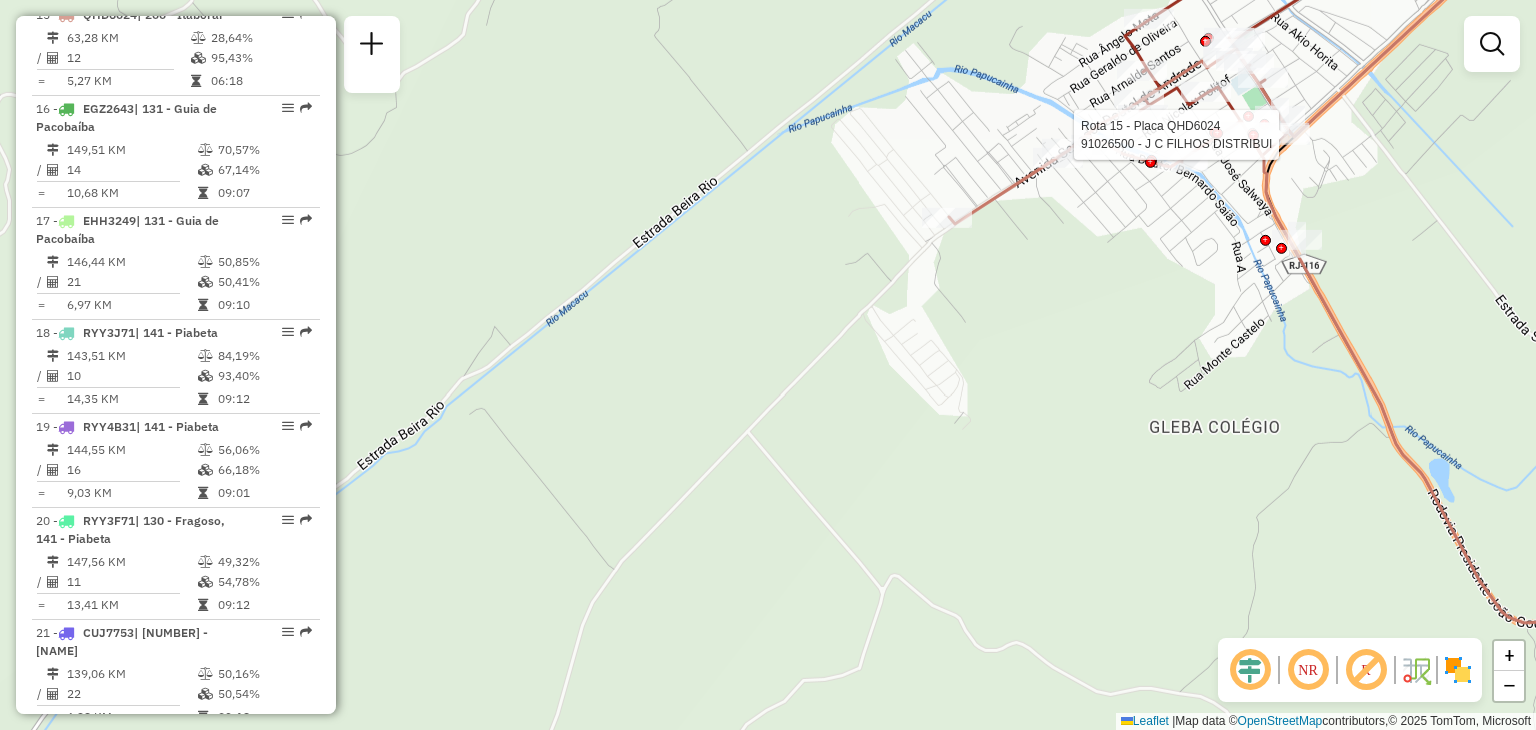 select on "**********" 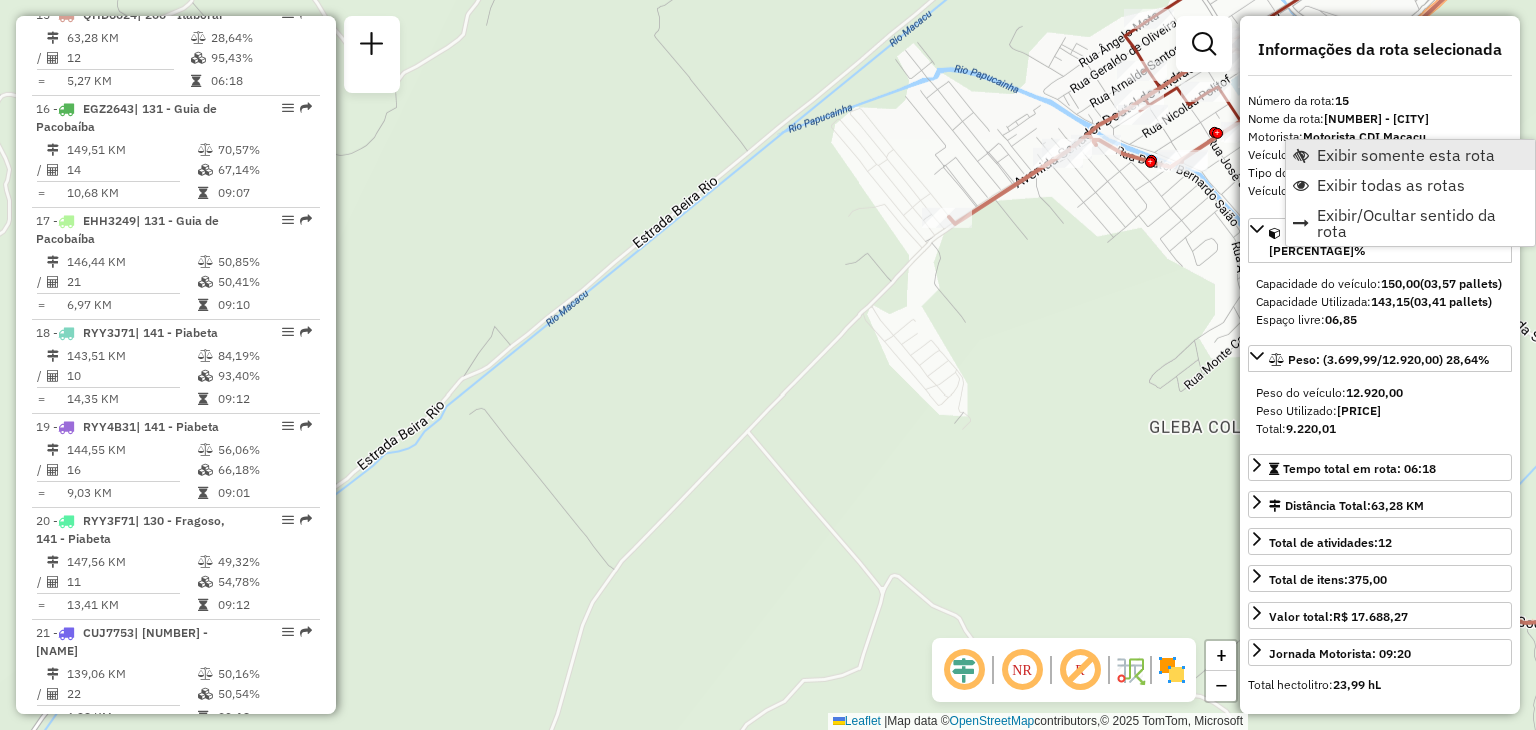click on "Exibir somente esta rota" at bounding box center (1410, 155) 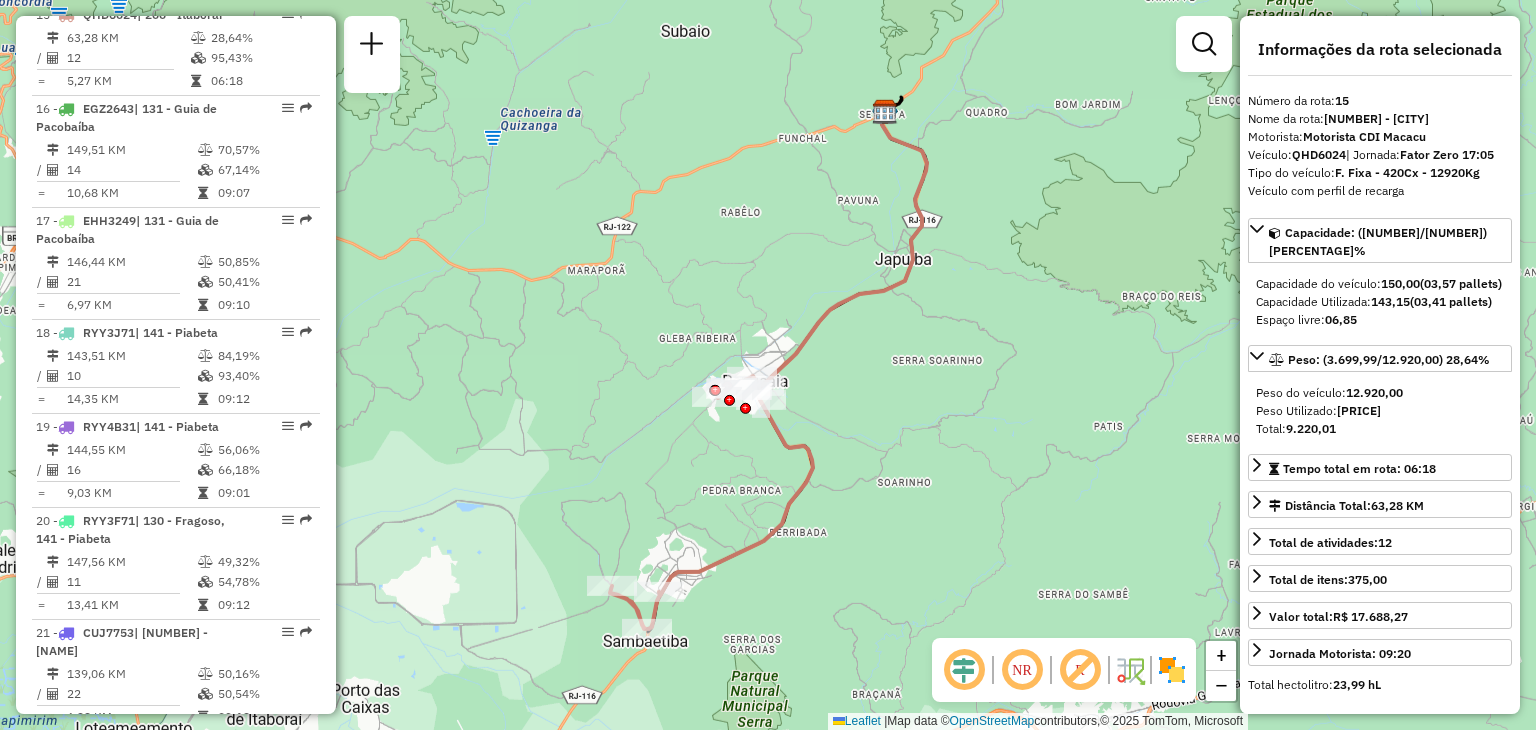 click on "Janela de atendimento Grade de atendimento Capacidade Transportadoras Veículos Cliente Pedidos  Rotas Selecione os dias de semana para filtrar as janelas de atendimento  Seg   Ter   Qua   Qui   Sex   Sáb   Dom  Informe o período da janela de atendimento: De: Até:  Filtrar exatamente a janela do cliente  Considerar janela de atendimento padrão  Selecione os dias de semana para filtrar as grades de atendimento  Seg   Ter   Qua   Qui   Sex   Sáb   Dom   Considerar clientes sem dia de atendimento cadastrado  Clientes fora do dia de atendimento selecionado Filtrar as atividades entre os valores definidos abaixo:  Peso mínimo:   Peso máximo:   Cubagem mínima:   Cubagem máxima:   De:   Até:  Filtrar as atividades entre o tempo de atendimento definido abaixo:  De:   Até:   Considerar capacidade total dos clientes não roteirizados Transportadora: Selecione um ou mais itens Tipo de veículo: Selecione um ou mais itens Veículo: Selecione um ou mais itens Motorista: Selecione um ou mais itens Nome: Rótulo:" 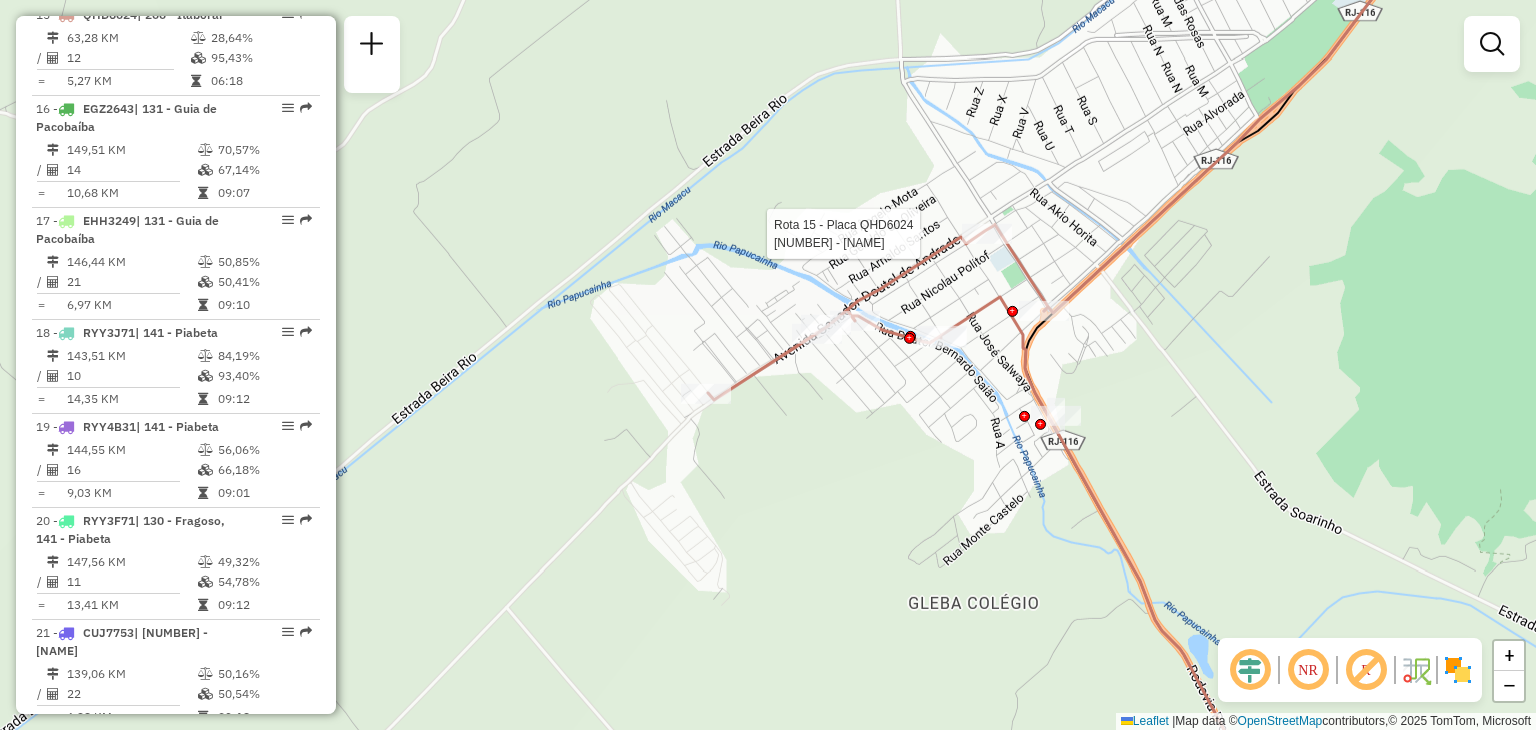 select on "**********" 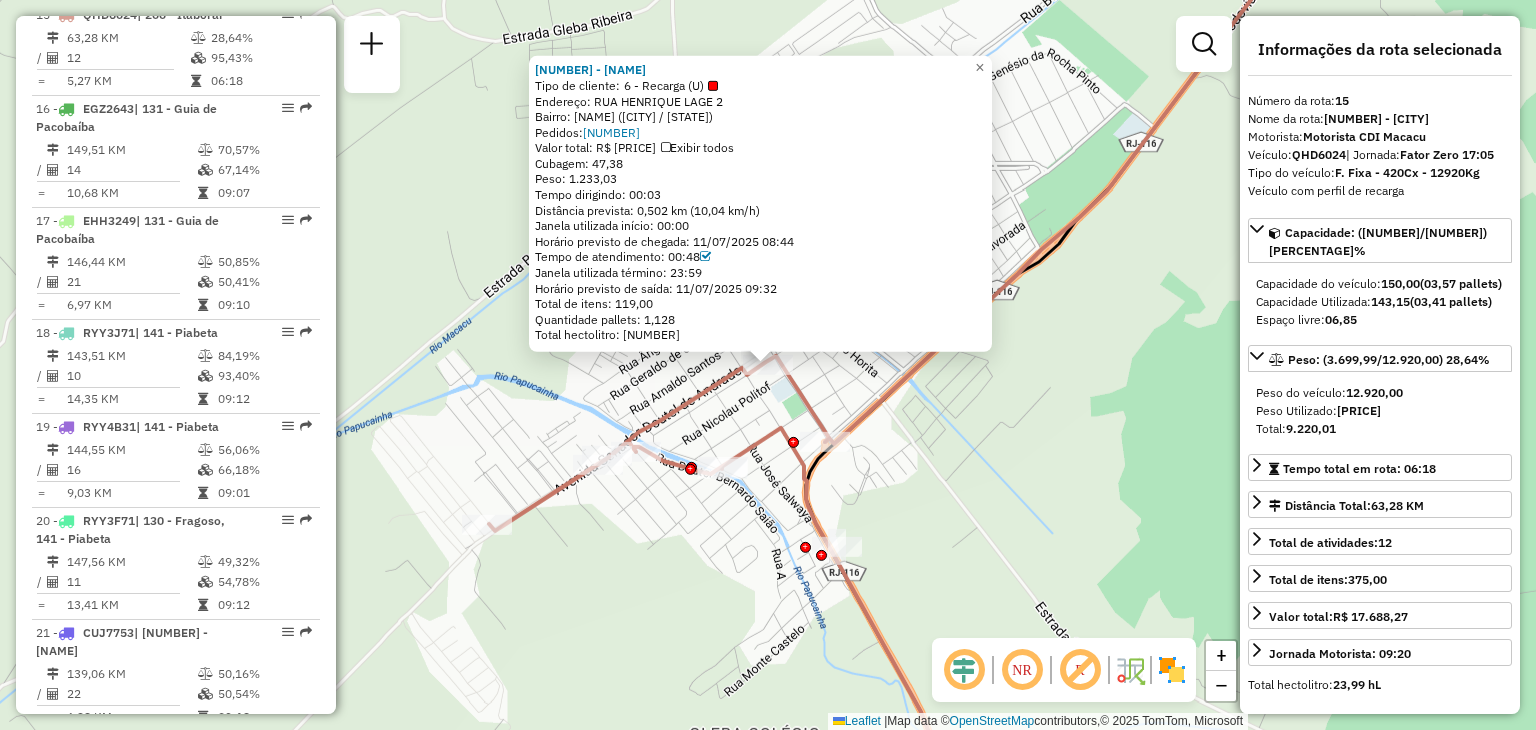 click 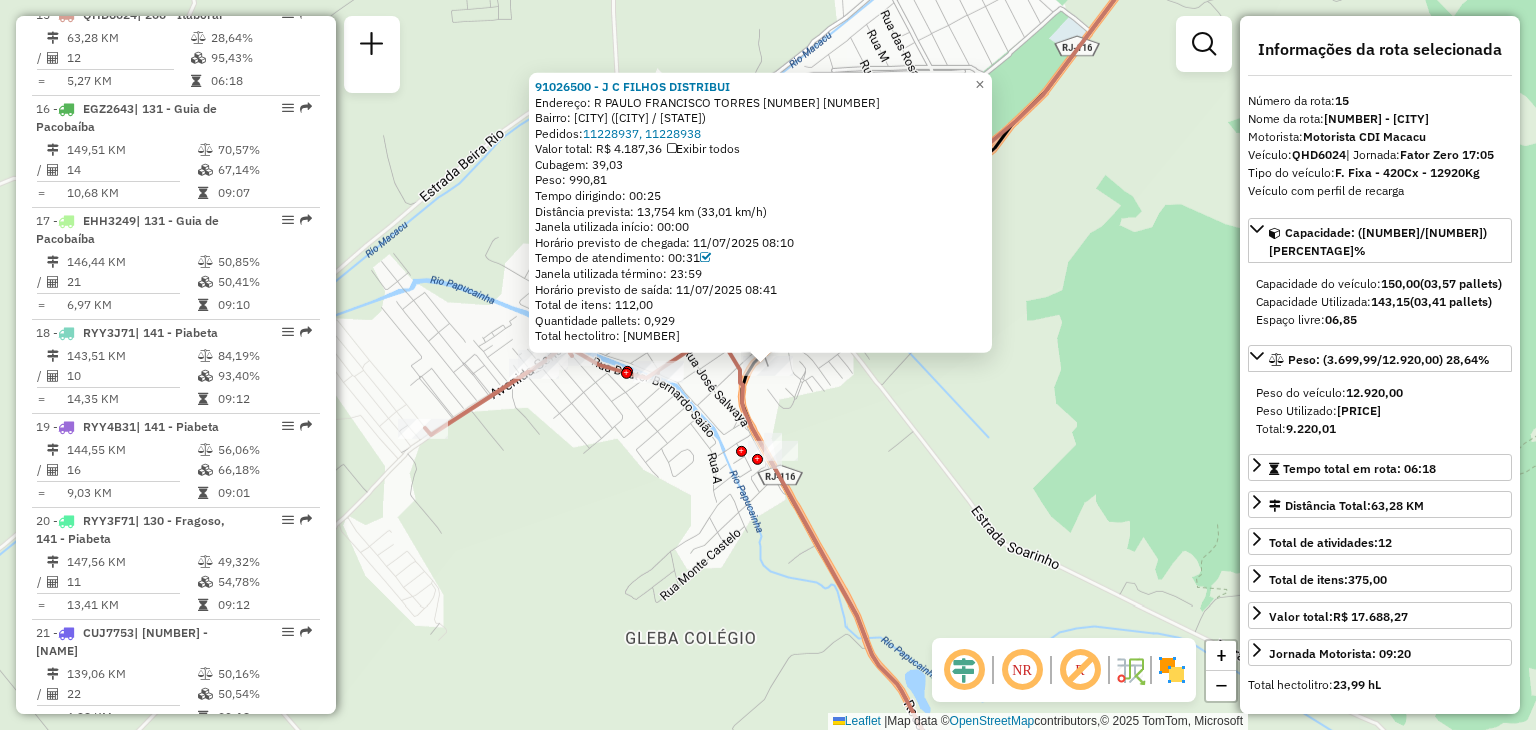click on "Rota [NUMBER] - Placa [PLATE] [PHONE] - [NAME] Rota [NUMBER] - Placa [PLATE] [PHONE] - [NAME] Endereço: [STREET] [NUMBER] [NUMBER] Bairro: [NEIGHBORHOOD] ([CITY] / [STATE]) Pedidos: [ORDER_IDS] Valor total: [CURRENCY] [PRICE] Exibir todos Cubagem: [CUBAGE] Peso: [WEIGHT] Tempo dirigindo: [TIME] Distância prevista: [DISTANCE] ([SPEED]) Janela utilizada início: [TIME] Horário previsto de chegada: [DATE] [TIME] Tempo de atendimento: [TIME] Janela utilizada término: [TIME] Horário previsto de saída: [DATE] [TIME] Total de itens: [ITEMS] Quantidade pallets: [PALLETS] Total hectolitro: [HECTOLITERS] × Janela de atendimento Grade de atendimento Capacidade Transportadoras Veículos Cliente Pedidos Rotas Selecione os dias de semana para filtrar as janelas de atendimento Seg Ter Qua Qui Sex Sáb Dom Informe o período da janela de atendimento: De: Até: Filtrar exatamente a janela do cliente Seg Ter Qua Qui" 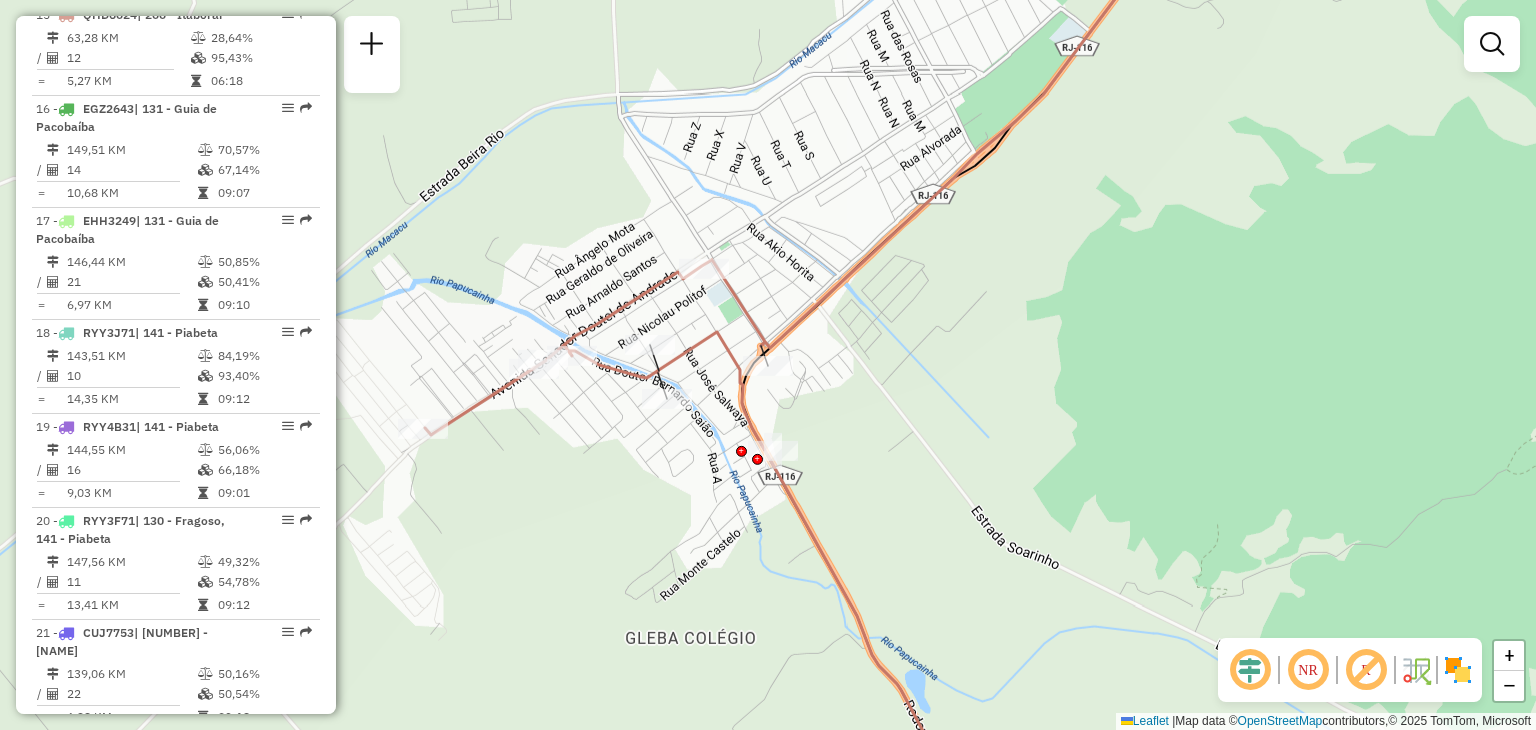 drag, startPoint x: 1535, startPoint y: 319, endPoint x: 1352, endPoint y: 300, distance: 183.98369 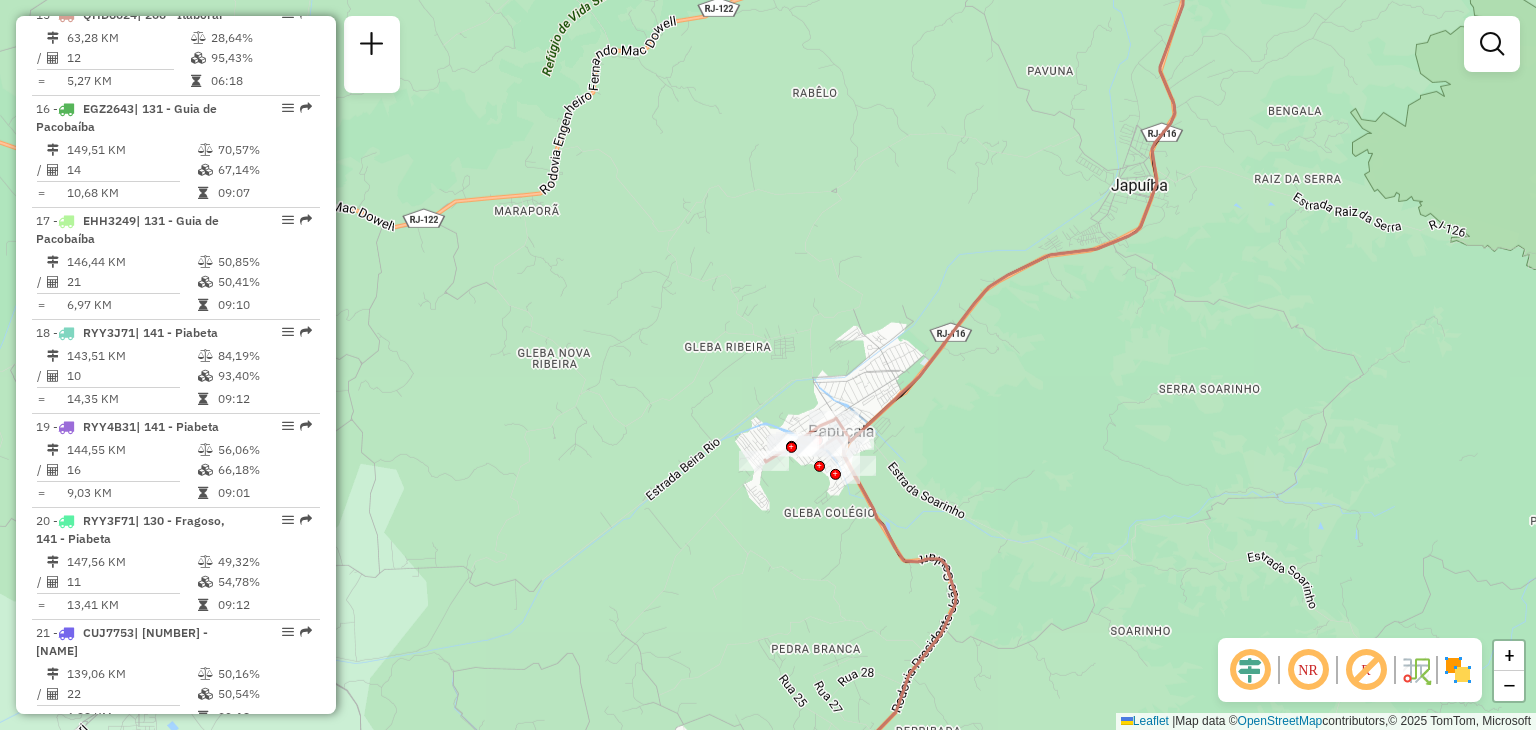 select on "**********" 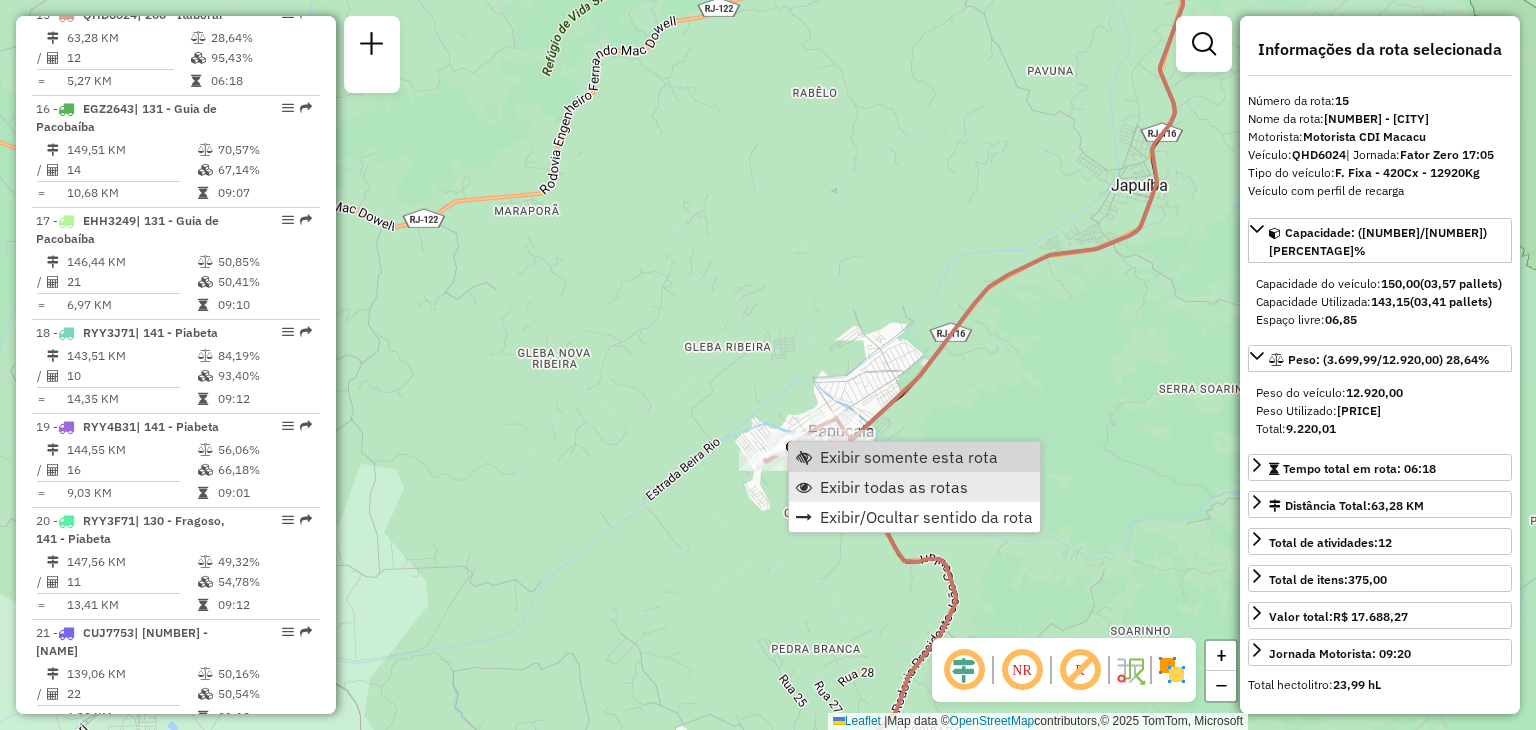 click on "Exibir todas as rotas" at bounding box center (894, 487) 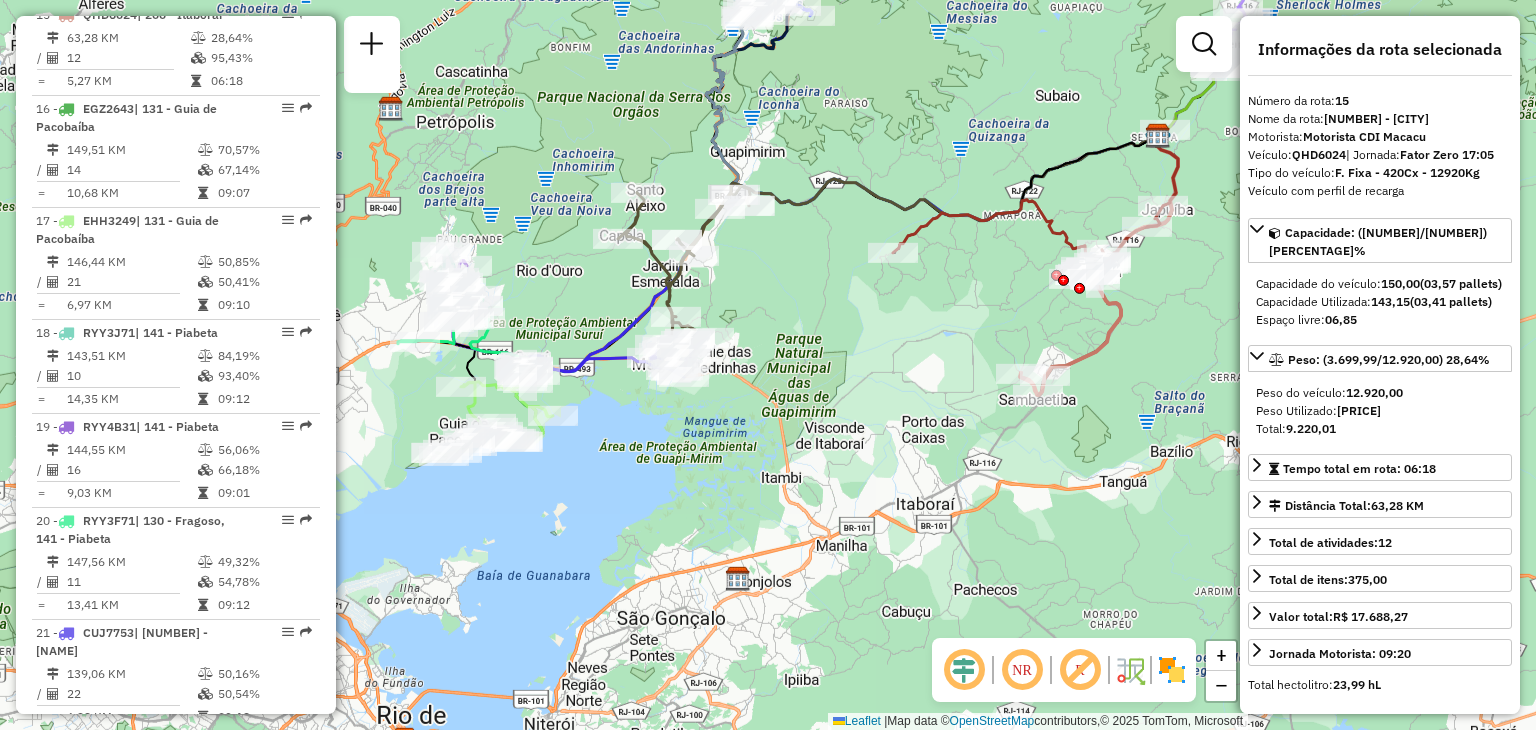 drag, startPoint x: 560, startPoint y: 488, endPoint x: 622, endPoint y: 475, distance: 63.348244 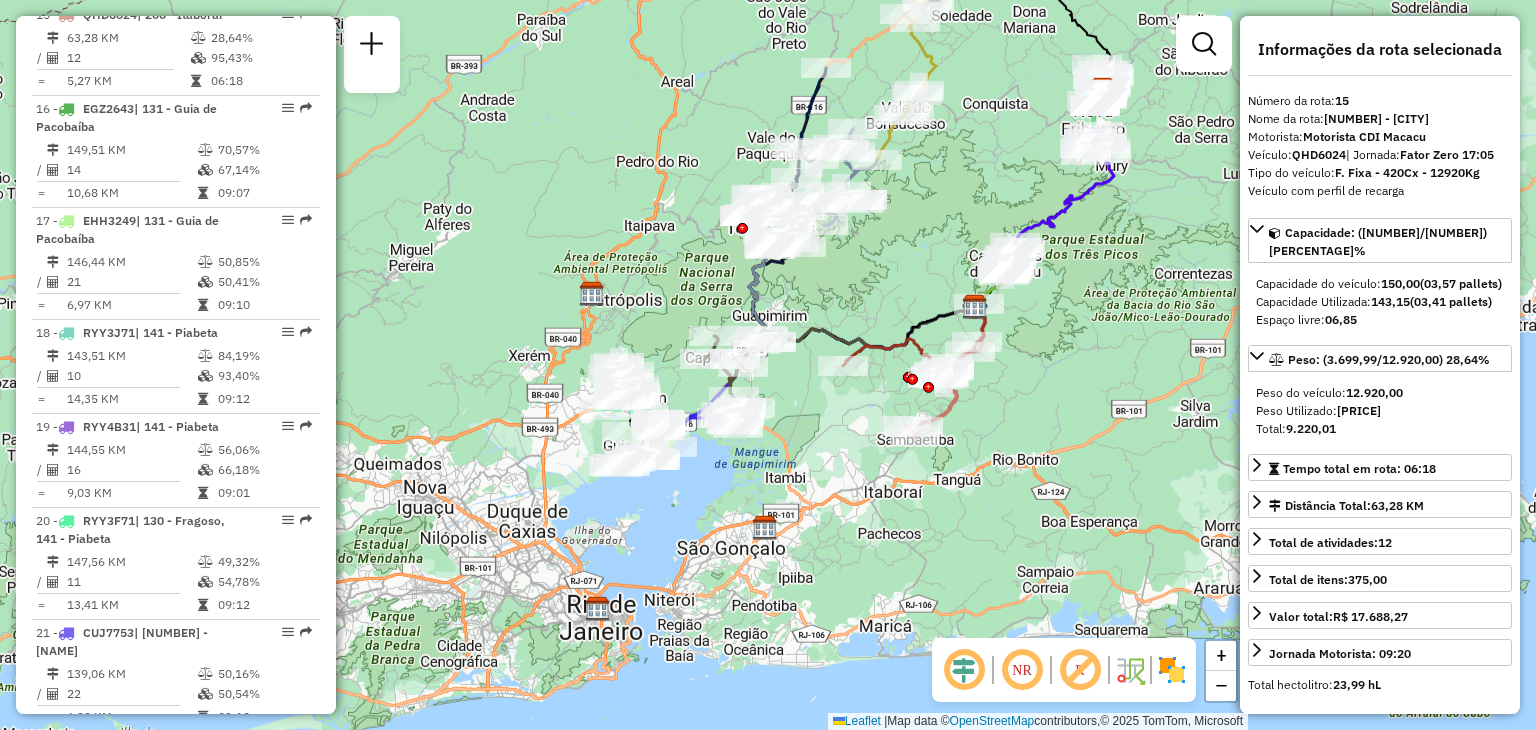 drag, startPoint x: 892, startPoint y: 200, endPoint x: 852, endPoint y: 277, distance: 86.76981 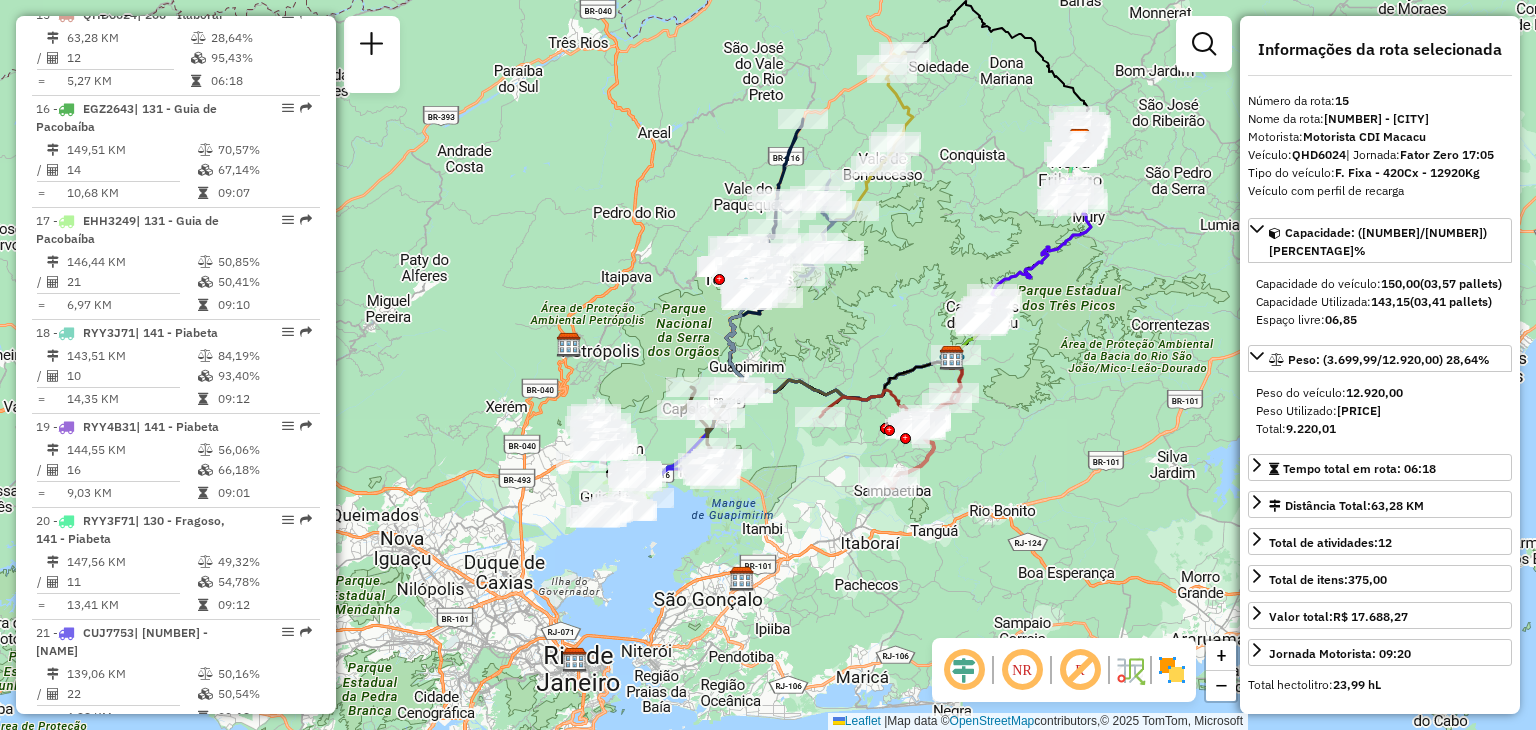click on "Janela de atendimento Grade de atendimento Capacidade Transportadoras Veículos Cliente Pedidos  Rotas Selecione os dias de semana para filtrar as janelas de atendimento  Seg   Ter   Qua   Qui   Sex   Sáb   Dom  Informe o período da janela de atendimento: De: Até:  Filtrar exatamente a janela do cliente  Considerar janela de atendimento padrão  Selecione os dias de semana para filtrar as grades de atendimento  Seg   Ter   Qua   Qui   Sex   Sáb   Dom   Considerar clientes sem dia de atendimento cadastrado  Clientes fora do dia de atendimento selecionado Filtrar as atividades entre os valores definidos abaixo:  Peso mínimo:   Peso máximo:   Cubagem mínima:   Cubagem máxima:   De:   Até:  Filtrar as atividades entre o tempo de atendimento definido abaixo:  De:   Até:   Considerar capacidade total dos clientes não roteirizados Transportadora: Selecione um ou mais itens Tipo de veículo: Selecione um ou mais itens Veículo: Selecione um ou mais itens Motorista: Selecione um ou mais itens Nome: Rótulo:" 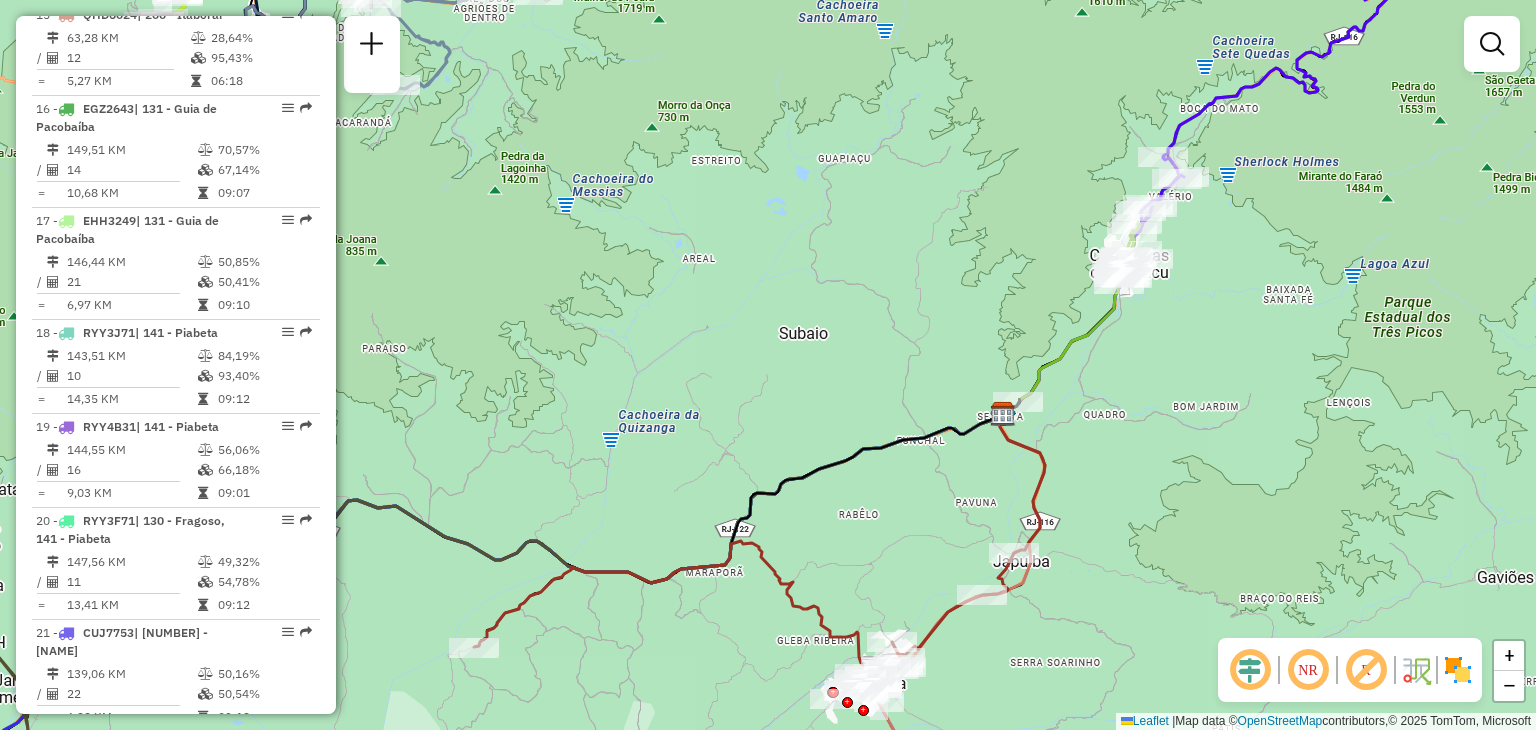 drag, startPoint x: 579, startPoint y: 322, endPoint x: 993, endPoint y: 345, distance: 414.6384 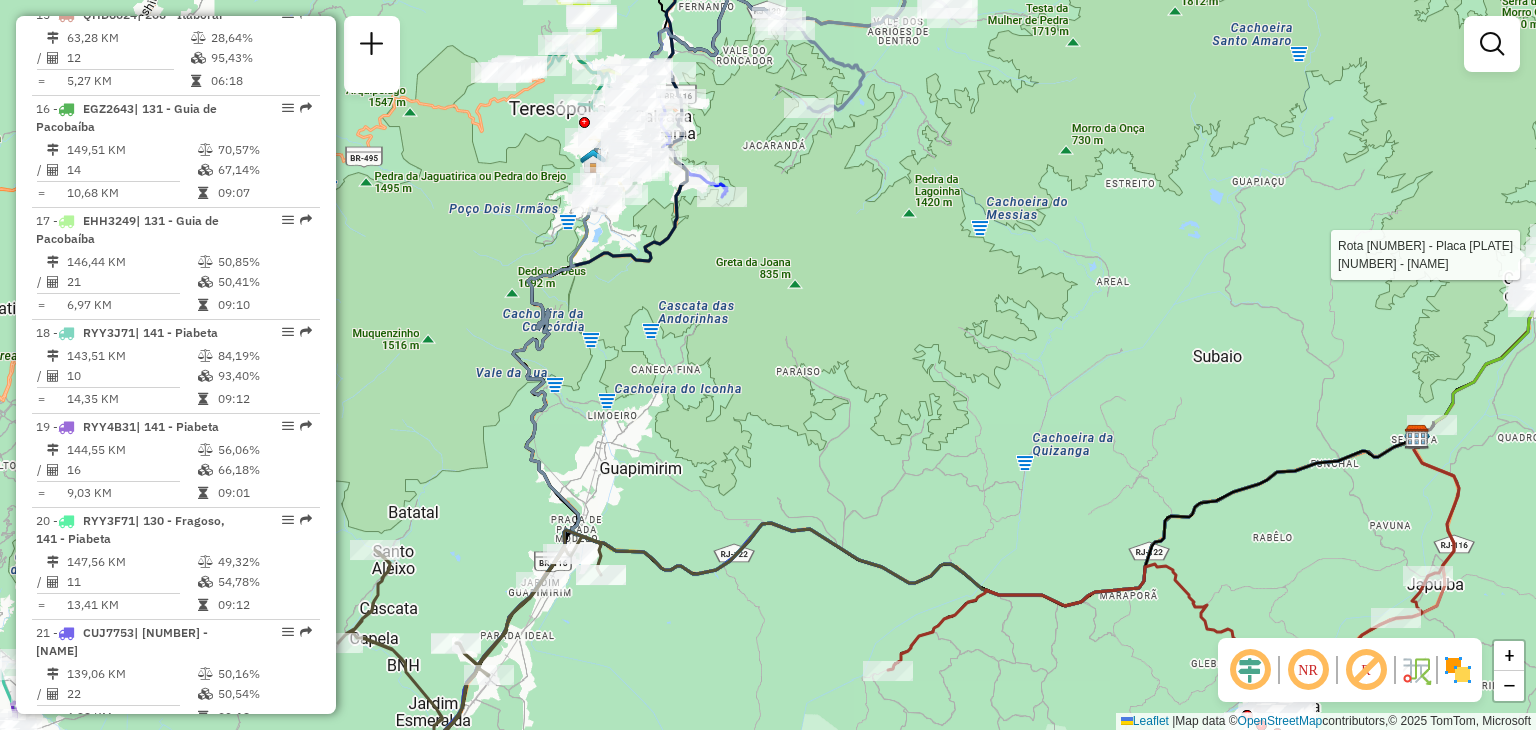 select on "**********" 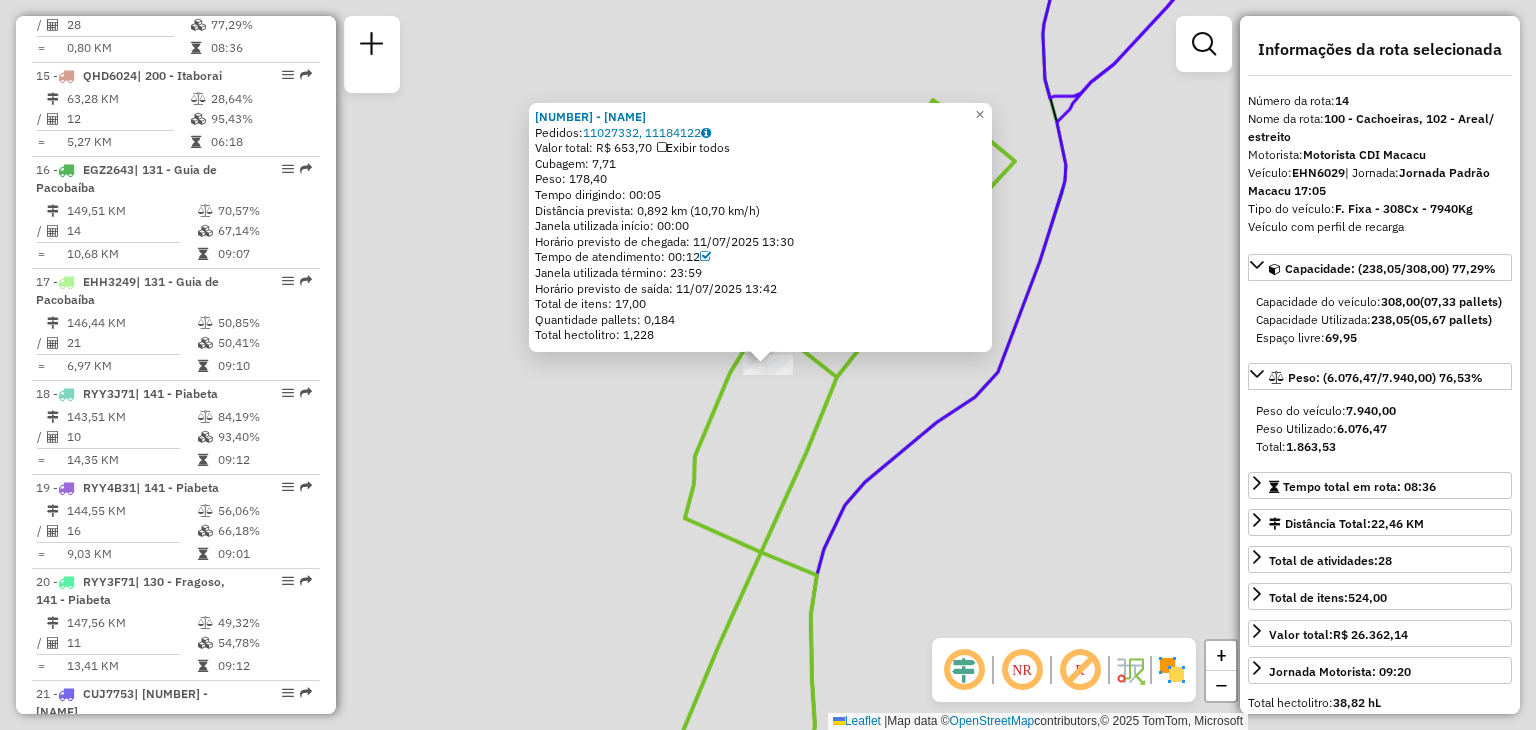 scroll, scrollTop: 2236, scrollLeft: 0, axis: vertical 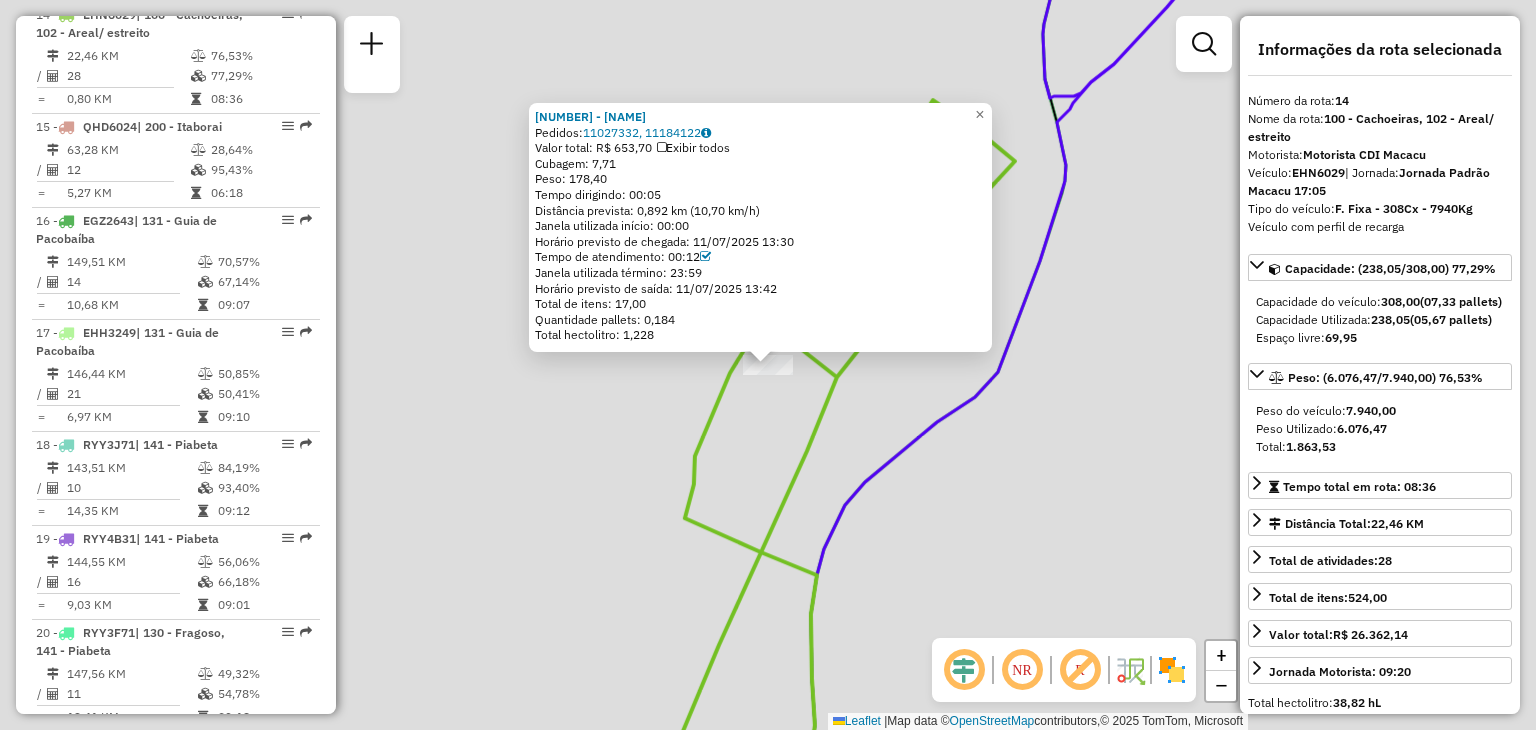 click on "[NUMBER] - [NUMBER] - [NAME] [NAME] Pedidos: [NUMBER], [NUMBER] Valor total: R$ [NUMBER], [NUMBER] Exibir todos Cubagem: [NUMBER] Peso: [NUMBER] Tempo dirigindo: [TIME] Distância prevista: [NUMBER], [NUMBER] km ([NUMBER], [NUMBER] km/h) Janela utilizada início: [TIME] Horário previsto de chegada: [DATE] [TIME] Tempo de atendimento: [TIME] Janela utilizada término: [TIME] Horário previsto de saída: [DATE] [TIME] Total de itens: [NUMBER], [NUMBER] Quantidade pallets: [NUMBER] Total hectolitro: [NUMBER], [NUMBER] × Janela de atendimento Grade de atendimento Capacidade Transportadoras Veículos Cliente Pedidos Rotas Selecione os dias de semana para filtrar as janelas de atendimento Seg Ter Qua Qui Sex Sáb Dom Informe o período da janela de atendimento: De: Até: Filtrar exatamente a janela do cliente Considerar janela de atendimento padrão Selecione os dias de semana para filtrar as grades de atendimento Seg Ter Qua Qui Sex Sáb Dom Considerar clientes sem dia de atendimento cadastrado Peso mínimo: Peso máximo:" 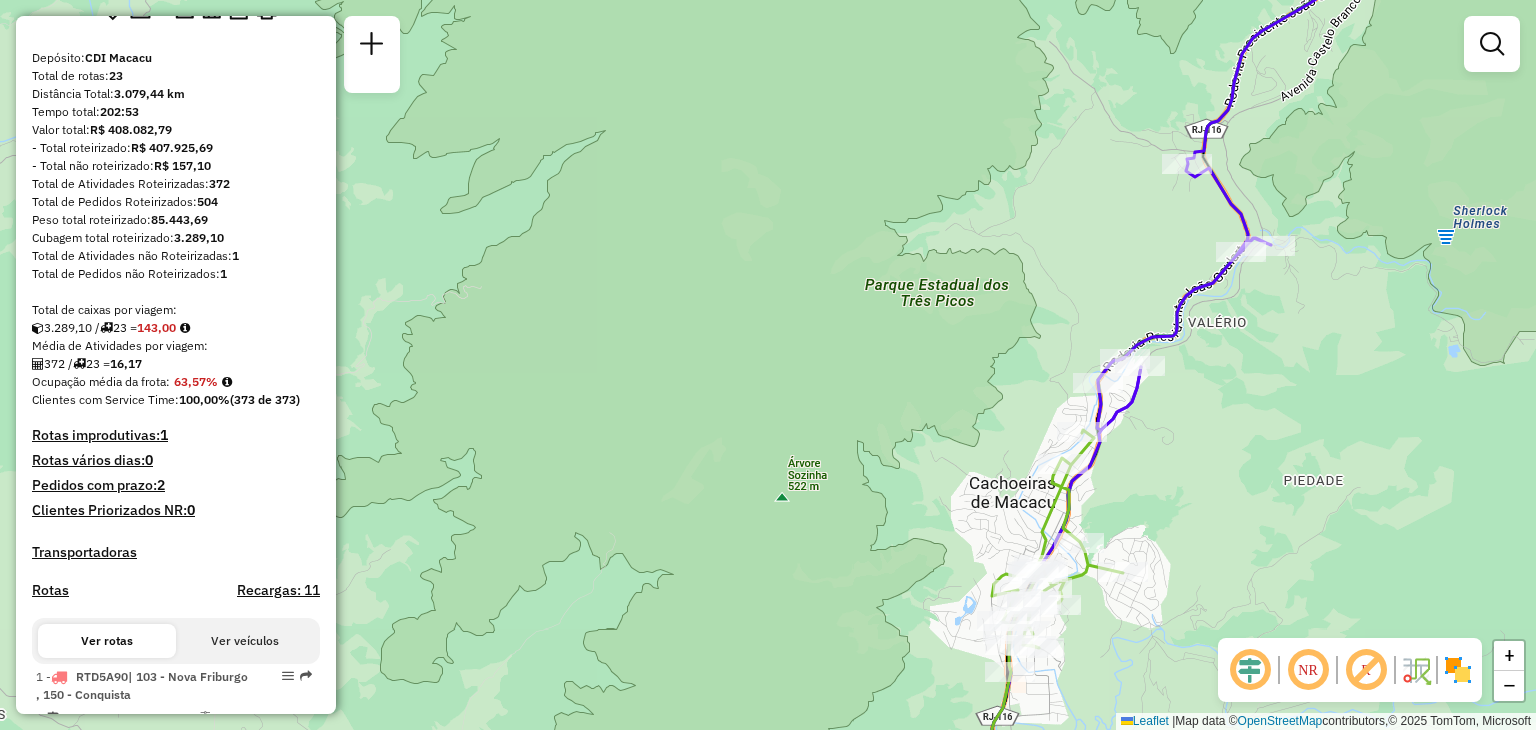 scroll, scrollTop: 0, scrollLeft: 0, axis: both 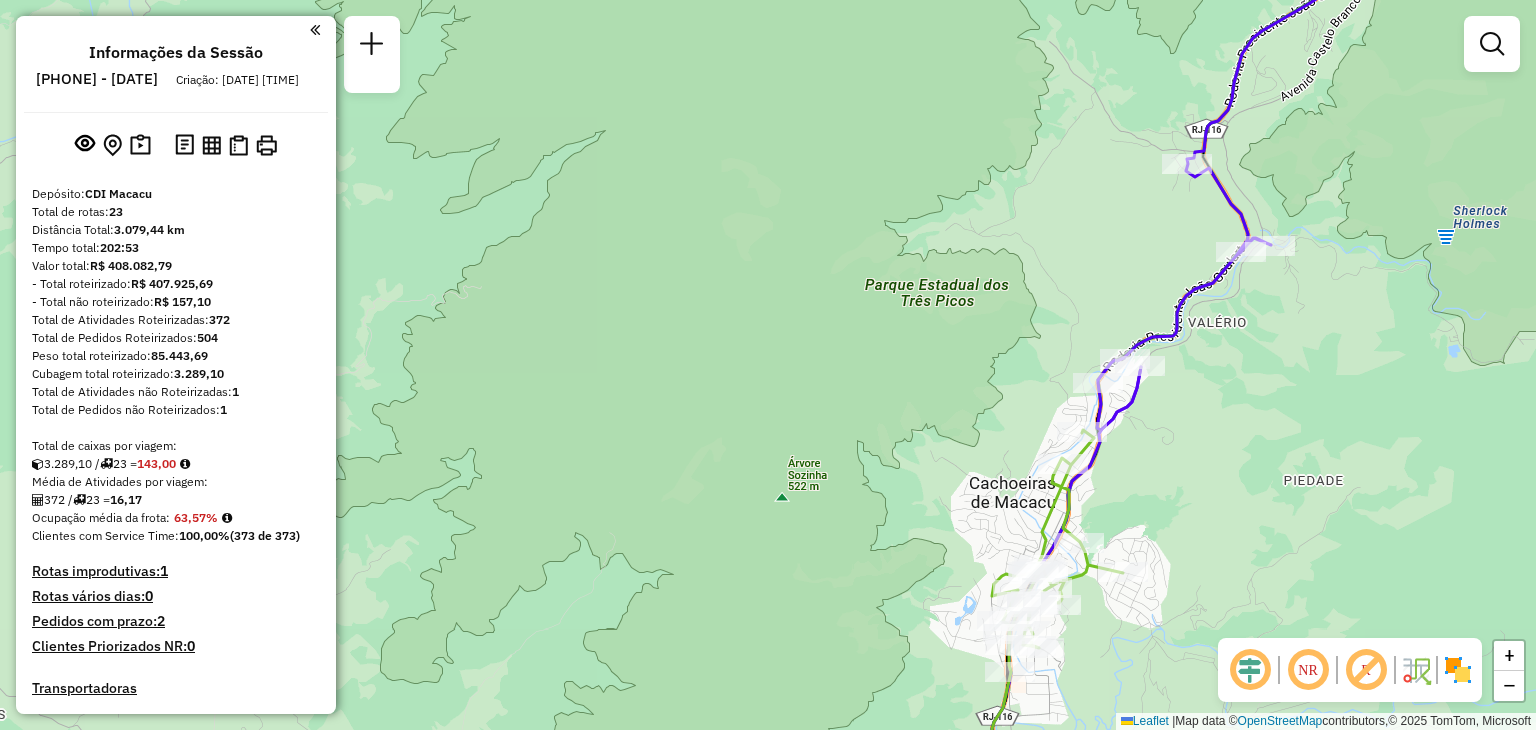 drag, startPoint x: 778, startPoint y: 639, endPoint x: 988, endPoint y: 303, distance: 396.2272 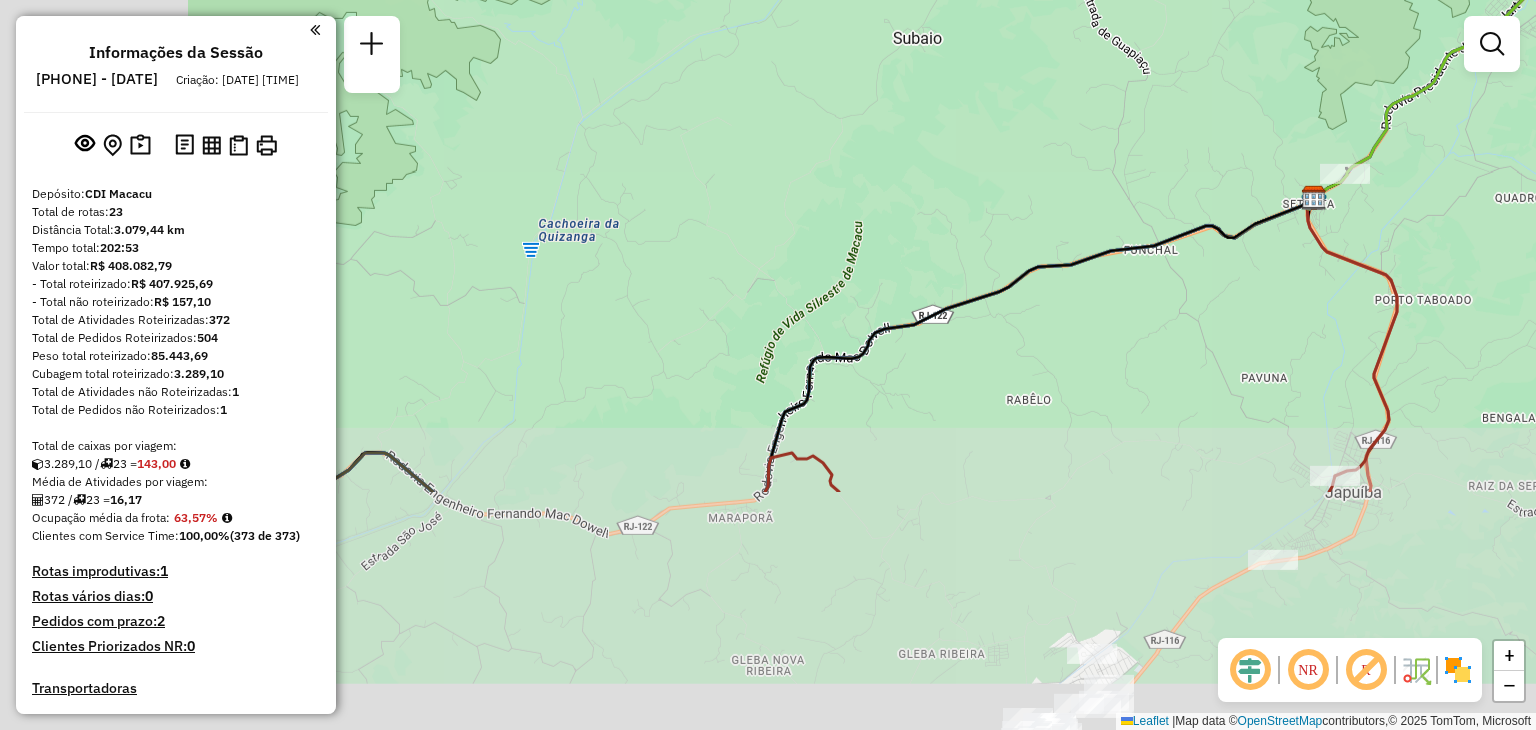 drag, startPoint x: 808, startPoint y: 481, endPoint x: 1117, endPoint y: 246, distance: 388.2087 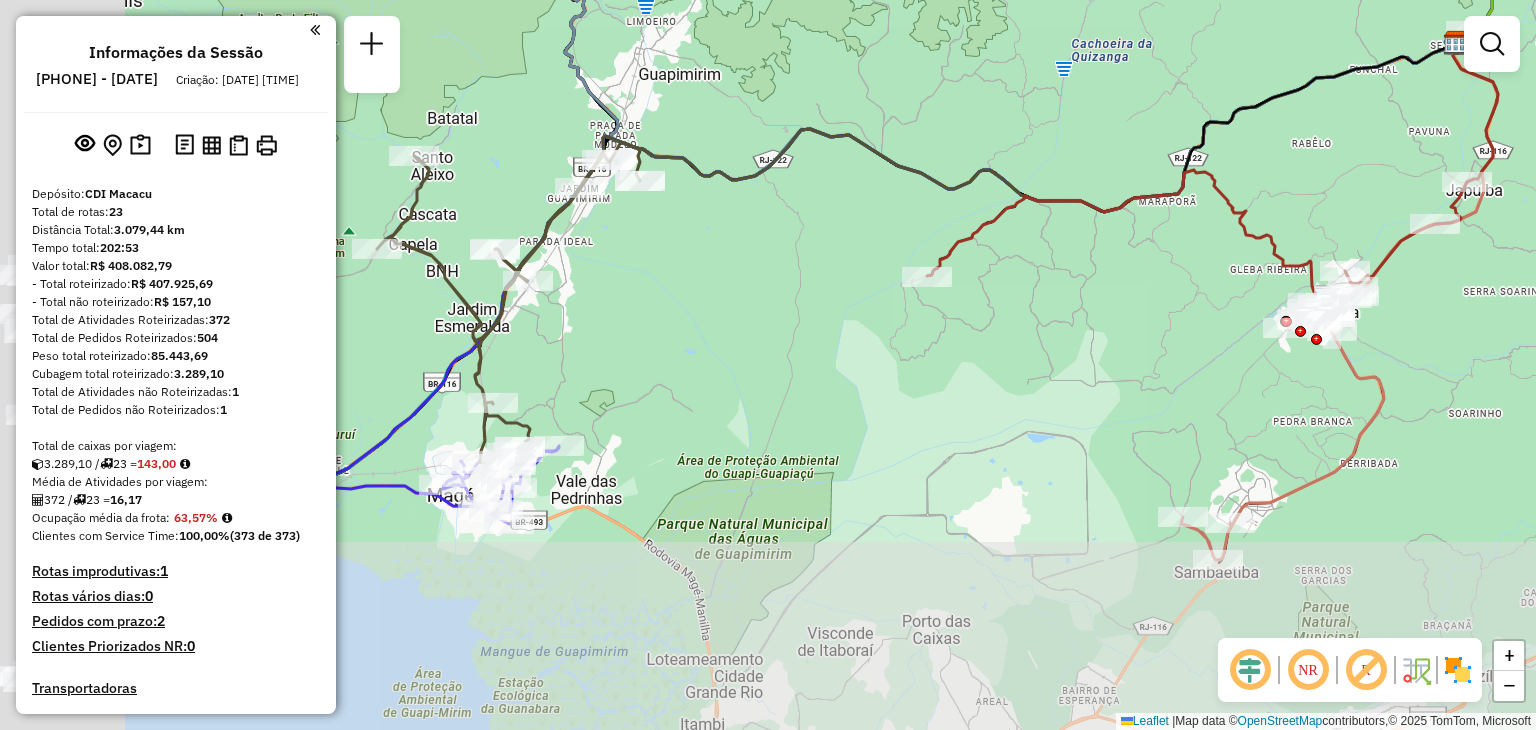 drag, startPoint x: 776, startPoint y: 551, endPoint x: 1161, endPoint y: 249, distance: 489.31482 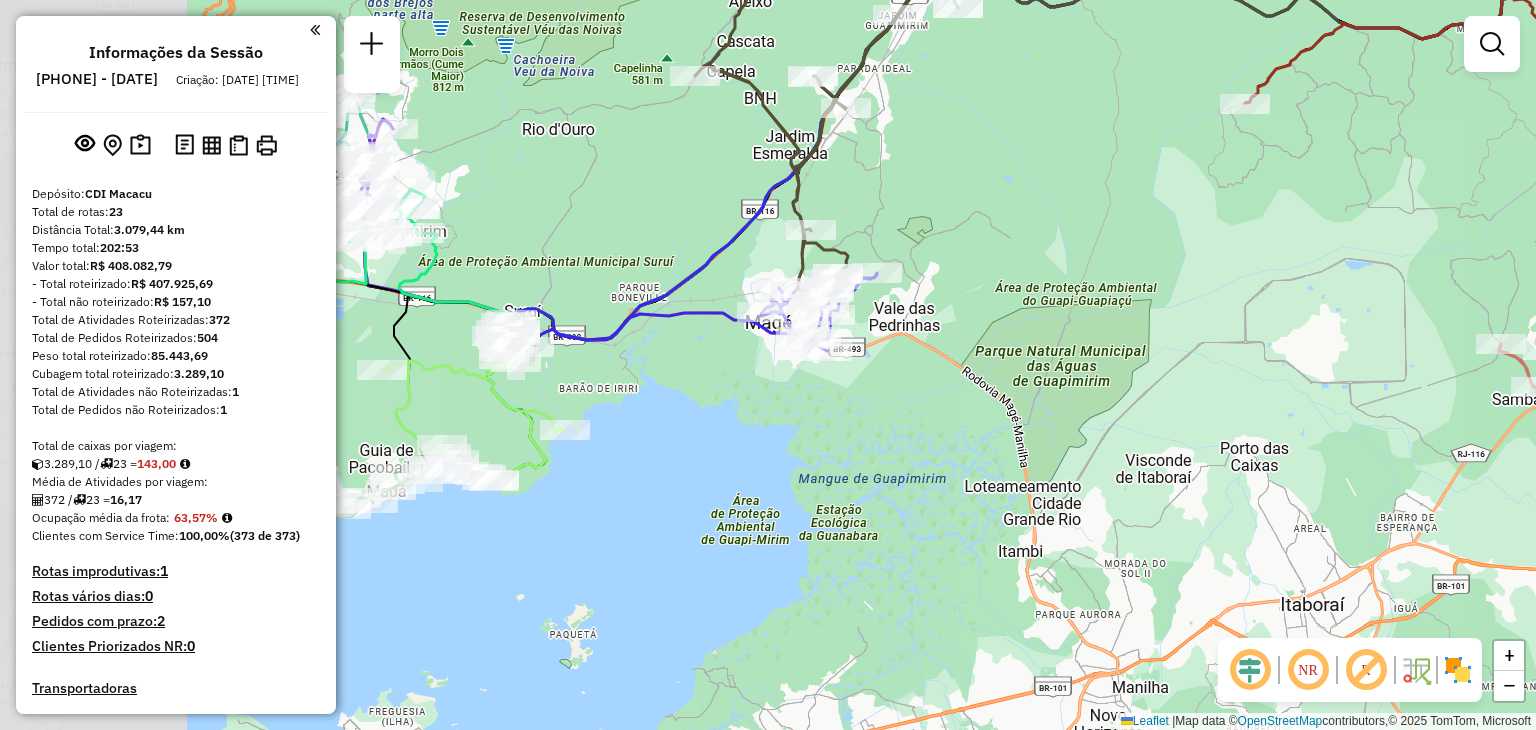drag, startPoint x: 774, startPoint y: 498, endPoint x: 1028, endPoint y: 434, distance: 261.93893 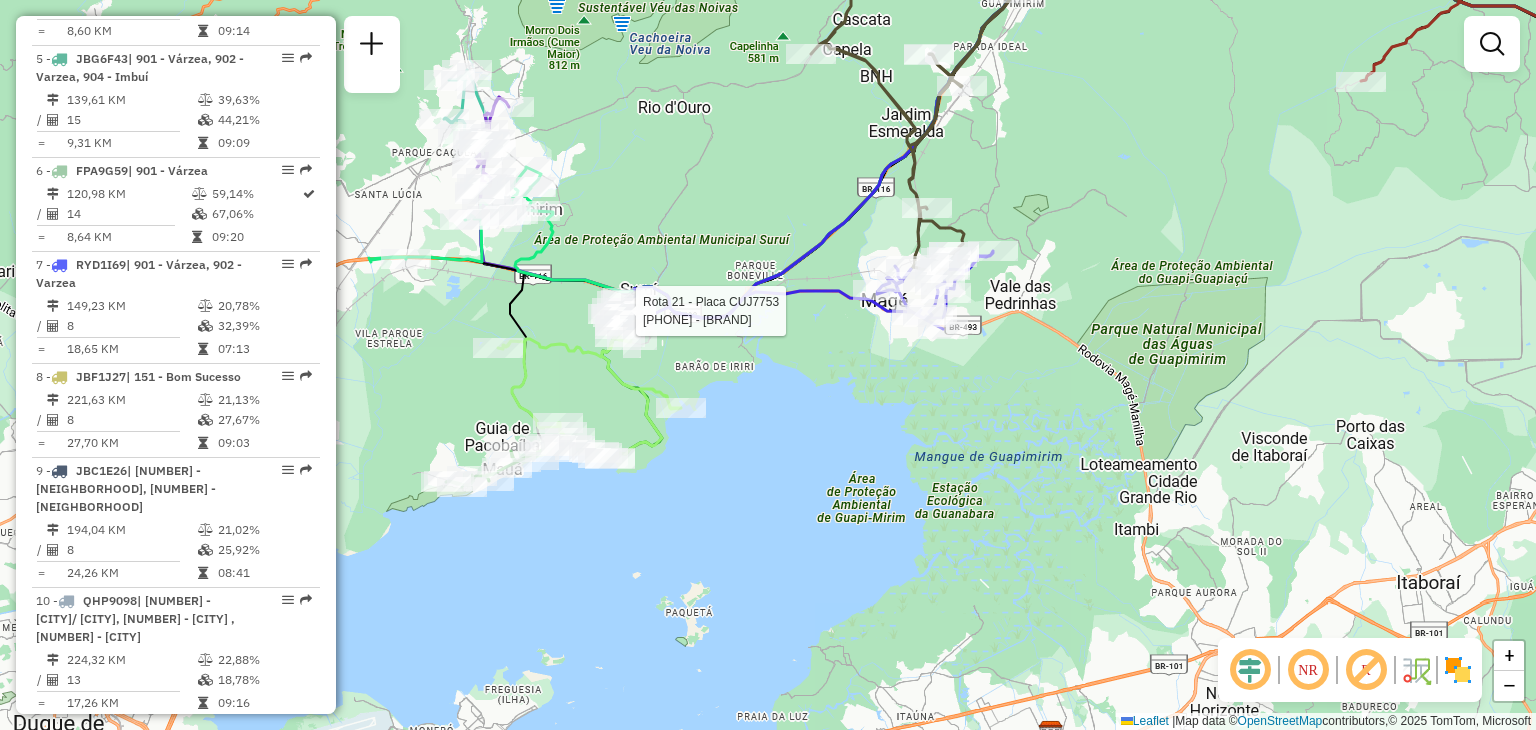 select on "**********" 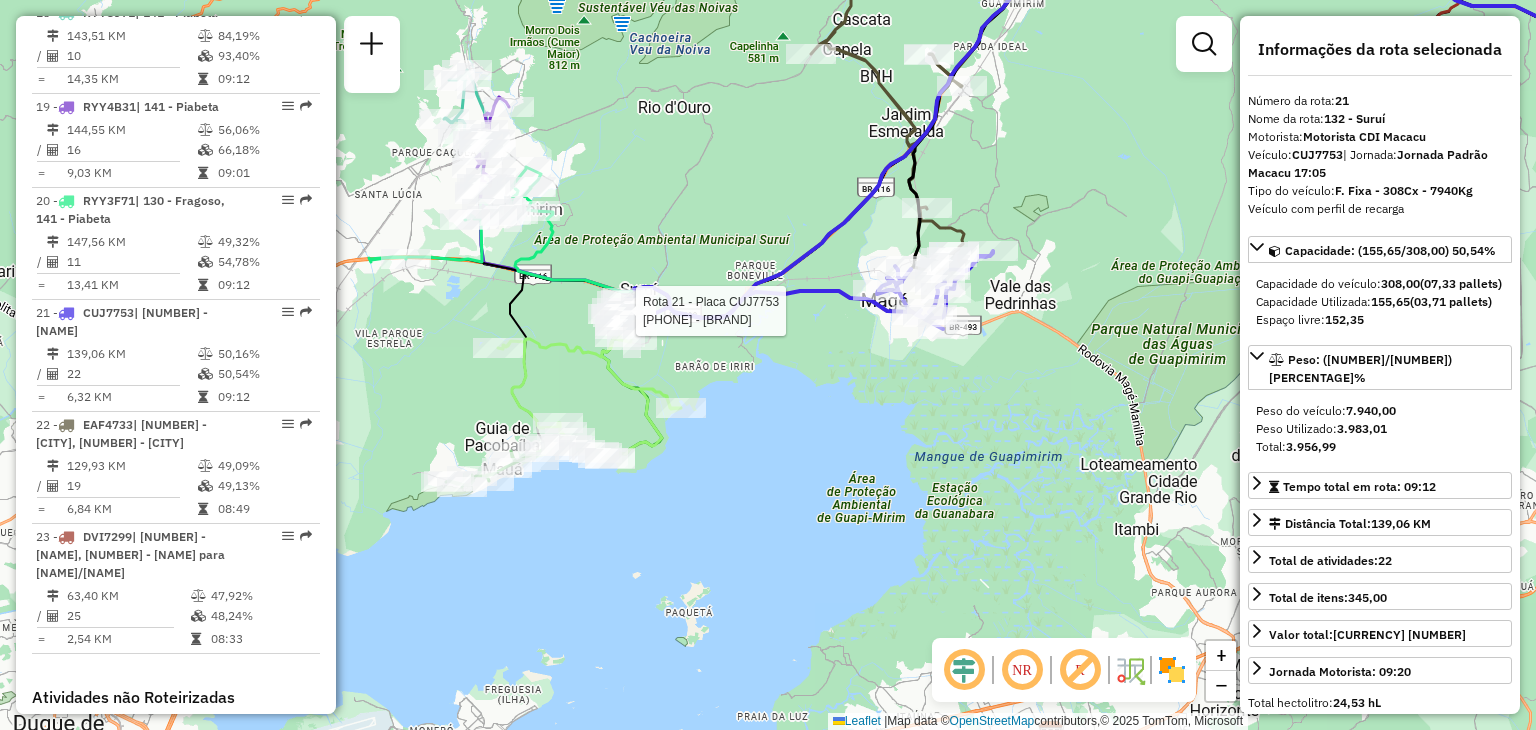 scroll, scrollTop: 2965, scrollLeft: 0, axis: vertical 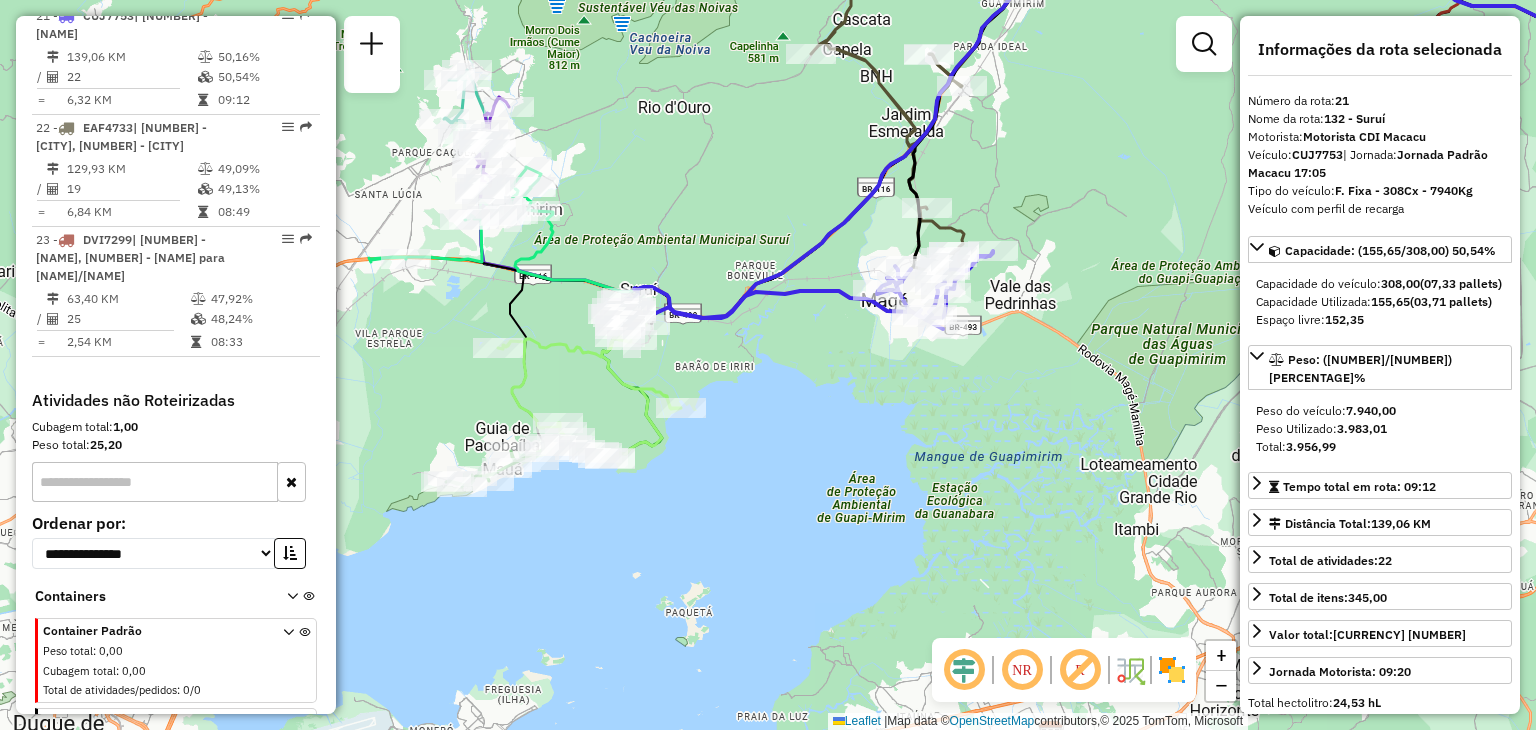 click 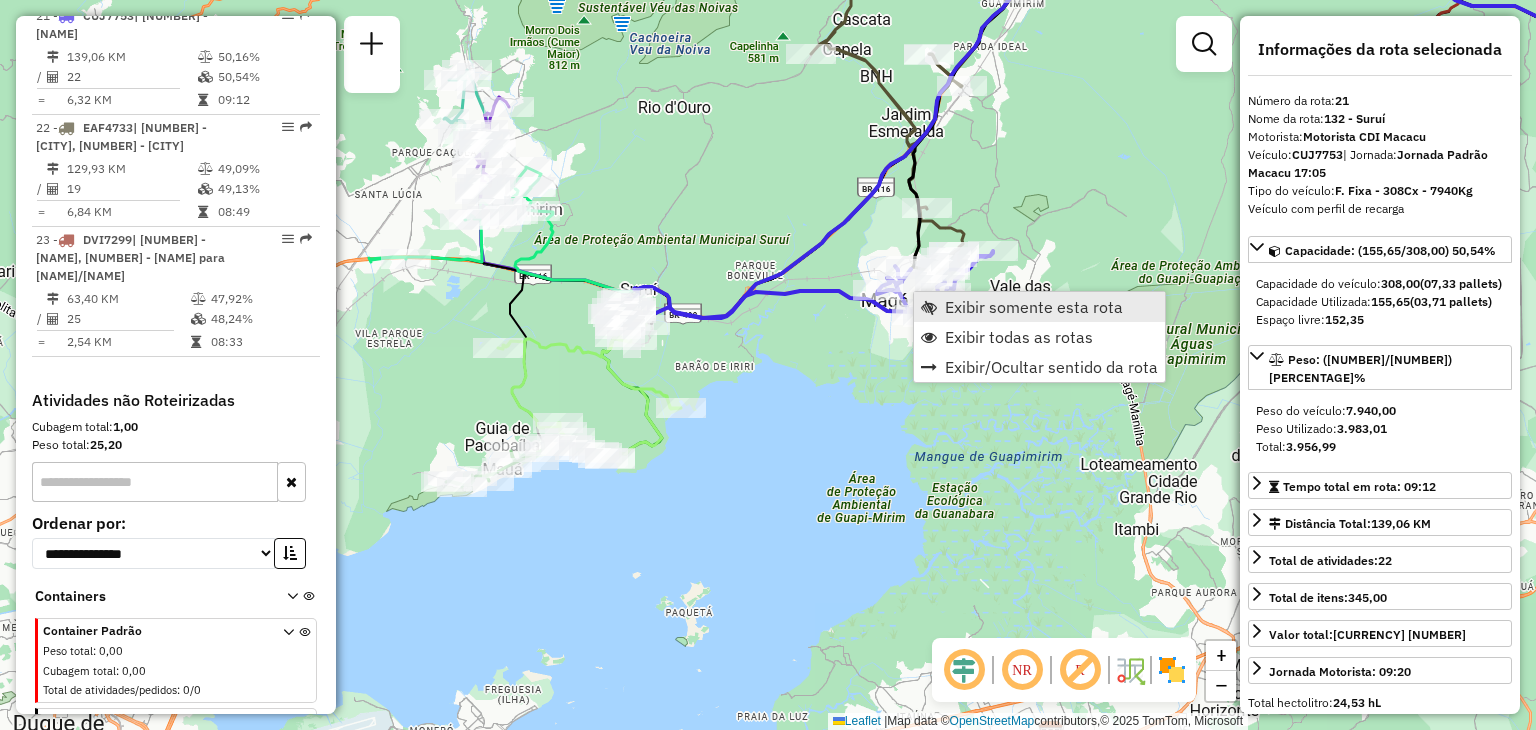 click on "Exibir somente esta rota" at bounding box center (1034, 307) 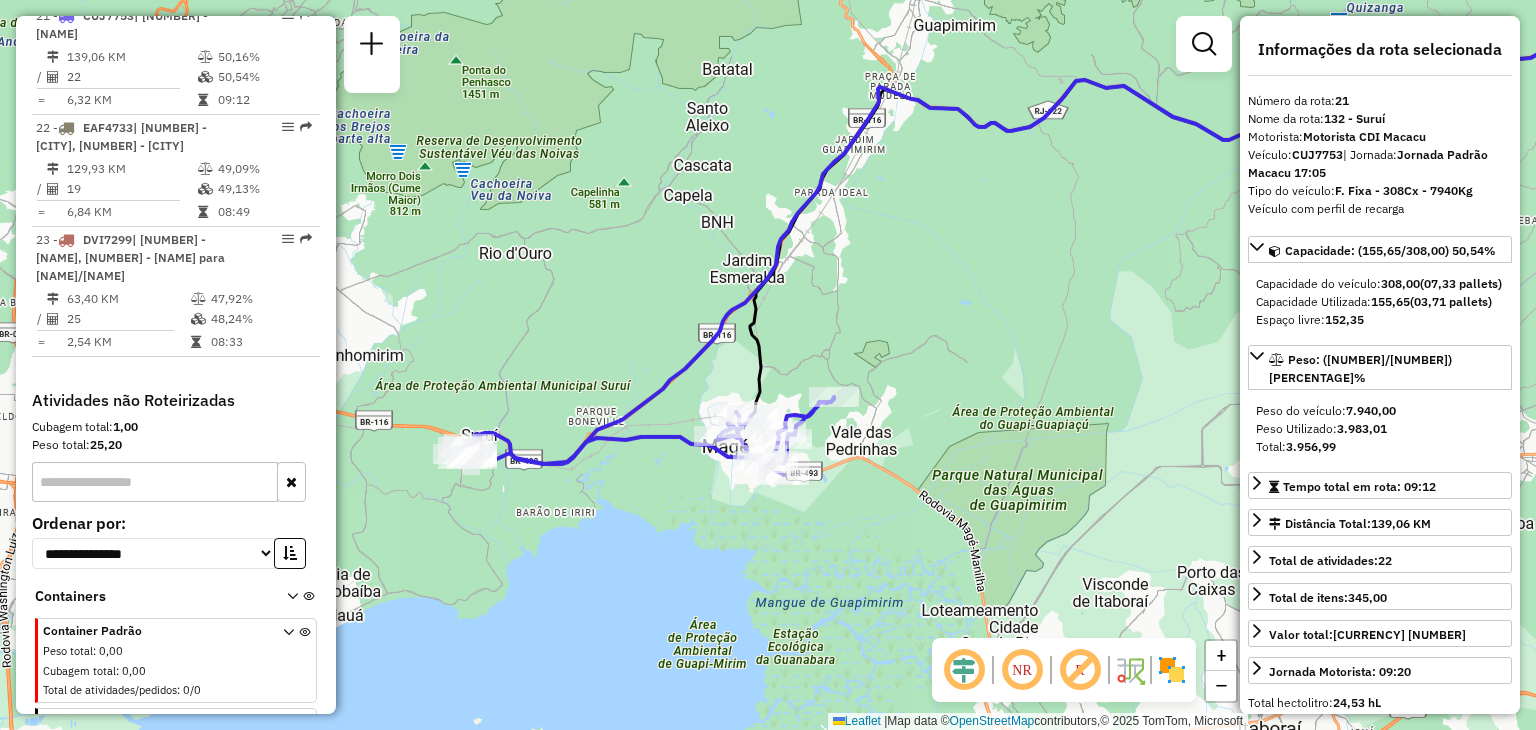 drag, startPoint x: 674, startPoint y: 428, endPoint x: 1106, endPoint y: 262, distance: 462.79584 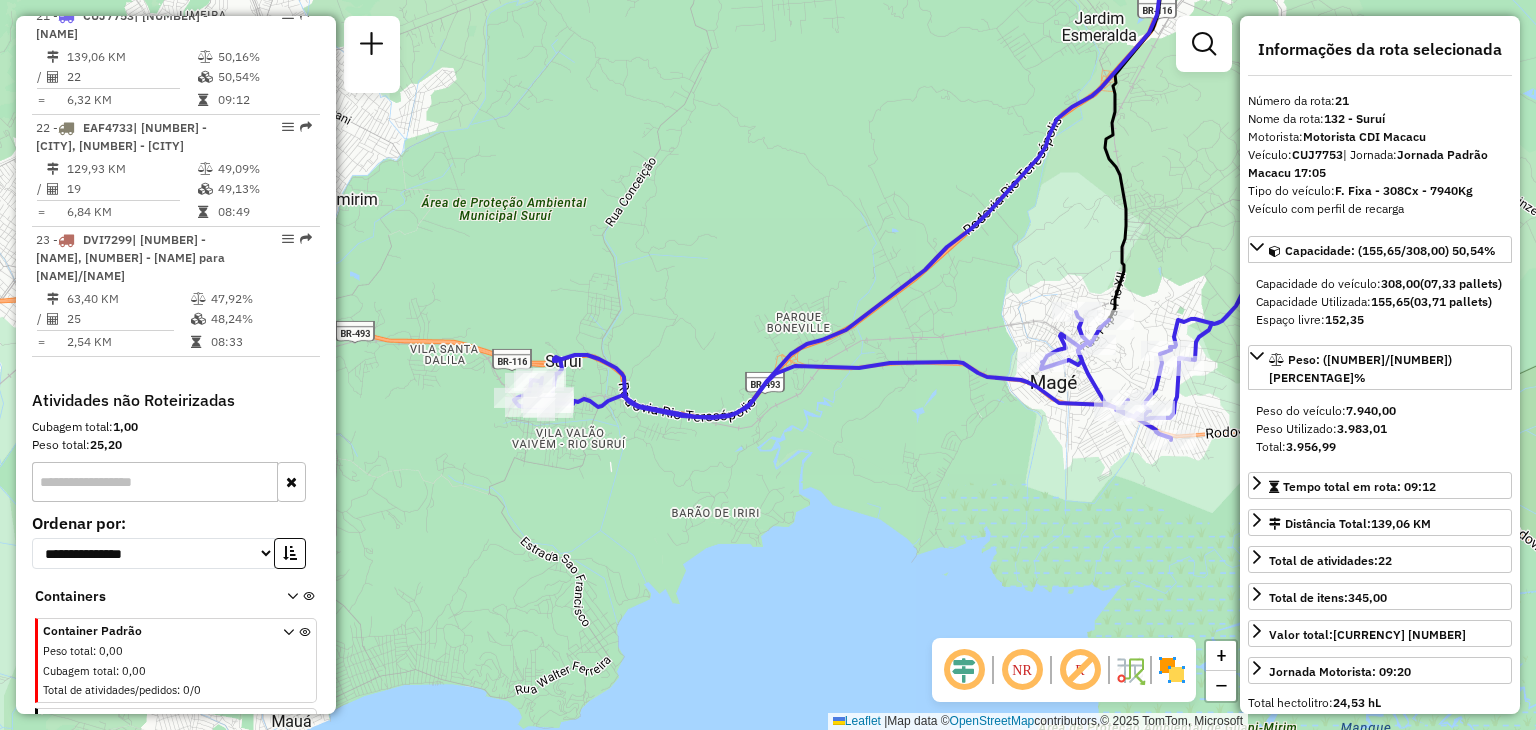 drag, startPoint x: 854, startPoint y: 425, endPoint x: 813, endPoint y: 460, distance: 53.90733 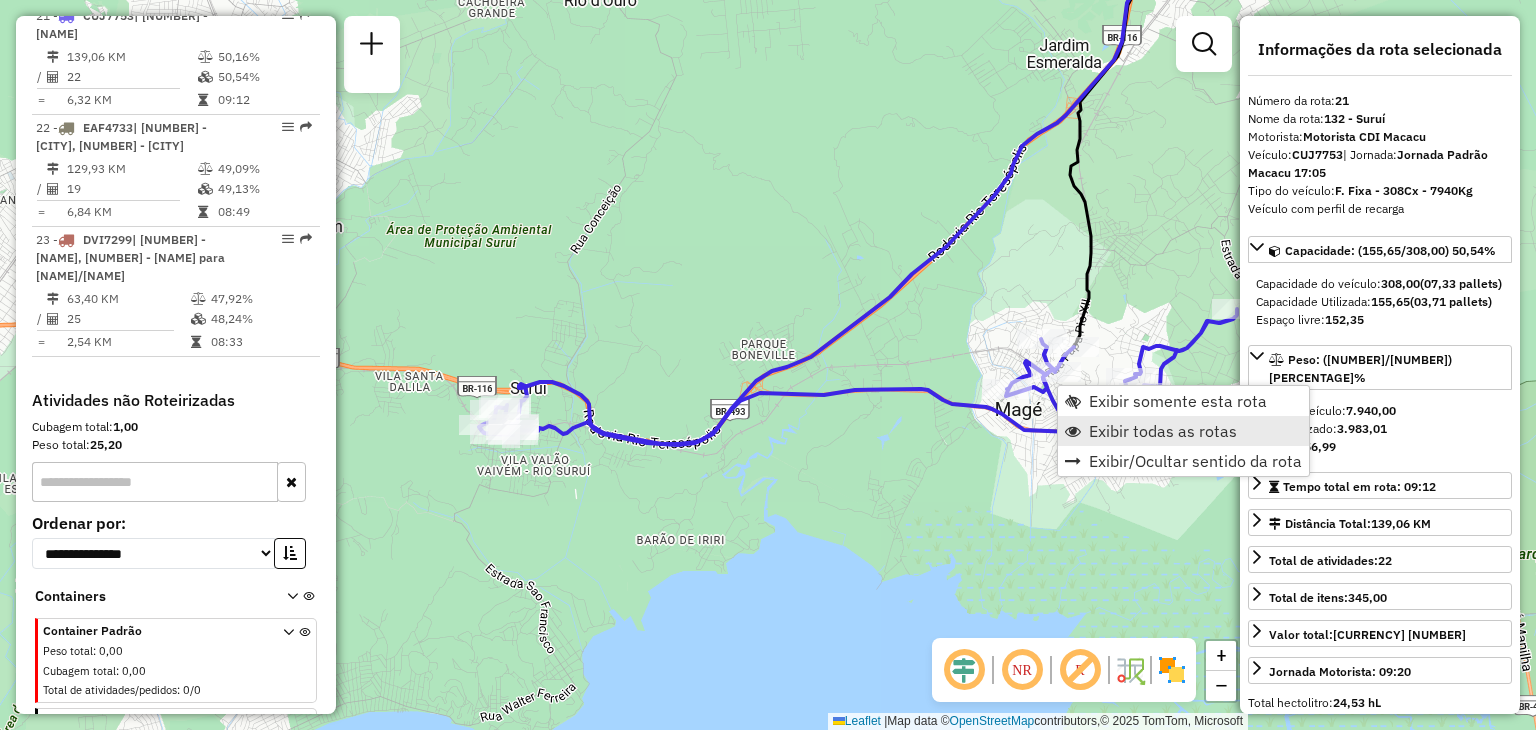 click on "Exibir todas as rotas" at bounding box center (1183, 431) 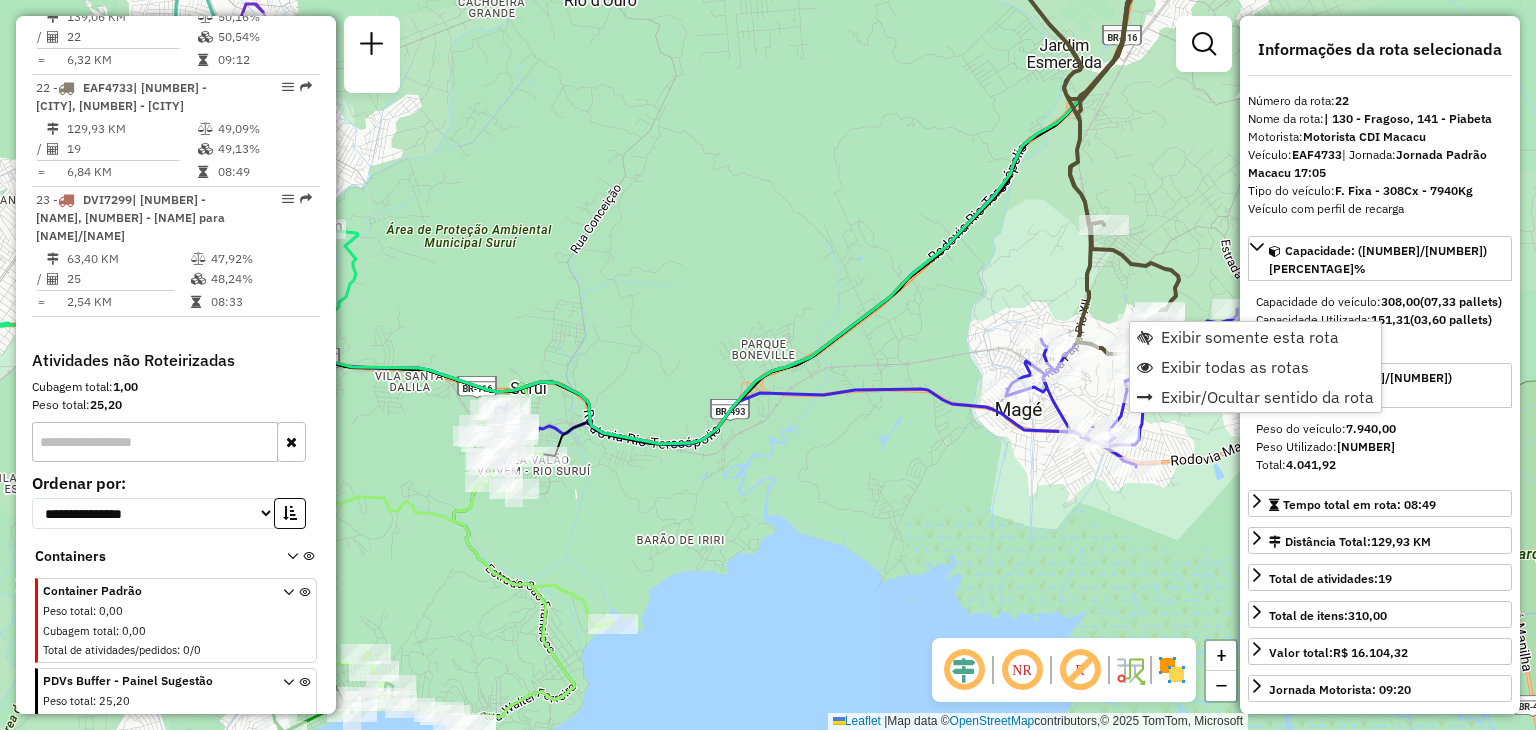 scroll, scrollTop: 3040, scrollLeft: 0, axis: vertical 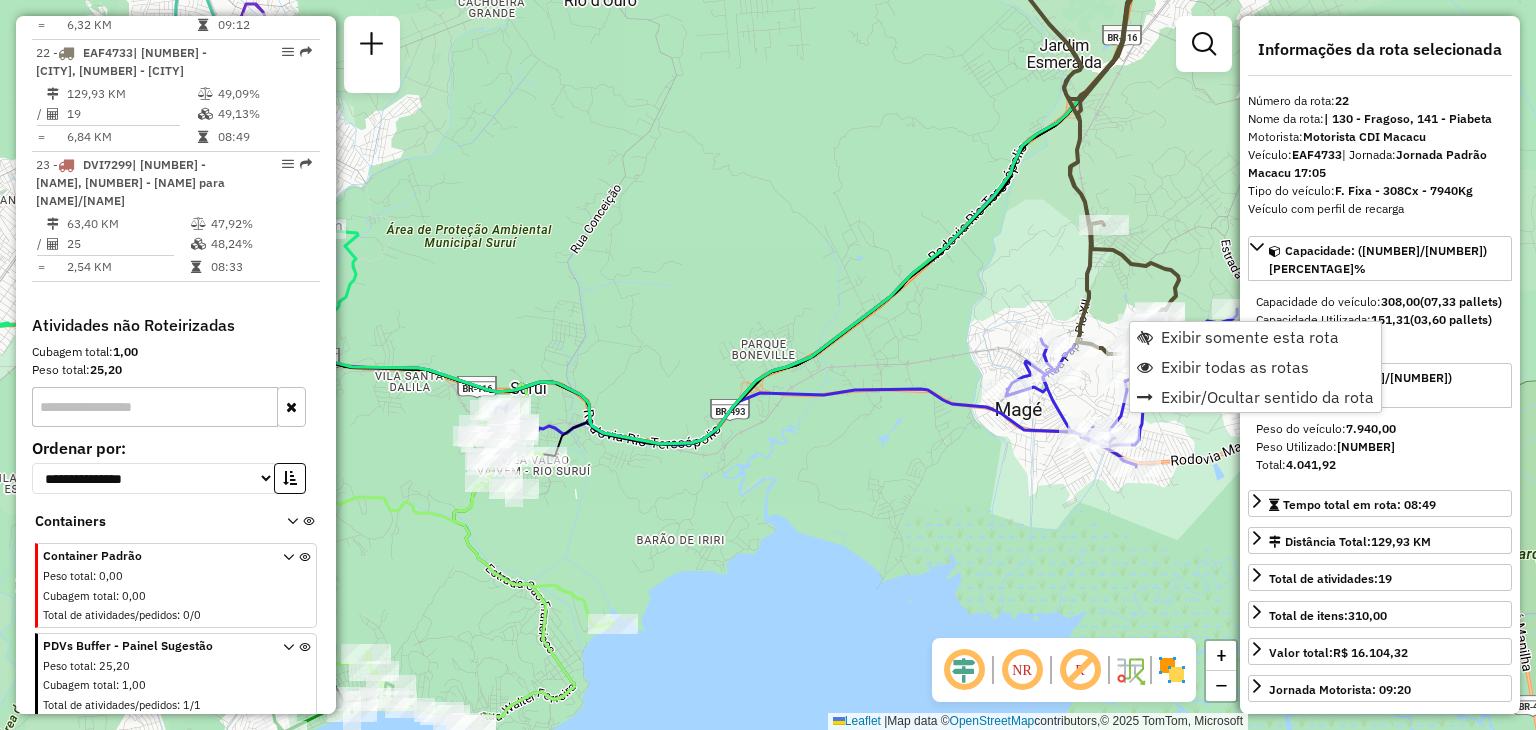 click on "Rota [NUMBER] - Placa [PLATE] [NUMBER] - [NAME] Rota [NUMBER] - Placa [PLATE] [NUMBER] - [NAME] Janela de atendimento Grade de atendimento Capacidade Transportadoras Veículos Cliente Pedidos  Rotas Selecione os dias de semana para filtrar as janelas de atendimento  Seg   Ter   Qua   Qui   Sex   Sáb   Dom  Informe o período da janela de atendimento: De: Até:  Filtrar exatamente a janela do cliente  Considerar janela de atendimento padrão  Selecione os dias de semana para filtrar as grades de atendimento  Seg   Ter   Qua   Qui   Sex   Sáb   Dom   Considerar clientes sem dia de atendimento cadastrado  Clientes fora do dia de atendimento selecionado Filtrar as atividades entre os valores definidos abaixo:  Peso mínimo:   Peso máximo:   Cubagem mínima:   Cubagem máxima:   De:   Até:  Filtrar as atividades entre o tempo de atendimento definido abaixo:  De:   Até:   Considerar capacidade total dos clientes não roteirizados Transportadora: Selecione um ou mais itens Tipo de veículo: Nome:" 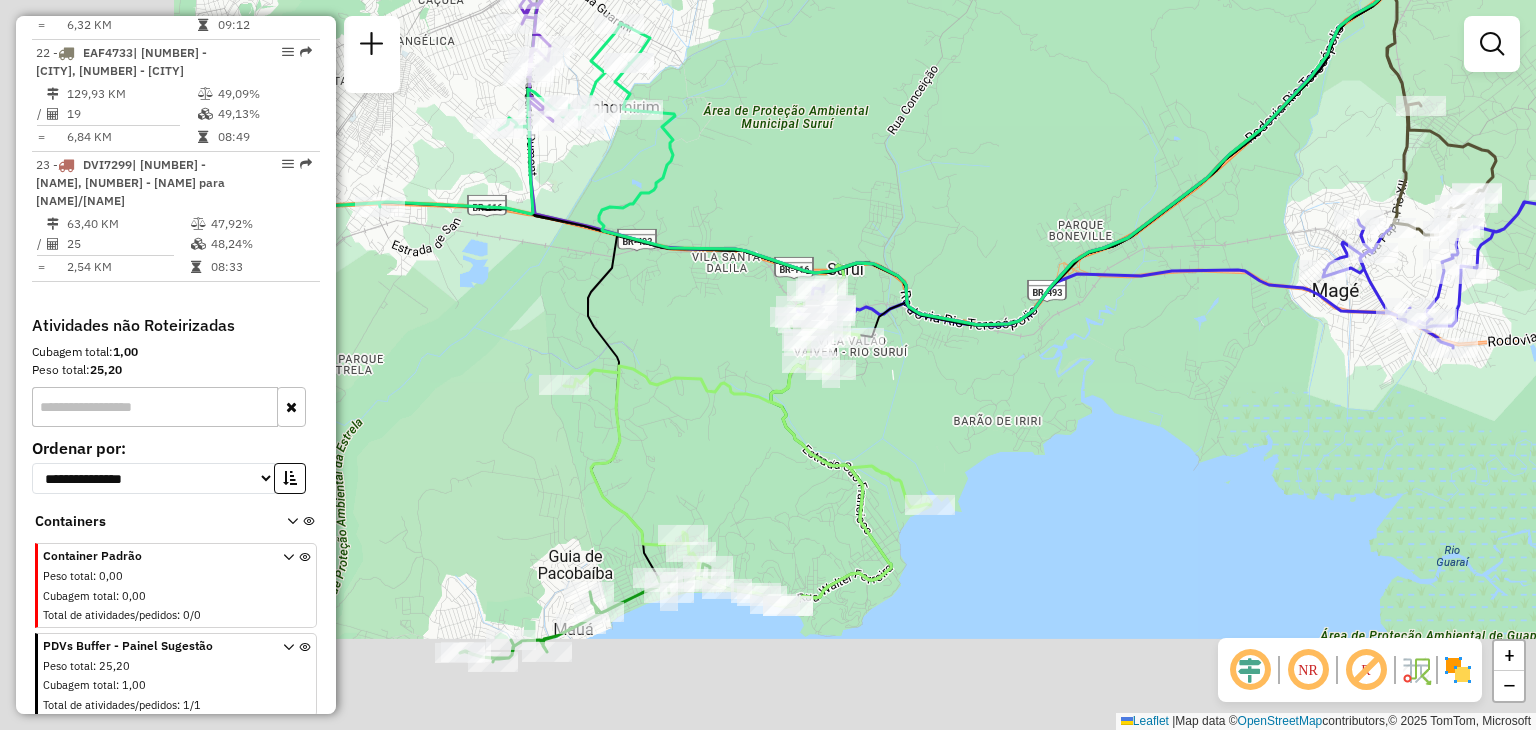 drag, startPoint x: 697, startPoint y: 361, endPoint x: 965, endPoint y: 270, distance: 283.02826 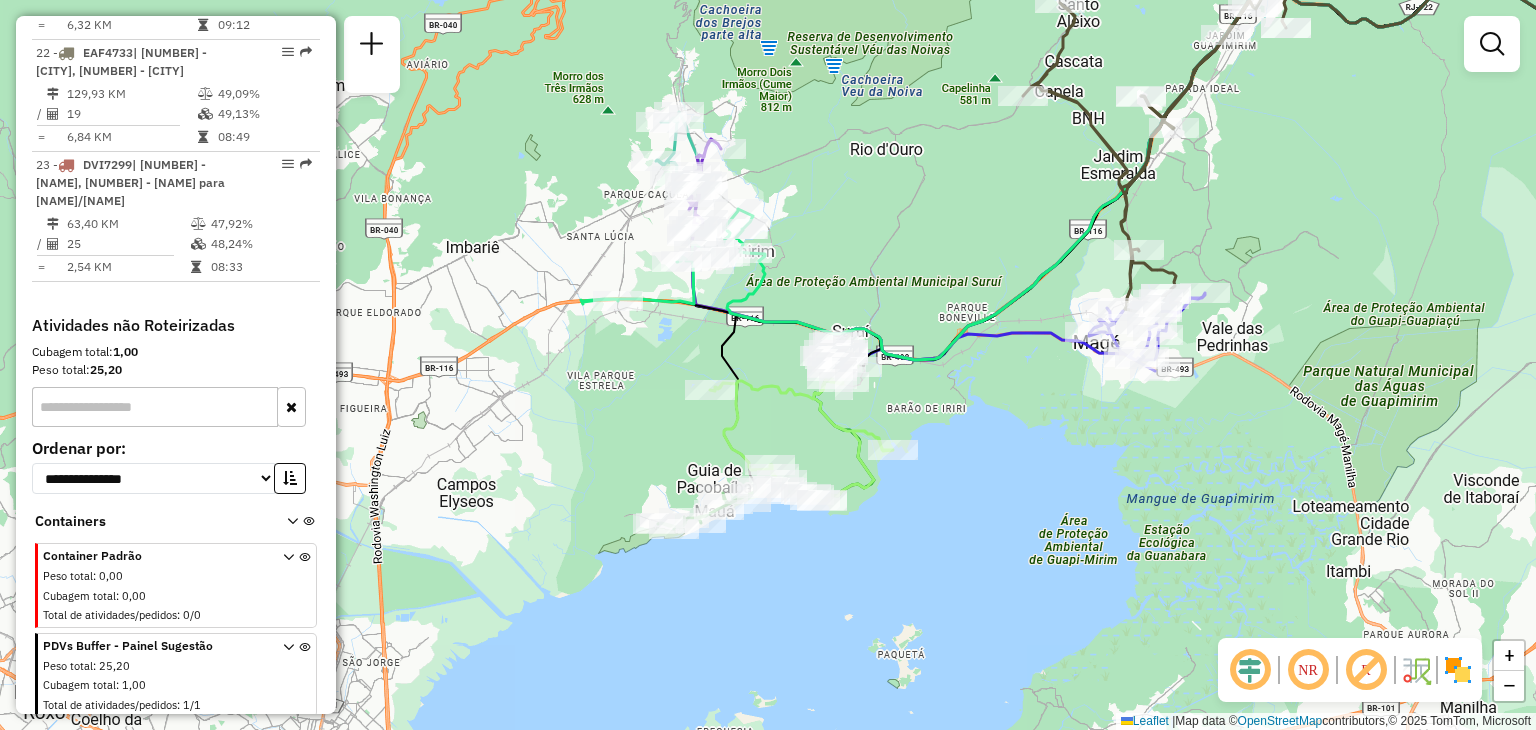 drag, startPoint x: 1040, startPoint y: 337, endPoint x: 987, endPoint y: 397, distance: 80.05623 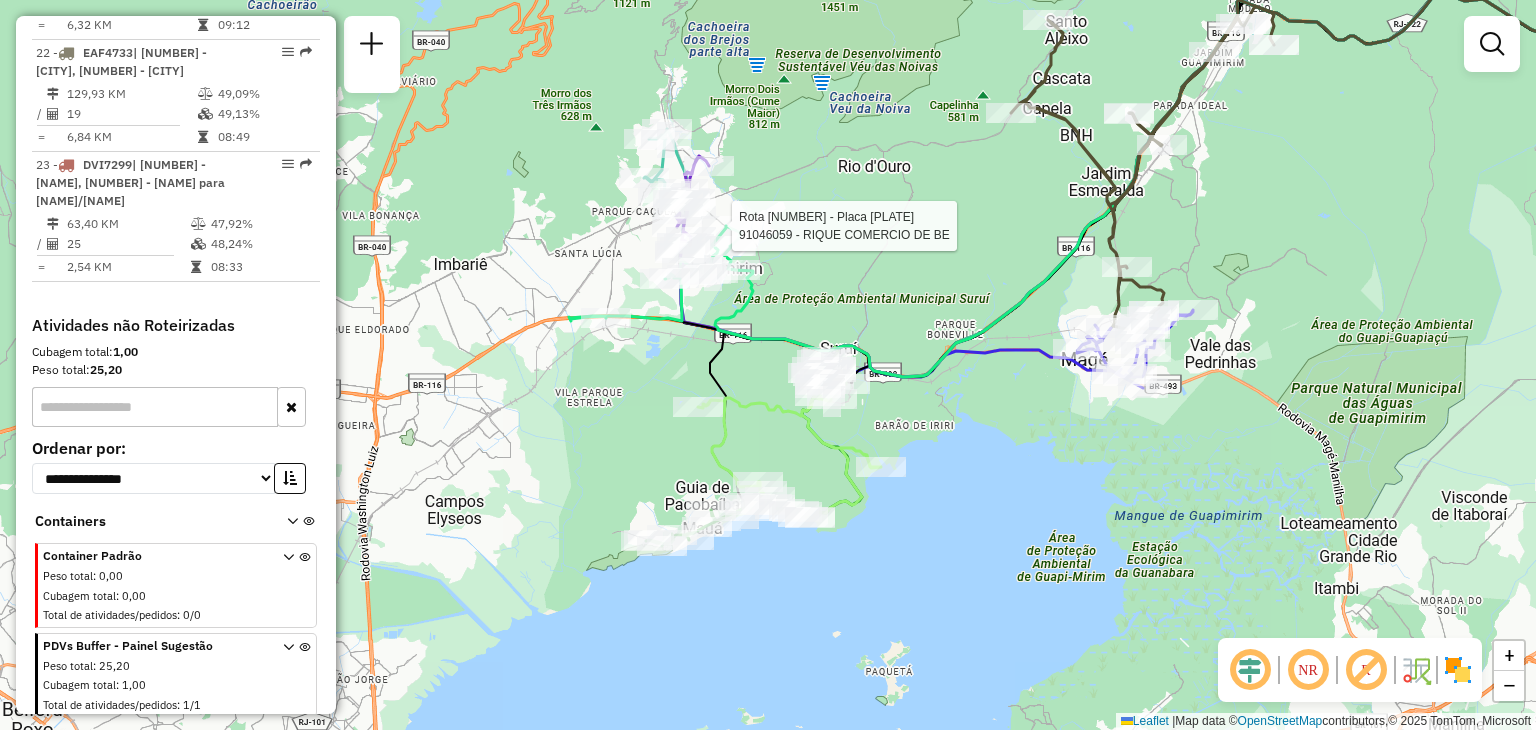 select on "**********" 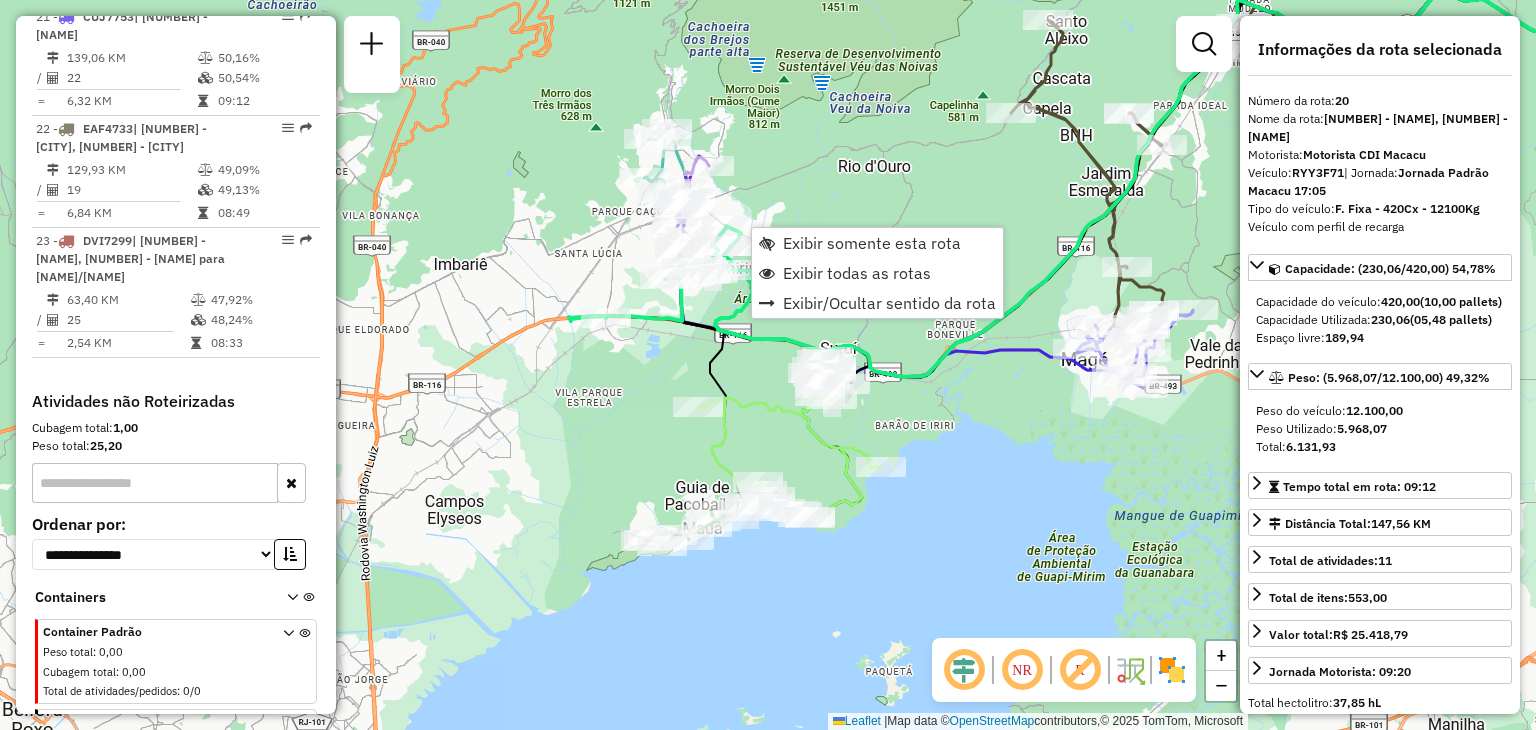 scroll, scrollTop: 2853, scrollLeft: 0, axis: vertical 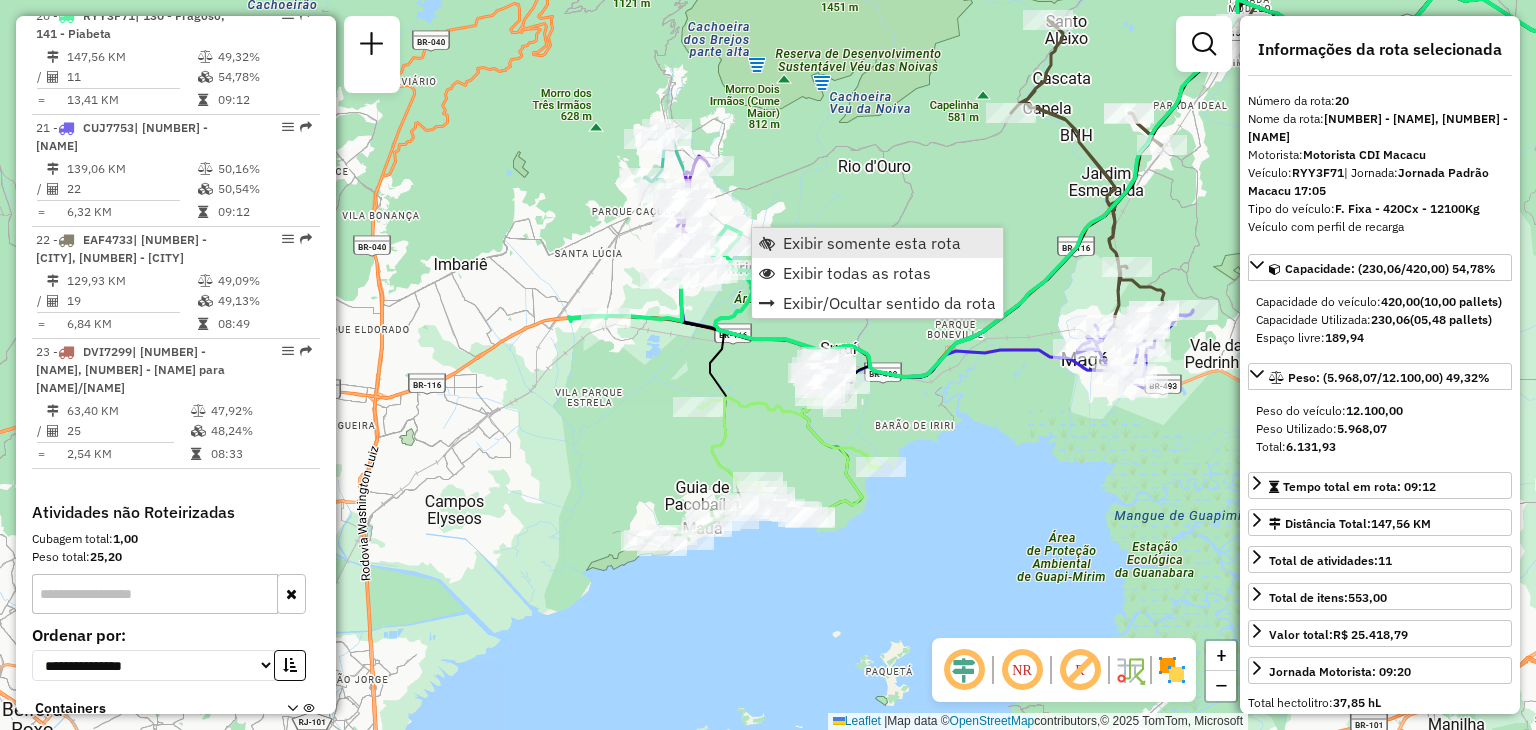 click on "Exibir somente esta rota" at bounding box center (872, 243) 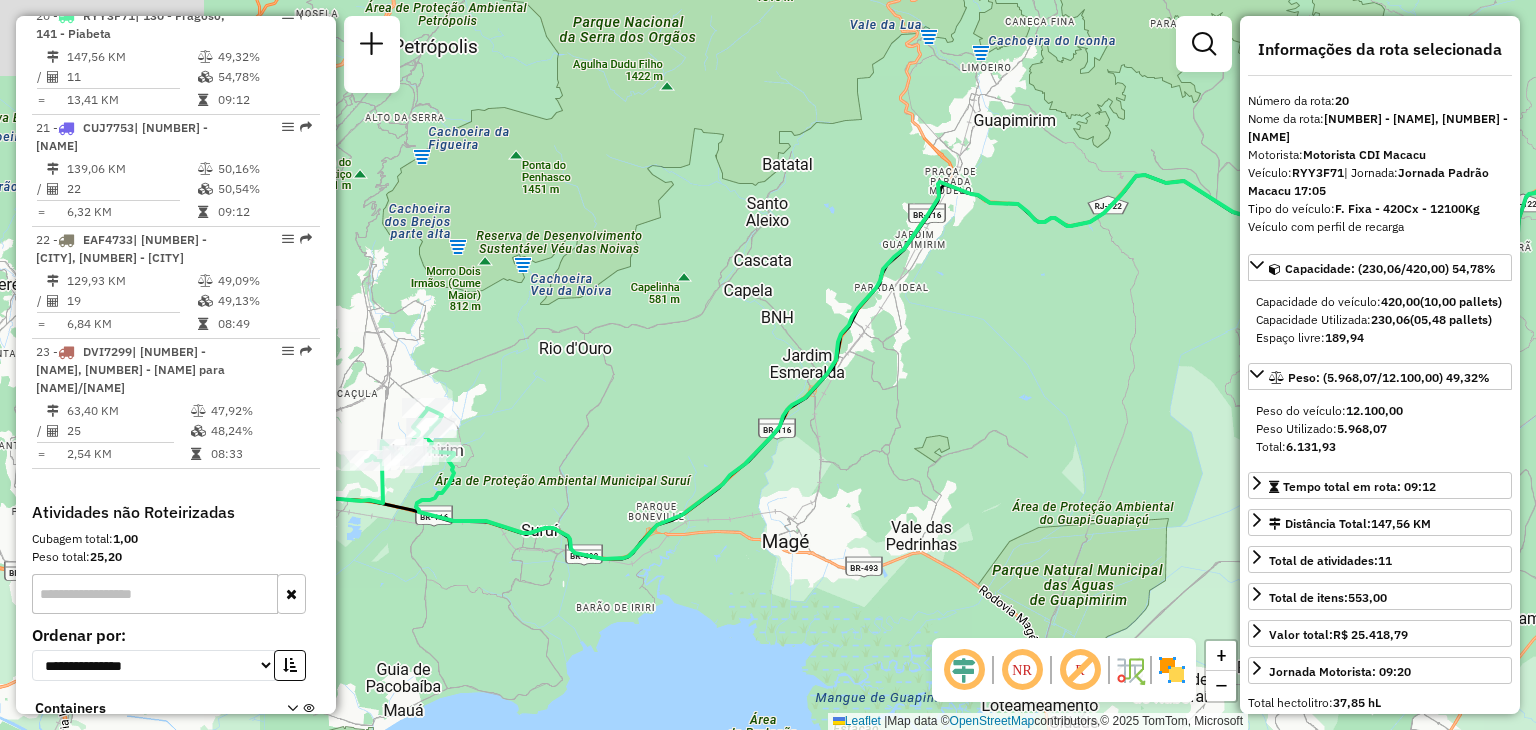 drag, startPoint x: 804, startPoint y: 278, endPoint x: 1036, endPoint y: 231, distance: 236.7129 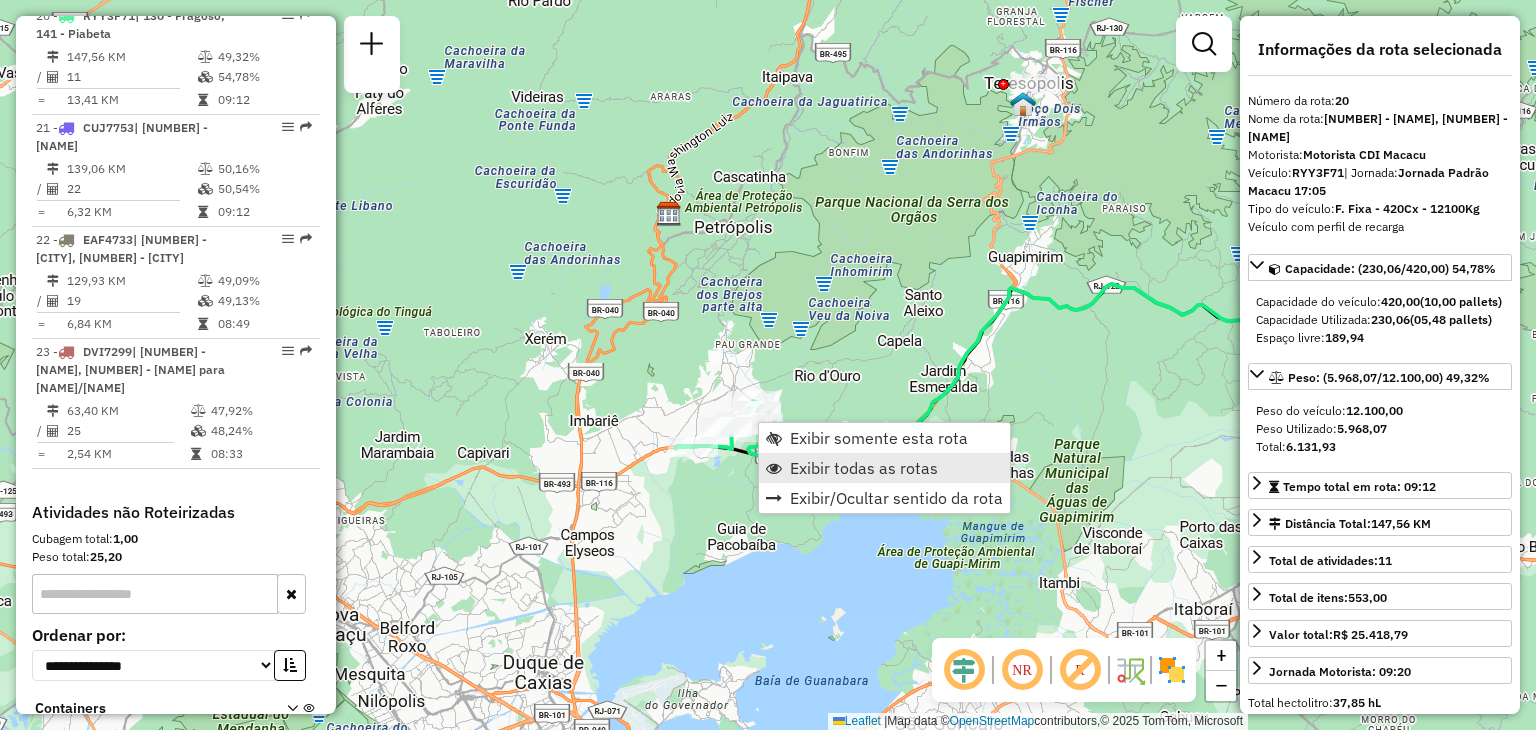 click on "Exibir todas as rotas" at bounding box center [864, 468] 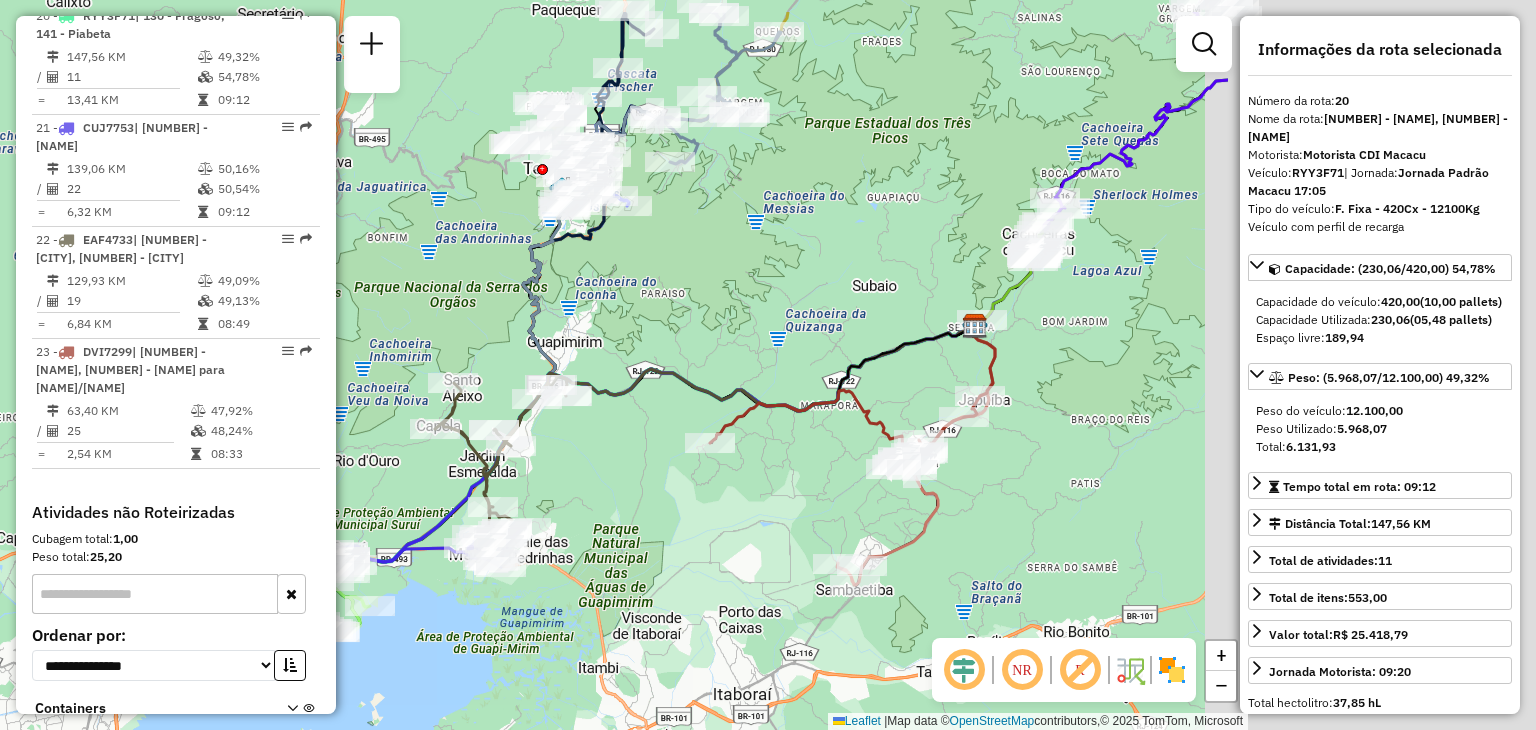 drag, startPoint x: 1091, startPoint y: 273, endPoint x: 533, endPoint y: 396, distance: 571.3956 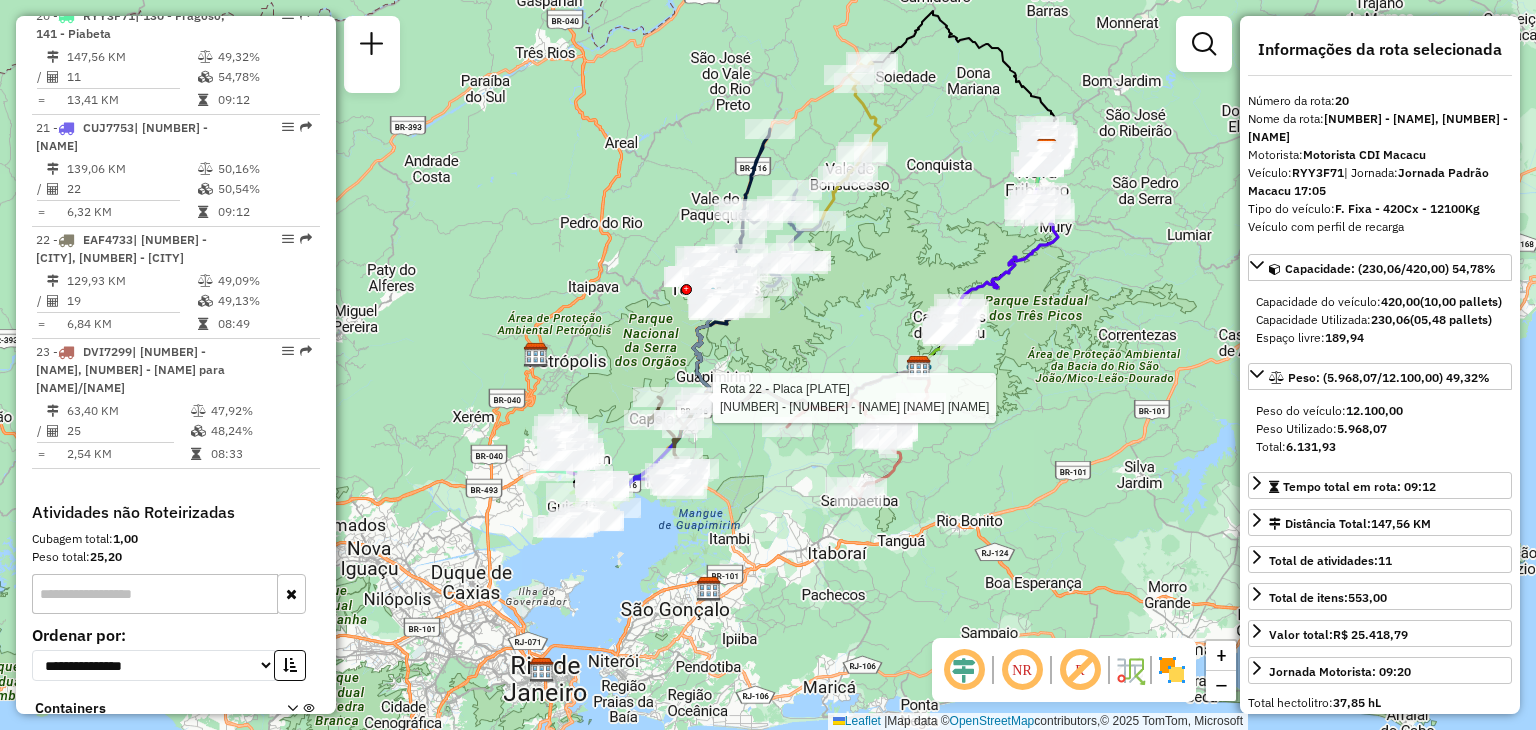drag, startPoint x: 1107, startPoint y: 341, endPoint x: 984, endPoint y: 442, distance: 159.154 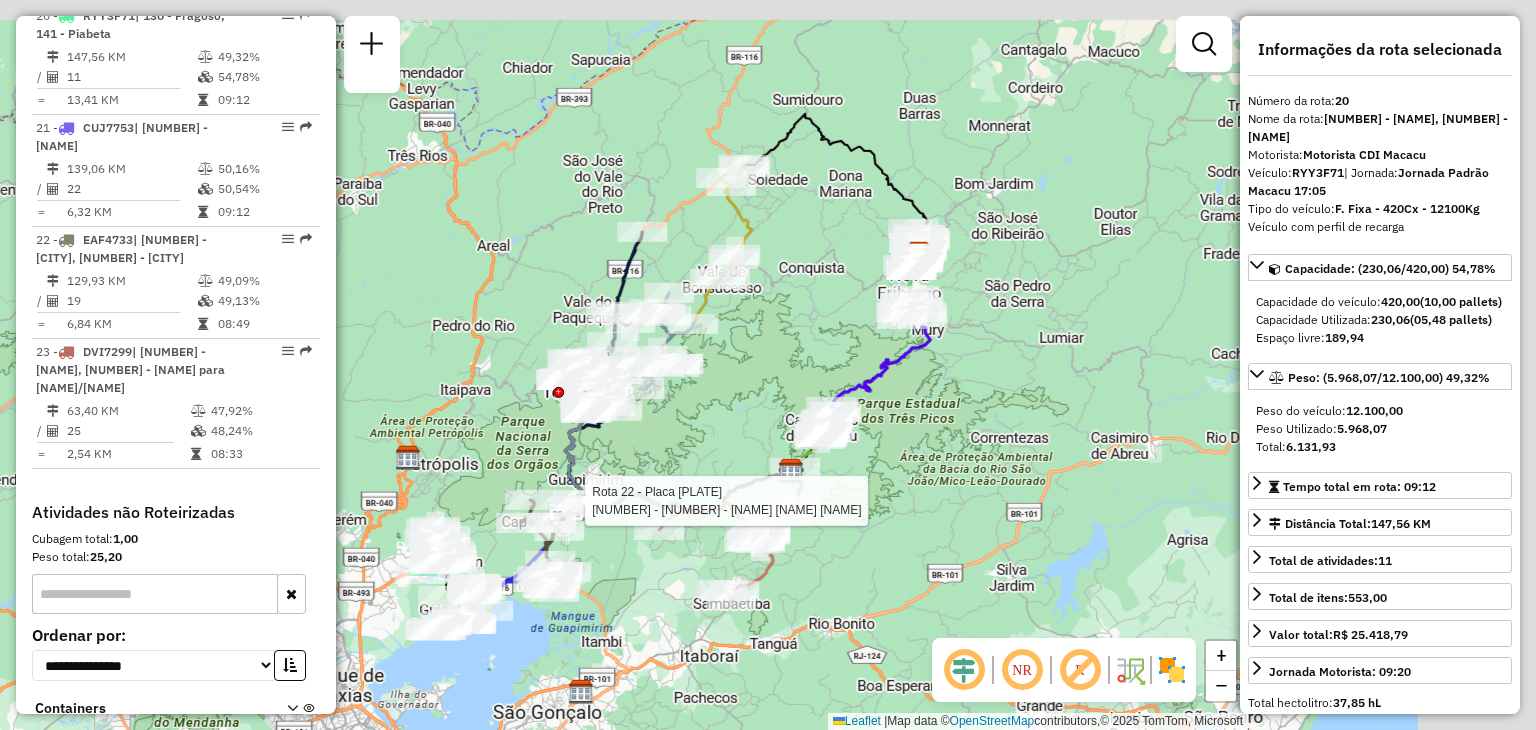 click on "Rota [NUMBER] - Placa [PLATE] [PHONE] - [NAME] Janela de atendimento Grade de atendimento Capacidade Transportadoras Veículos Cliente Pedidos Rotas Selecione os dias de semana para filtrar as janelas de atendimento Seg Ter Qua Qui Sex Sáb Dom Informe o período da janela de atendimento: De: Até: Filtrar exatamente a janela do cliente Considerar janela de atendimento padrão Selecione os dias de semana para filtrar as grades de atendimento Seg Ter Qua Qui Sex Sáb Dom Considerar clientes sem dia de atendimento cadastrado Clientes fora do dia de atendimento selecionado Filtrar as atividades entre os valores definidos abaixo: Peso mínimo: Peso máximo: Cubagem mínima: Cubagem máxima: De: Até: Filtrar as atividades entre o tempo de atendimento definido abaixo: De: Até: Considerar capacidade total dos clientes não roteirizados Transportadora: Selecione um ou mais itens Tipo de veículo: Selecione um ou mais itens Veículo: Motorista: Nome: Tipo:" 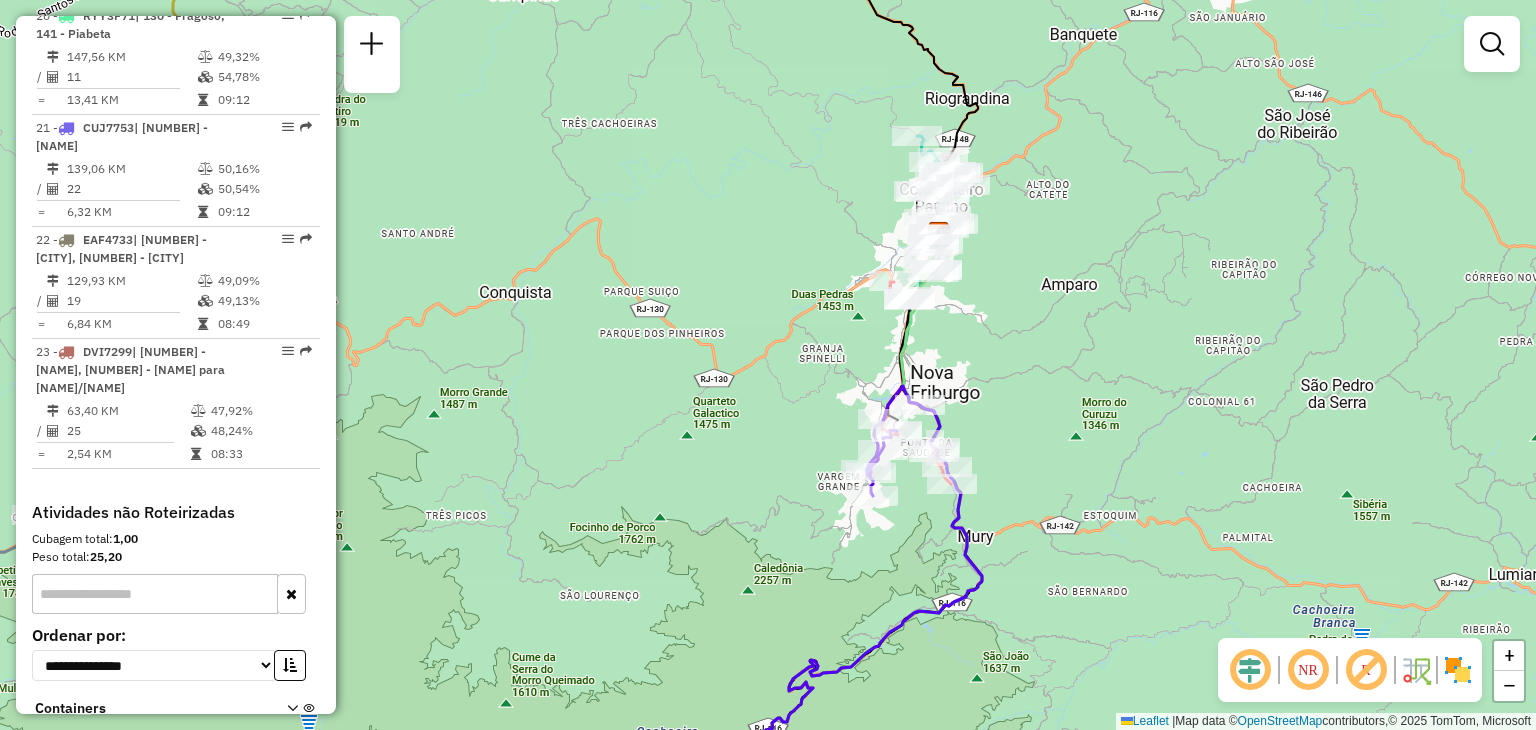 scroll, scrollTop: 1565, scrollLeft: 0, axis: vertical 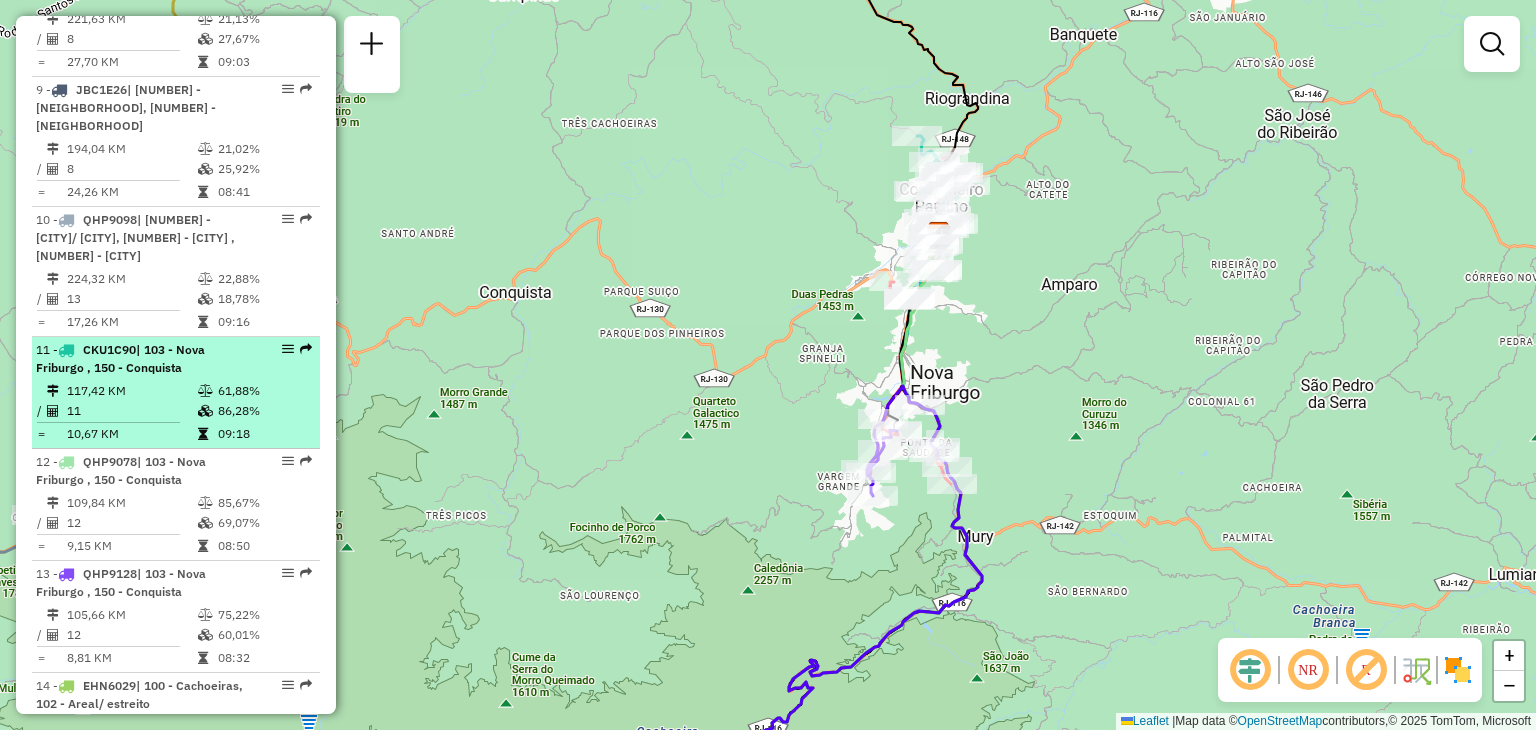 select on "**********" 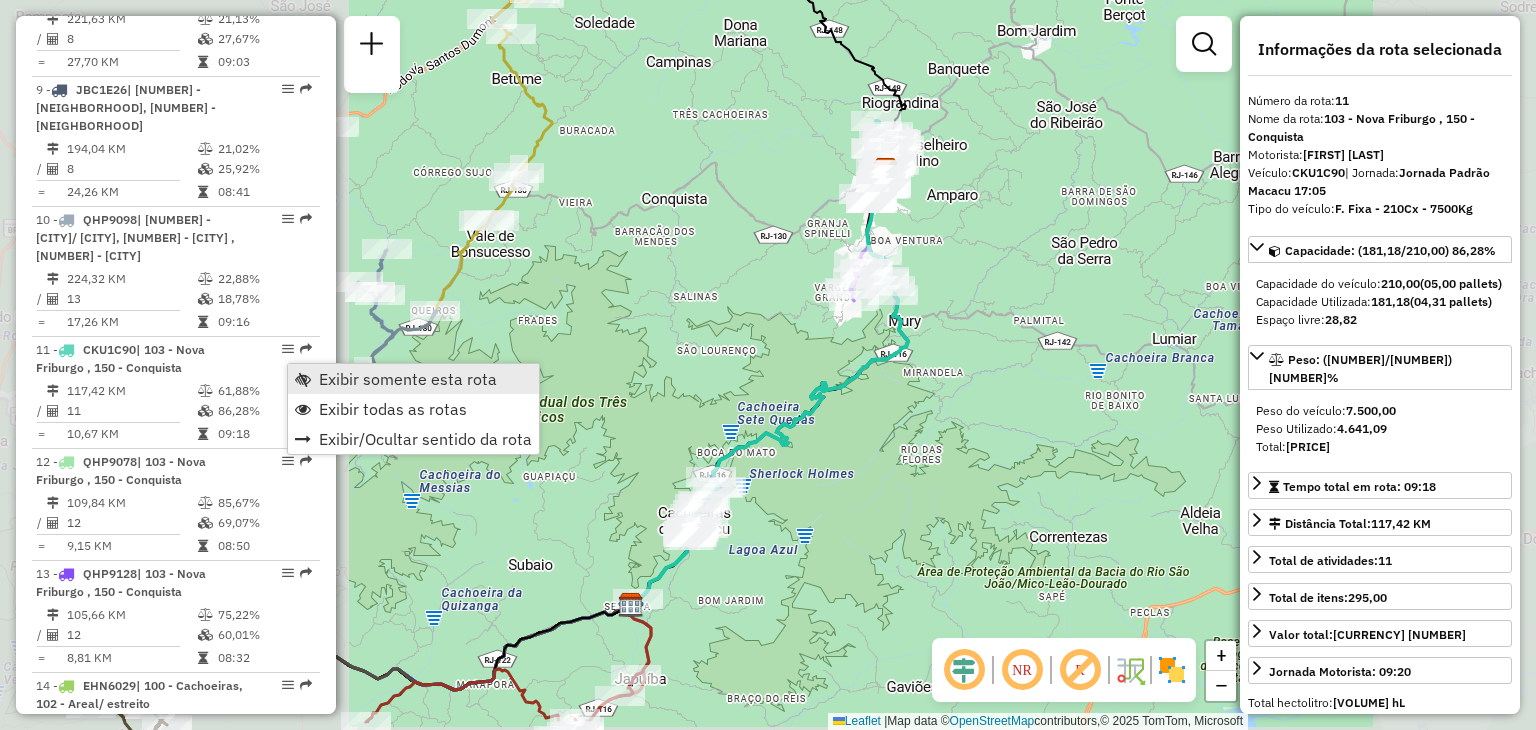 click on "Exibir somente esta rota" at bounding box center (413, 379) 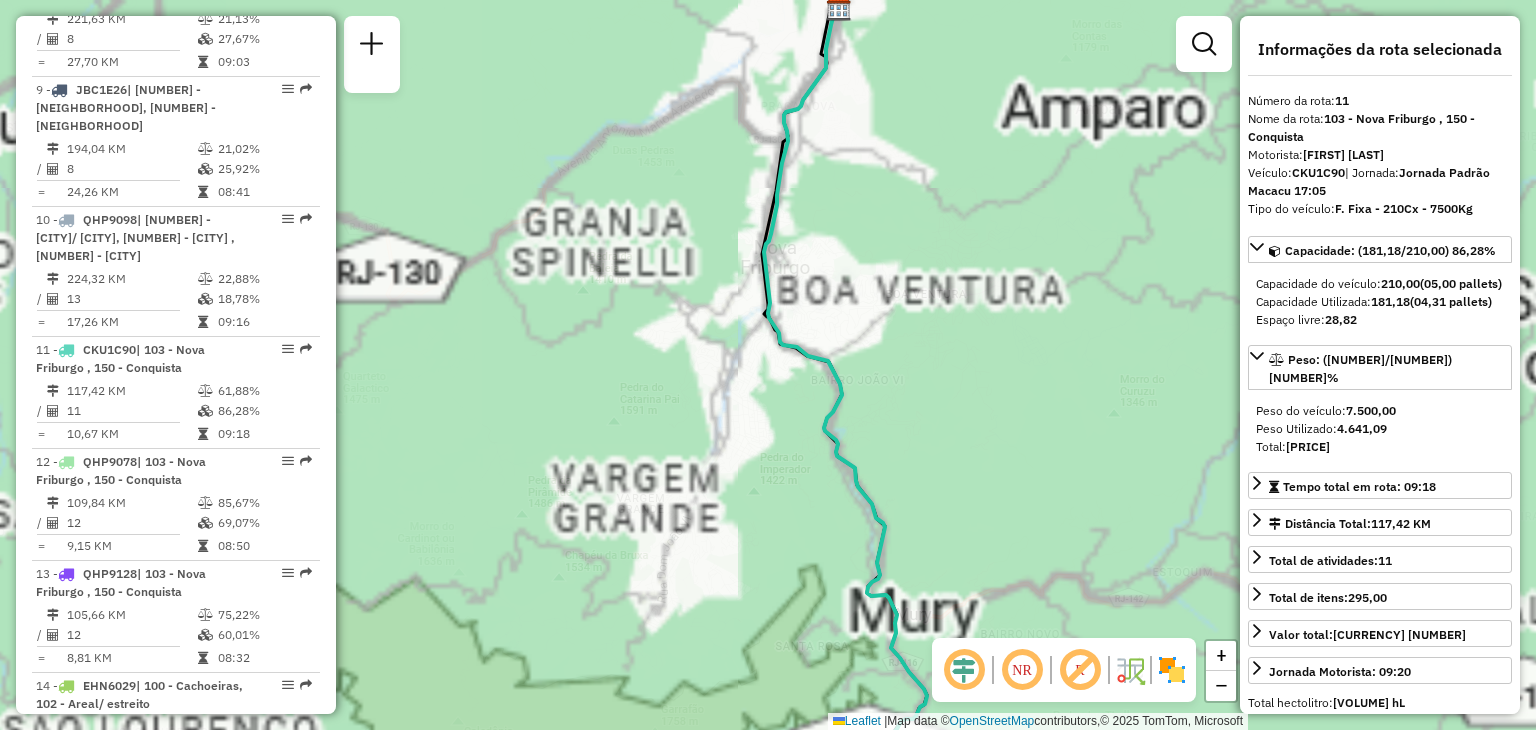 drag, startPoint x: 898, startPoint y: 260, endPoint x: 888, endPoint y: 314, distance: 54.91812 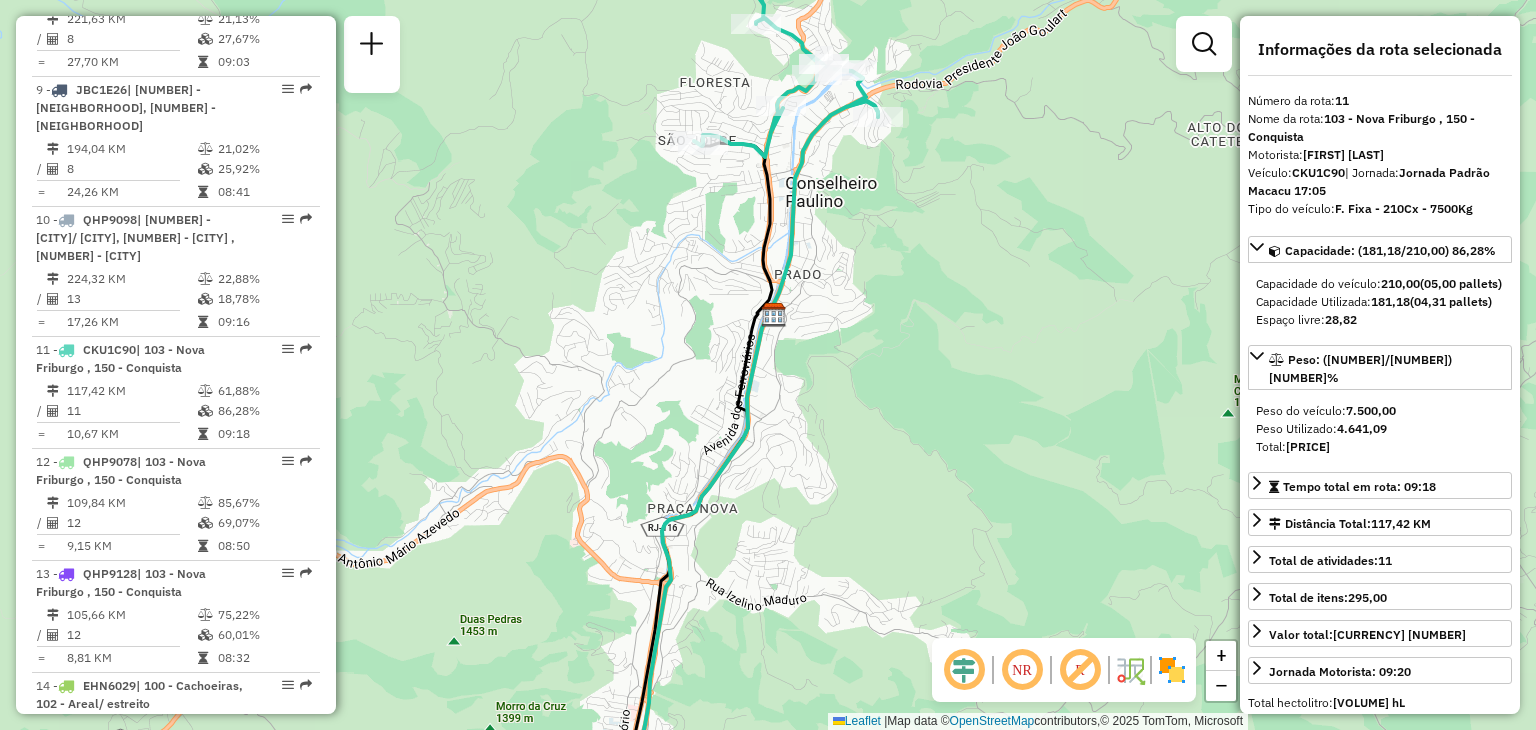 drag, startPoint x: 1006, startPoint y: 317, endPoint x: 1010, endPoint y: 354, distance: 37.215588 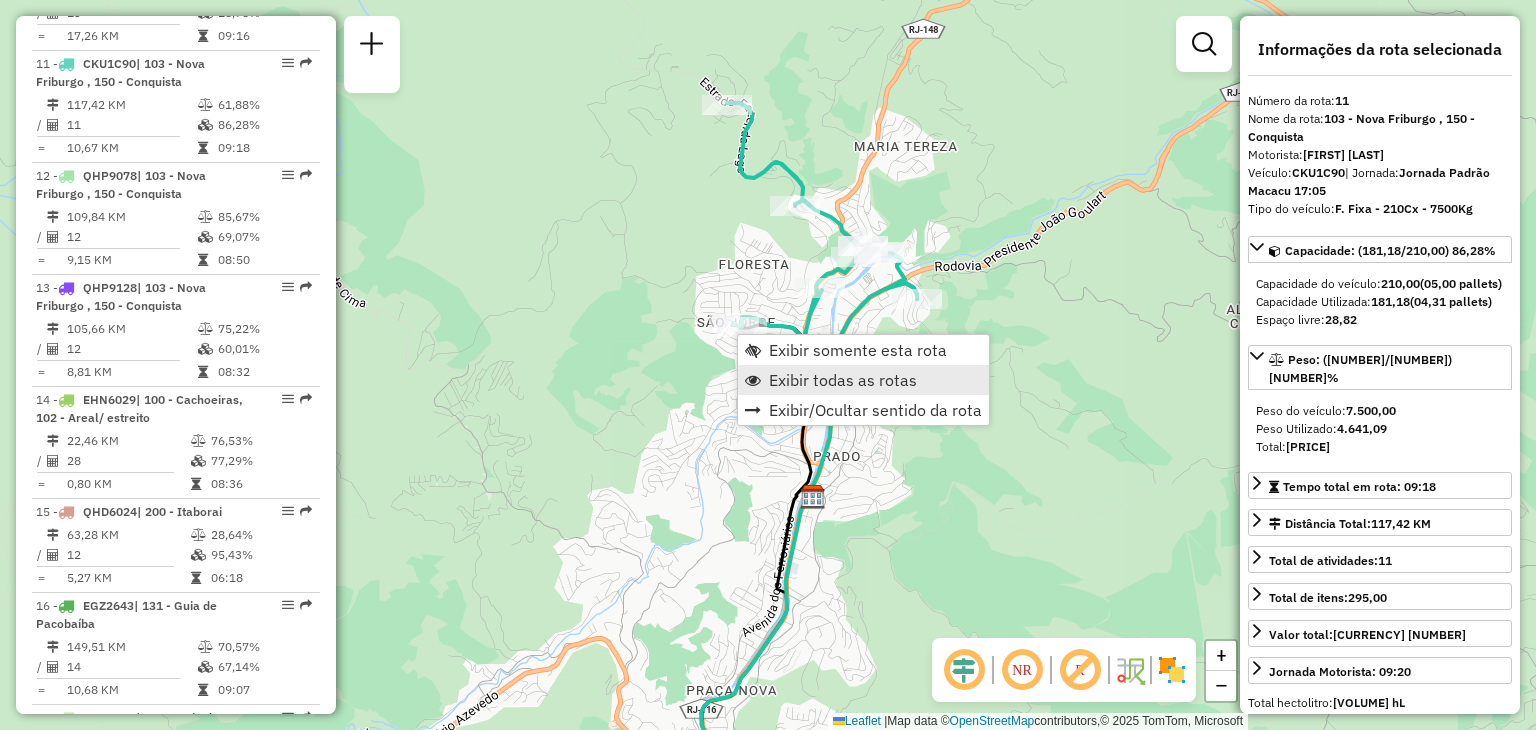 scroll, scrollTop: 1901, scrollLeft: 0, axis: vertical 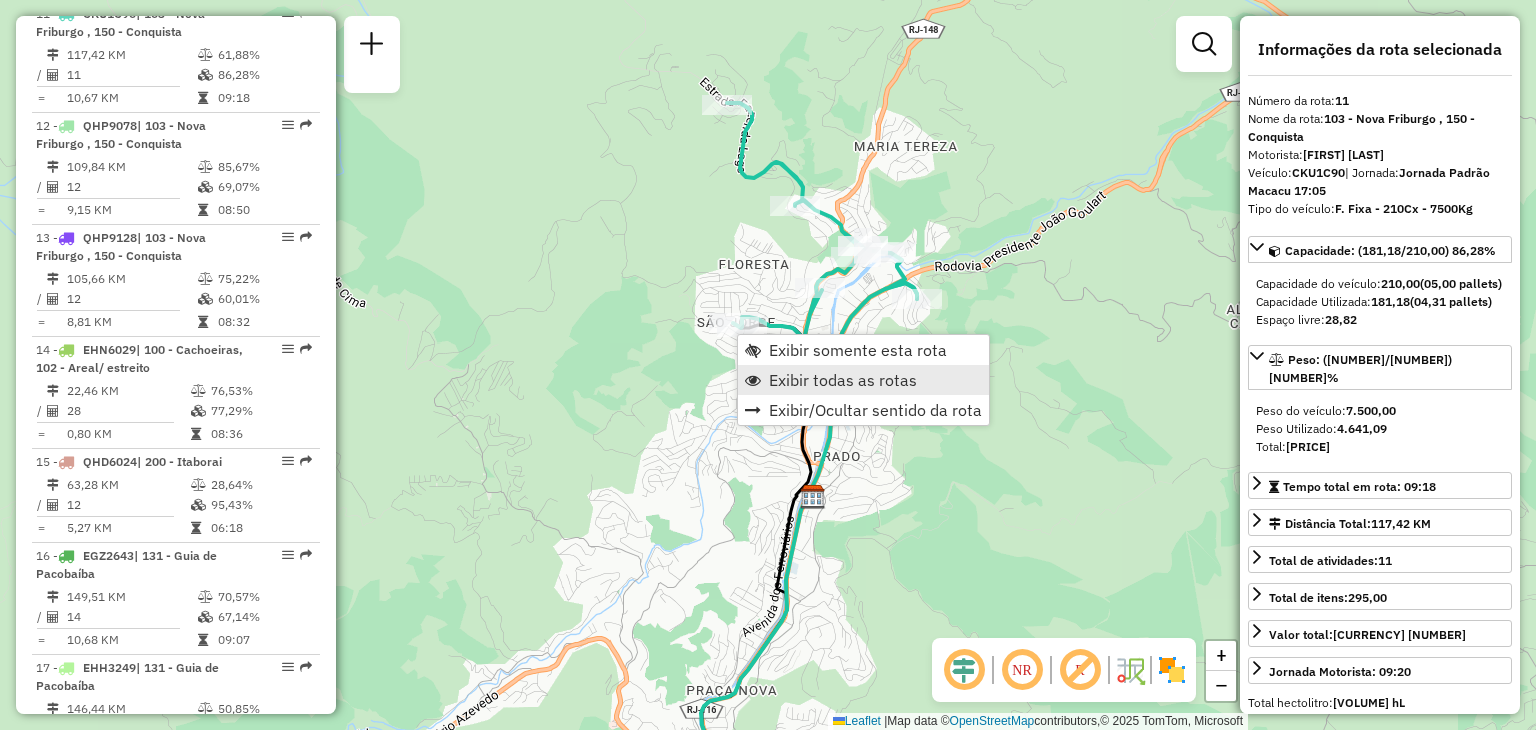click on "Exibir todas as rotas" at bounding box center (843, 380) 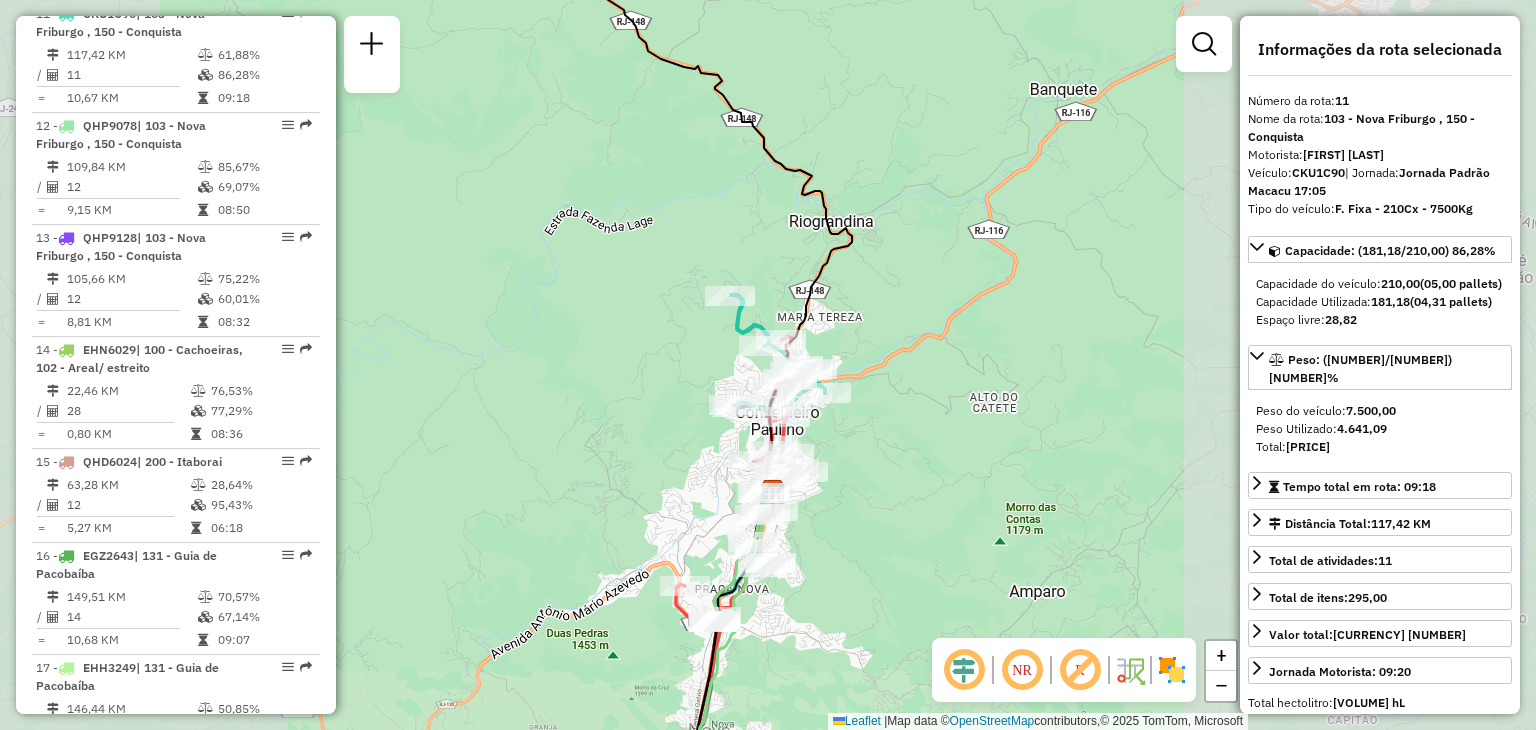drag, startPoint x: 644, startPoint y: 568, endPoint x: 908, endPoint y: 261, distance: 404.9012 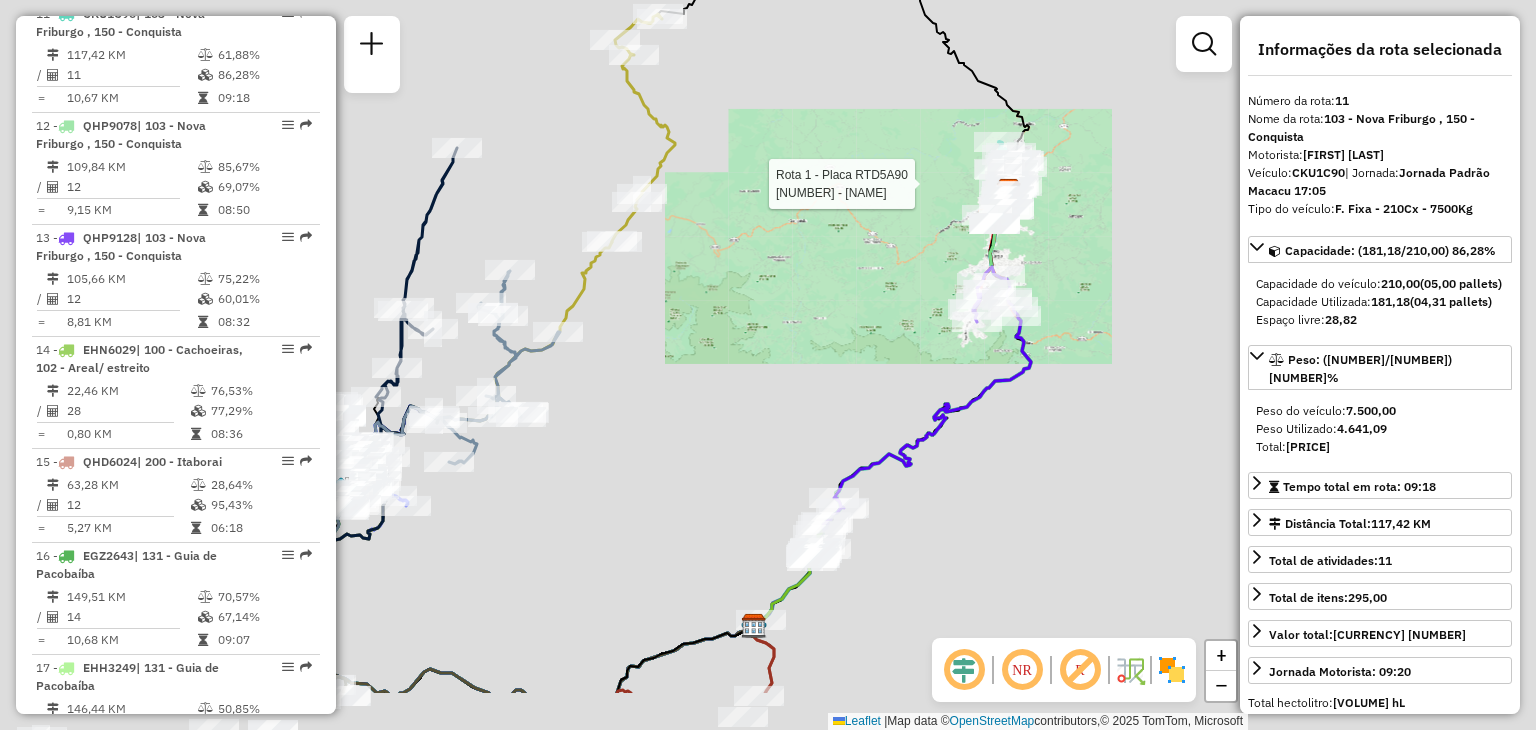 drag, startPoint x: 713, startPoint y: 518, endPoint x: 872, endPoint y: 349, distance: 232.03879 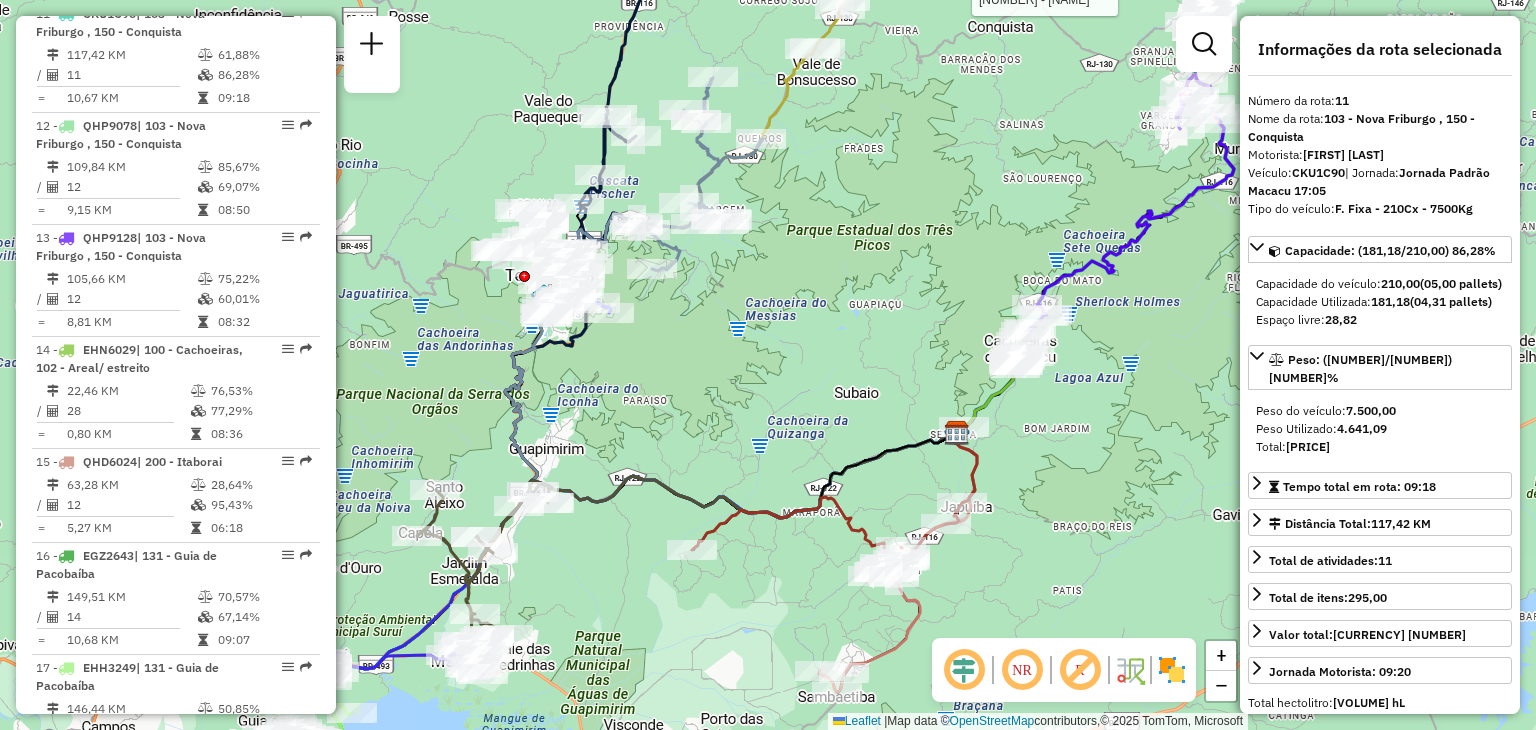 drag, startPoint x: 621, startPoint y: 551, endPoint x: 877, endPoint y: 391, distance: 301.8874 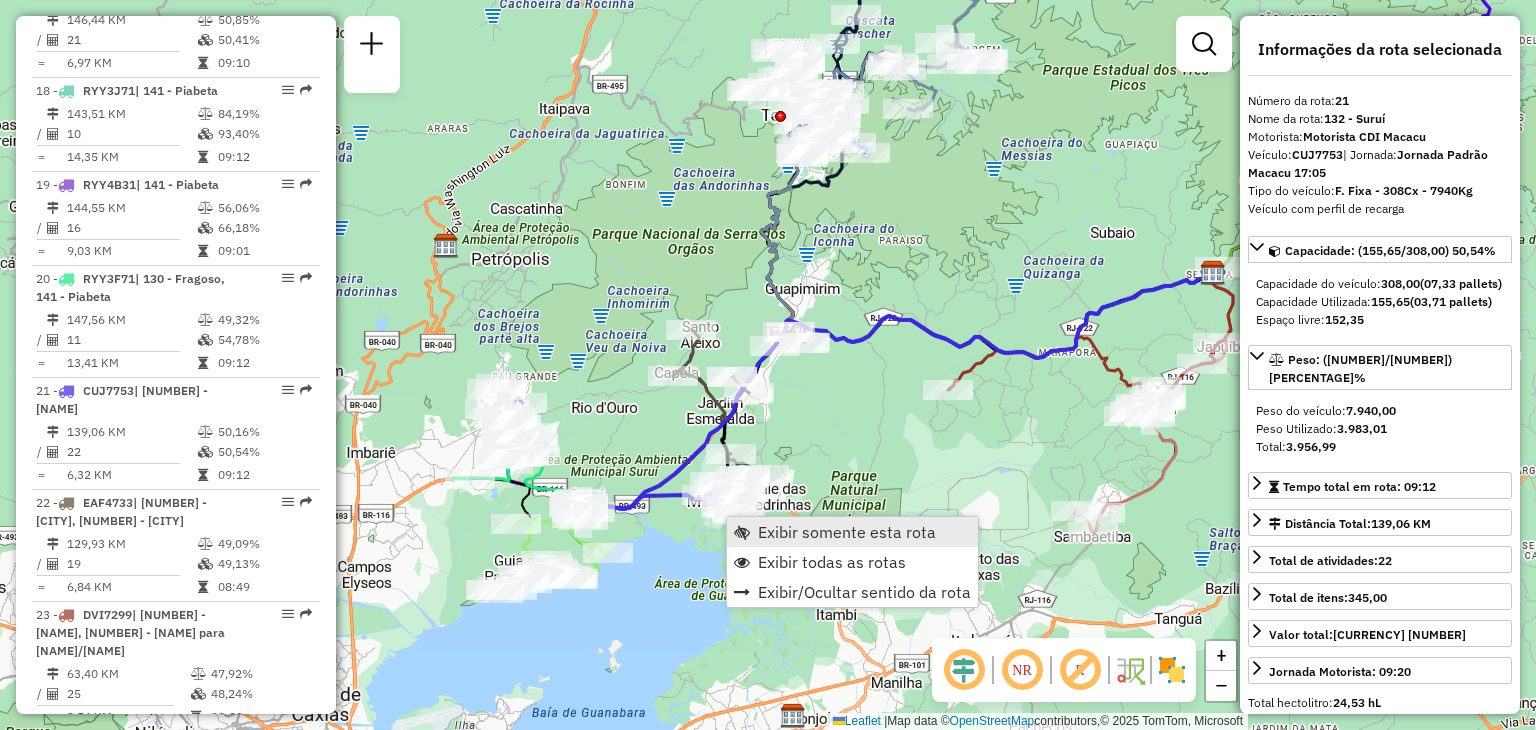 scroll, scrollTop: 2965, scrollLeft: 0, axis: vertical 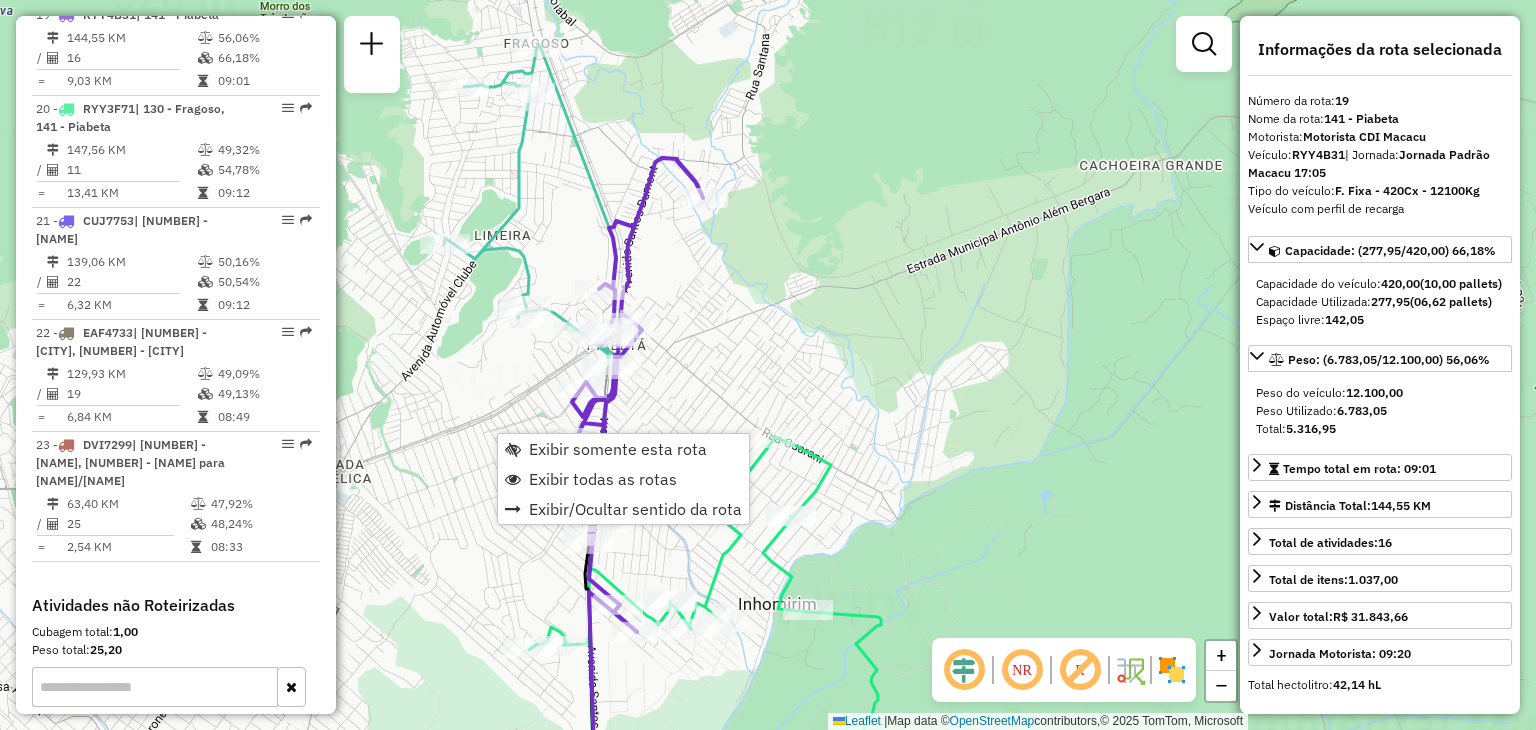 click on "Rota [NUMBER] - Placa [PLATE] [NUMBER] - [FIRST] [LAST] Janela de atendimento Grade de atendimento Capacidade Transportadoras Veículos Cliente Pedidos Rotas Selecione os dias de semana para filtrar as janelas de atendimento Seg Ter Qua Qui Sex Sáb Dom Informe o período da janela de atendimento: De: Até: Filtrar exatamente a janela do cliente Considerar janela de atendimento padrão Selecione os dias de semana para filtrar as grades de atendimento Seg Ter Qua Qui Sex Sáb Dom Considerar clientes sem dia de atendimento cadastrado Clientes fora do dia de atendimento selecionado Filtrar as atividades entre os valores definidos abaixo: Peso mínimo: Peso máximo: Cubagem mínima: Cubagem máxima: De: Até: Filtrar as atividades entre o tempo de atendimento definido abaixo: De: Até: Considerar capacidade total dos clientes não roteirizados Transportadora: Selecione um ou mais itens Tipo de veículo: Selecione um ou mais itens Veículo: Motorista: Nome: Setor:" 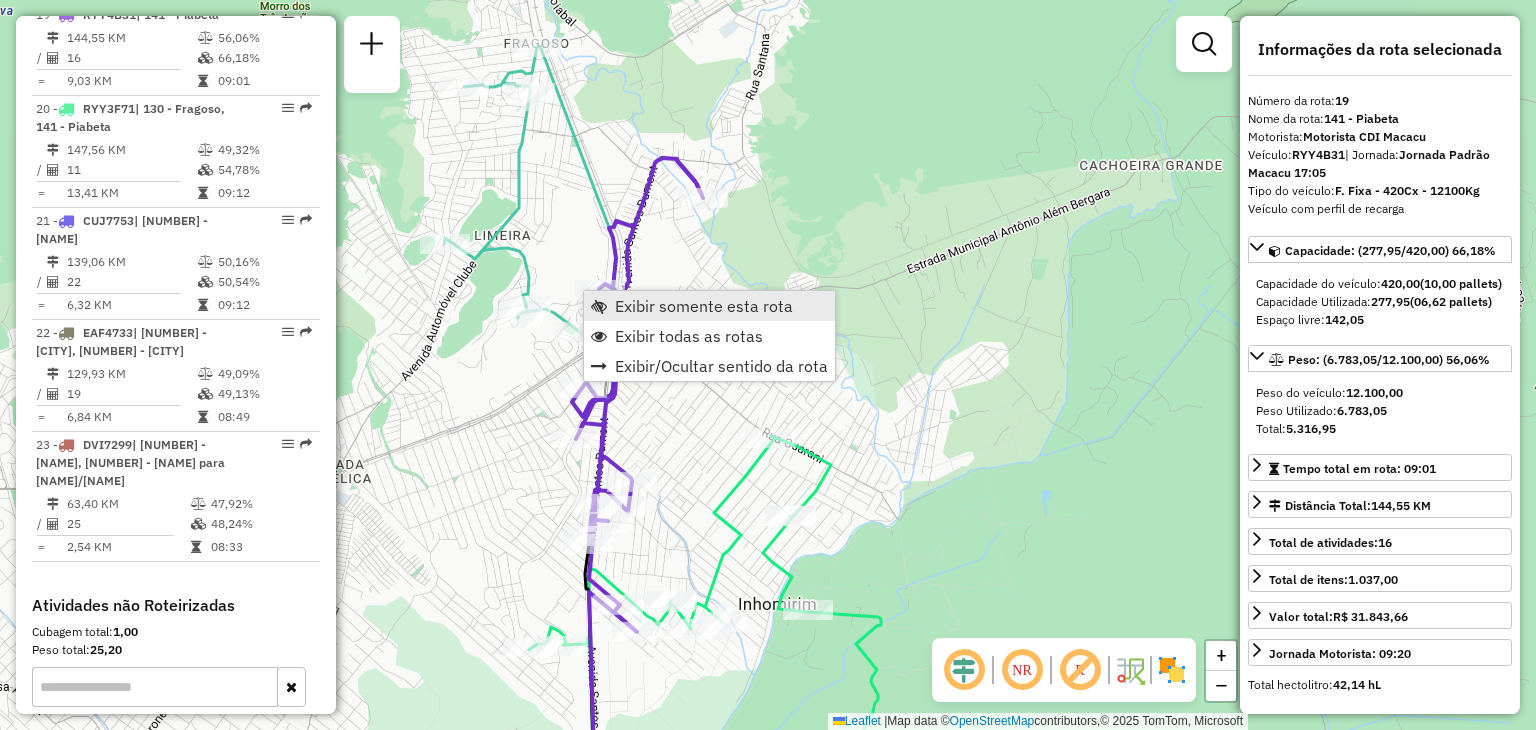 click on "Exibir somente esta rota" at bounding box center [709, 306] 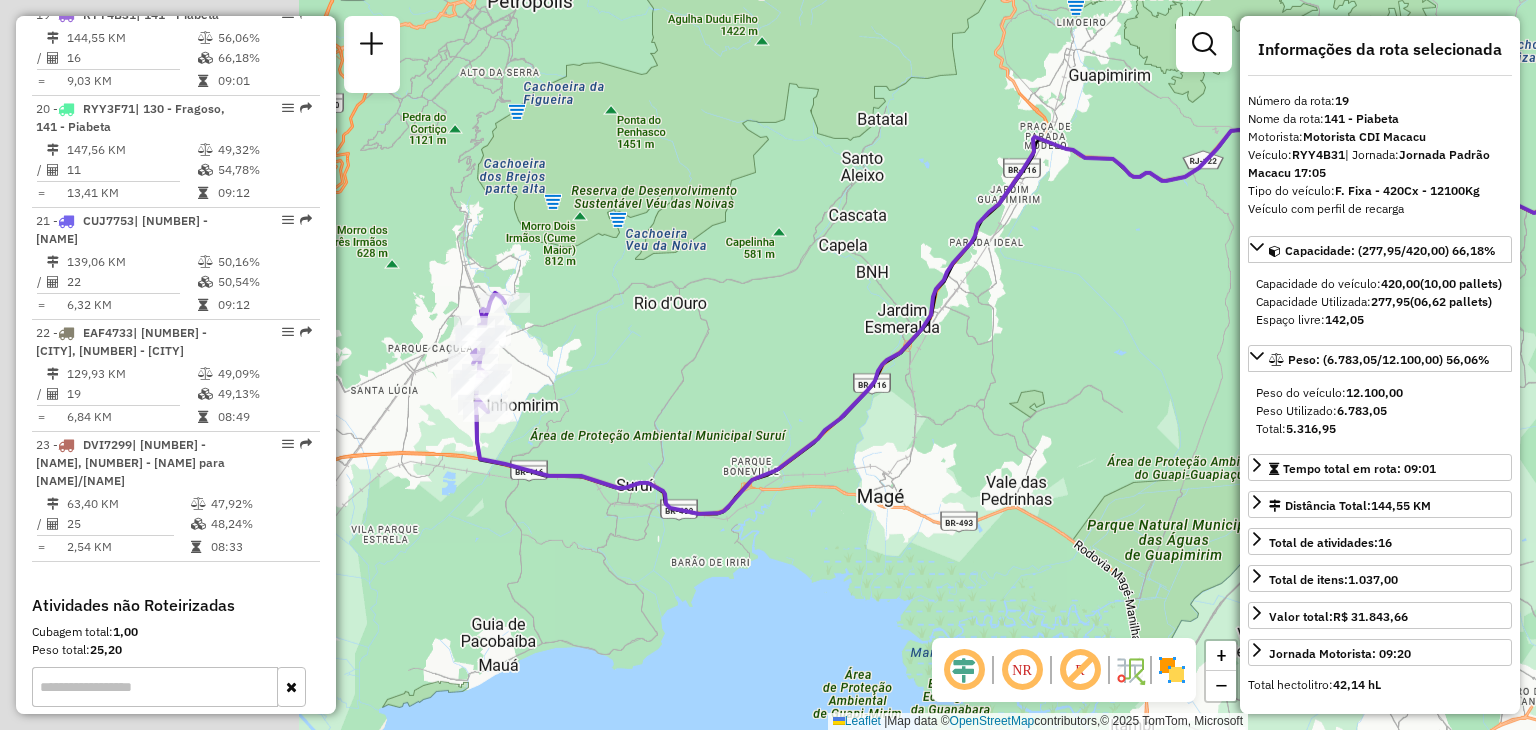 drag, startPoint x: 674, startPoint y: 353, endPoint x: 1076, endPoint y: 244, distance: 416.51532 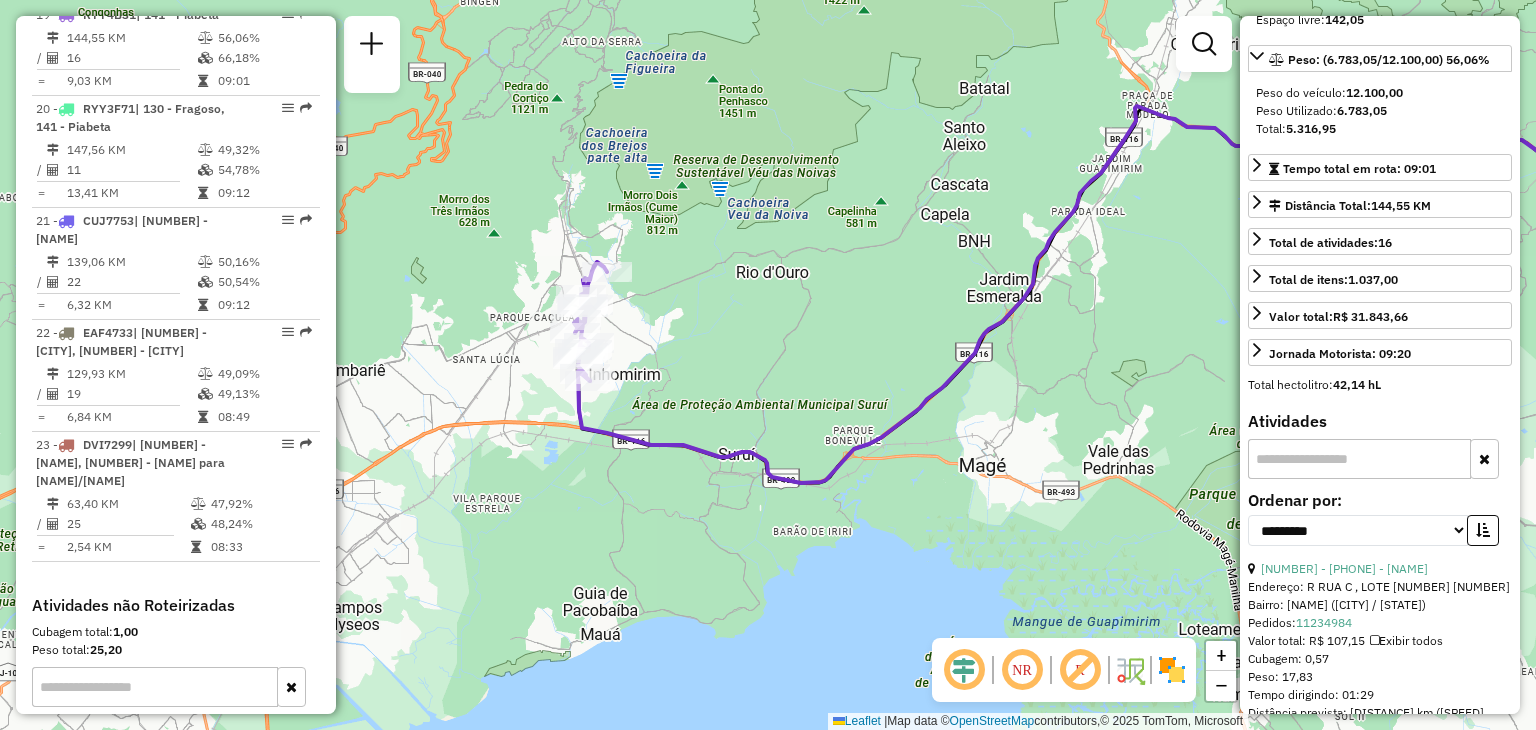 scroll, scrollTop: 500, scrollLeft: 0, axis: vertical 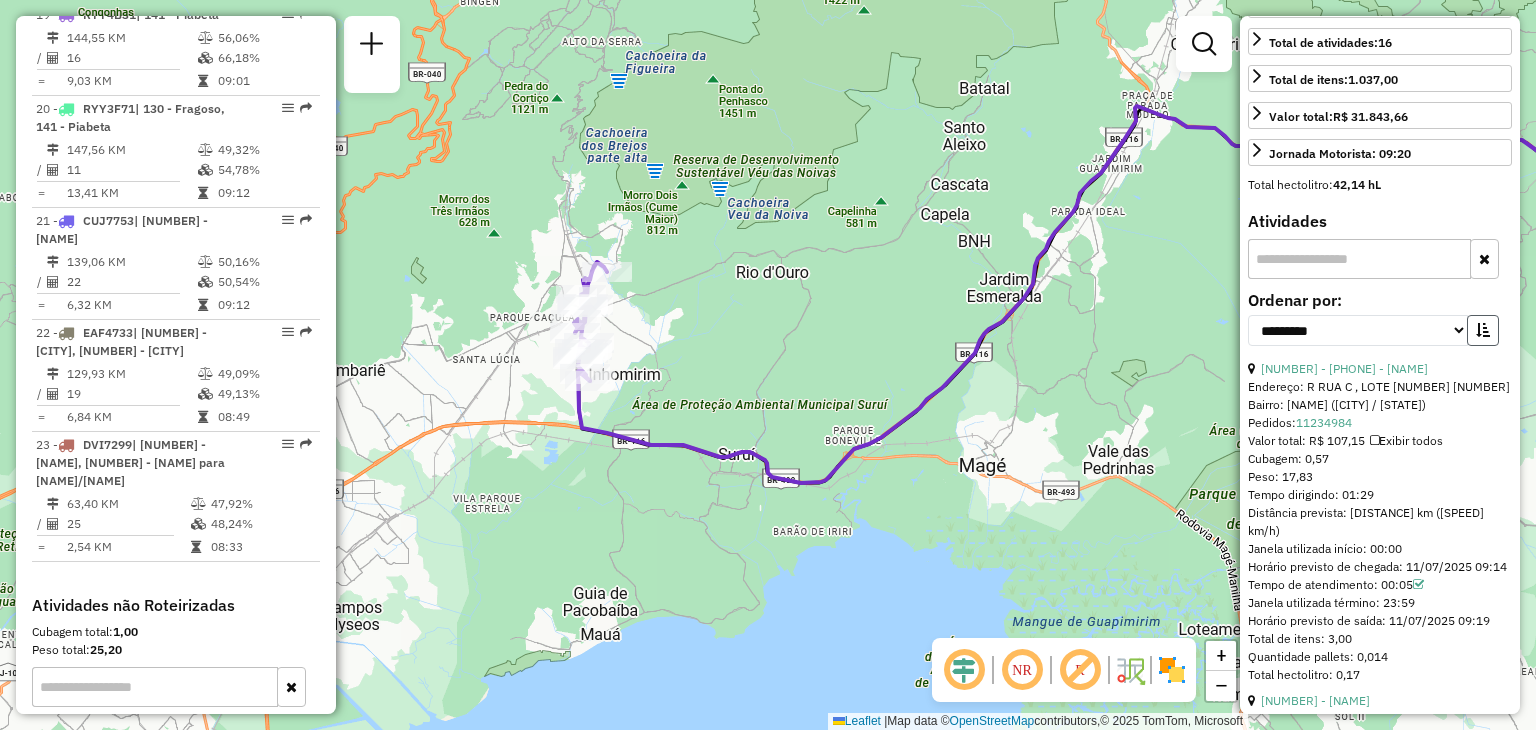 click at bounding box center [1483, 330] 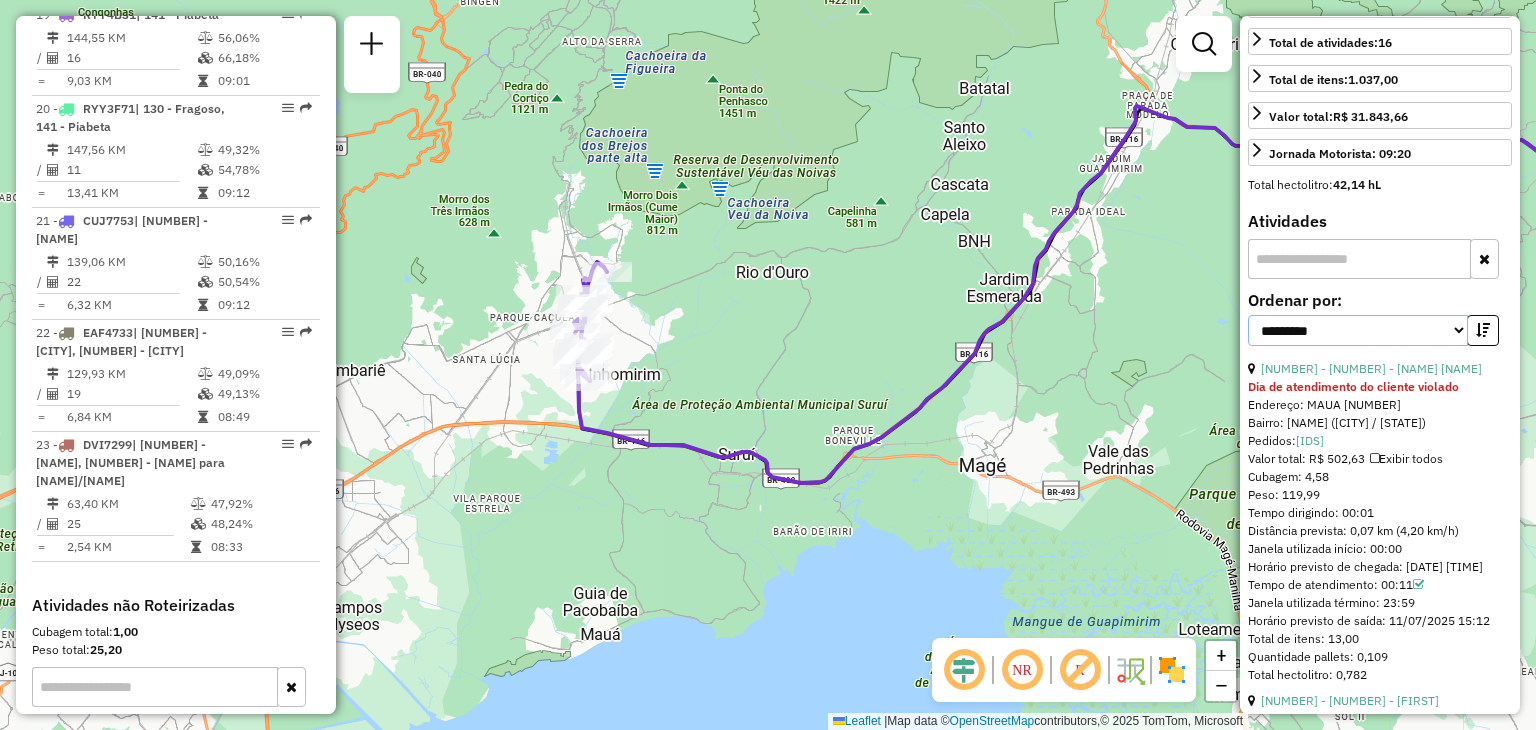 drag, startPoint x: 1398, startPoint y: 360, endPoint x: 1393, endPoint y: 371, distance: 12.083046 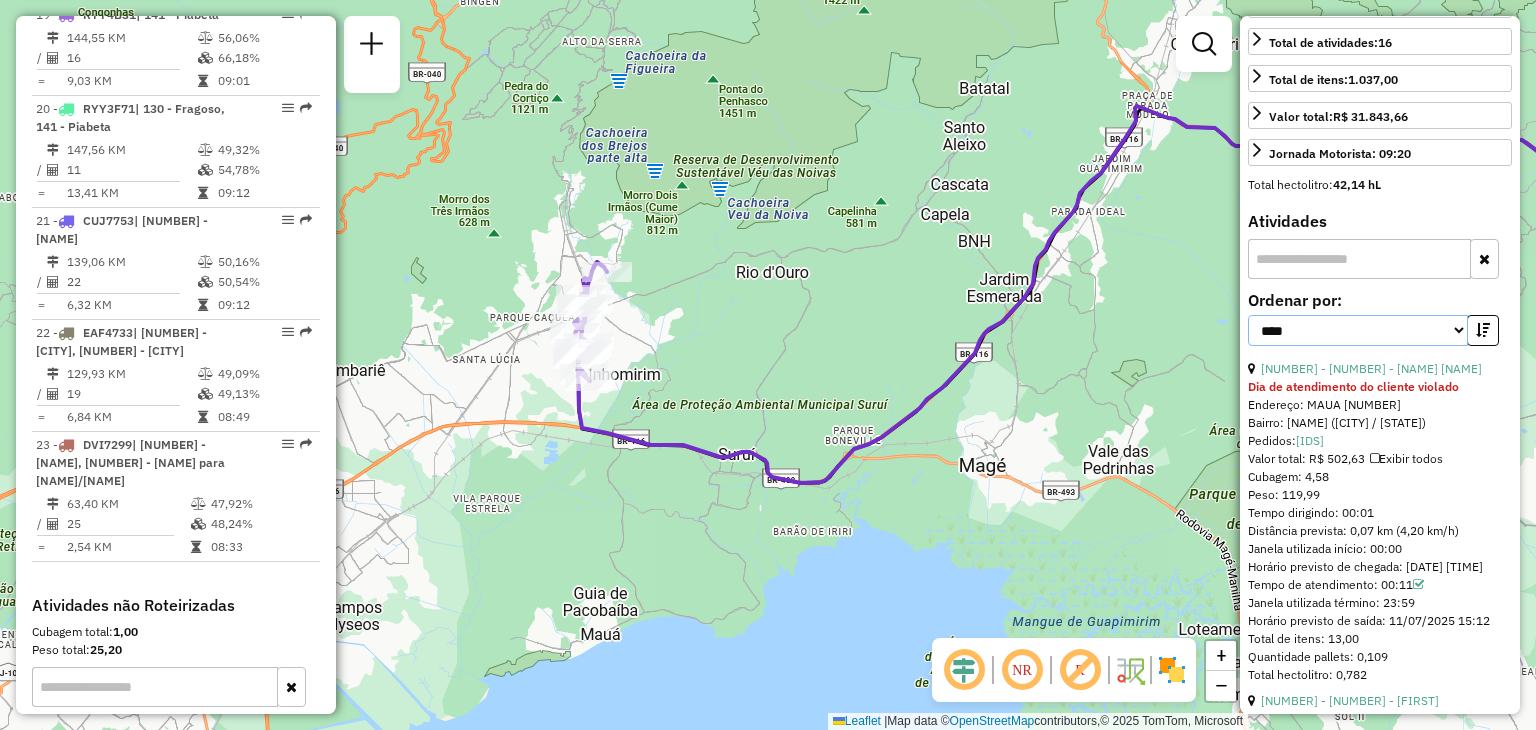 click on "**********" at bounding box center (1358, 330) 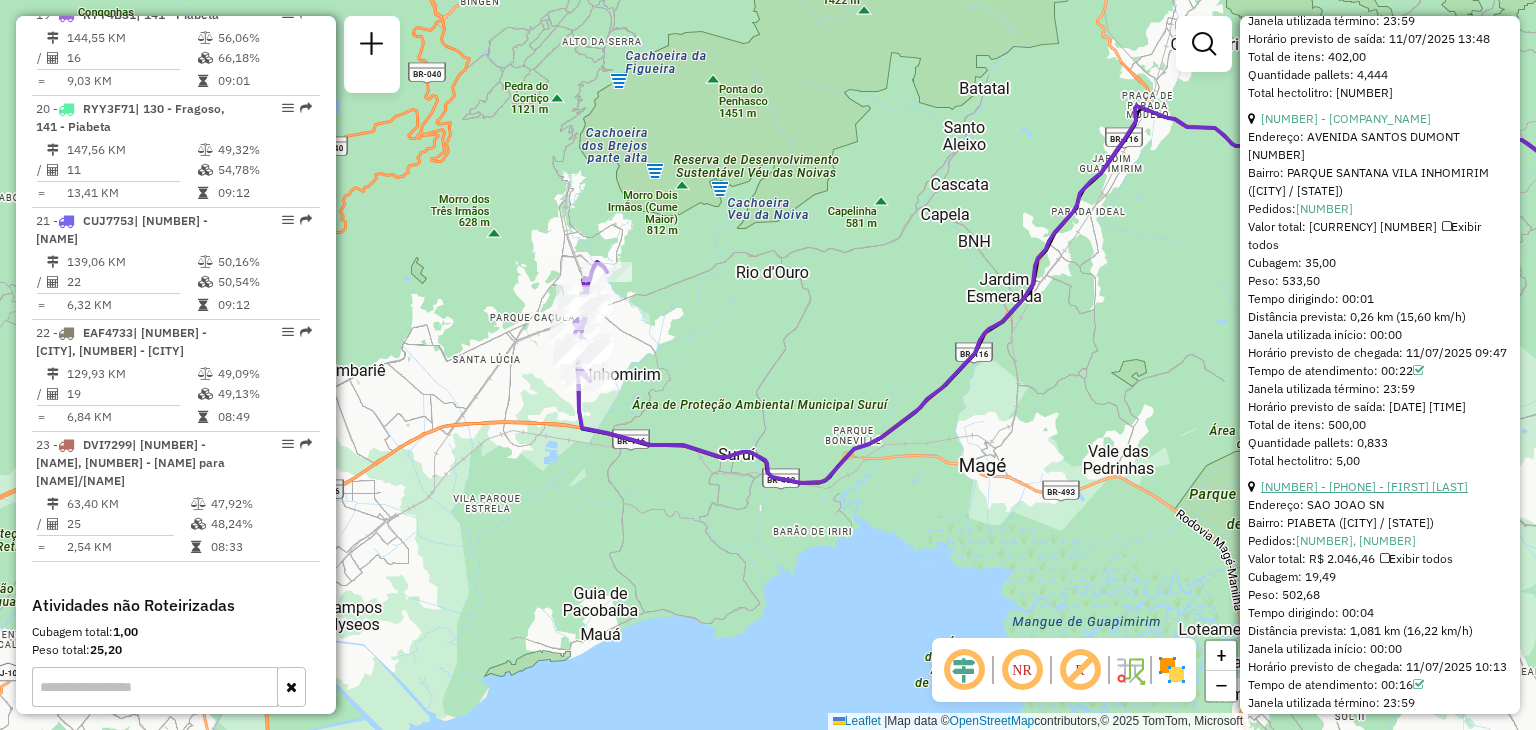 scroll, scrollTop: 1200, scrollLeft: 0, axis: vertical 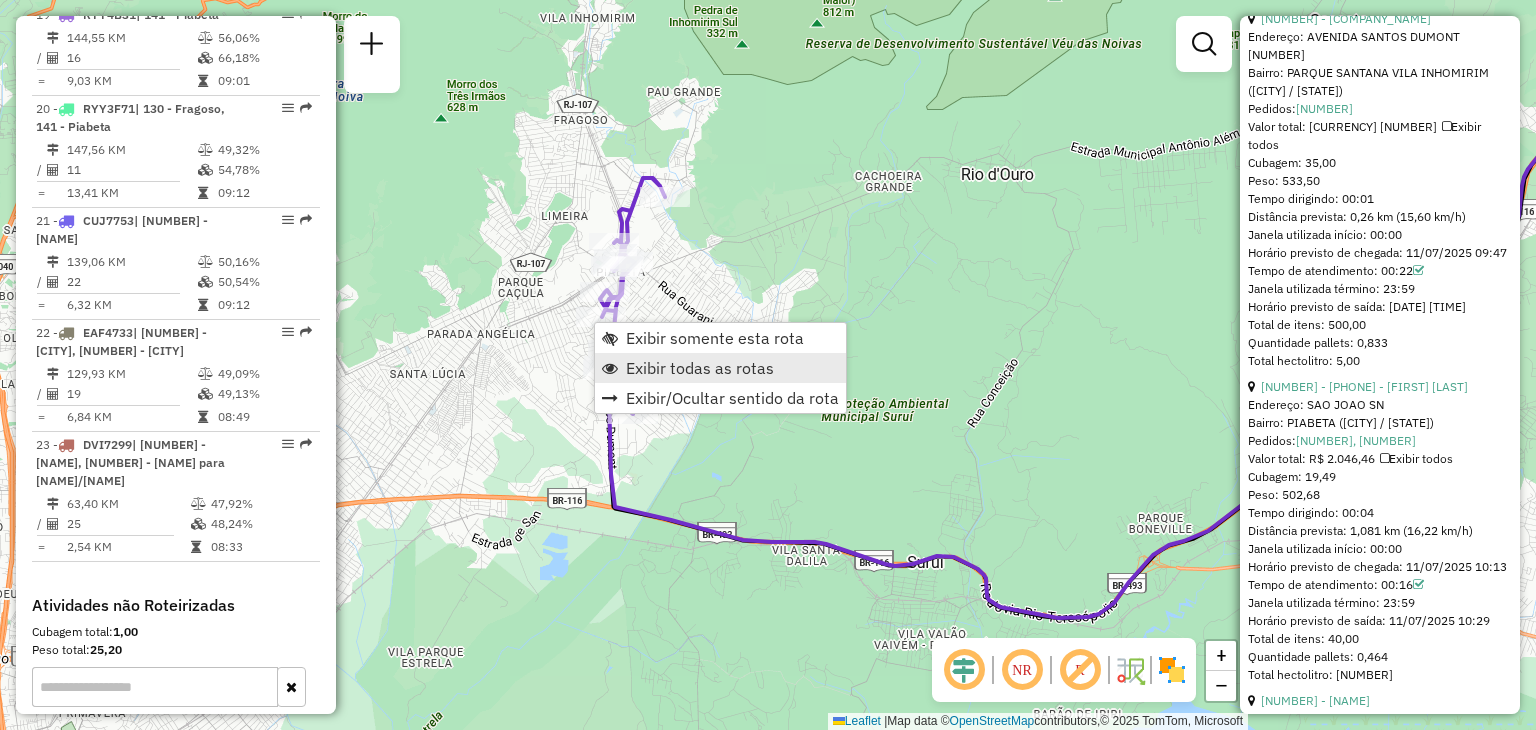 click on "Exibir todas as rotas" at bounding box center [700, 368] 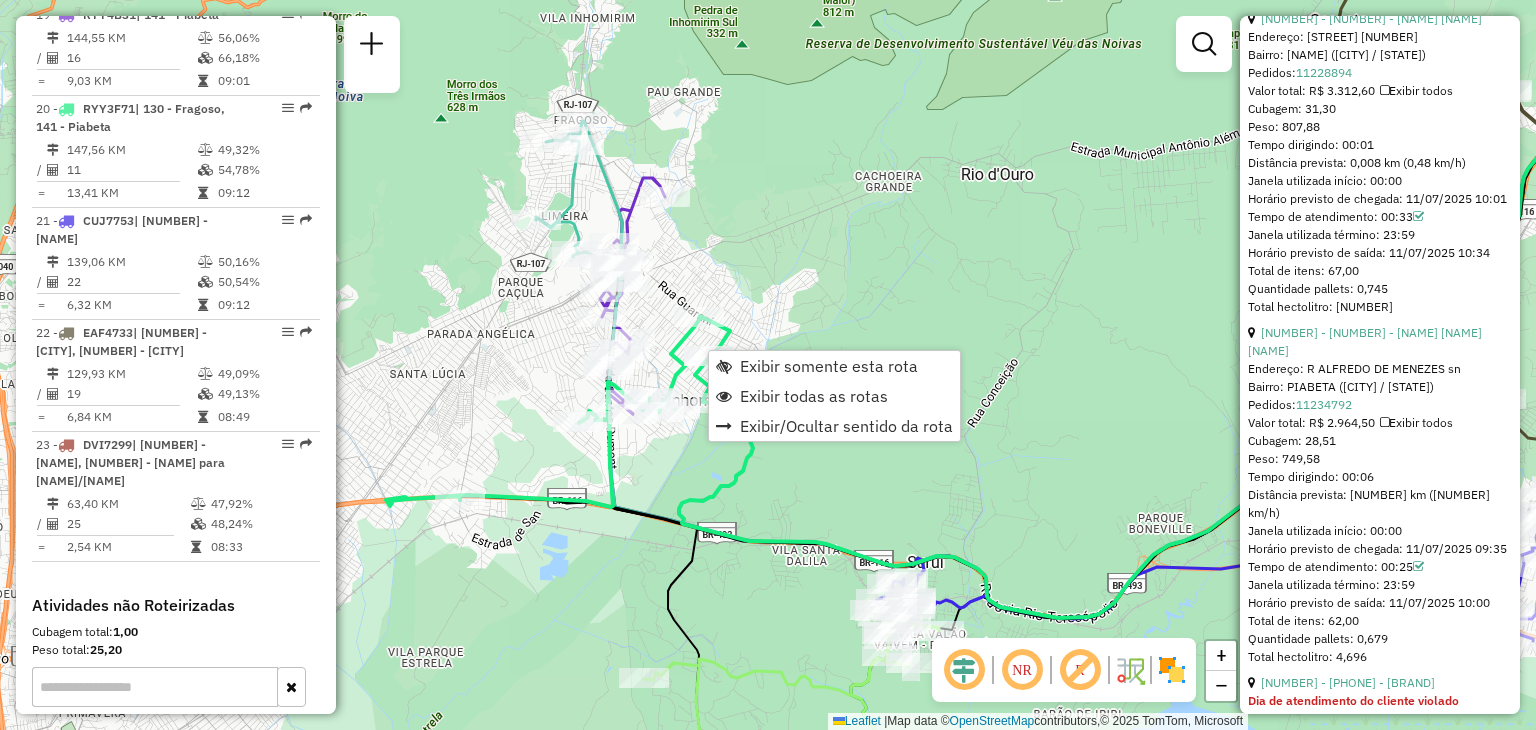 scroll, scrollTop: 2853, scrollLeft: 0, axis: vertical 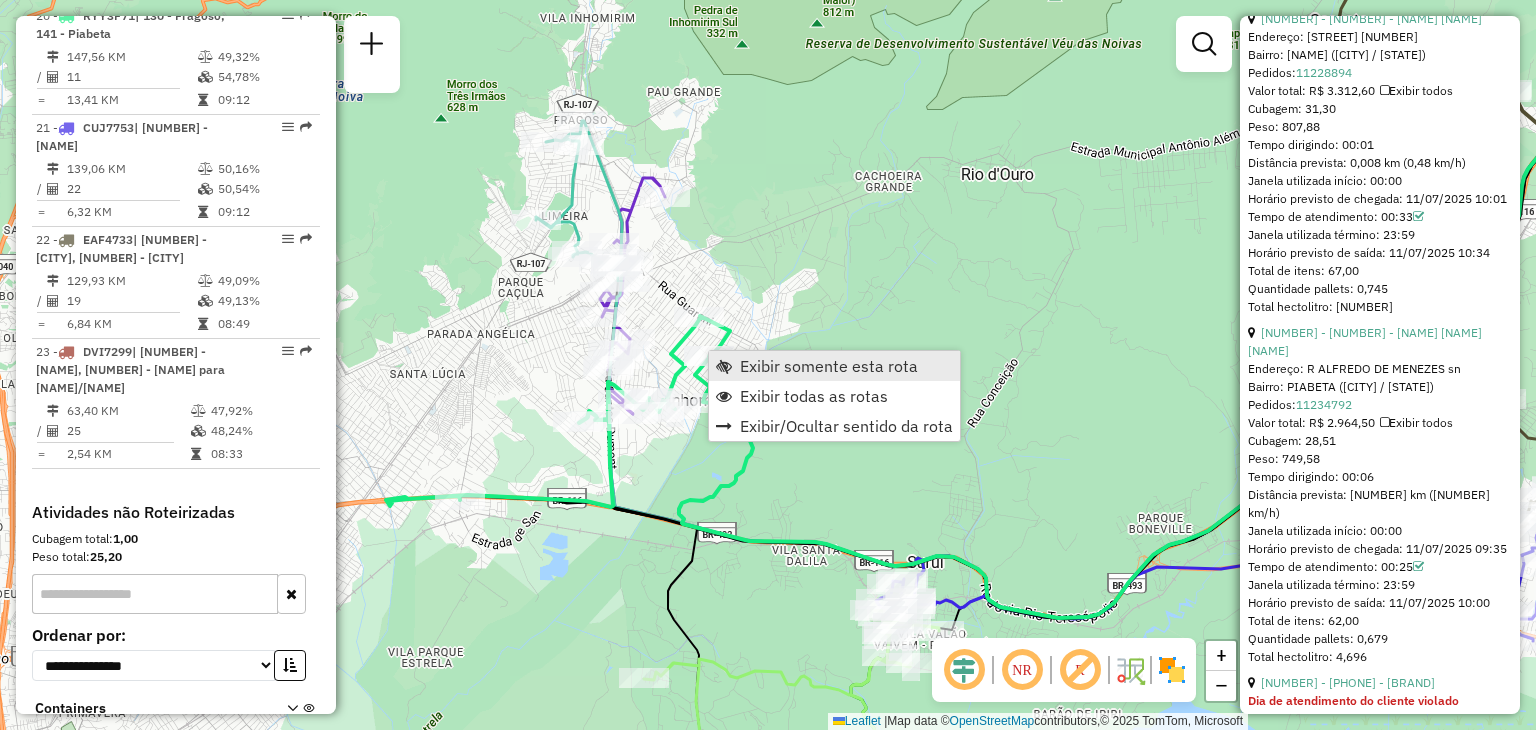 click on "Exibir somente esta rota" at bounding box center [829, 366] 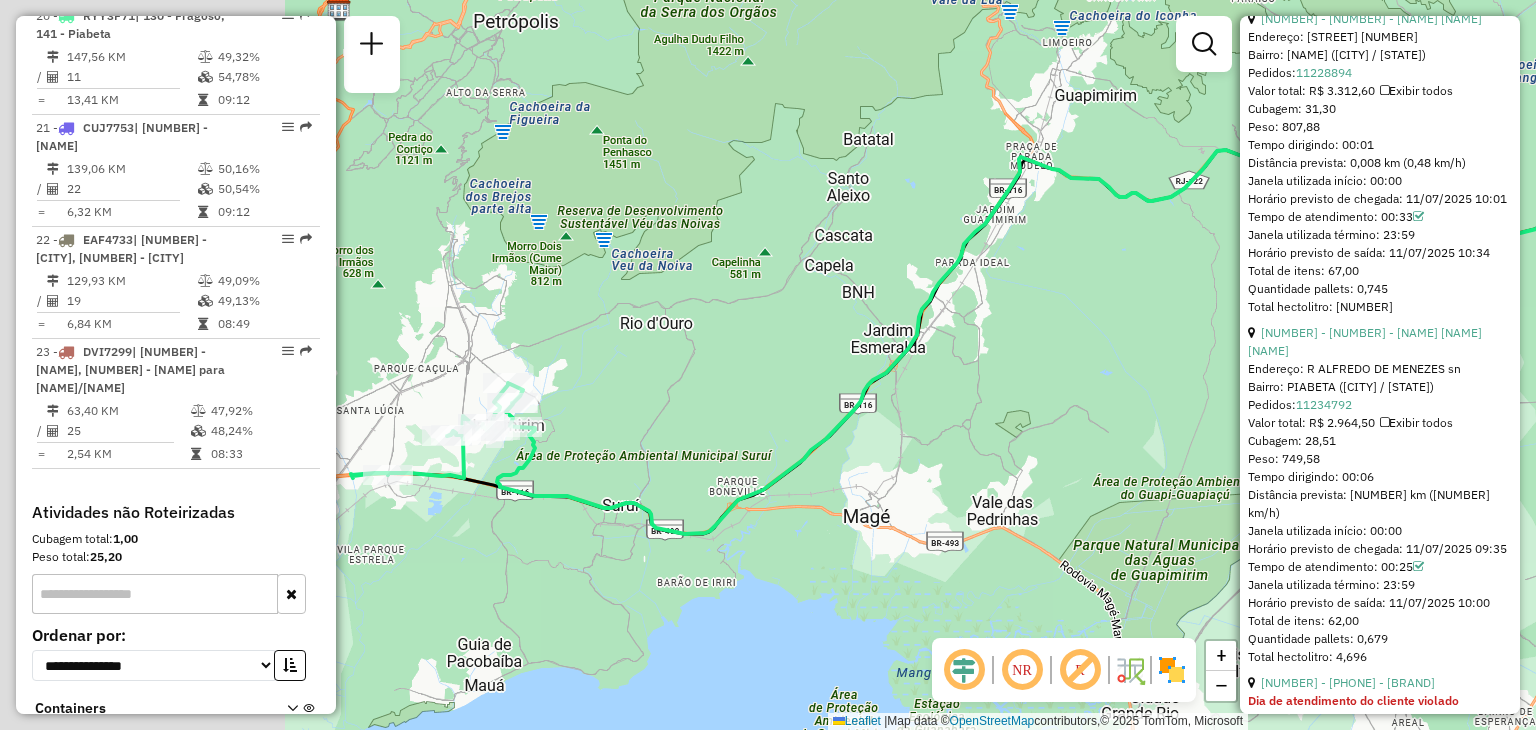 drag, startPoint x: 901, startPoint y: 404, endPoint x: 1178, endPoint y: 342, distance: 283.85382 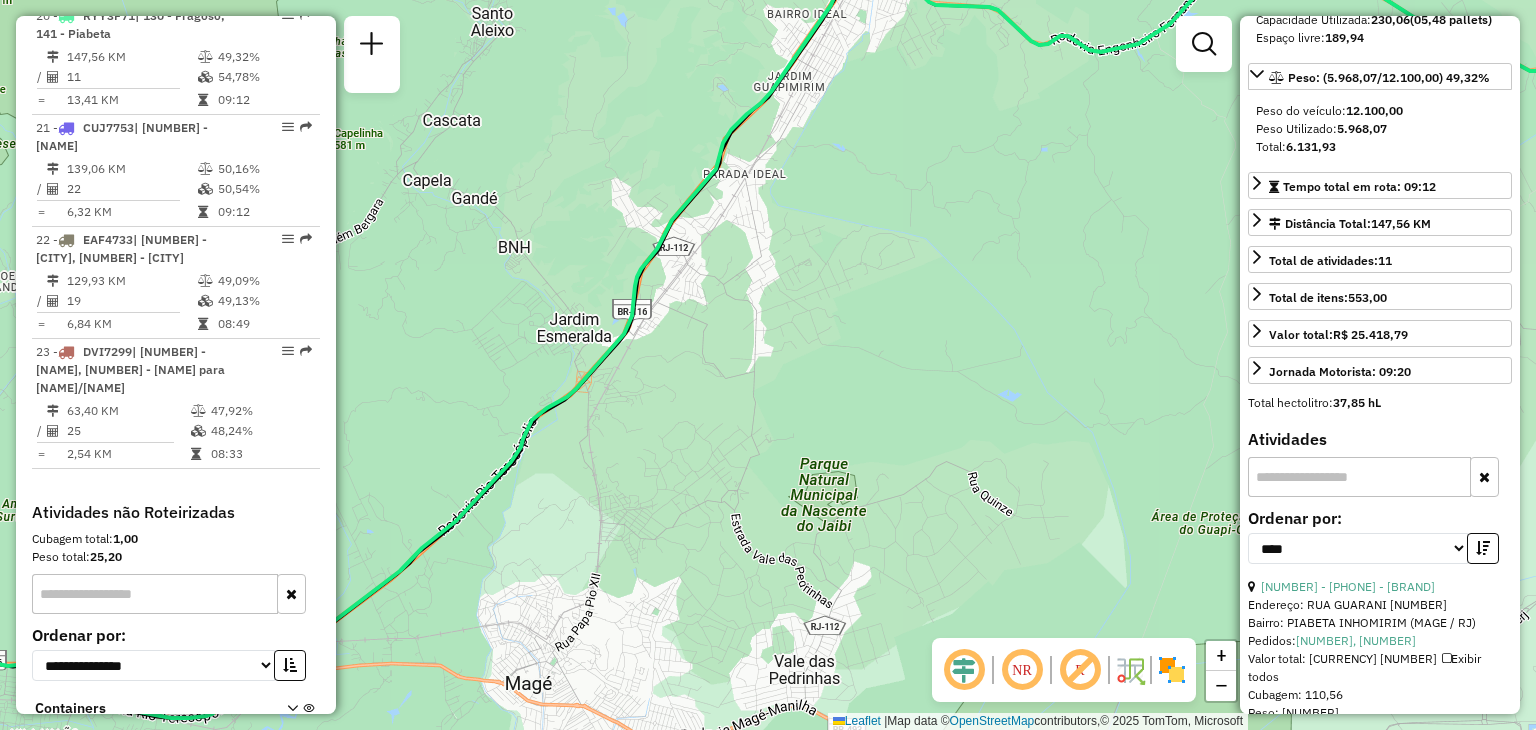 scroll, scrollTop: 0, scrollLeft: 0, axis: both 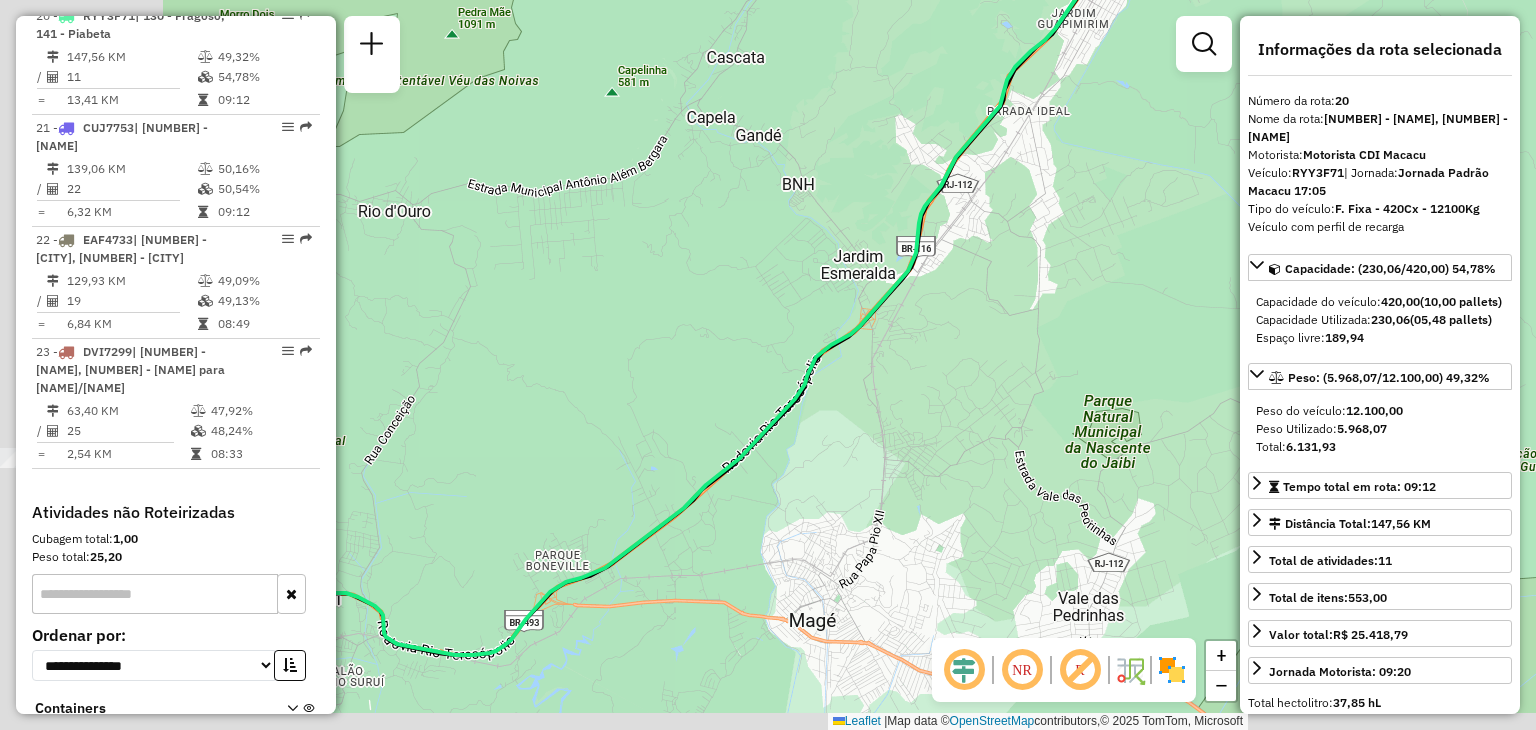 drag, startPoint x: 700, startPoint y: 478, endPoint x: 1243, endPoint y: 339, distance: 560.5087 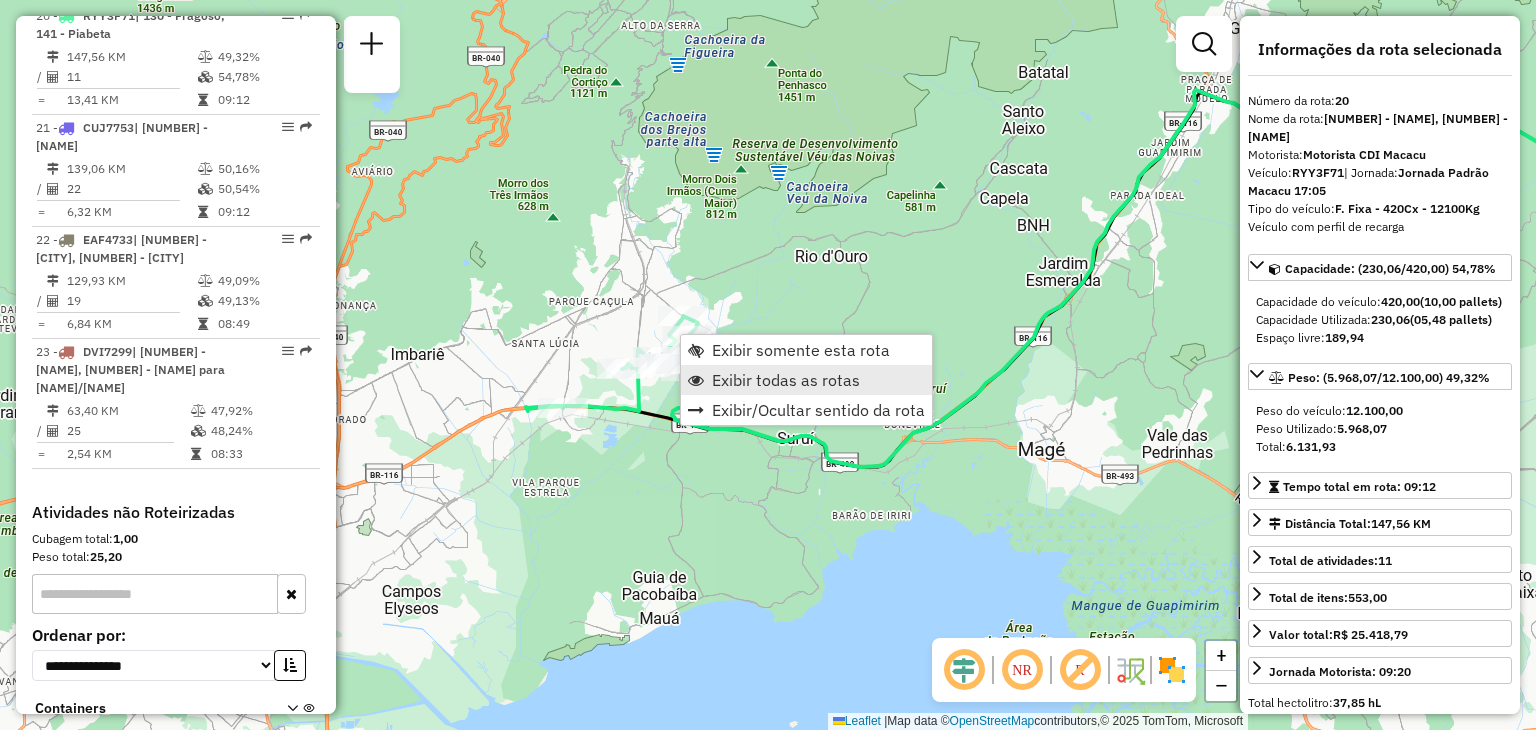click on "Exibir todas as rotas" at bounding box center (806, 380) 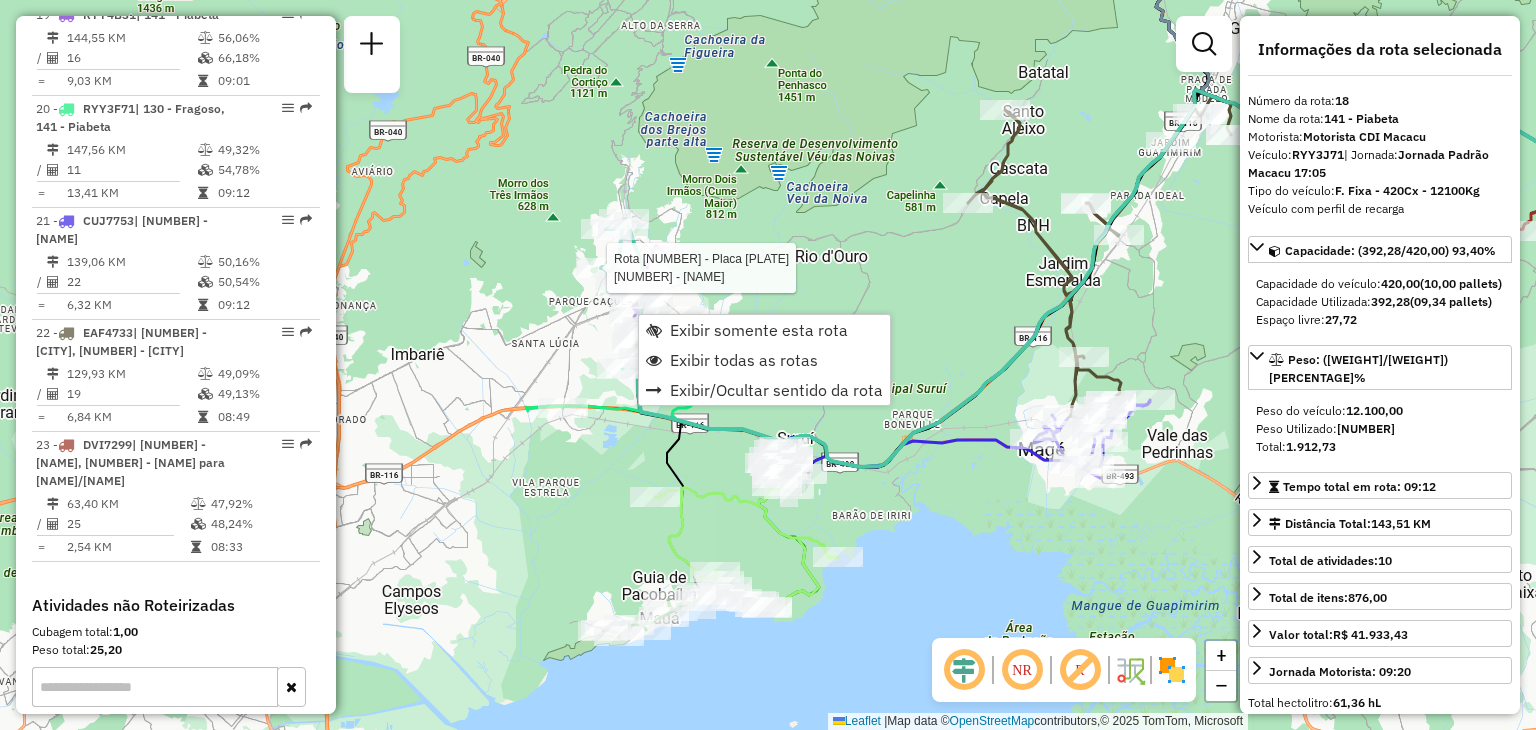 scroll, scrollTop: 2665, scrollLeft: 0, axis: vertical 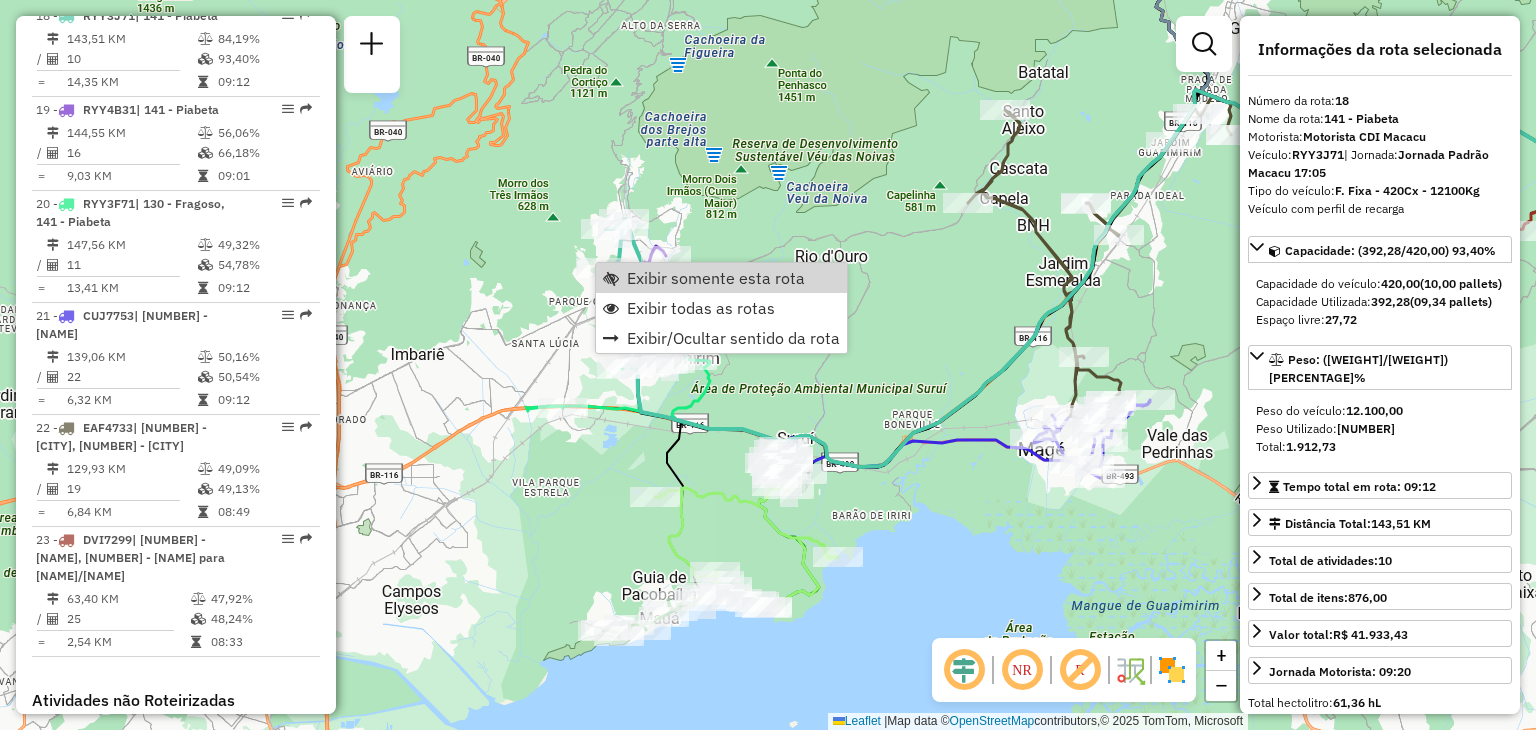 click on "Janela de atendimento Grade de atendimento Capacidade Transportadoras Veículos Cliente Pedidos  Rotas Selecione os dias de semana para filtrar as janelas de atendimento  Seg   Ter   Qua   Qui   Sex   Sáb   Dom  Informe o período da janela de atendimento: De: Até:  Filtrar exatamente a janela do cliente  Considerar janela de atendimento padrão  Selecione os dias de semana para filtrar as grades de atendimento  Seg   Ter   Qua   Qui   Sex   Sáb   Dom   Considerar clientes sem dia de atendimento cadastrado  Clientes fora do dia de atendimento selecionado Filtrar as atividades entre os valores definidos abaixo:  Peso mínimo:   Peso máximo:   Cubagem mínima:   Cubagem máxima:   De:   Até:  Filtrar as atividades entre o tempo de atendimento definido abaixo:  De:   Até:   Considerar capacidade total dos clientes não roteirizados Transportadora: Selecione um ou mais itens Tipo de veículo: Selecione um ou mais itens Veículo: Selecione um ou mais itens Motorista: Selecione um ou mais itens Nome: Rótulo:" 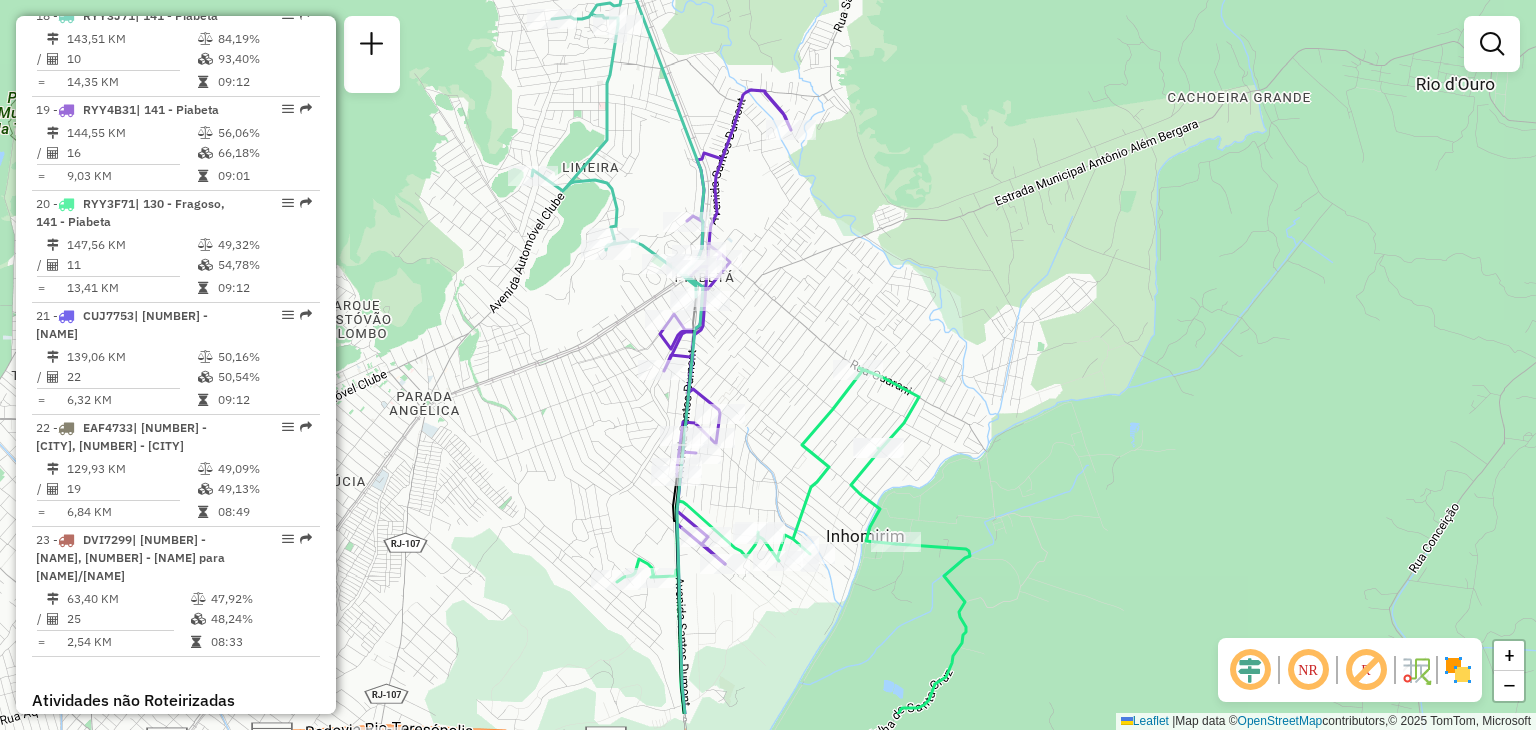 drag, startPoint x: 714, startPoint y: 385, endPoint x: 852, endPoint y: 296, distance: 164.21024 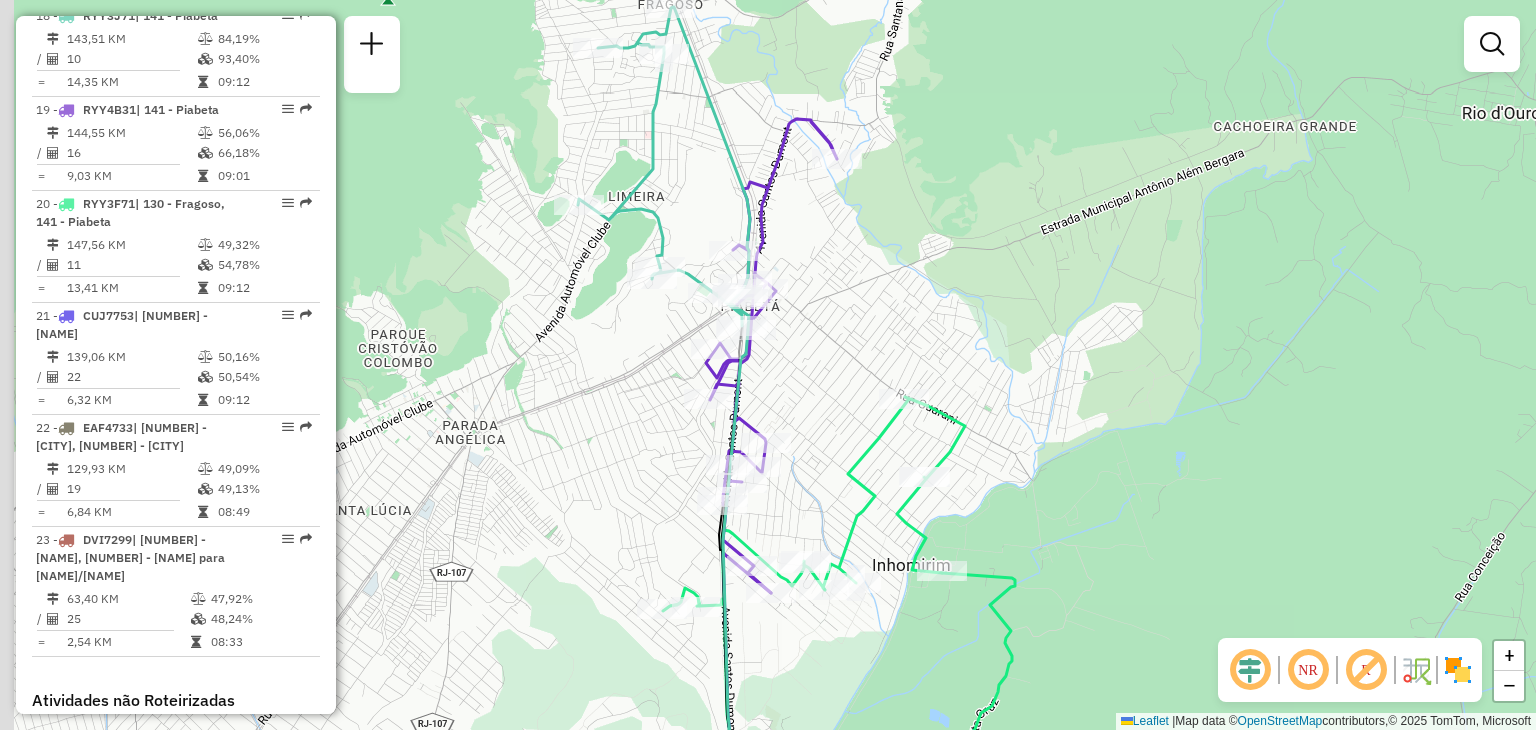 drag, startPoint x: 830, startPoint y: 264, endPoint x: 841, endPoint y: 278, distance: 17.804493 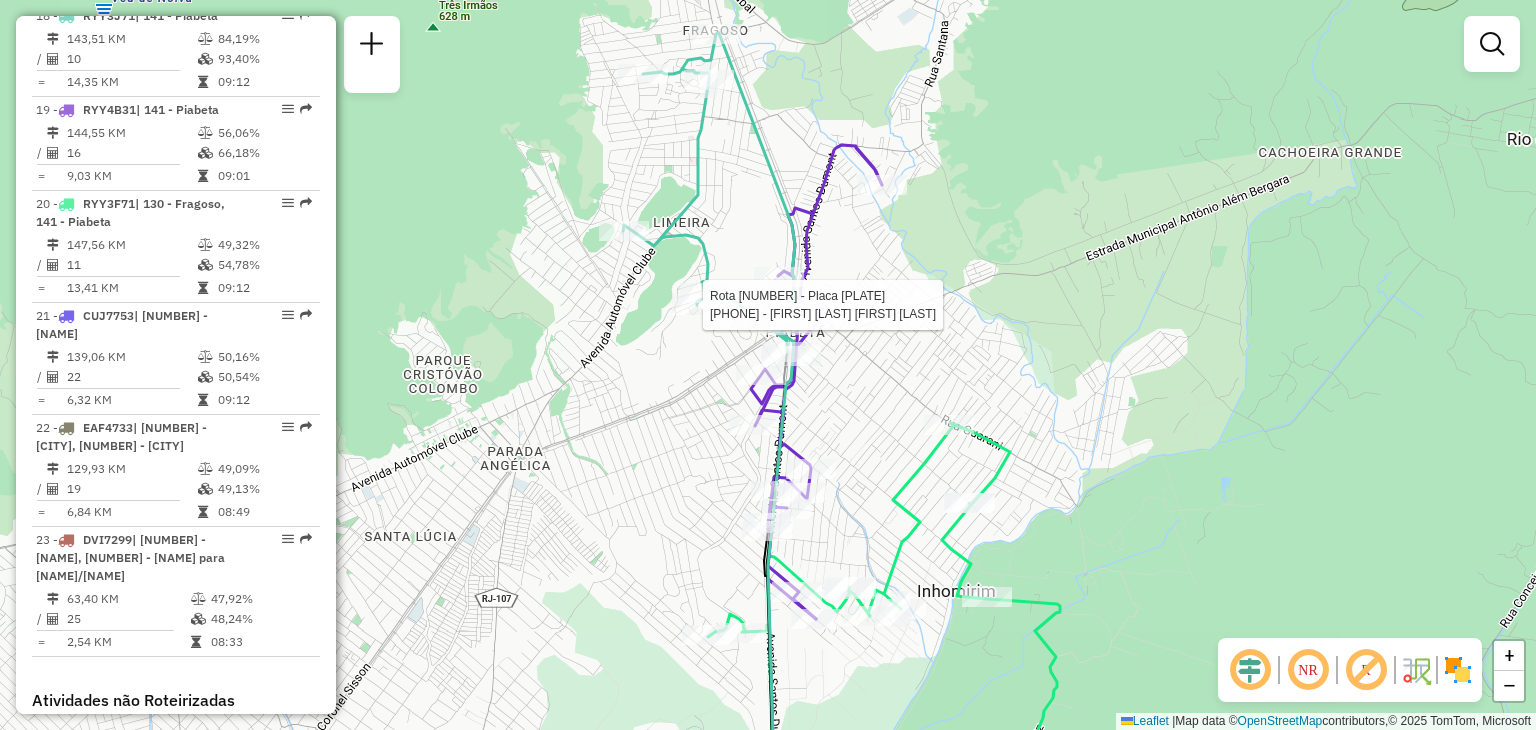 select on "*********" 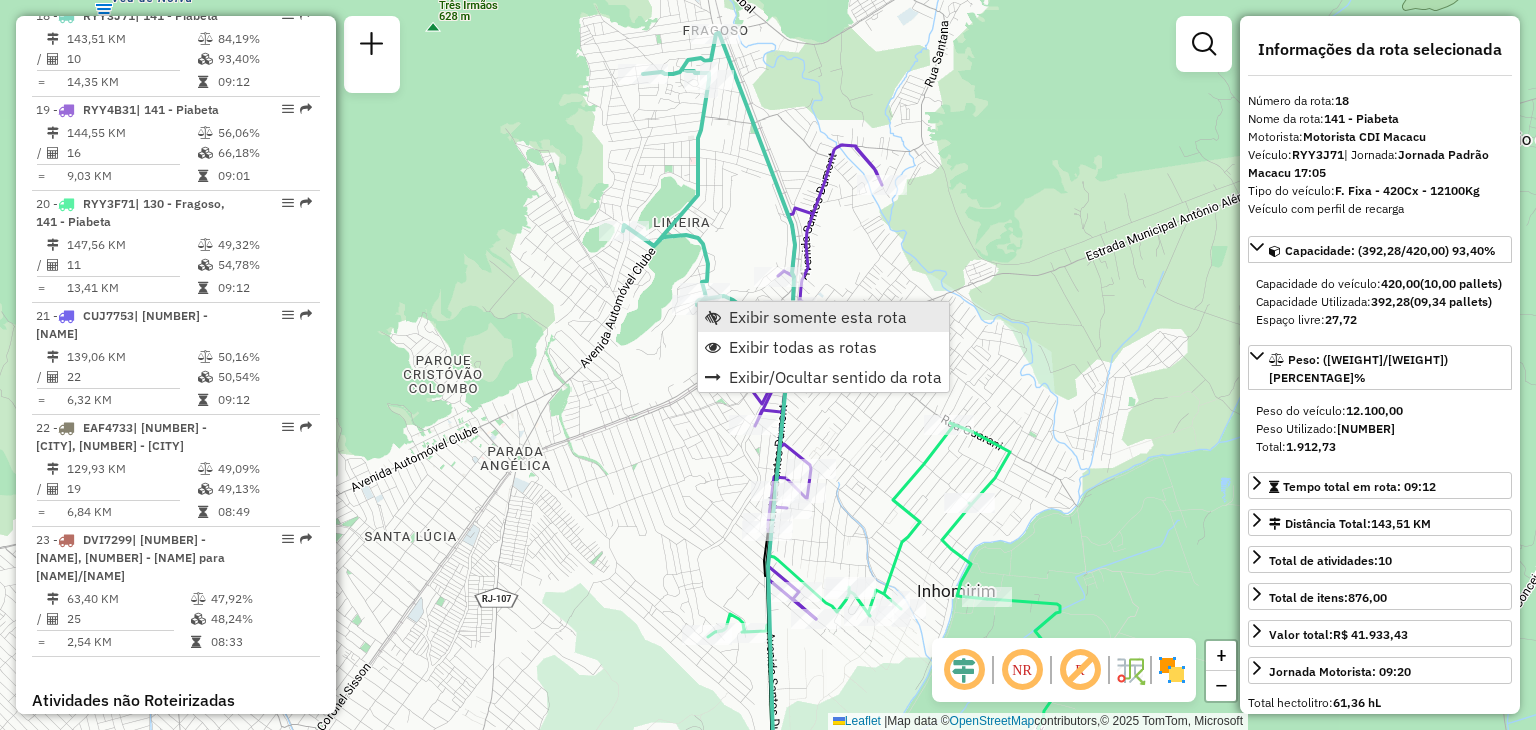 click on "Exibir somente esta rota" at bounding box center (818, 317) 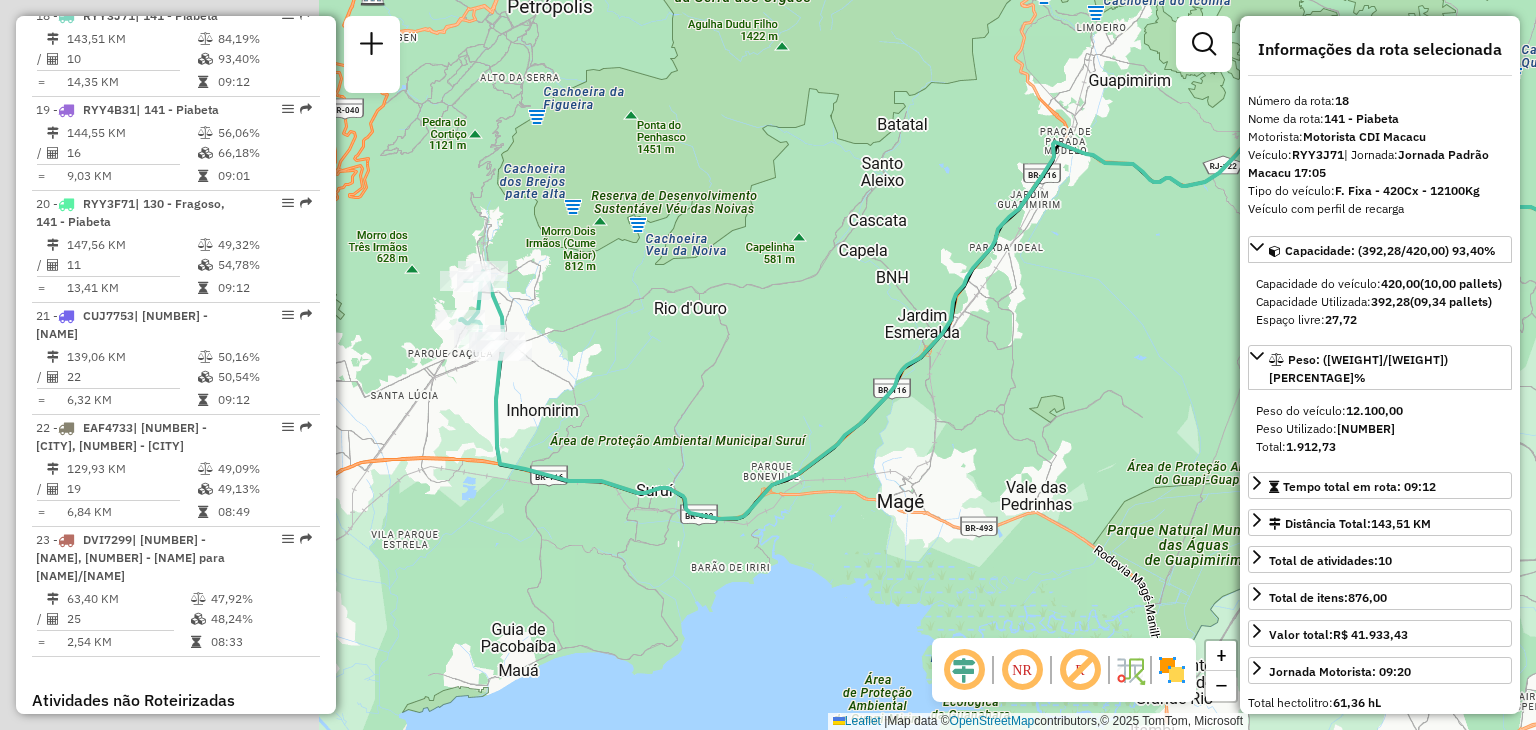 drag, startPoint x: 593, startPoint y: 301, endPoint x: 938, endPoint y: 233, distance: 351.6376 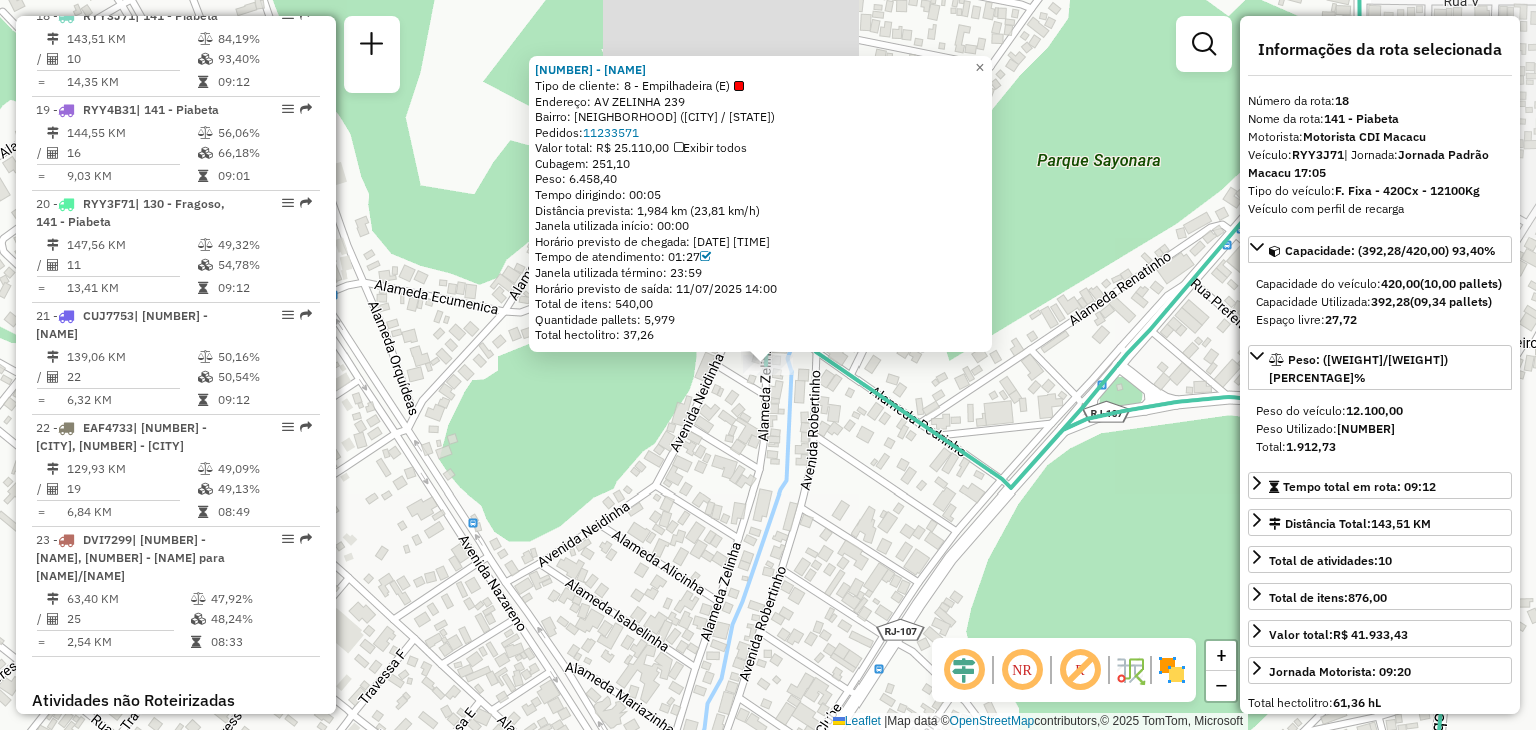click on "Endereço: AV  ZELINHA                       [NUMBER]   Bairro: JARDIM NAZARENO ([CITY] / [STATE])   Pedidos:  [NUMBER]   Valor total: R$ [PRICE]   Exibir todos   Cubagem: [NUMBER]  Peso: [NUMBER]  Tempo dirigindo: [TIME]   Distância prevista: [DISTANCE] km ([SPEED] km/h)   Janela utilizada início: [TIME]   Horário previsto de chegada: [DATE] [TIME]   Tempo de atendimento: [TIME]   Janela utilizada término: [TIME]   Horário previsto de saída: [DATE] [TIME]   Total de itens: [NUMBER]   Quantidade pallets: [NUMBER]   Total hectolitro: [NUMBER]  × Janela de atendimento Grade de atendimento Capacidade Transportadoras Veículos Cliente Pedidos  Rotas Selecione os dias de semana para filtrar as janelas de atendimento  Seg   Ter   Qua   Qui   Sex   Sáb   Dom  Informe o período da janela de atendimento: De: Até:  Filtrar exatamente a janela do cliente  Considerar janela de atendimento padrão  Selecione os dias de semana para filtrar as grades de atendimento" 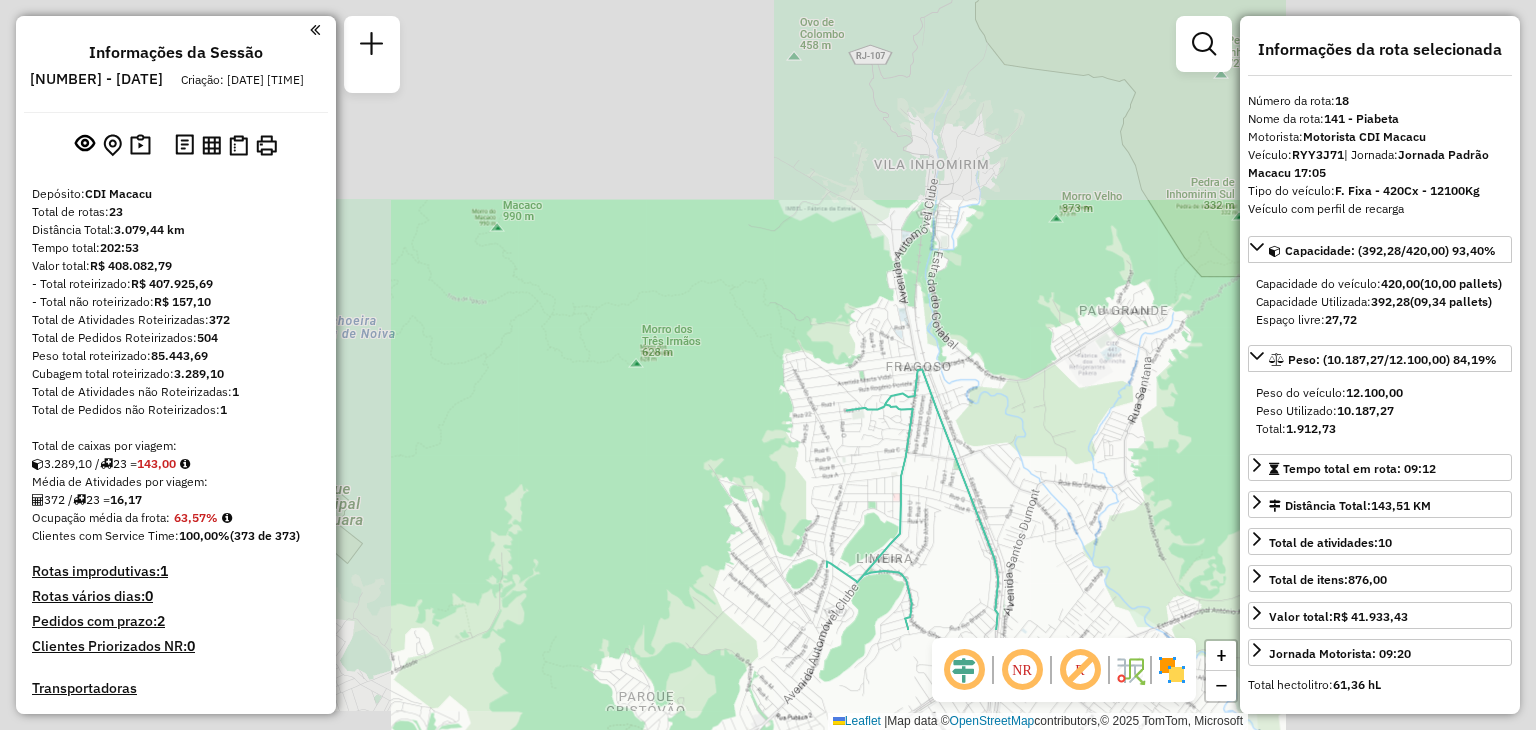 select on "*********" 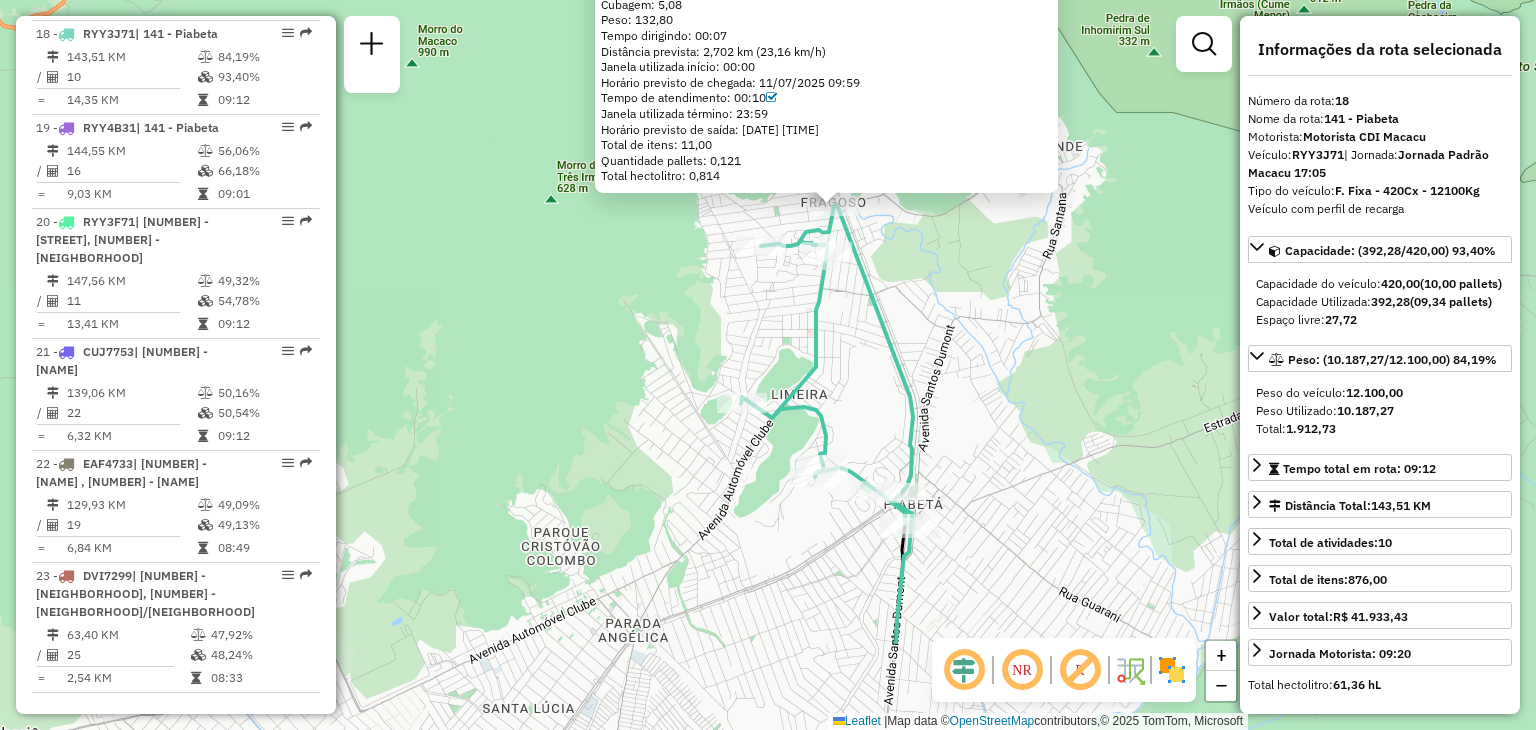 drag, startPoint x: 952, startPoint y: 533, endPoint x: 1027, endPoint y: 350, distance: 197.7726 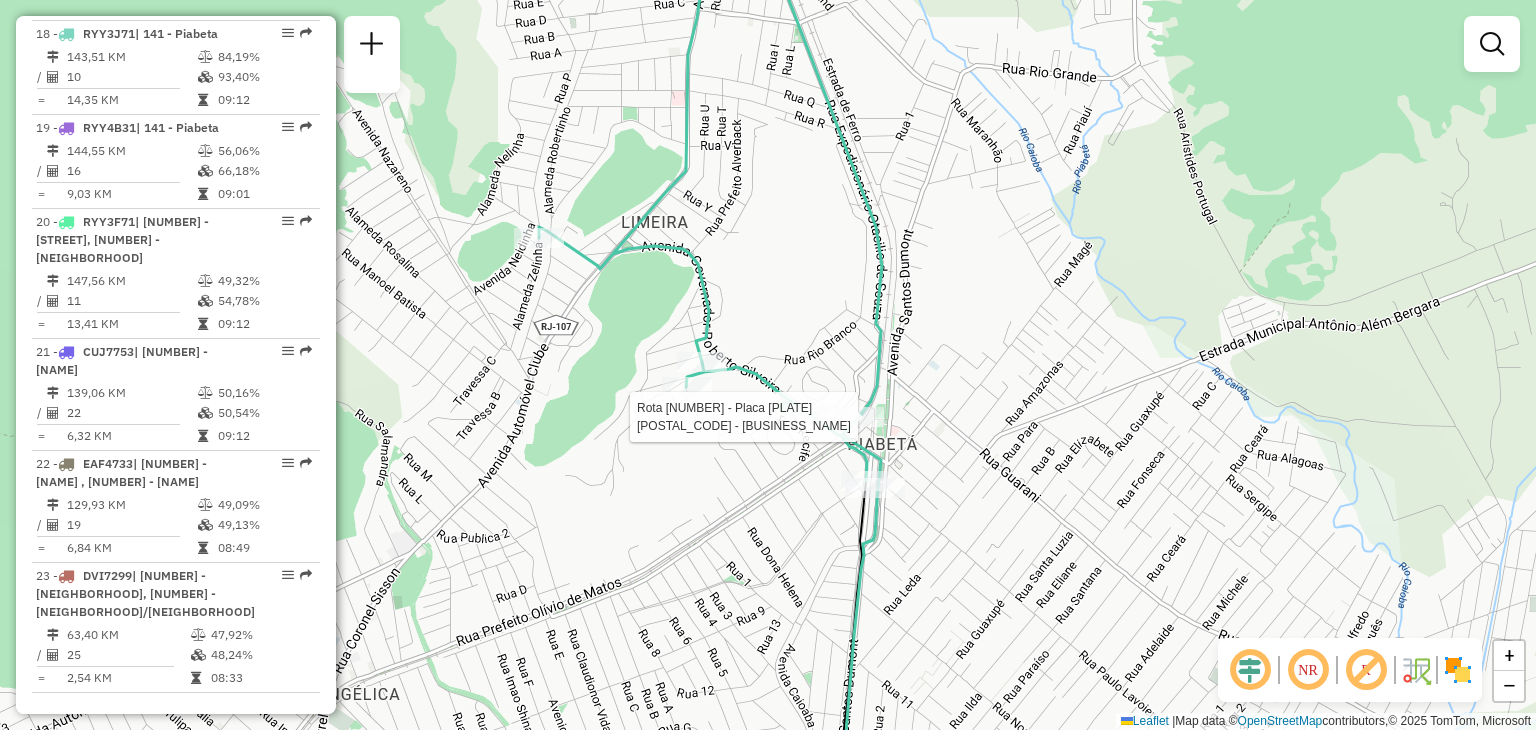 select on "*********" 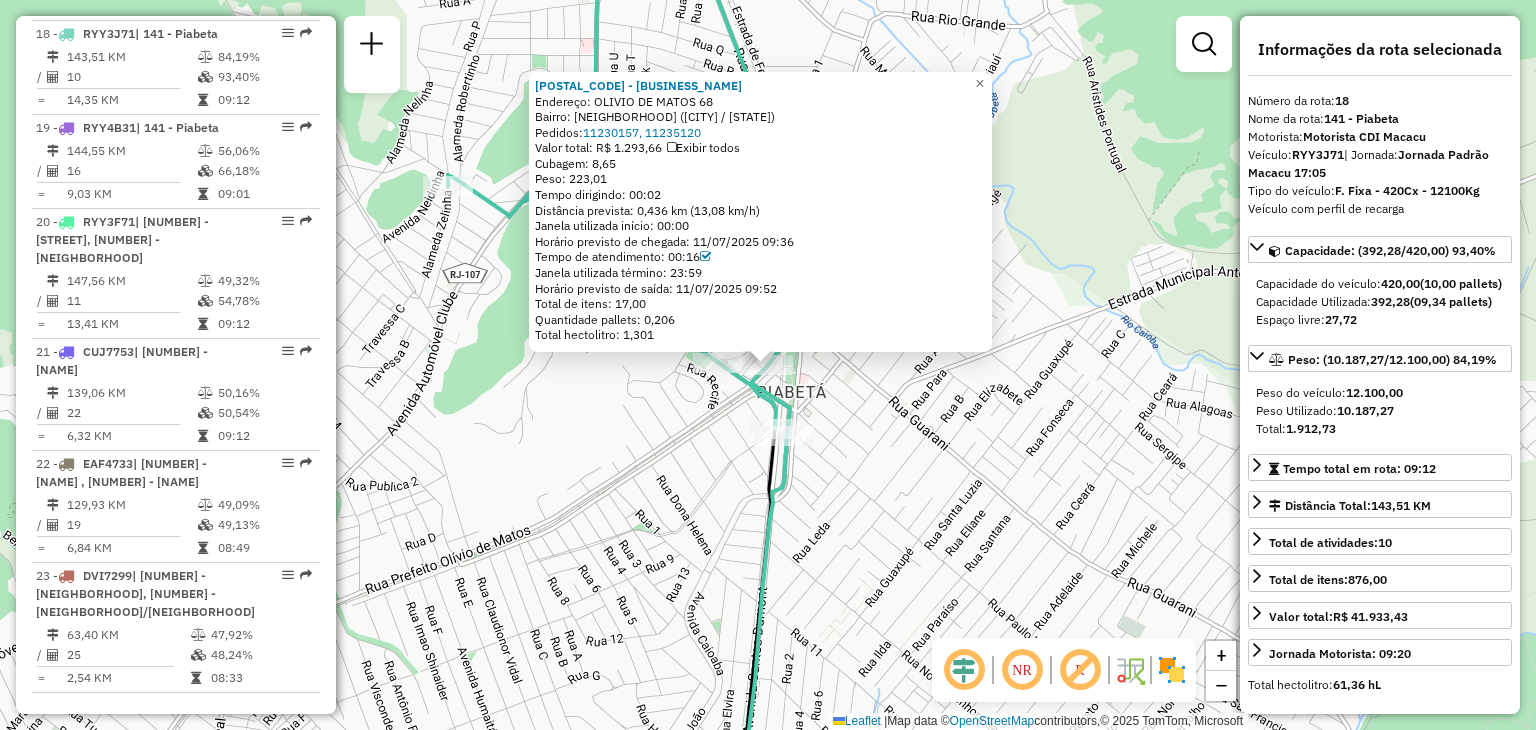 click on "[NUMBER] - [NAME] Endereço: [NAME] [NUMBER] Bairro: [NAME] ([CITY]) Pedidos: [NUMBER], [NUMBER] Valor total: R$ [PRICE] Exibir todos Cubagem: [NUMBER] Peso: [NUMBER] Tempo dirigindo: [TIME] Distância prevista: [NUMBER] km ([NUMBER] km/h) Janela utilizada início: [TIME] Horário previsto de chegada: [DATE] [TIME] Tempo de atendimento: [TIME] Janela utilizada término: [TIME] Horário previsto de saída: [DATE] [TIME] Total de itens: [NUMBER] Quantidade pallets: [NUMBER] Total hectolitro: [NUMBER] × Janela de atendimento Grade de atendimento Capacidade Transportadoras Veículos Cliente Pedidos Rotas Selecione os dias de semana para filtrar as janelas de atendimento Seg Ter Qua Qui Sex Sáb Dom Informe o período da janela de atendimento: De: Até: Filtrar exatamente a janela do cliente Considerar janela de atendimento padrão Selecione os dias de semana para filtrar as grades de atendimento Seg Ter Qua Qui Sex Sáb Dom De: De:" 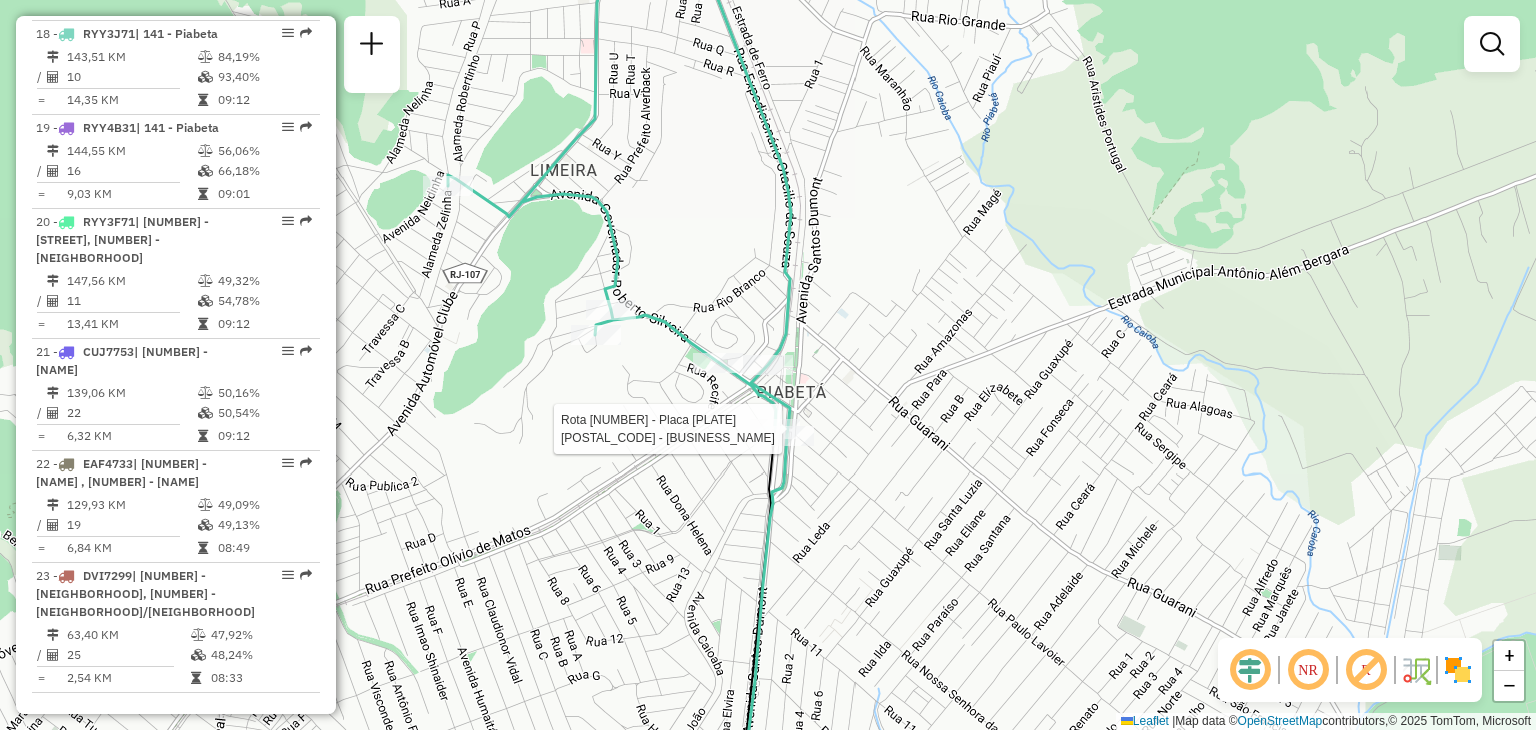 select on "*********" 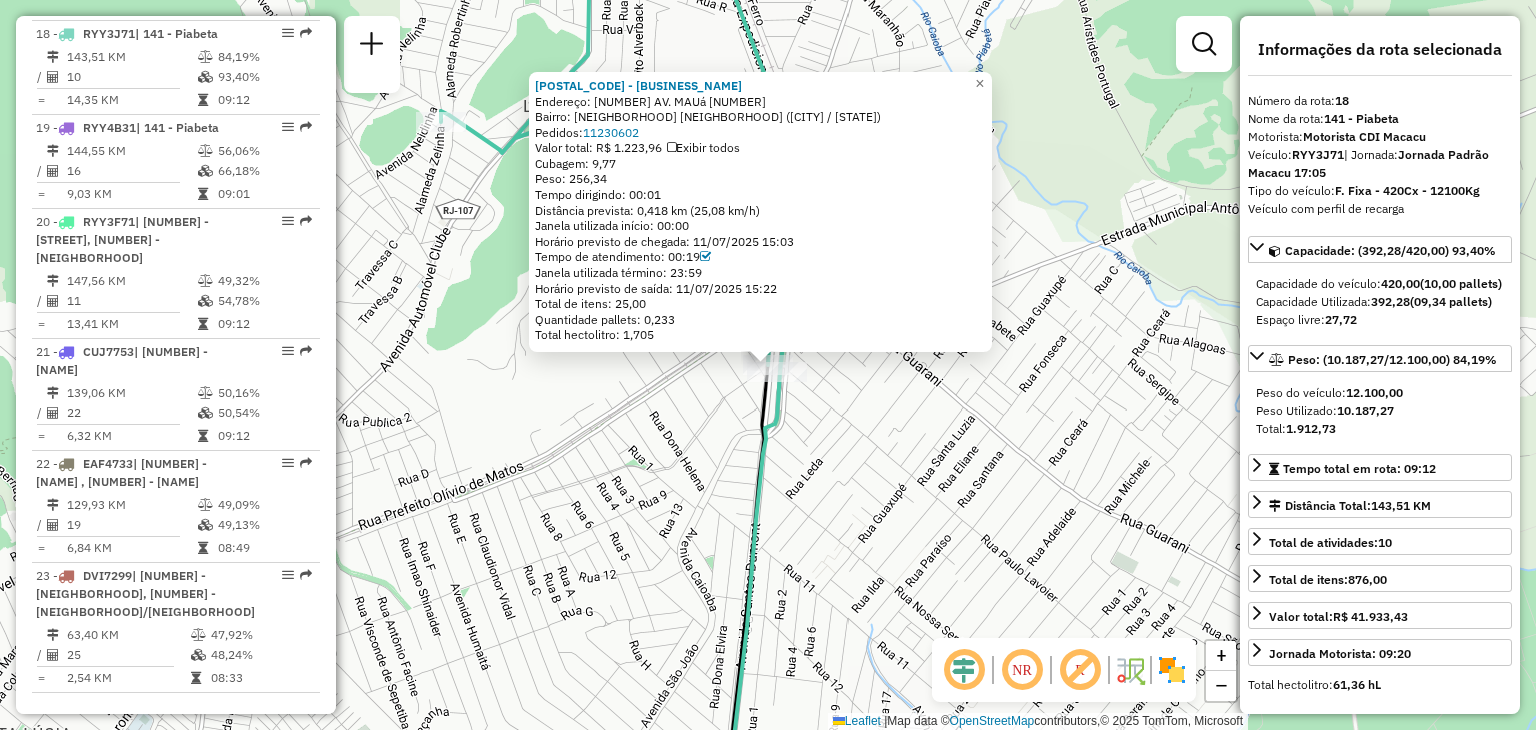 click on "[POSTAL_CODE] - [BUSINESS_NAME]  Endereço: [NUMBER] [STREET] [NUMBER]   Bairro: [NEIGHBORHOOD] [NEIGHBORHOOD] ([CITY] / [STATE])   Pedidos:  [NUMBER]   Valor total: R$ [PRICE]   Exibir todos   Cubagem: [CUBAGE]  Peso: [WEIGHT]  Tempo dirigindo: [TIME]   Distância prevista: [DISTANCE] km ([SPEED] km/h)   Janela utilizada início: [TIME]   Horário previsto de chegada: [DATE] [TIME]   Tempo de atendimento: [TIME]   Janela utilizada término: [TIME]   Horário previsto de saída: [DATE] [TIME]   Total de itens: [NUMBER]  Quantidade pallets: [NUMBER]   Total hectolitro: [HECTOLITER]  × Janela de atendimento Grade de atendimento Capacidade Transportadoras Veículos Cliente Pedidos  Rotas Selecione os dias de semana para filtrar as janelas de atendimento  Seg   Ter   Qua   Qui   Sex   Sáb   Dom  Informe o período da janela de atendimento: De: Até:  Filtrar exatamente a janela do cliente  Considerar janela de atendimento padrão  Selecione os dias de semana para filtrar as grades de atendimento  Seg   Ter   Qua   Qui   Sex   Sáb  De:" 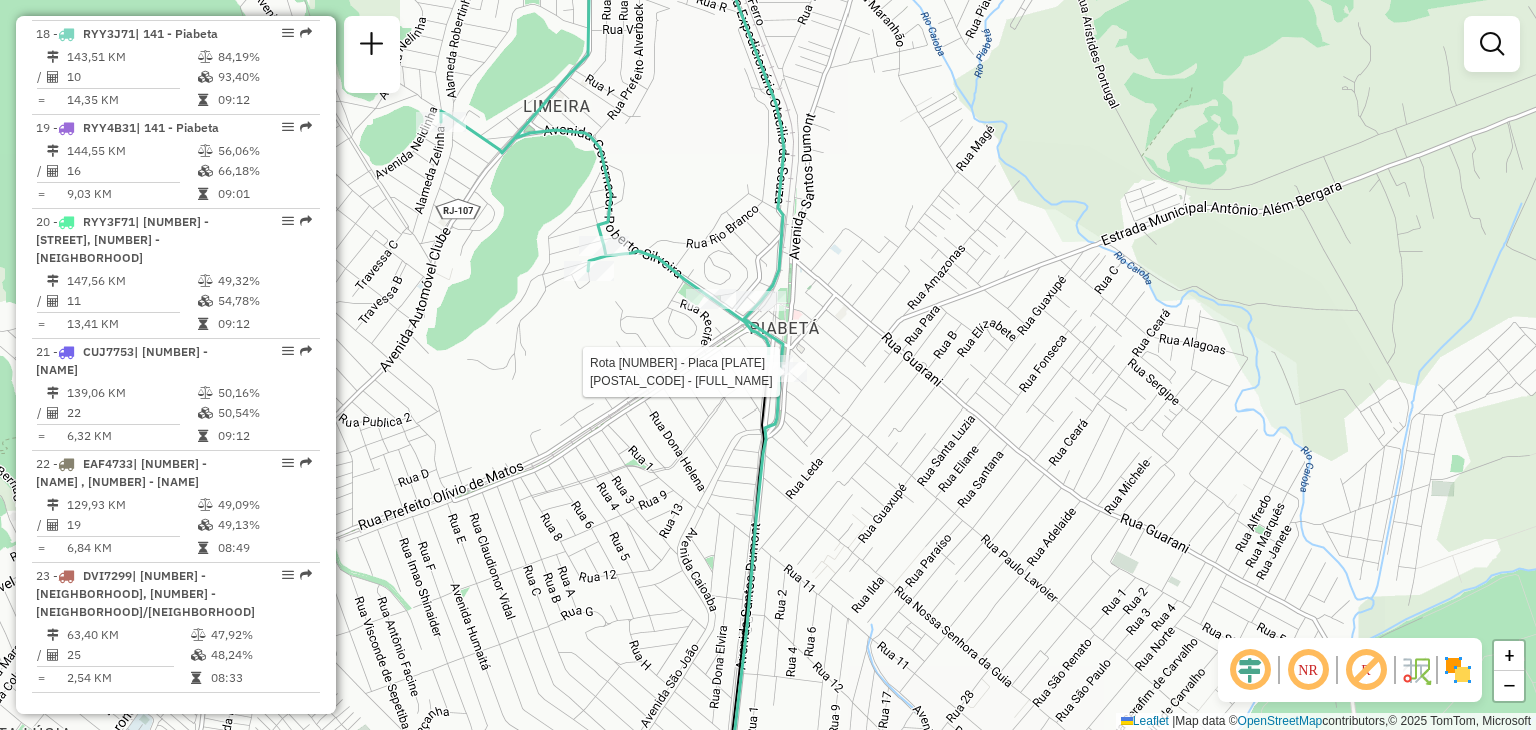 select on "*********" 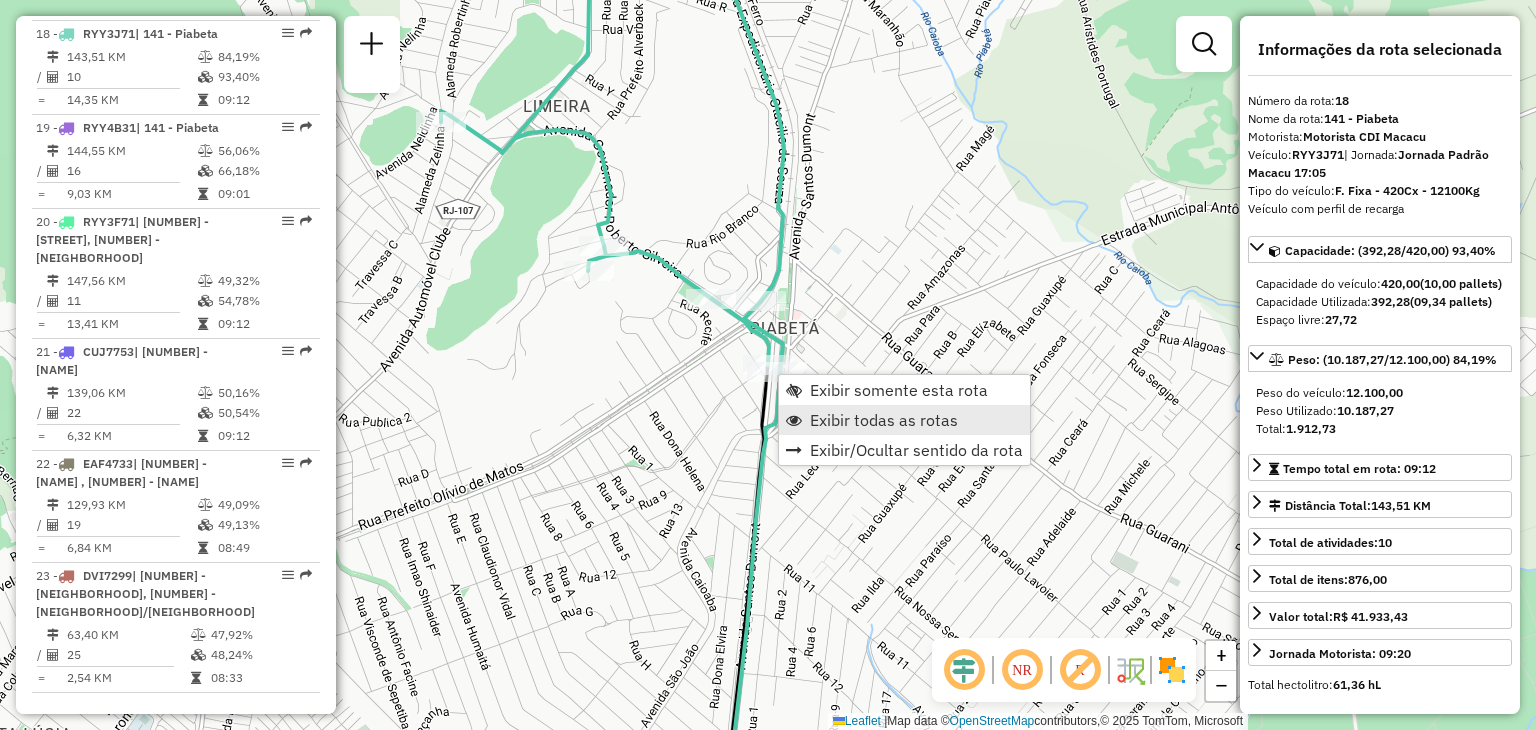 click on "Exibir todas as rotas" at bounding box center (884, 420) 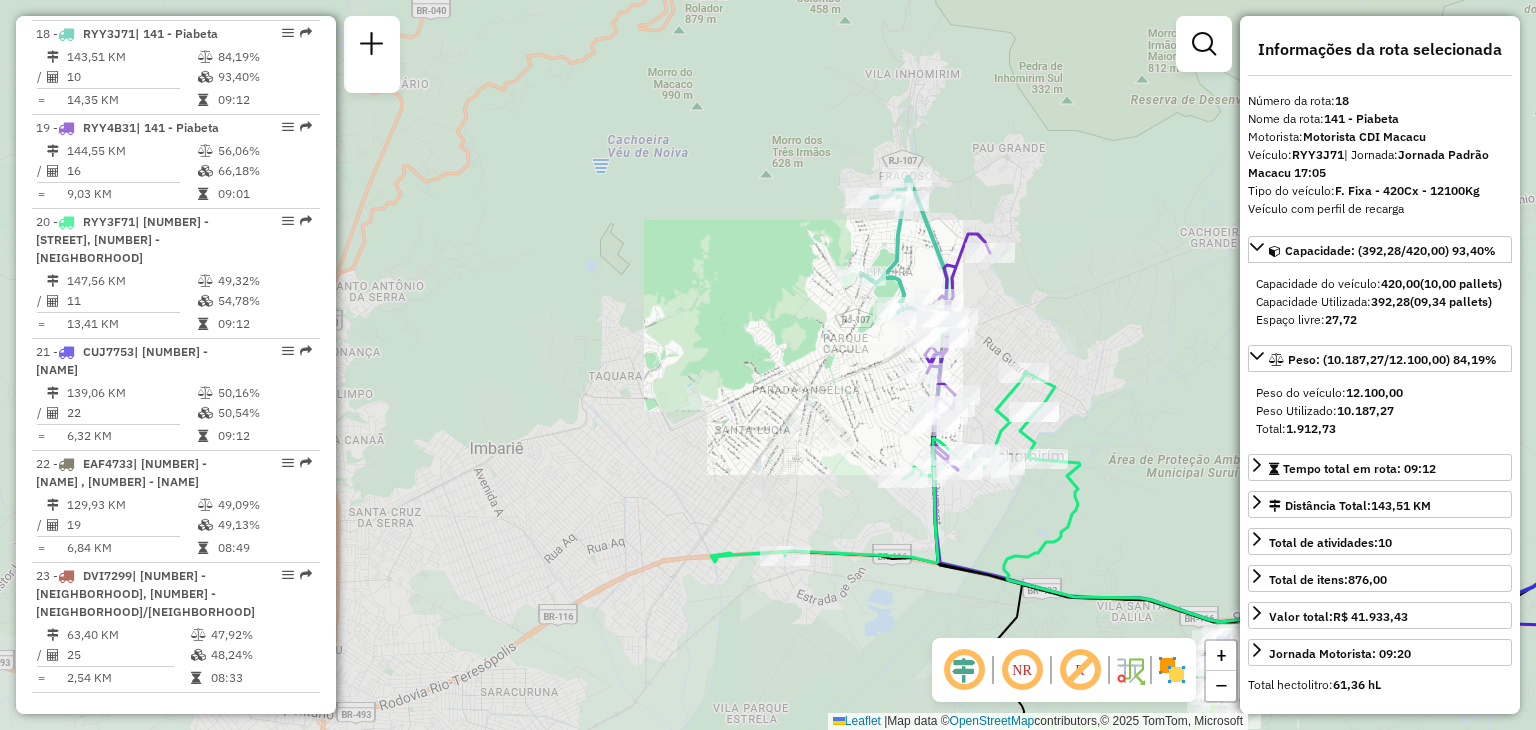 drag, startPoint x: 1065, startPoint y: 293, endPoint x: 396, endPoint y: 428, distance: 682.48517 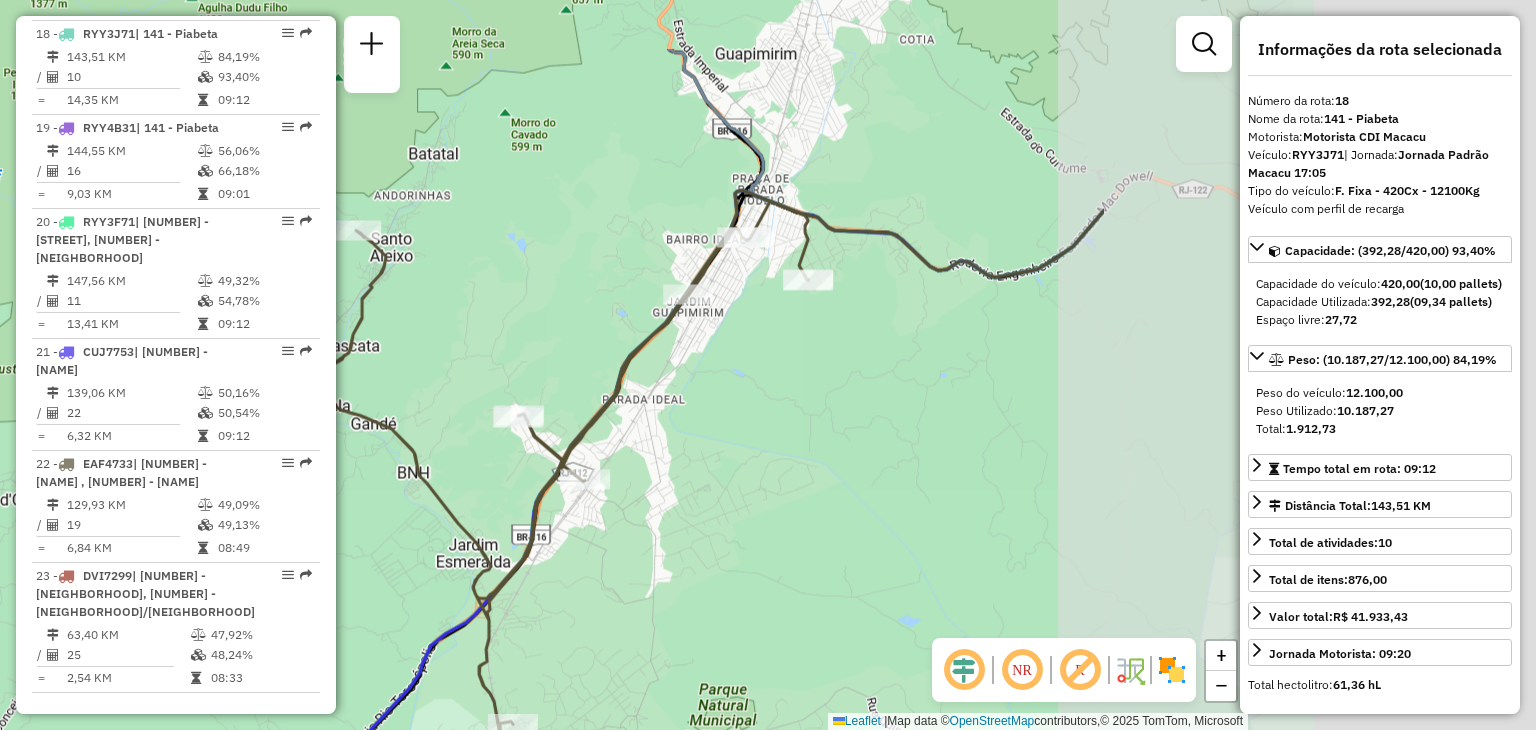 drag, startPoint x: 1002, startPoint y: 338, endPoint x: 328, endPoint y: 487, distance: 690.27313 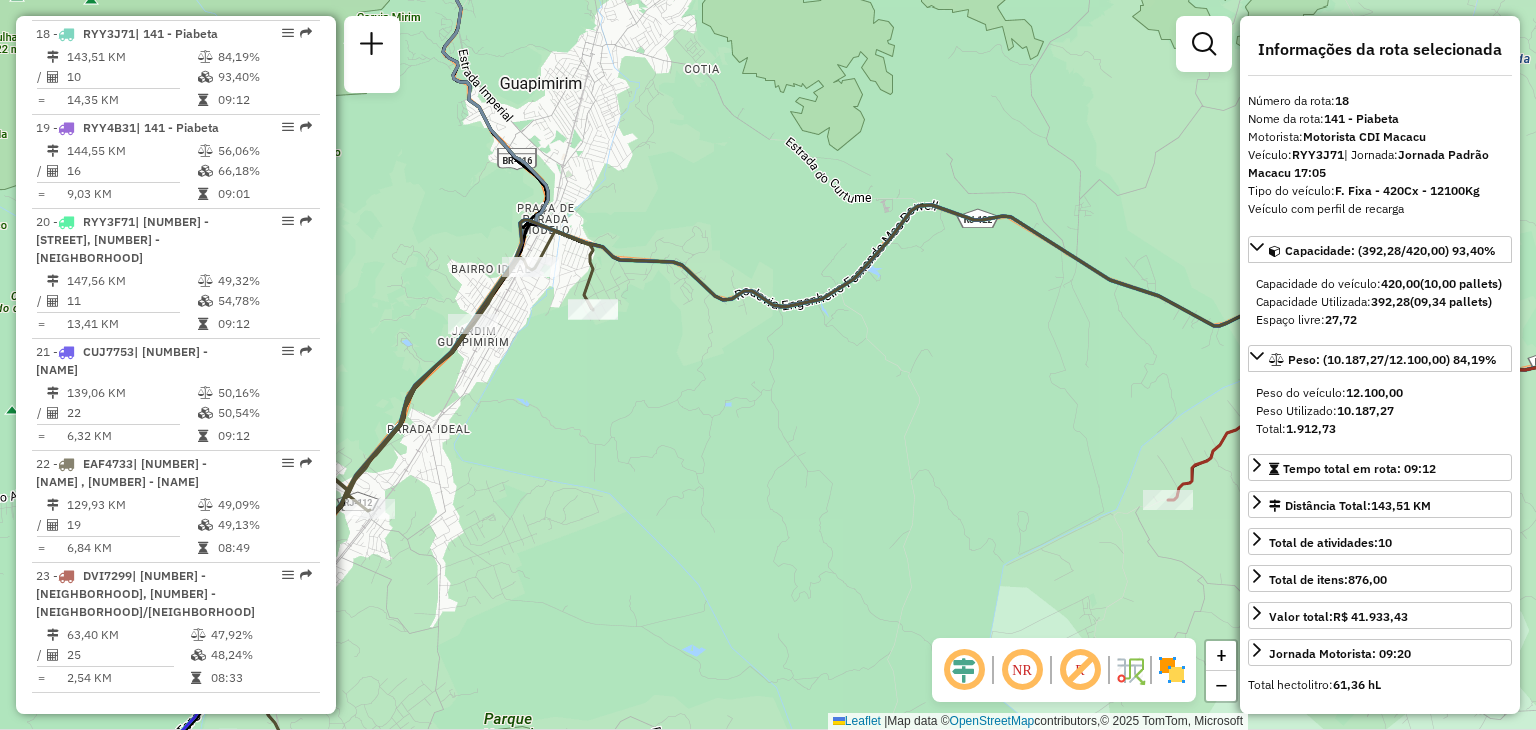 drag, startPoint x: 1075, startPoint y: 372, endPoint x: 342, endPoint y: 357, distance: 733.15344 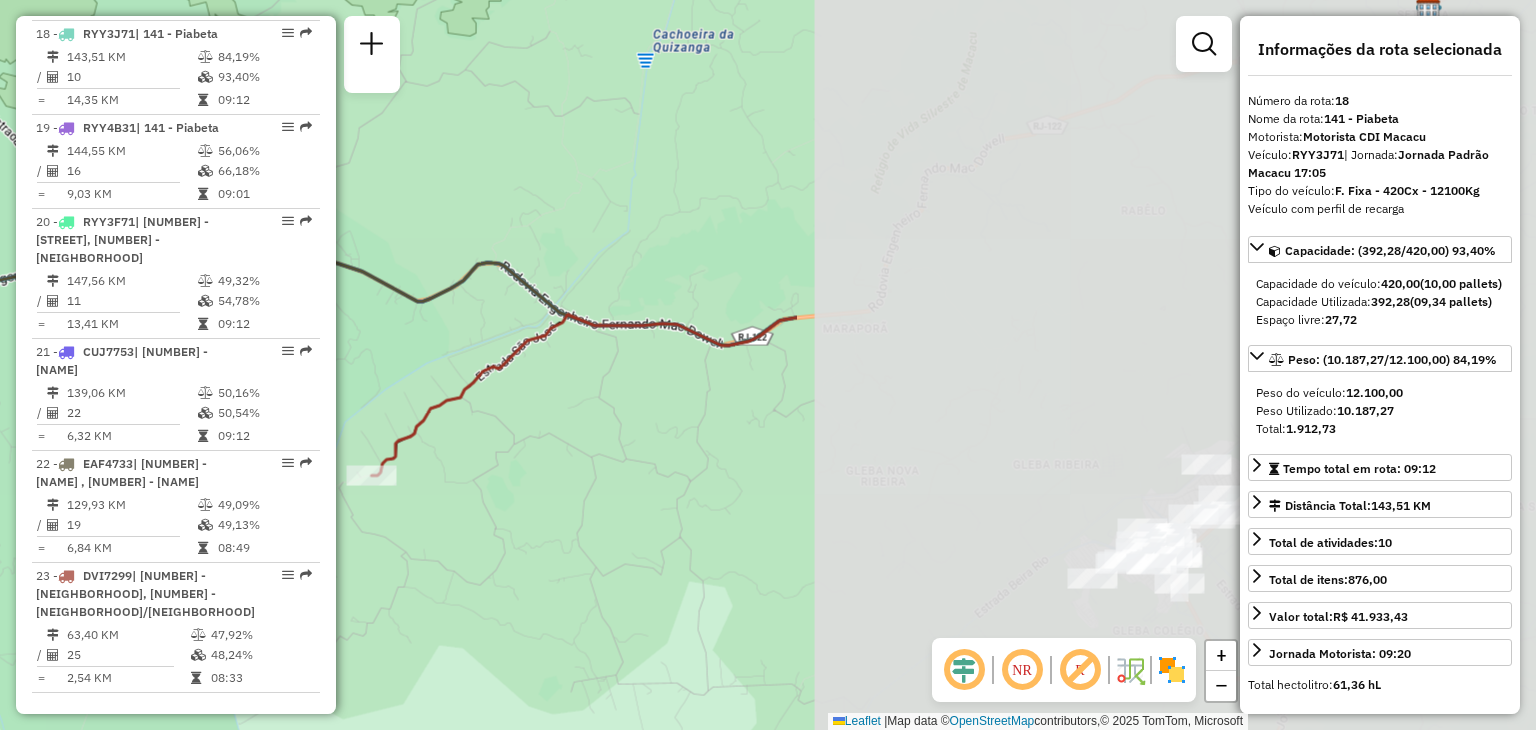 scroll, scrollTop: 2765, scrollLeft: 0, axis: vertical 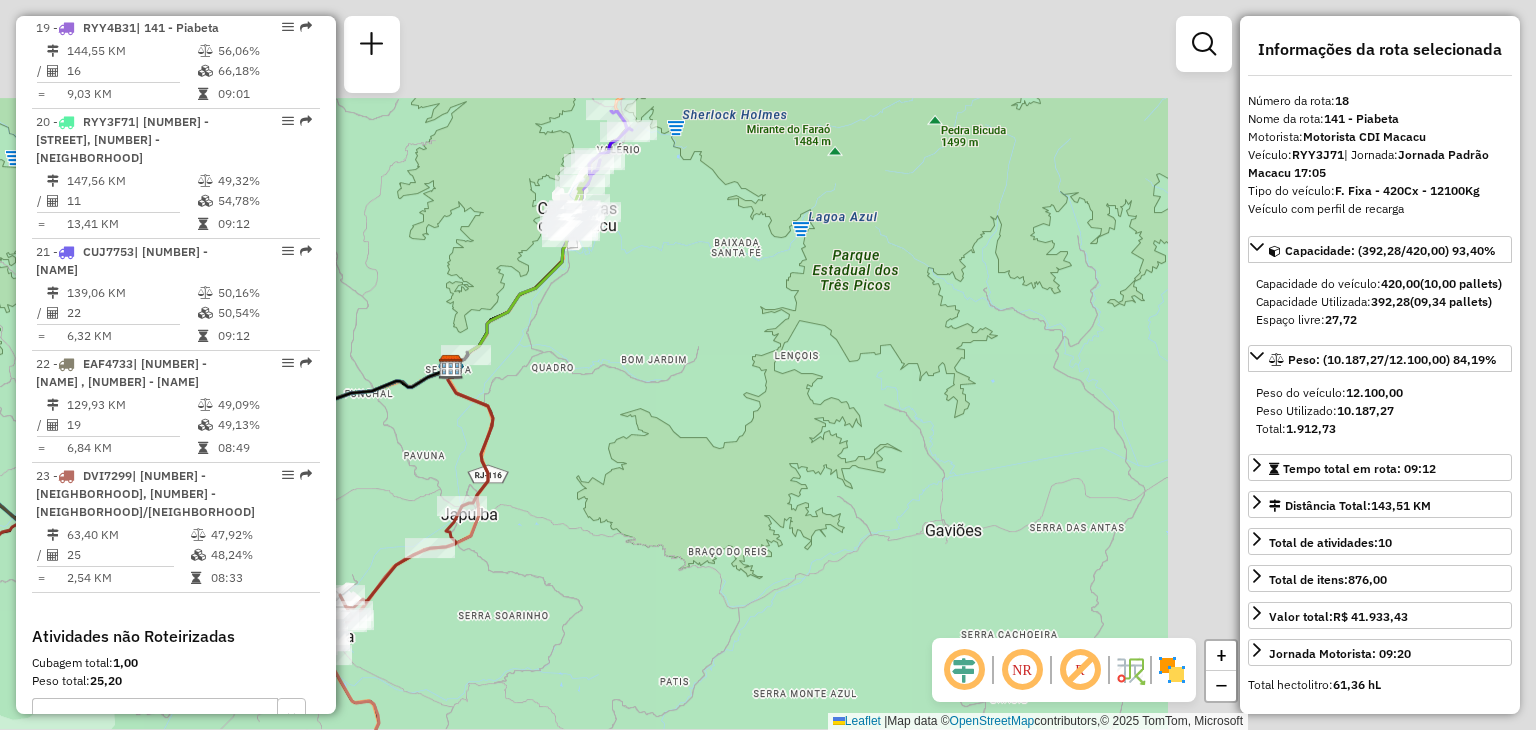 drag, startPoint x: 1098, startPoint y: 259, endPoint x: 658, endPoint y: 445, distance: 477.69864 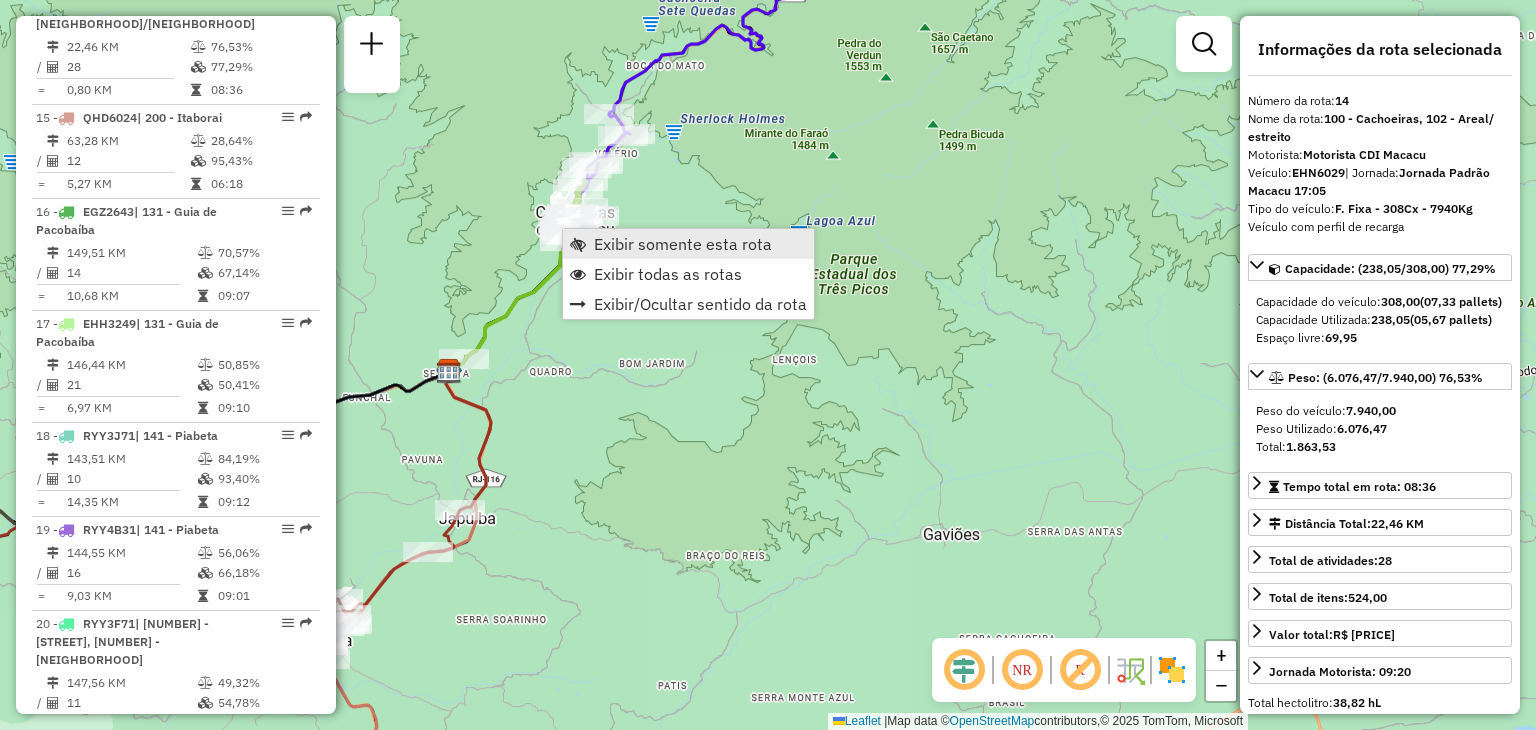 scroll, scrollTop: 2236, scrollLeft: 0, axis: vertical 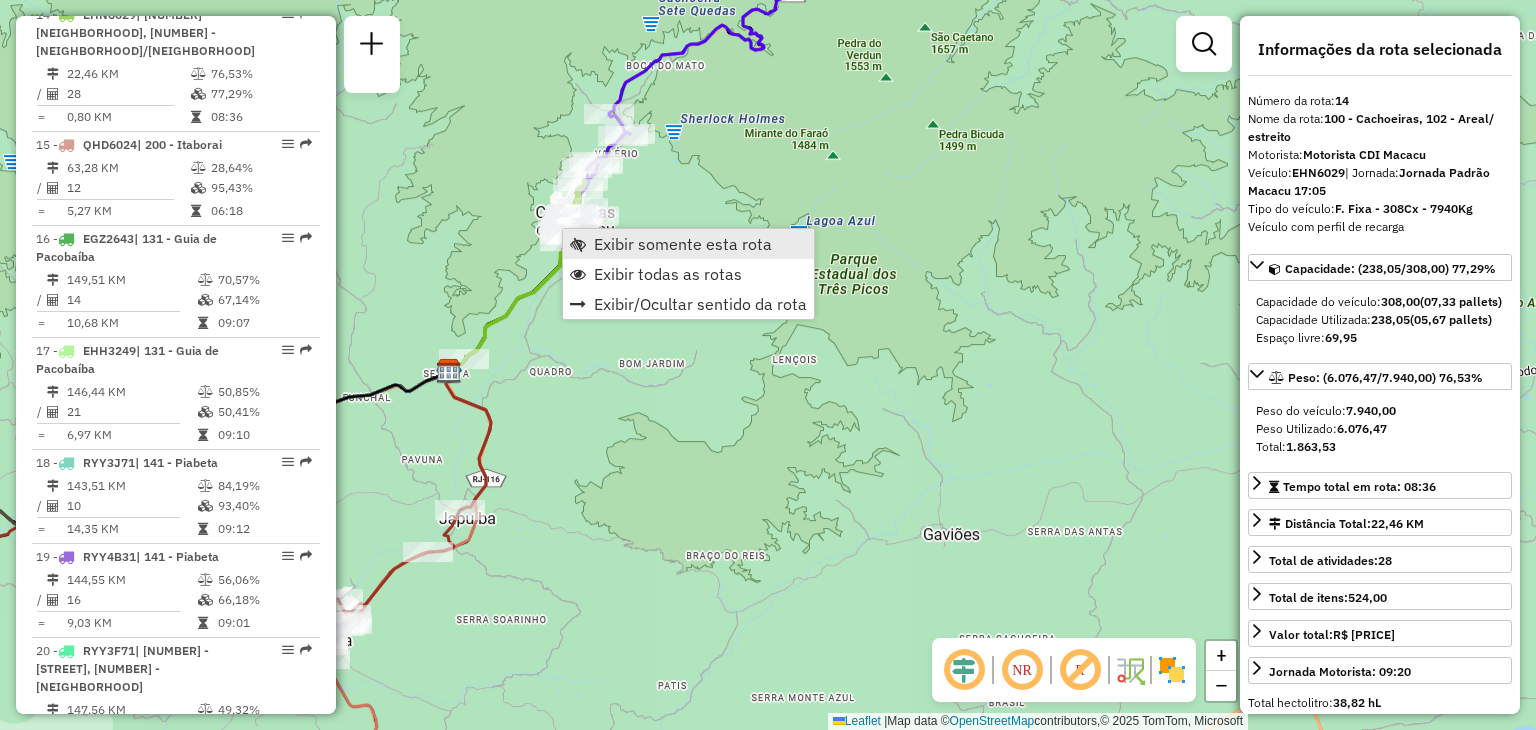 click on "Exibir somente esta rota" at bounding box center [688, 244] 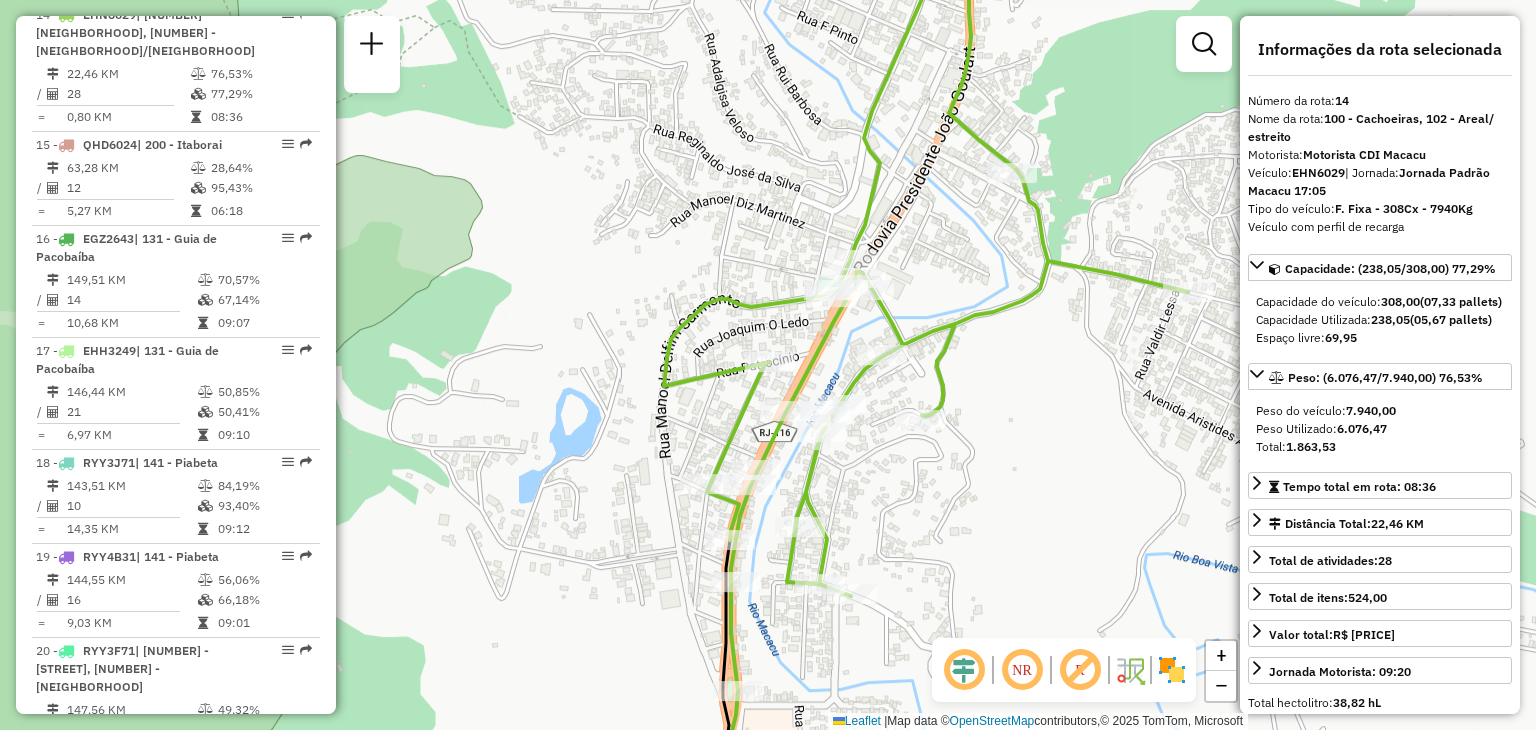 drag, startPoint x: 629, startPoint y: 643, endPoint x: 756, endPoint y: 493, distance: 196.54262 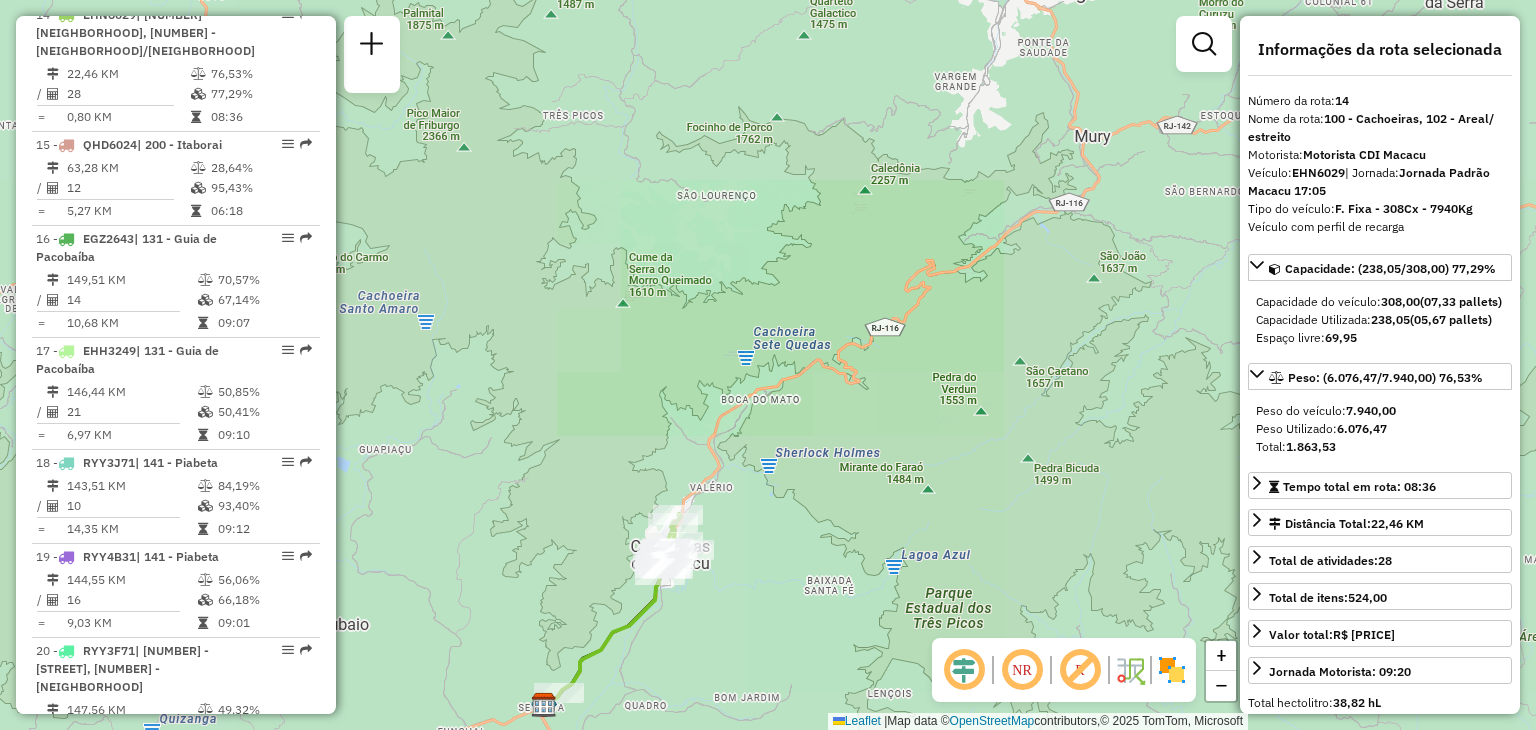drag, startPoint x: 520, startPoint y: 661, endPoint x: 1127, endPoint y: 321, distance: 695.7363 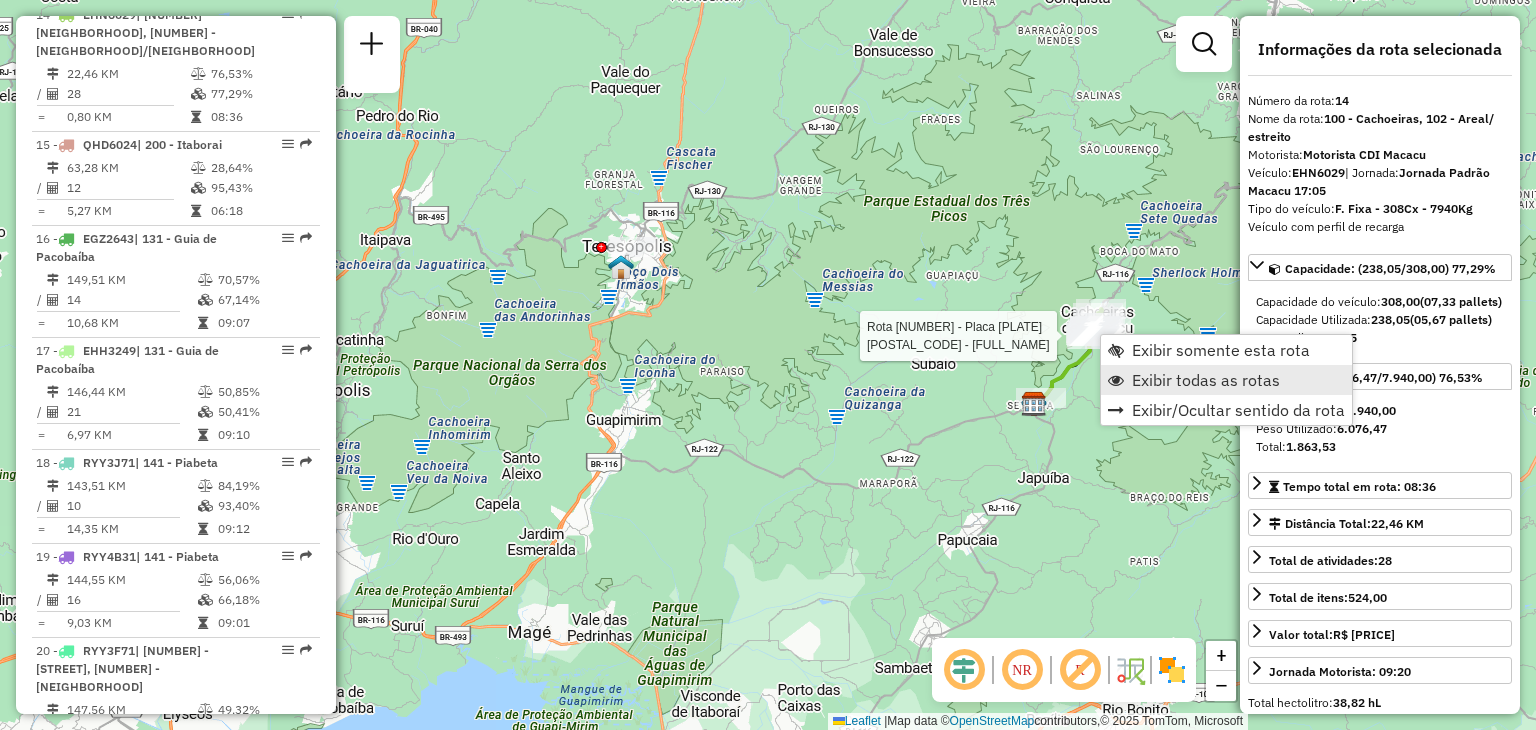 click on "Exibir todas as rotas" at bounding box center (1226, 380) 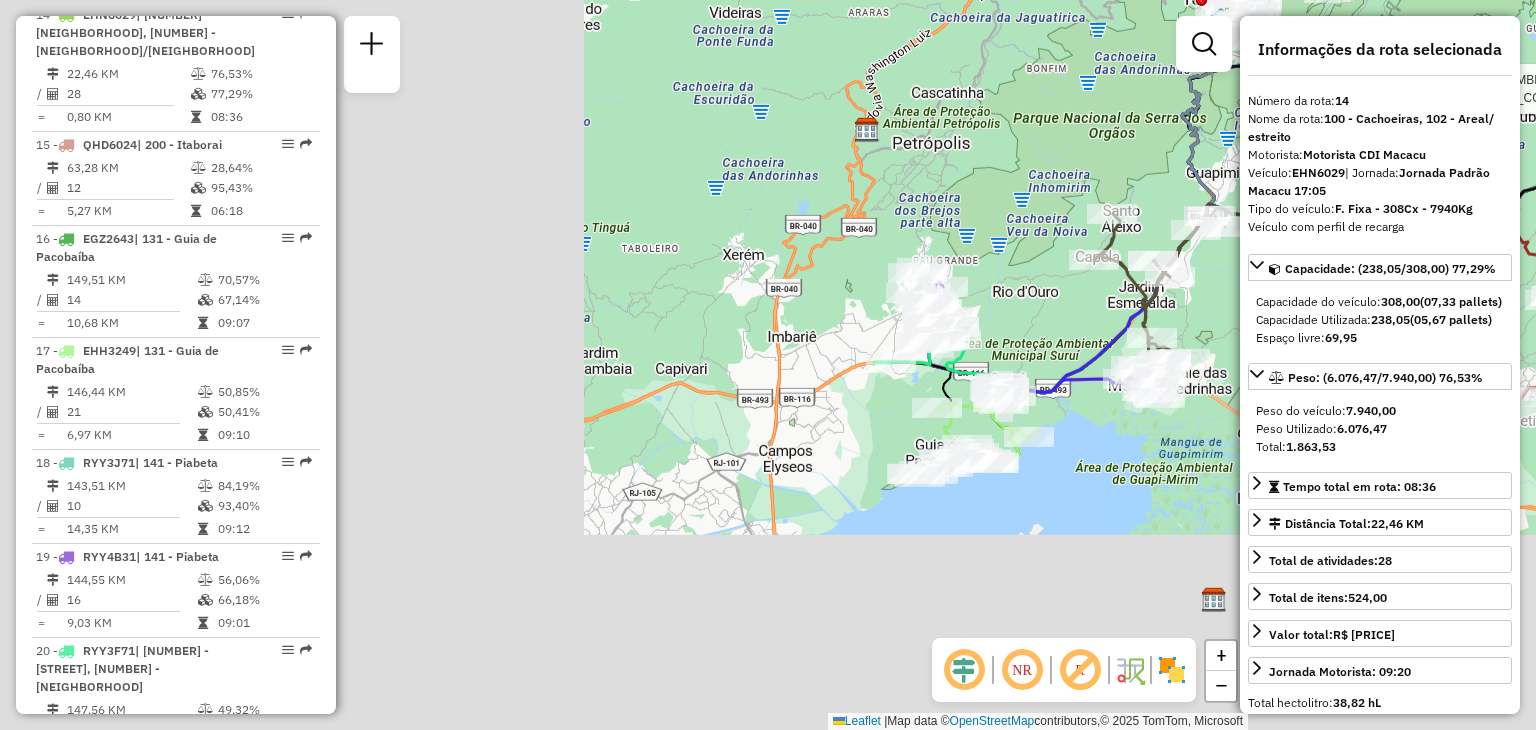drag, startPoint x: 517, startPoint y: 659, endPoint x: 1104, endPoint y: 416, distance: 635.3094 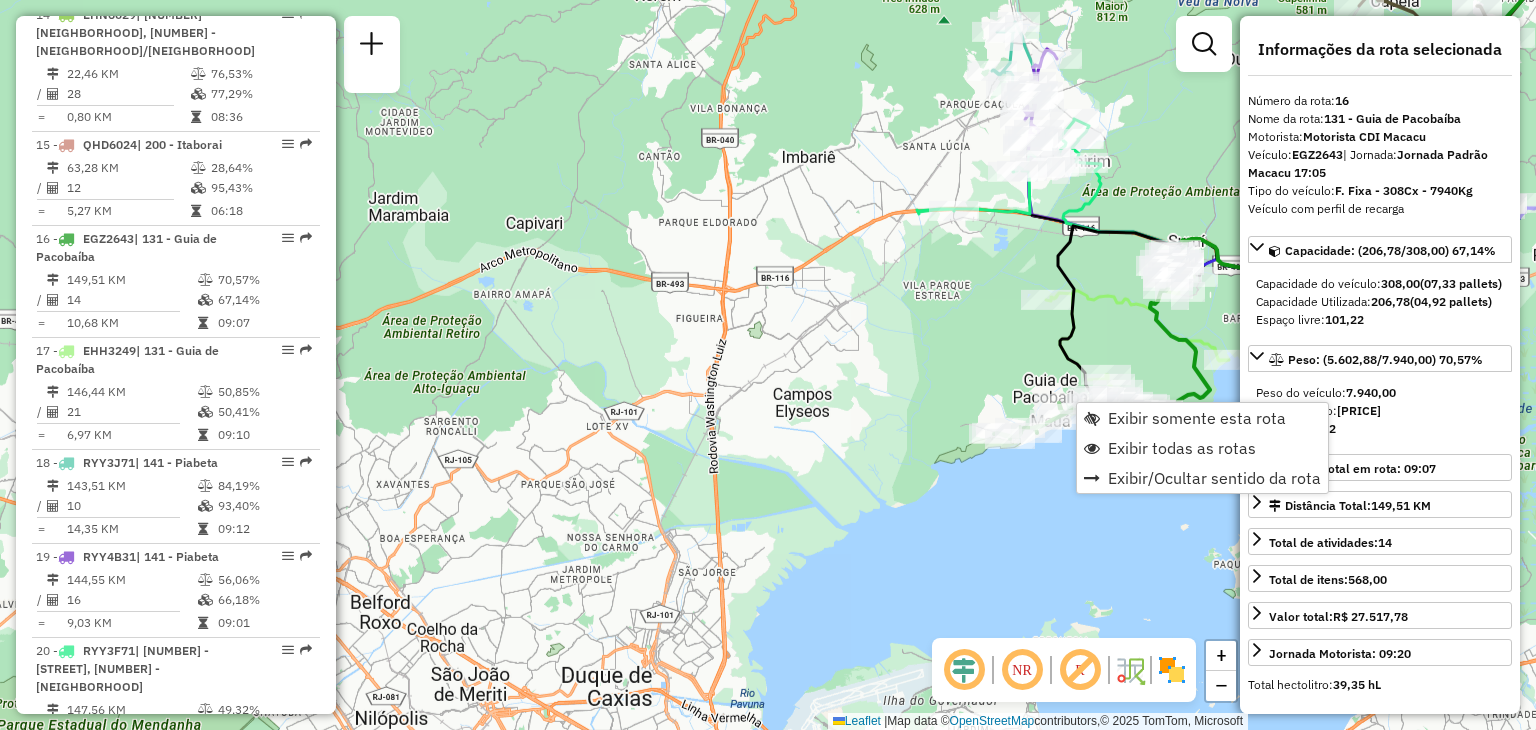 scroll, scrollTop: 2442, scrollLeft: 0, axis: vertical 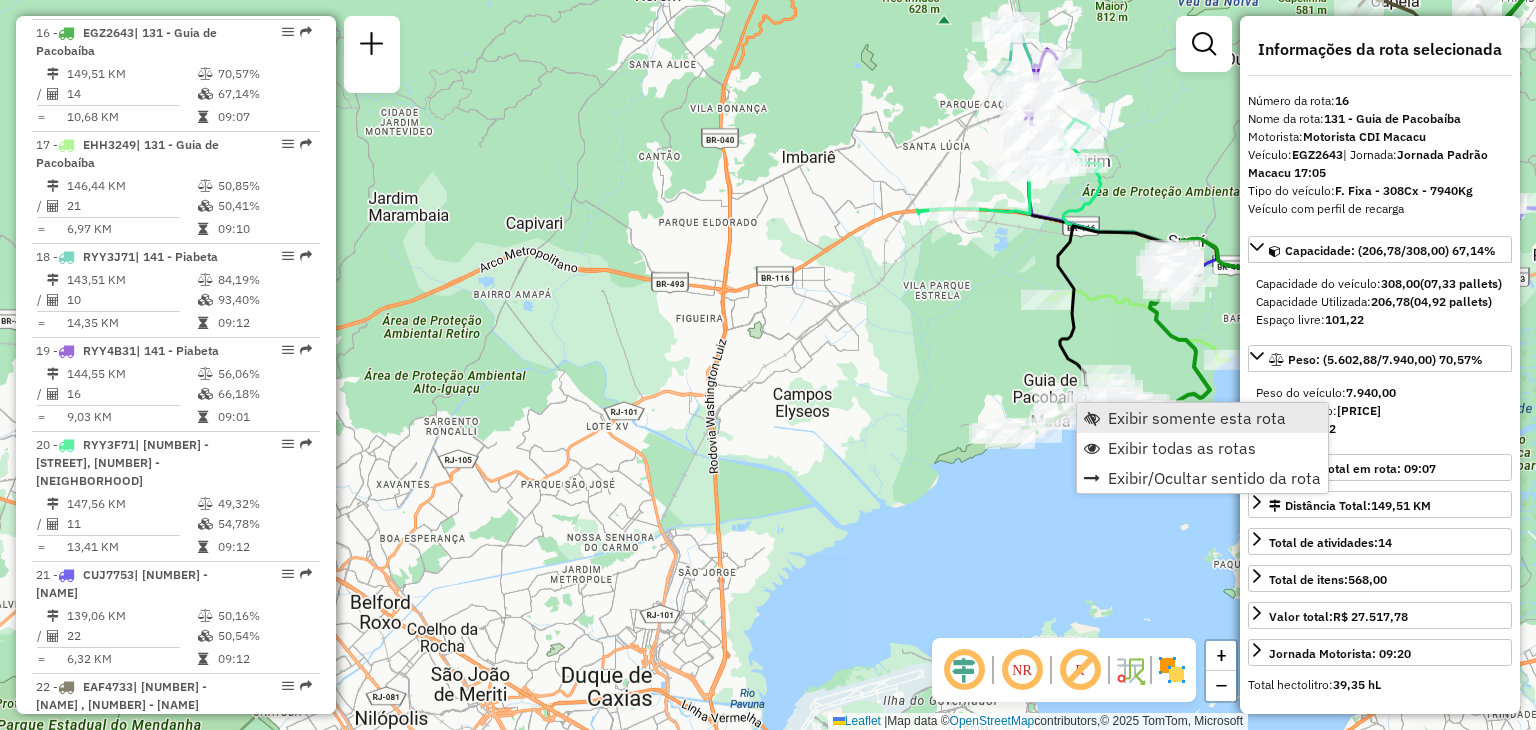 click on "Exibir somente esta rota" at bounding box center (1197, 418) 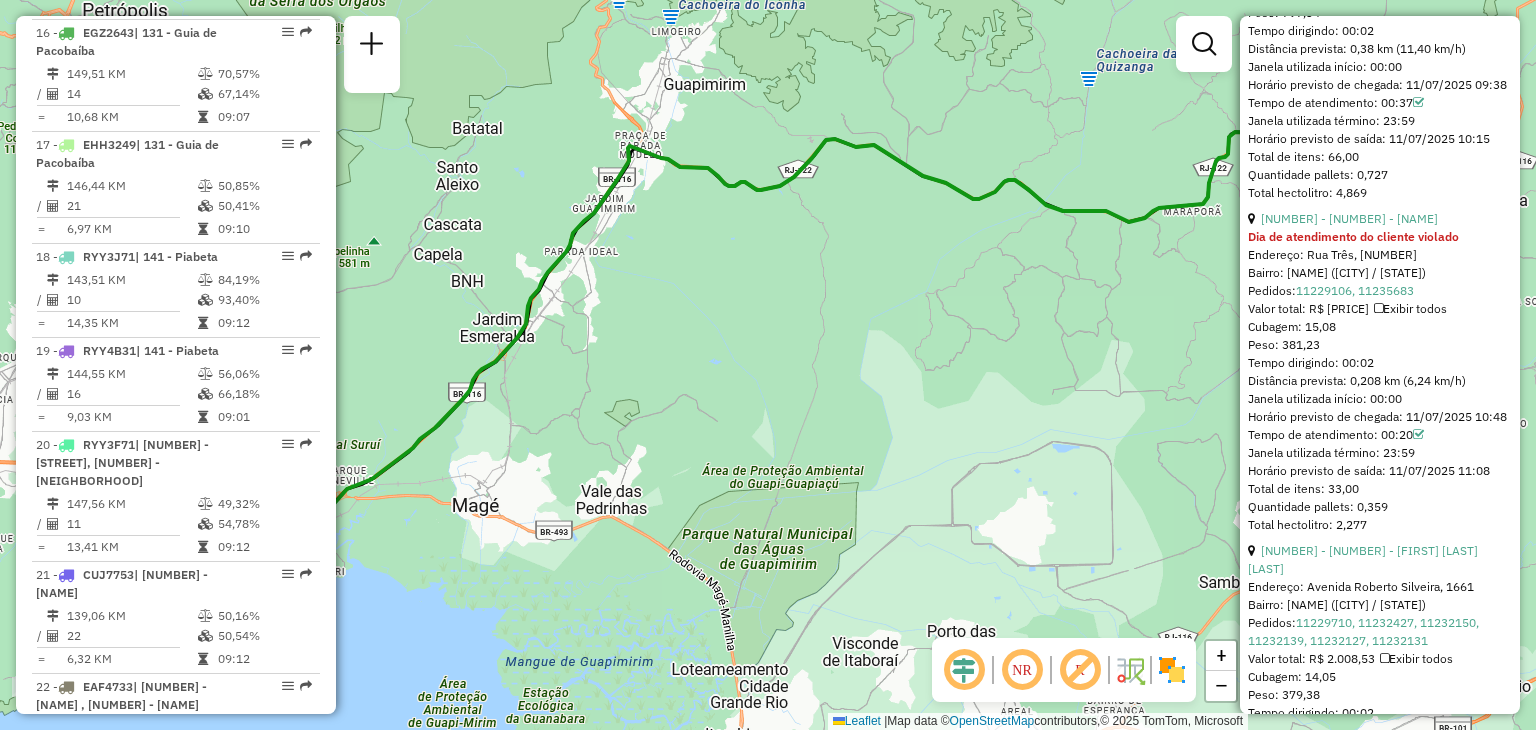scroll, scrollTop: 1900, scrollLeft: 0, axis: vertical 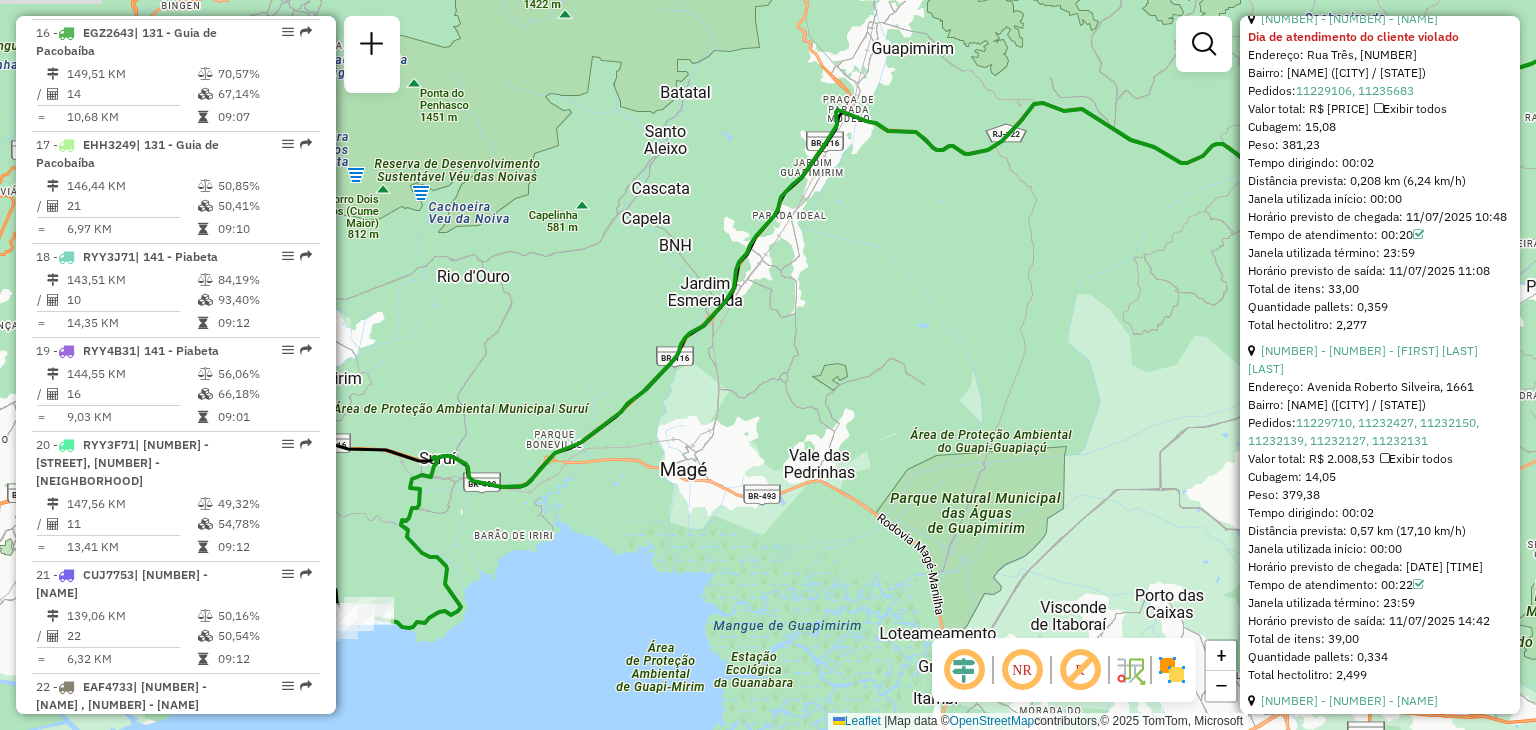 drag, startPoint x: 929, startPoint y: 497, endPoint x: 1227, endPoint y: 445, distance: 302.5029 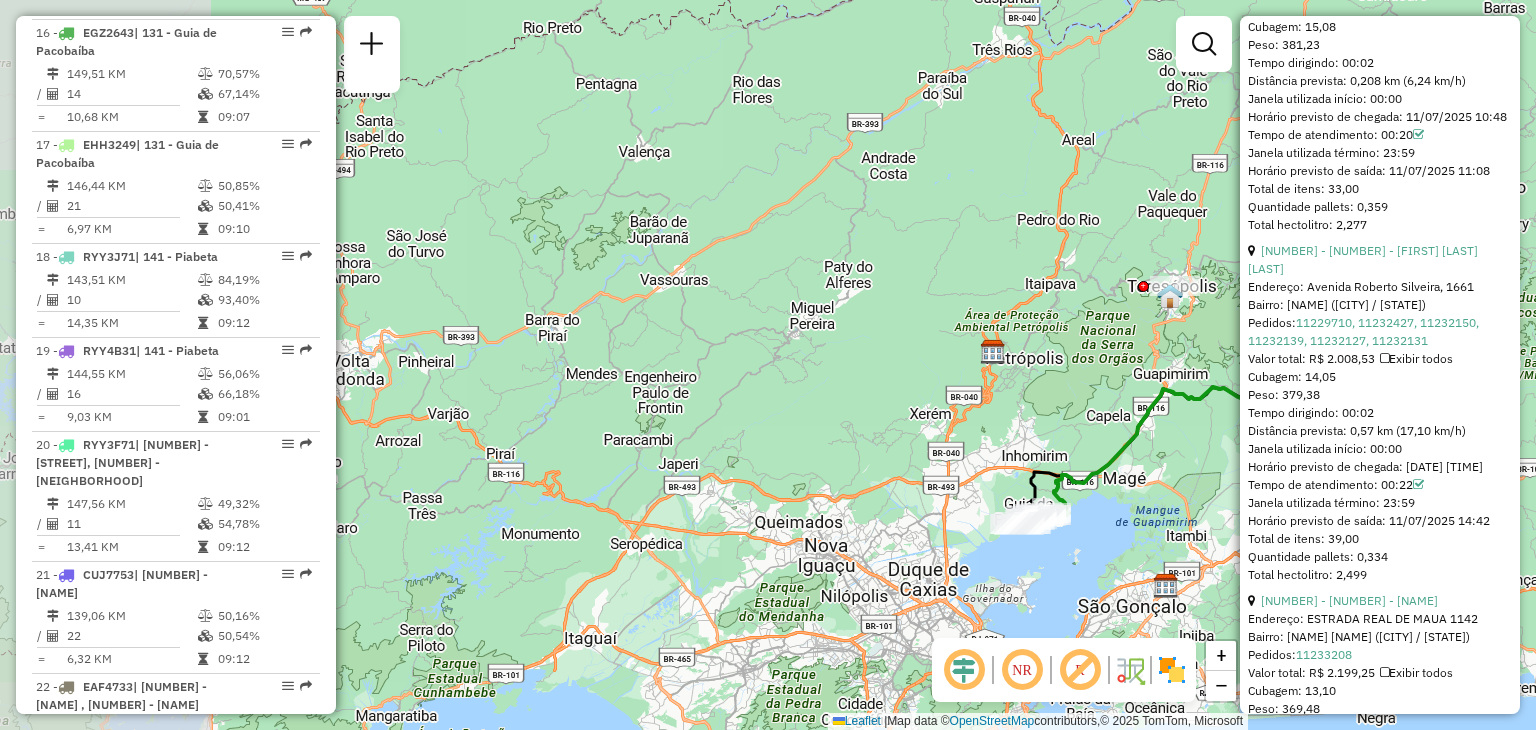 scroll, scrollTop: 2200, scrollLeft: 0, axis: vertical 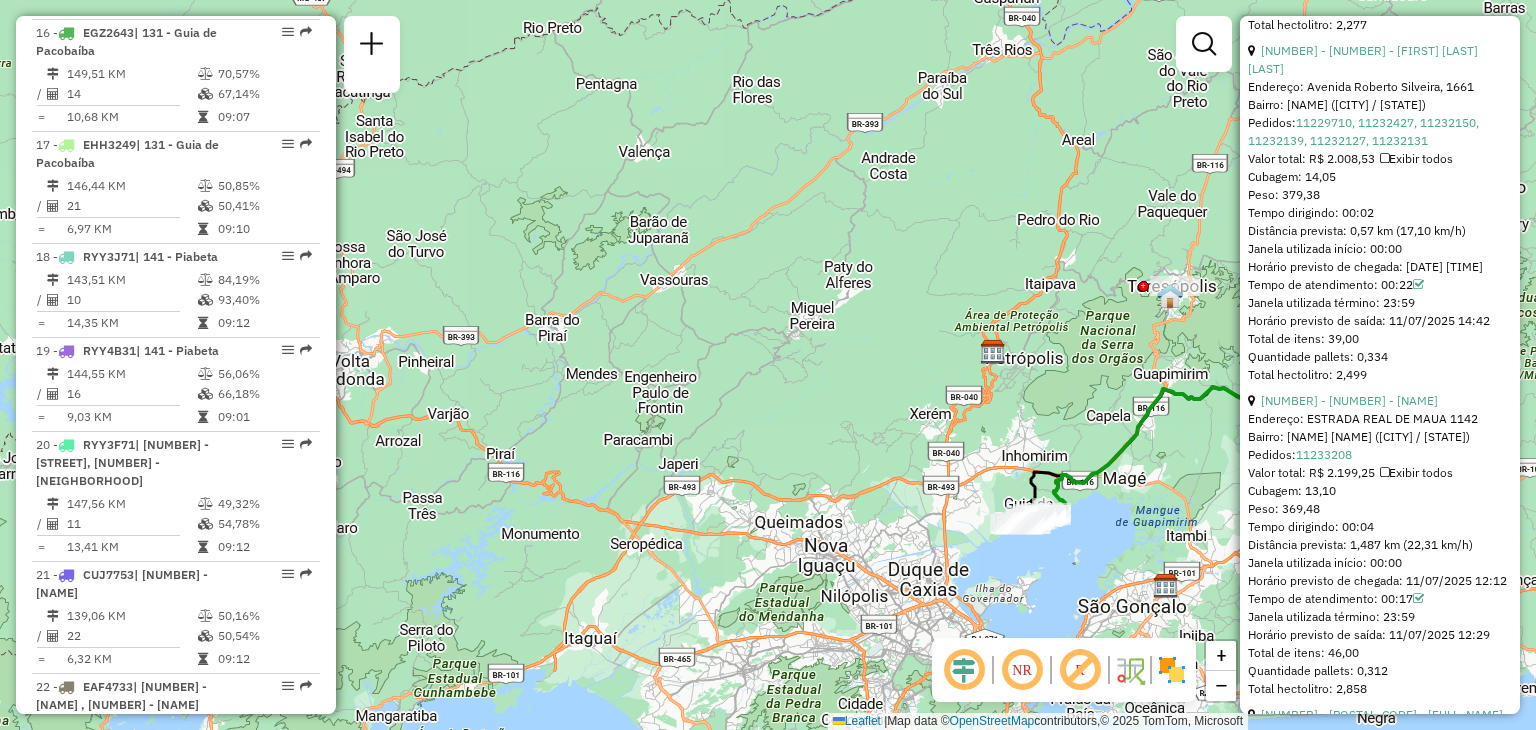 drag, startPoint x: 1114, startPoint y: 595, endPoint x: 972, endPoint y: 525, distance: 158.31615 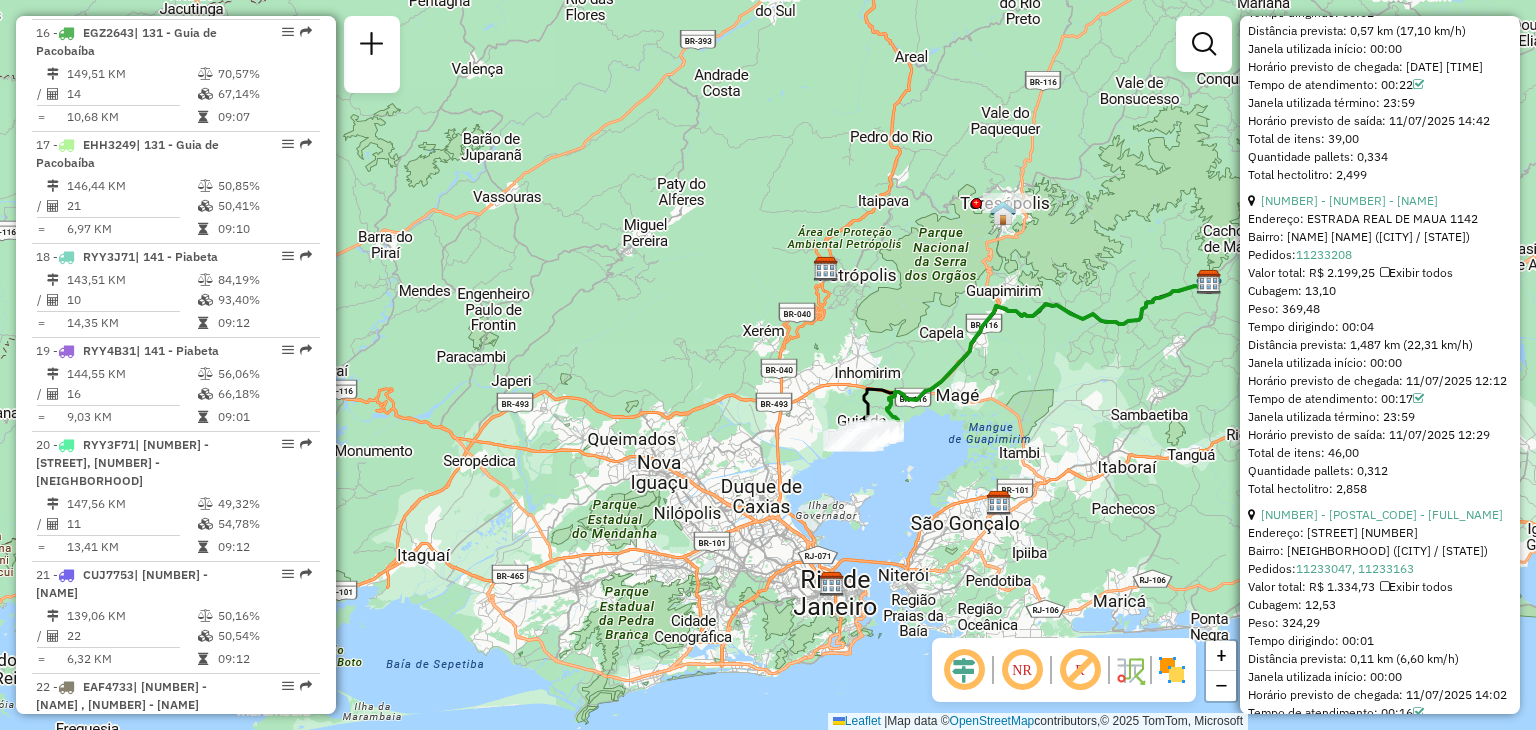 scroll, scrollTop: 2500, scrollLeft: 0, axis: vertical 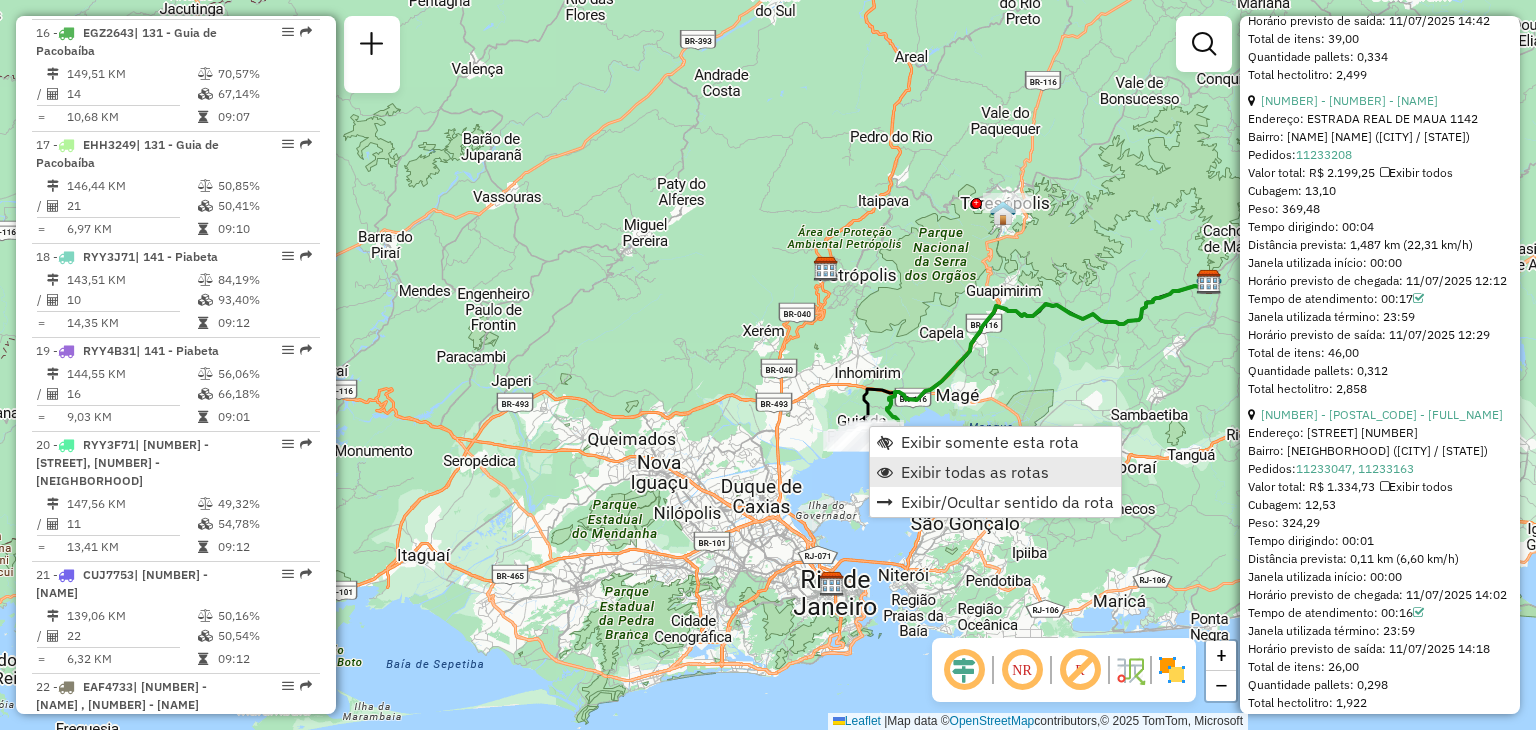 click on "Exibir todas as rotas" at bounding box center [975, 472] 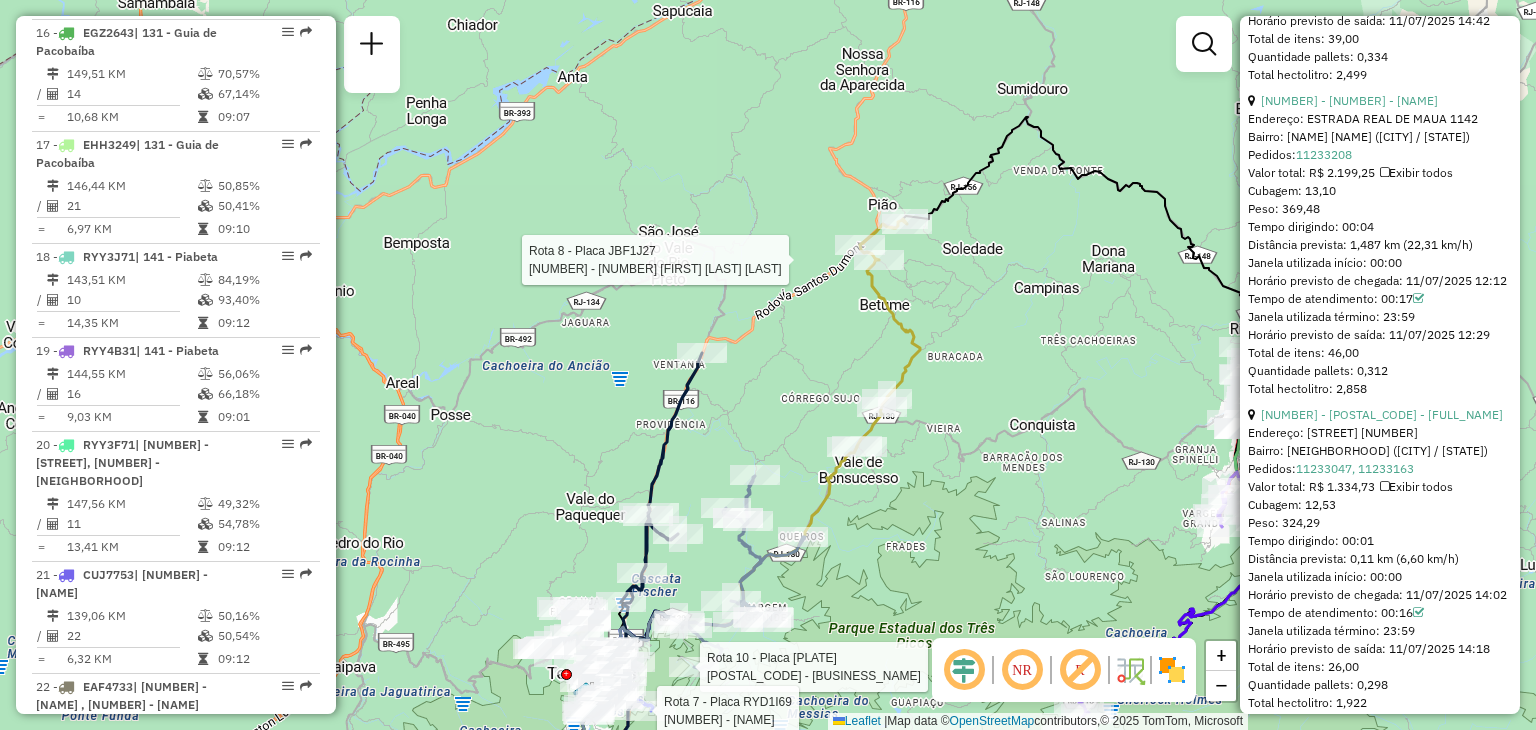scroll, scrollTop: 2464, scrollLeft: 0, axis: vertical 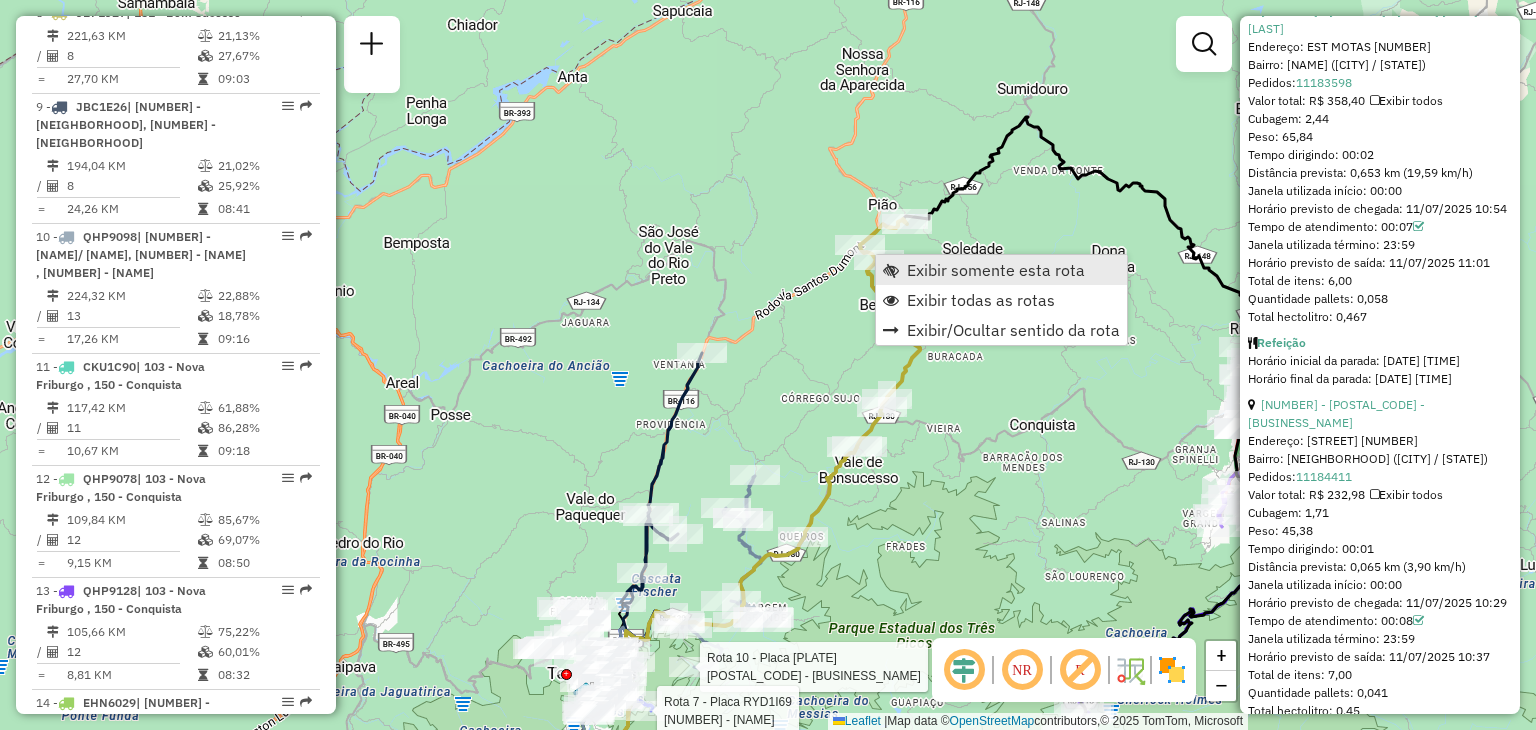 click on "Exibir somente esta rota" at bounding box center [996, 270] 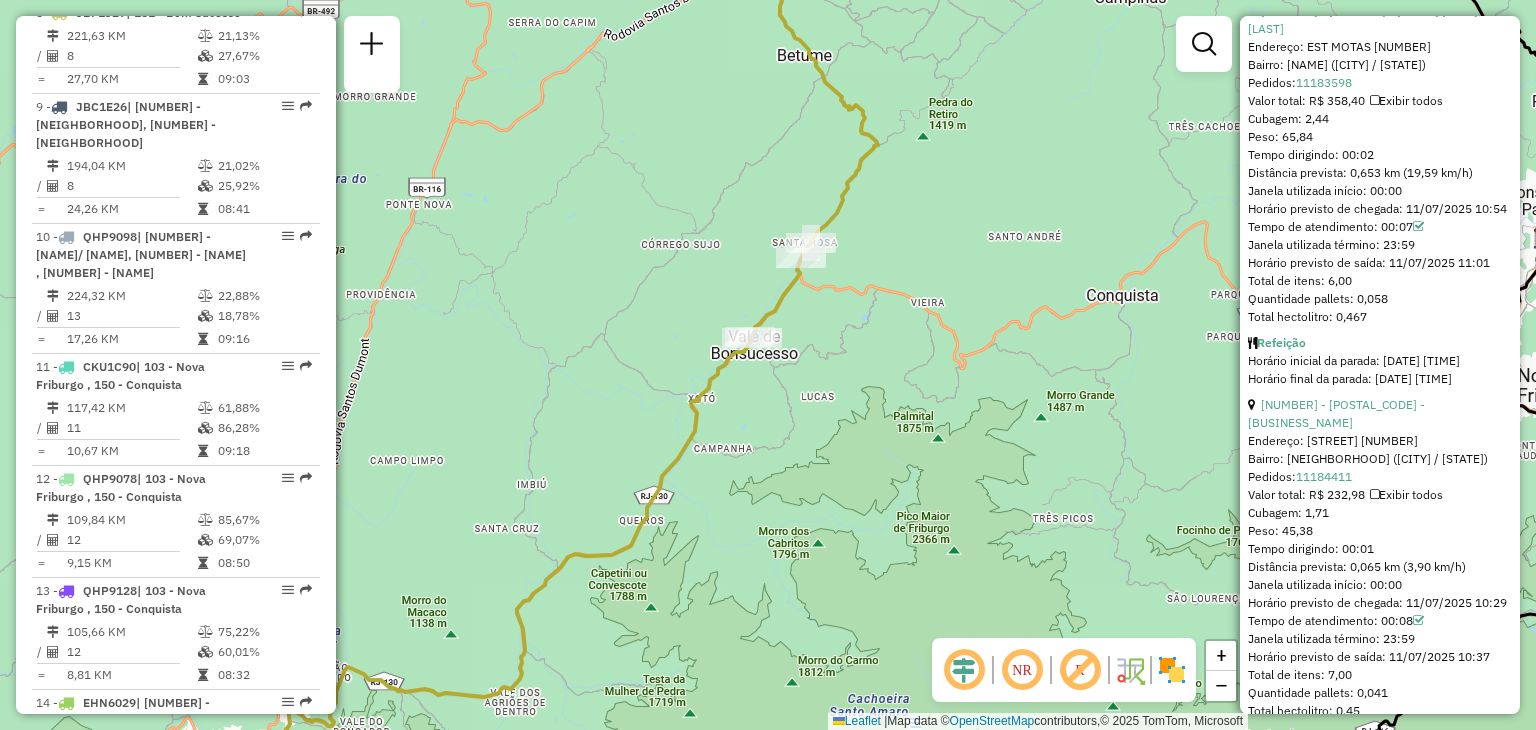 drag, startPoint x: 866, startPoint y: 122, endPoint x: 772, endPoint y: 436, distance: 327.76822 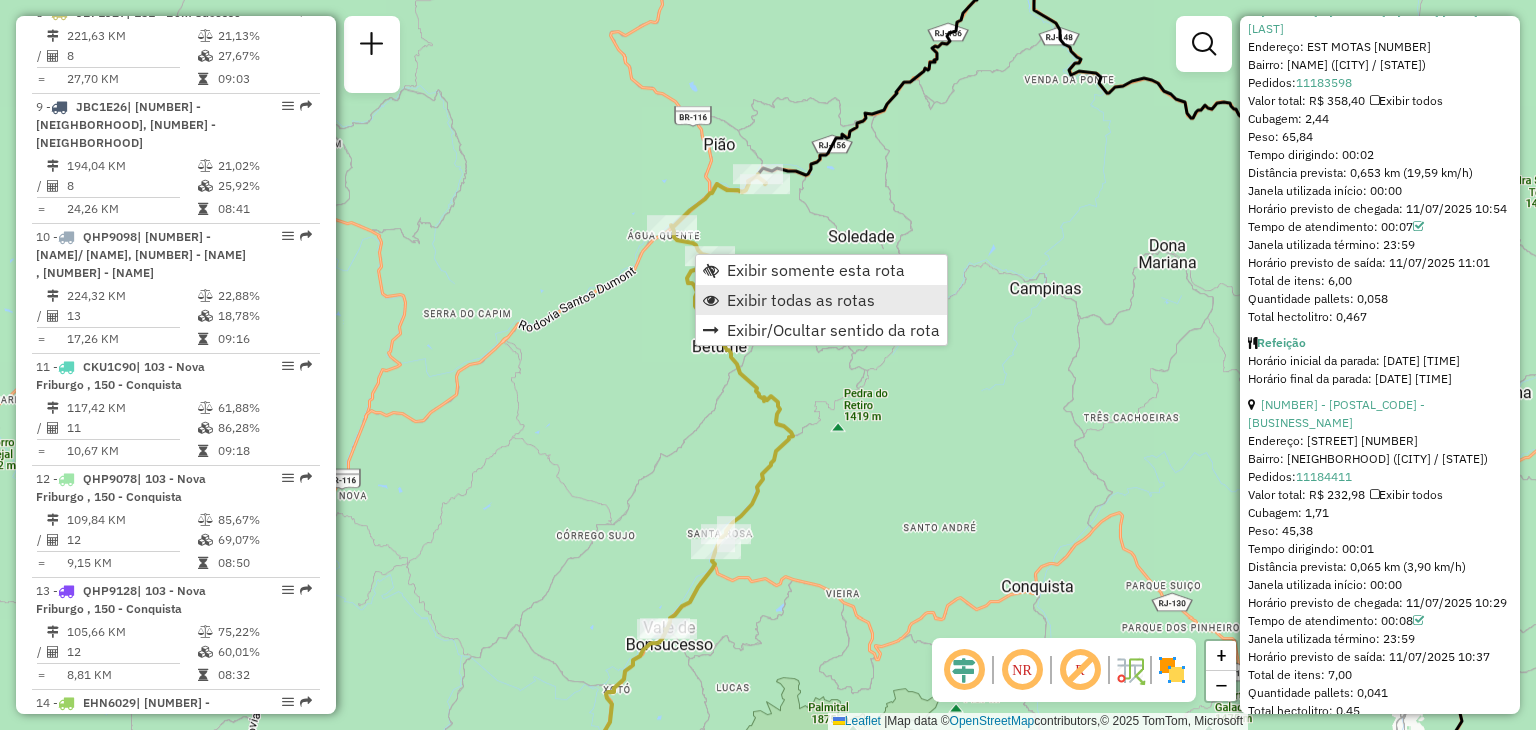 click on "Exibir todas as rotas" at bounding box center [801, 300] 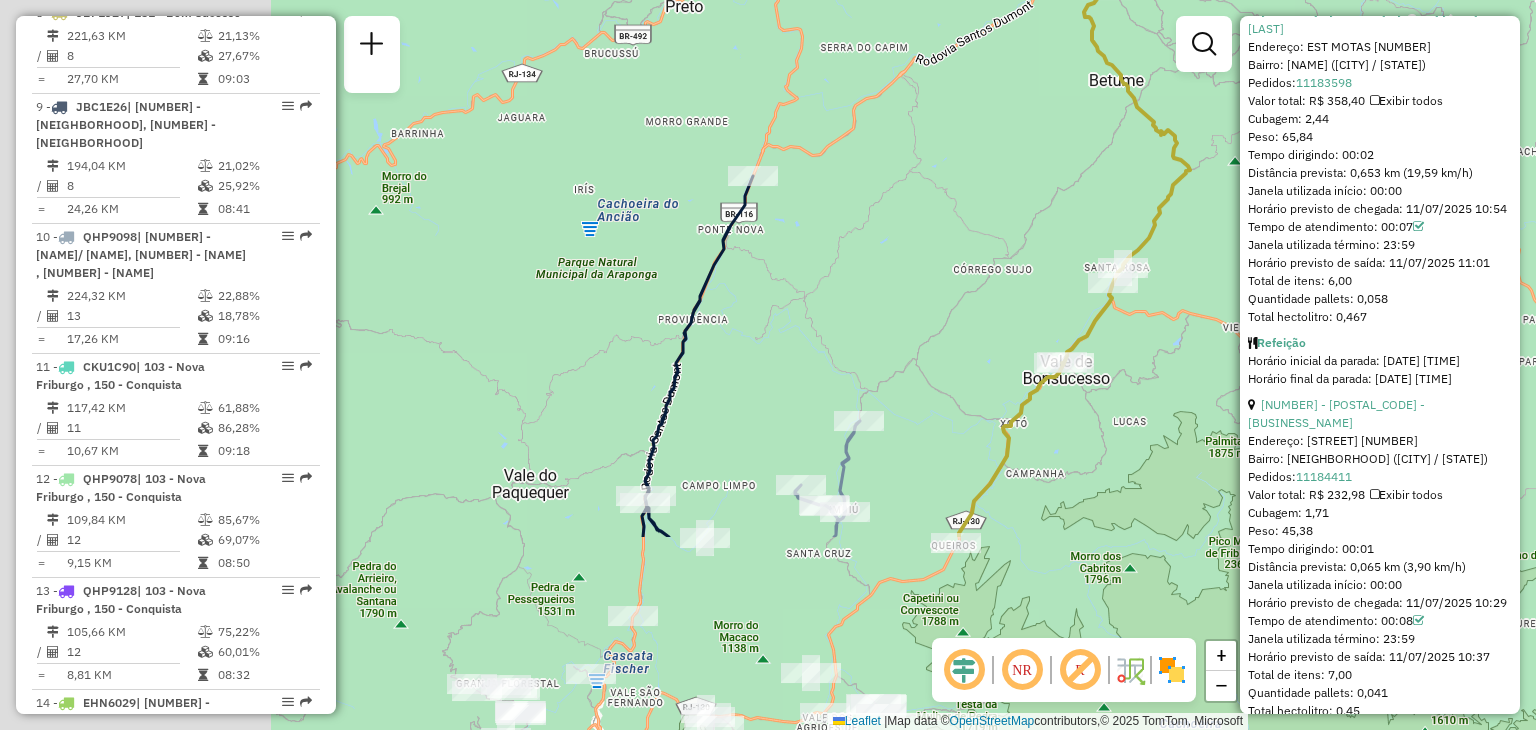 drag, startPoint x: 793, startPoint y: 360, endPoint x: 1084, endPoint y: 193, distance: 335.51453 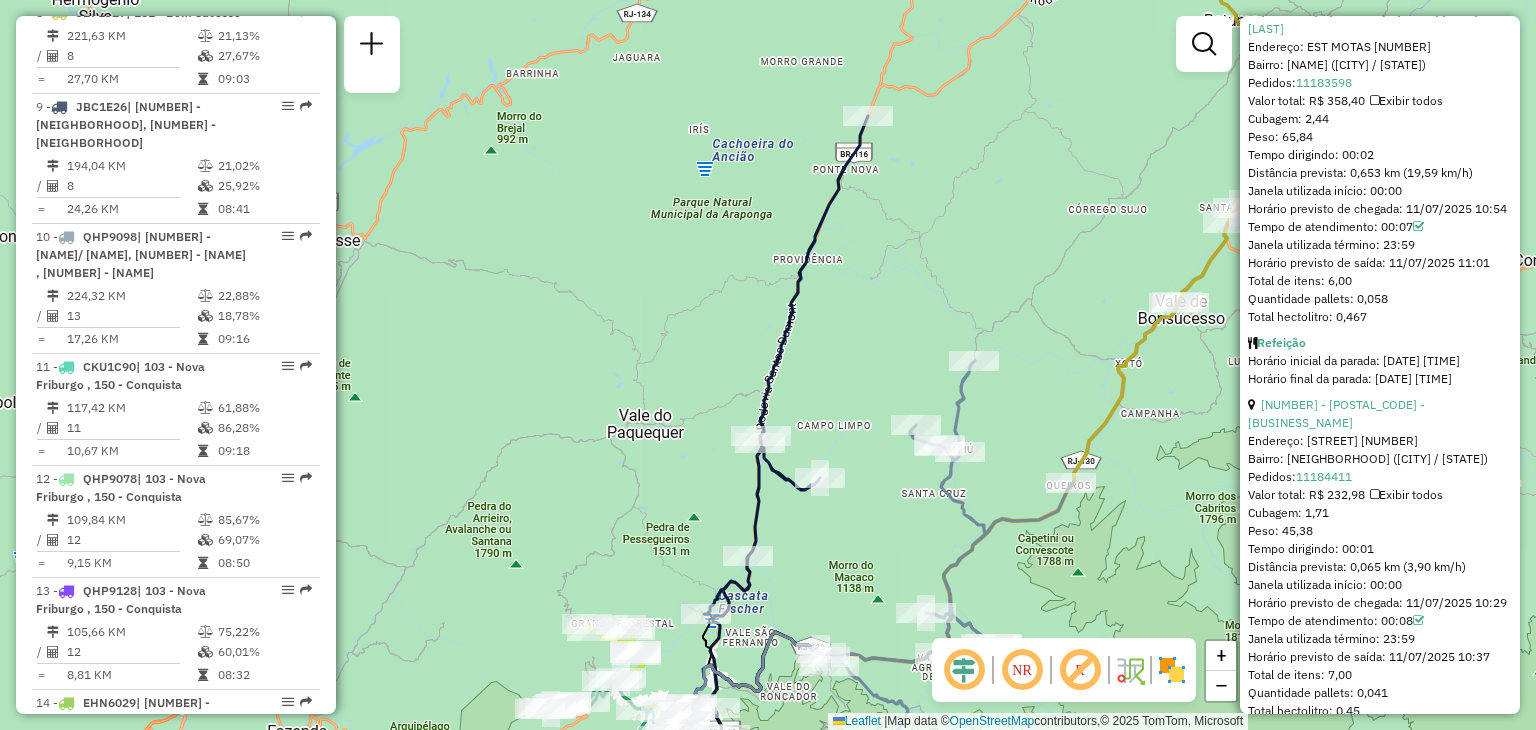 drag, startPoint x: 893, startPoint y: 303, endPoint x: 722, endPoint y: 165, distance: 219.73848 